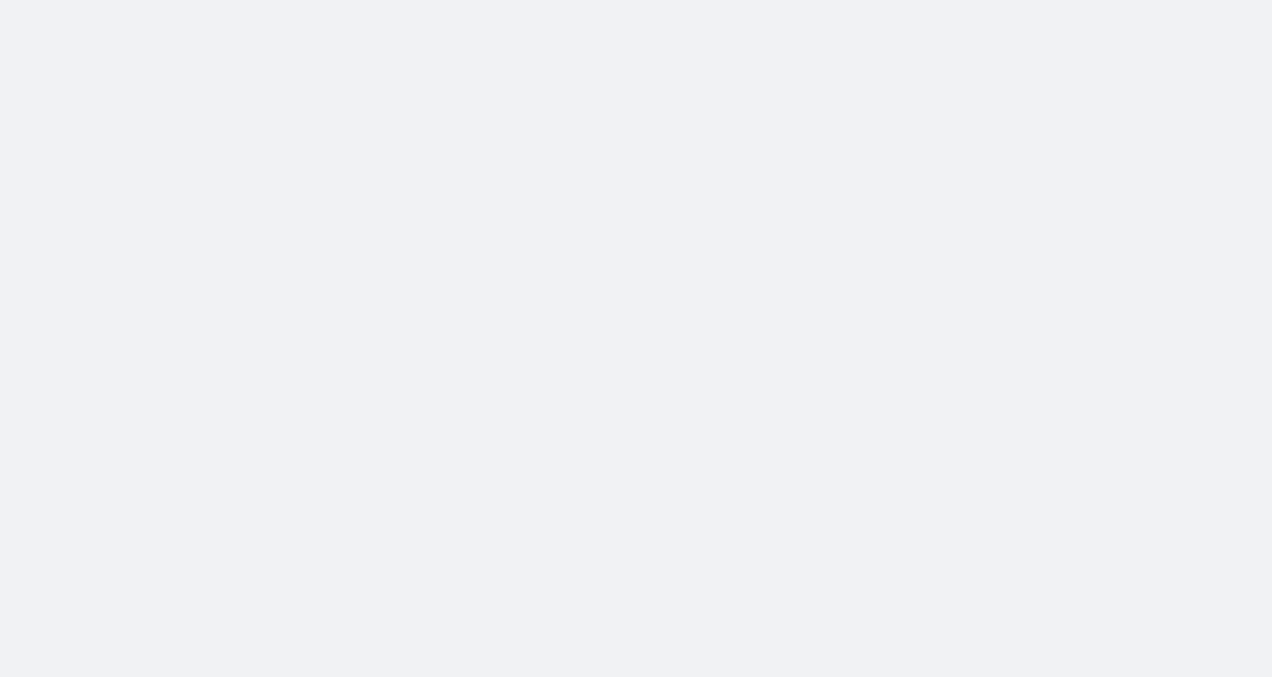 scroll, scrollTop: 0, scrollLeft: 0, axis: both 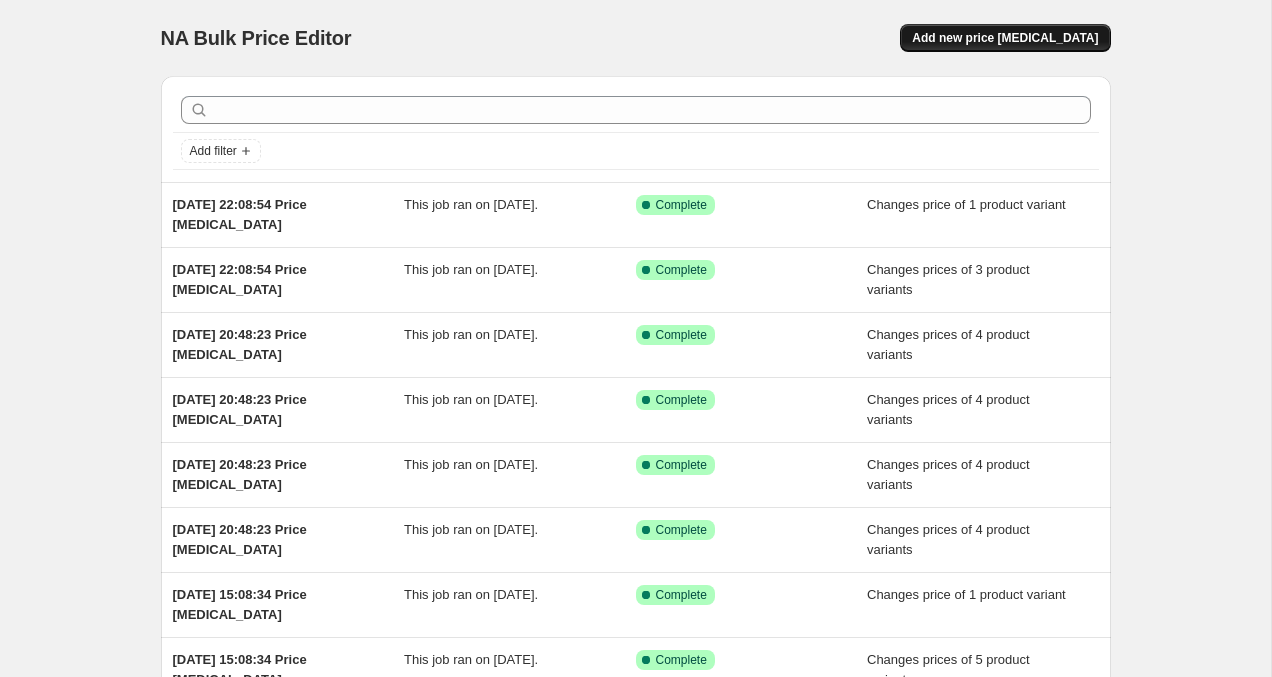 click on "Add new price [MEDICAL_DATA]" at bounding box center (1005, 38) 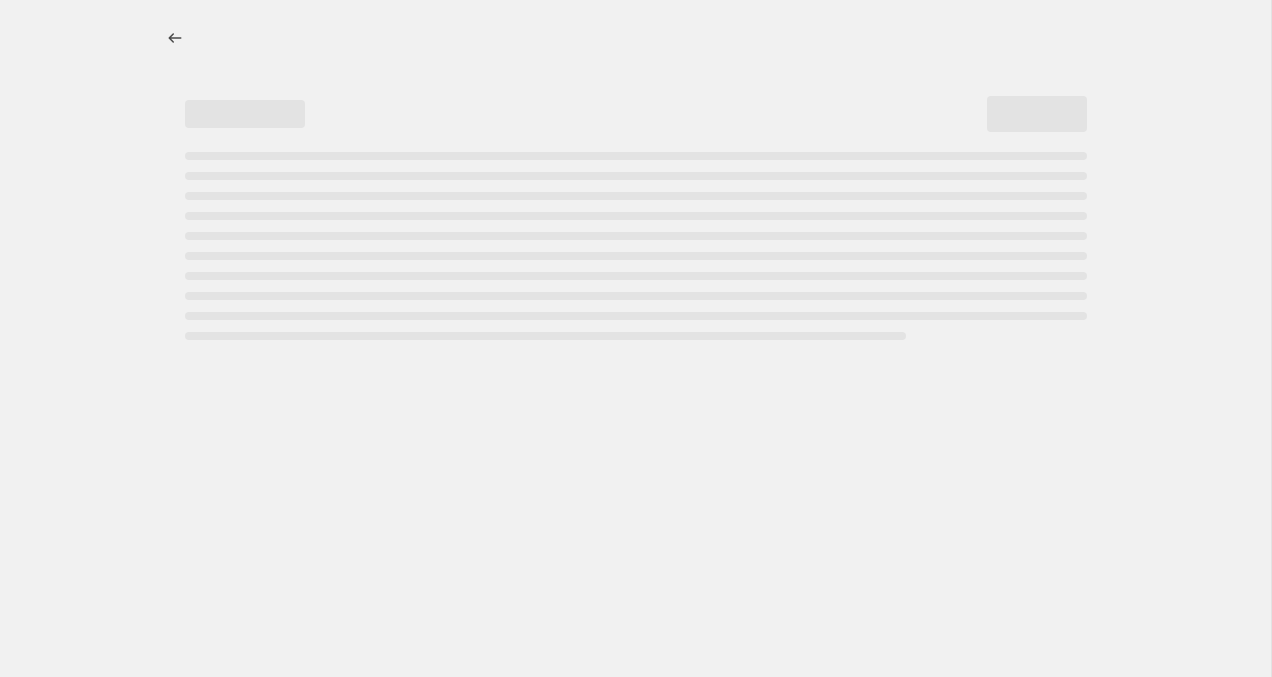 select on "percentage" 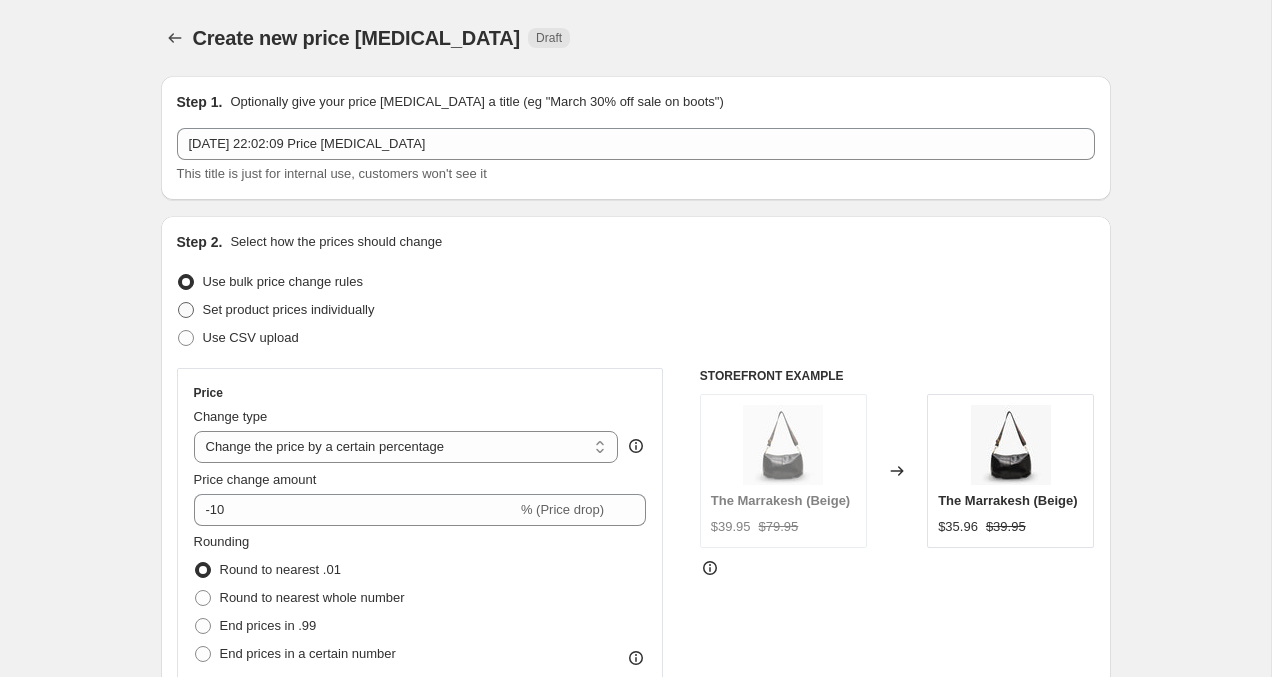 click at bounding box center [186, 310] 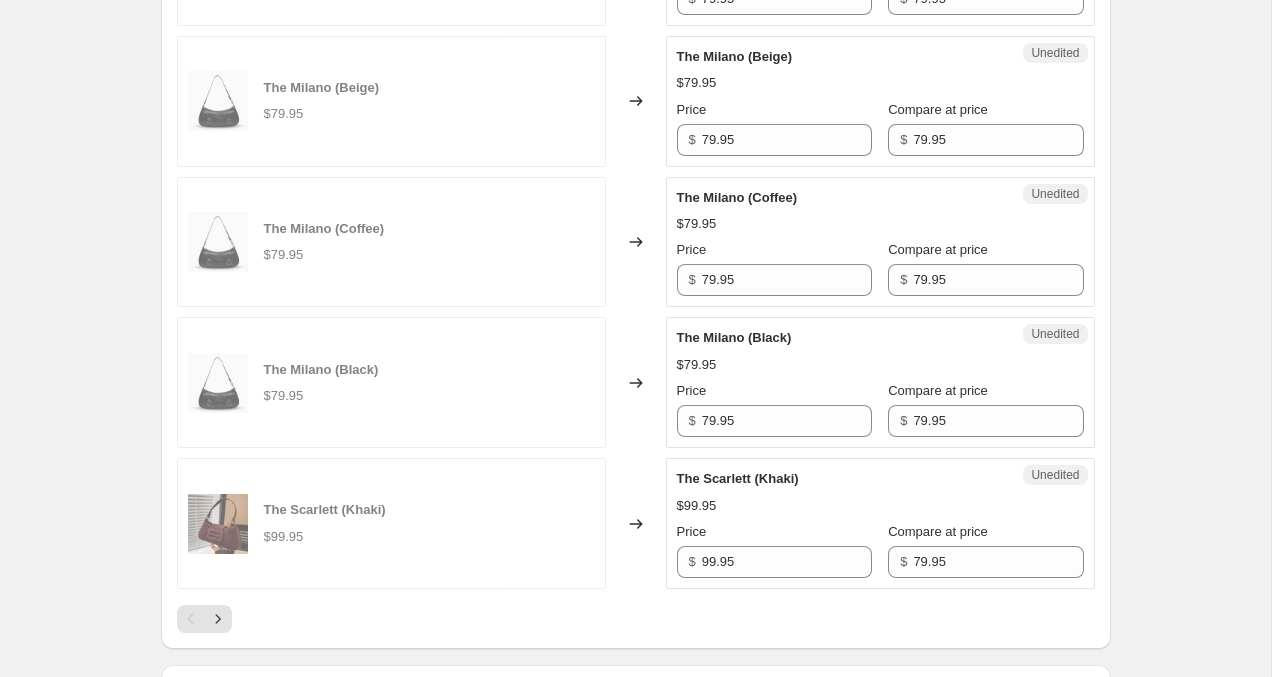 scroll, scrollTop: 3284, scrollLeft: 0, axis: vertical 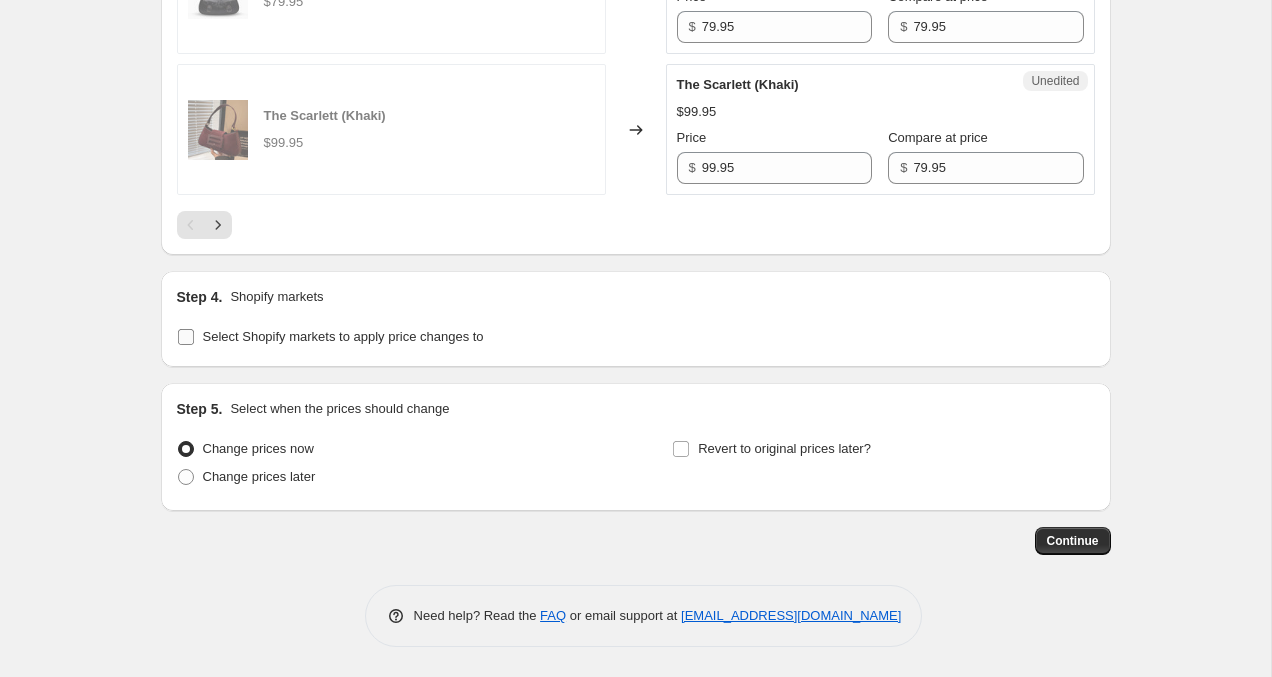click on "Select Shopify markets to apply price changes to" at bounding box center (186, 337) 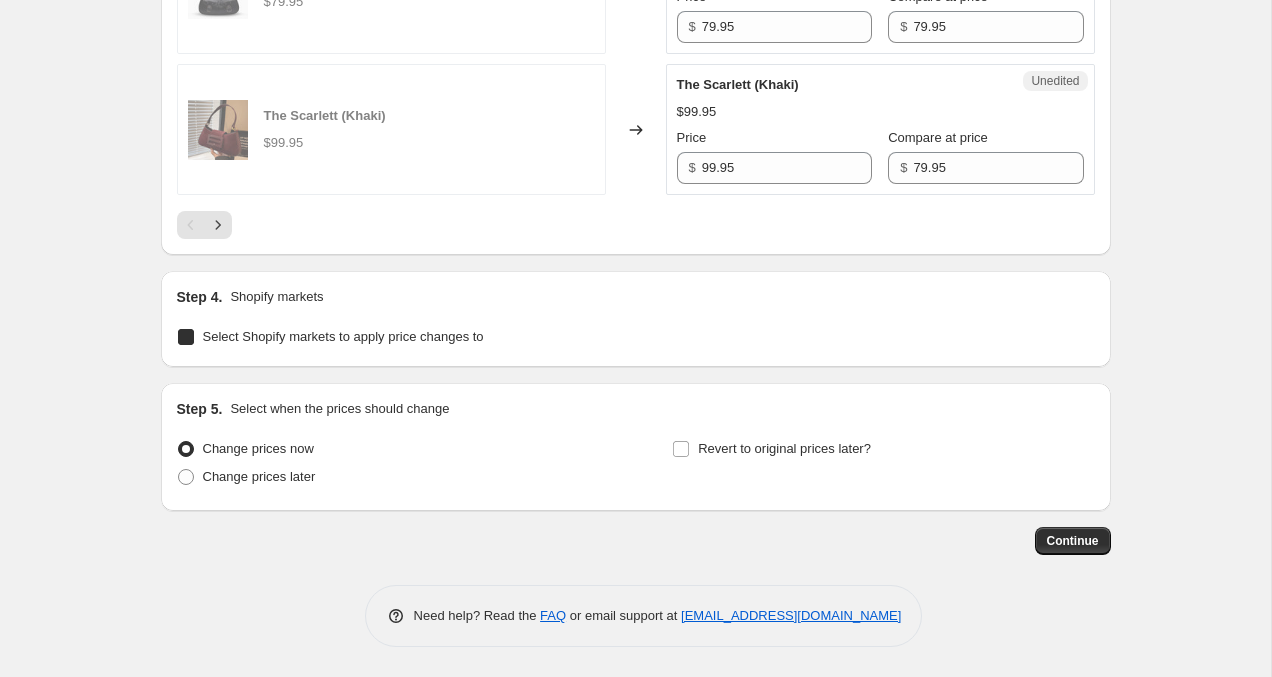 checkbox on "true" 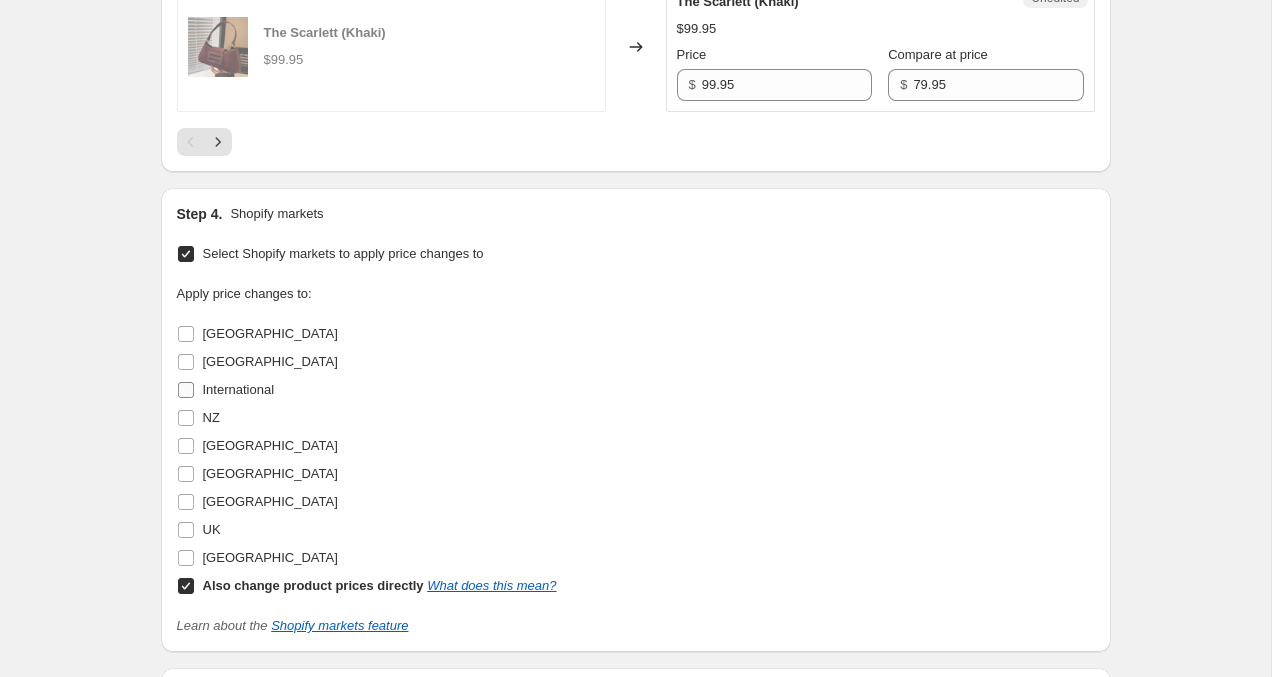 scroll, scrollTop: 3380, scrollLeft: 0, axis: vertical 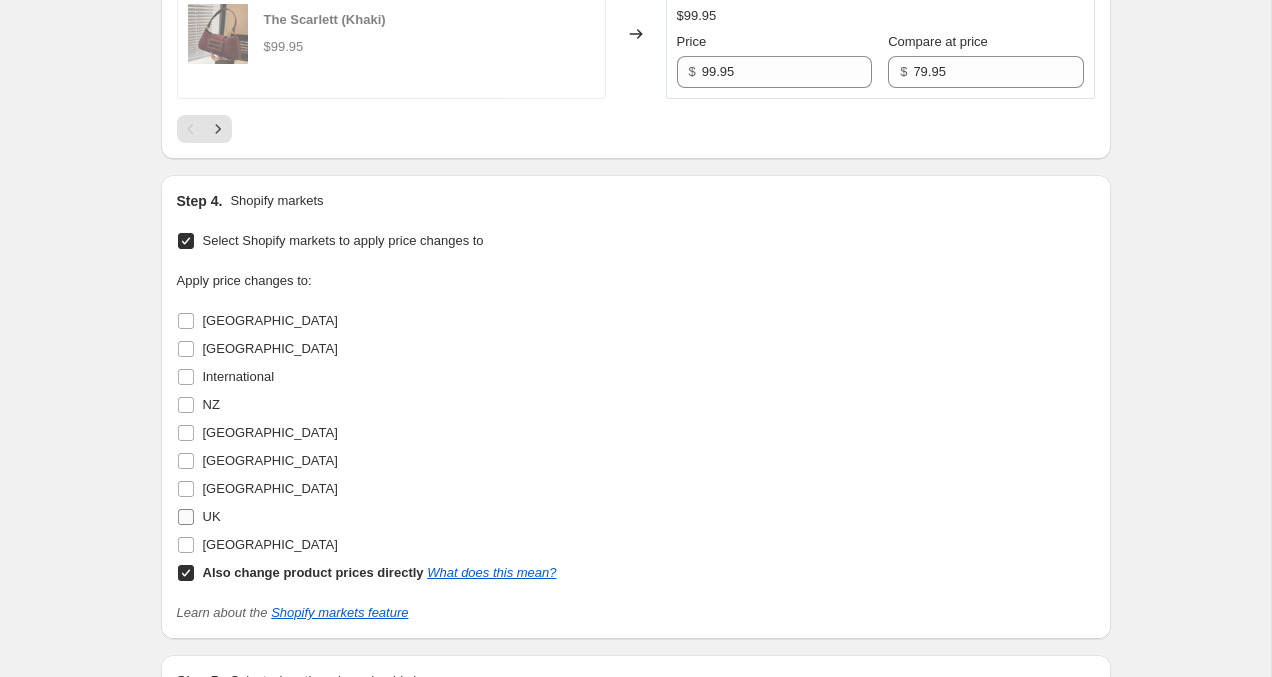 click at bounding box center [186, 517] 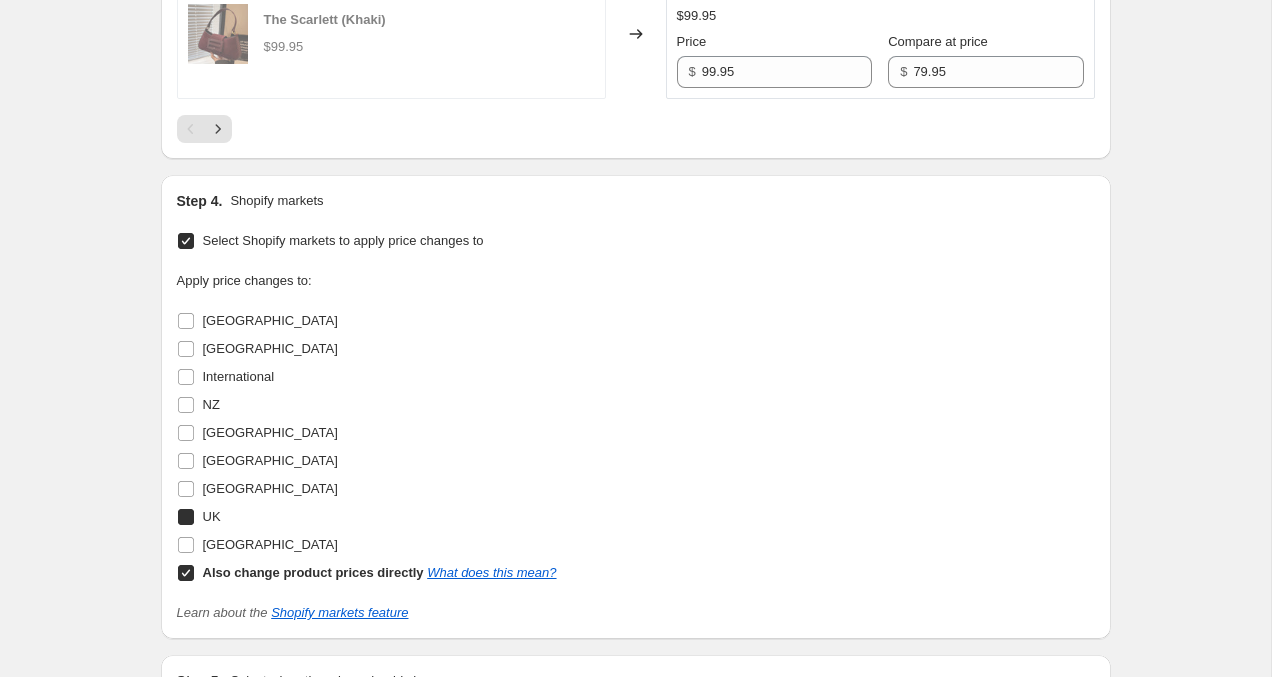 checkbox on "true" 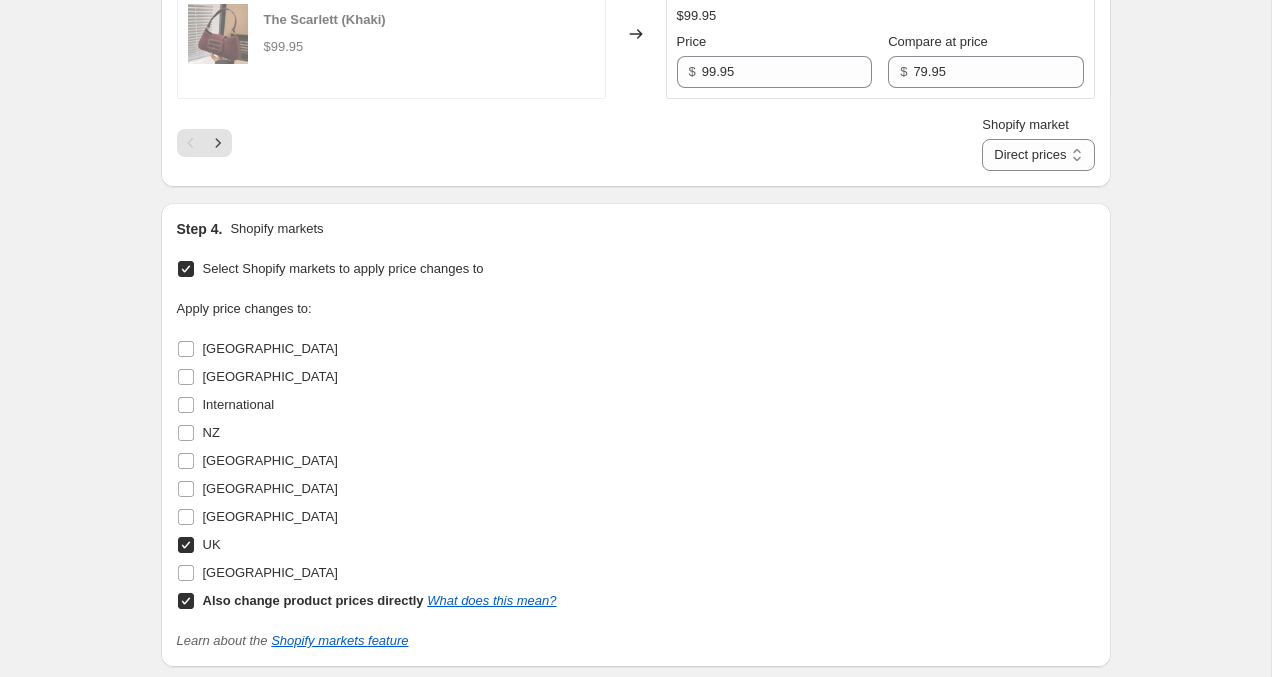 click on "Also change product prices directly   What does this mean?" at bounding box center (186, 601) 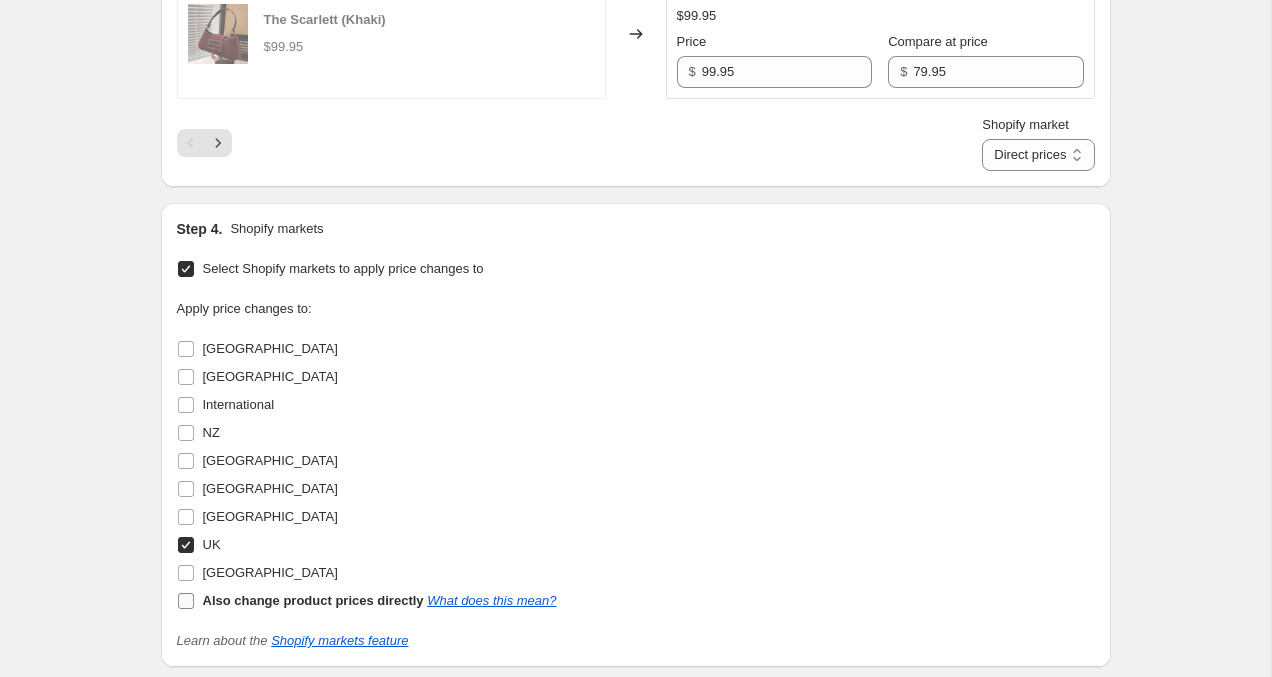 checkbox on "false" 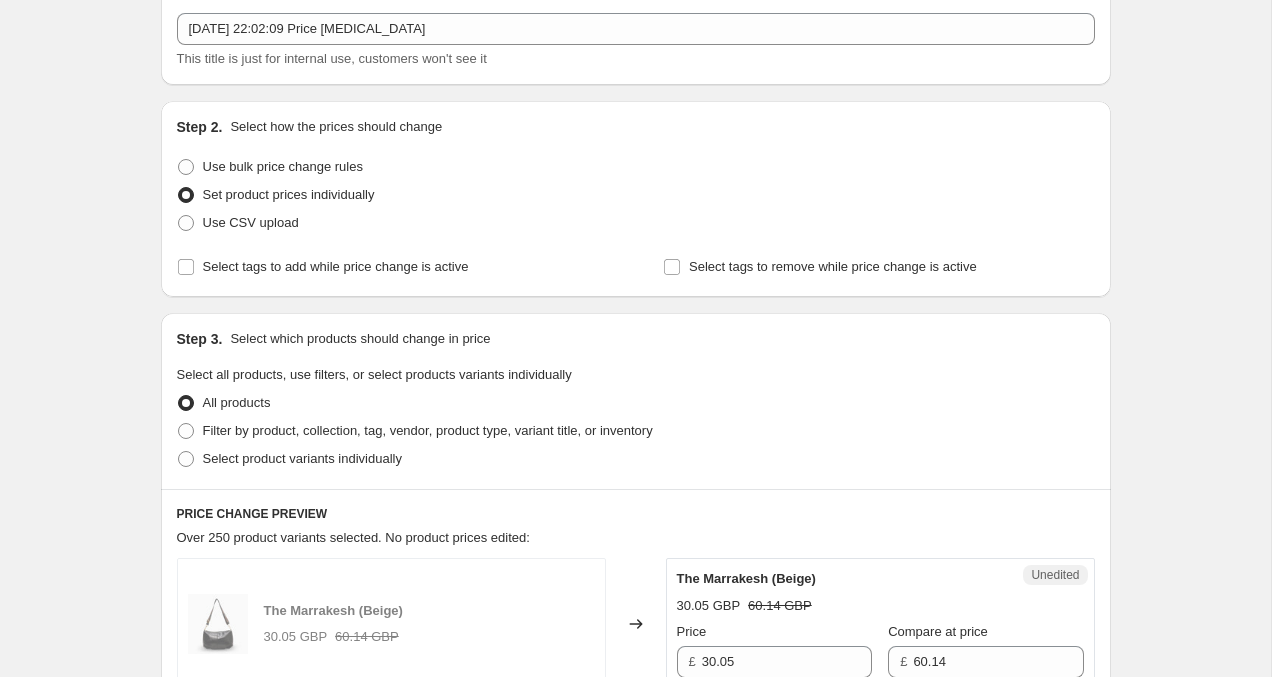 scroll, scrollTop: 186, scrollLeft: 0, axis: vertical 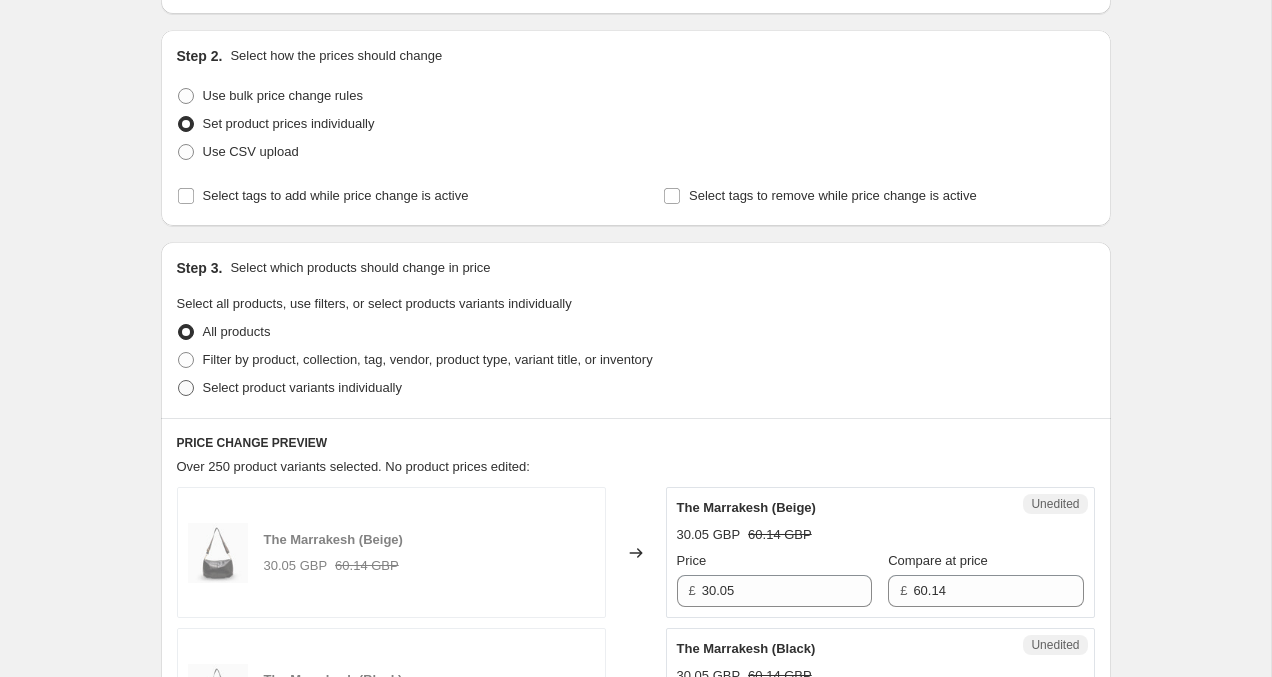 click at bounding box center (186, 388) 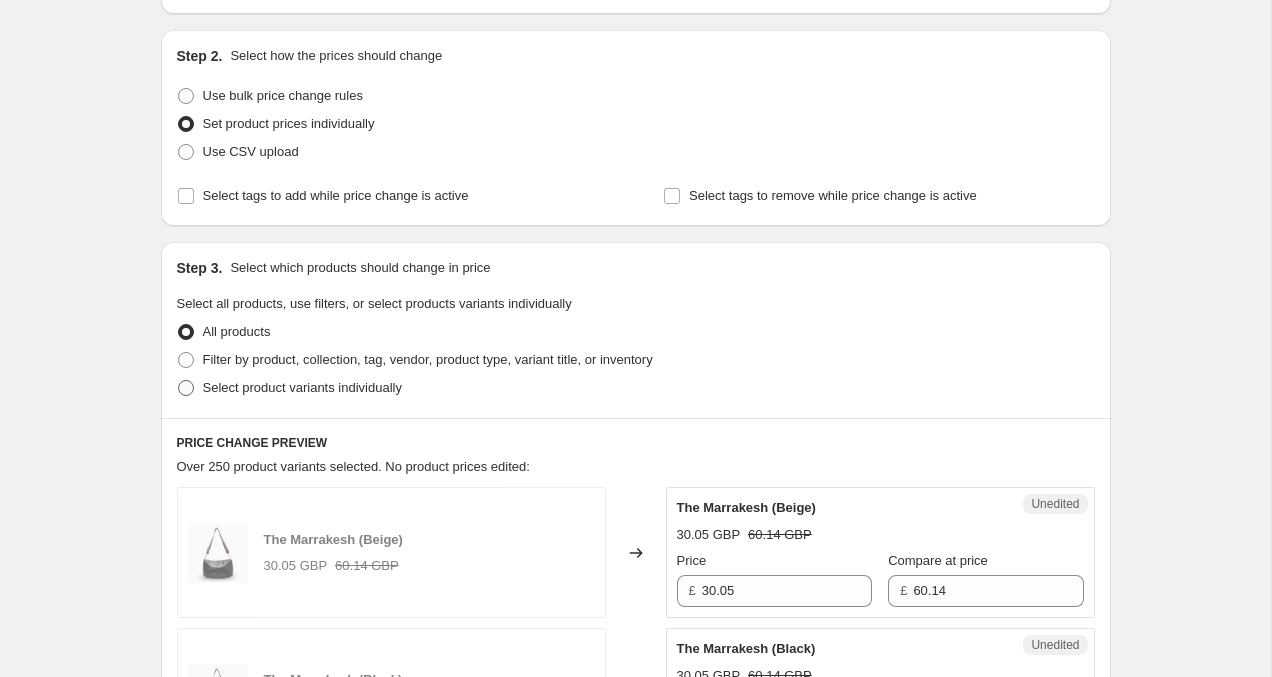 radio on "true" 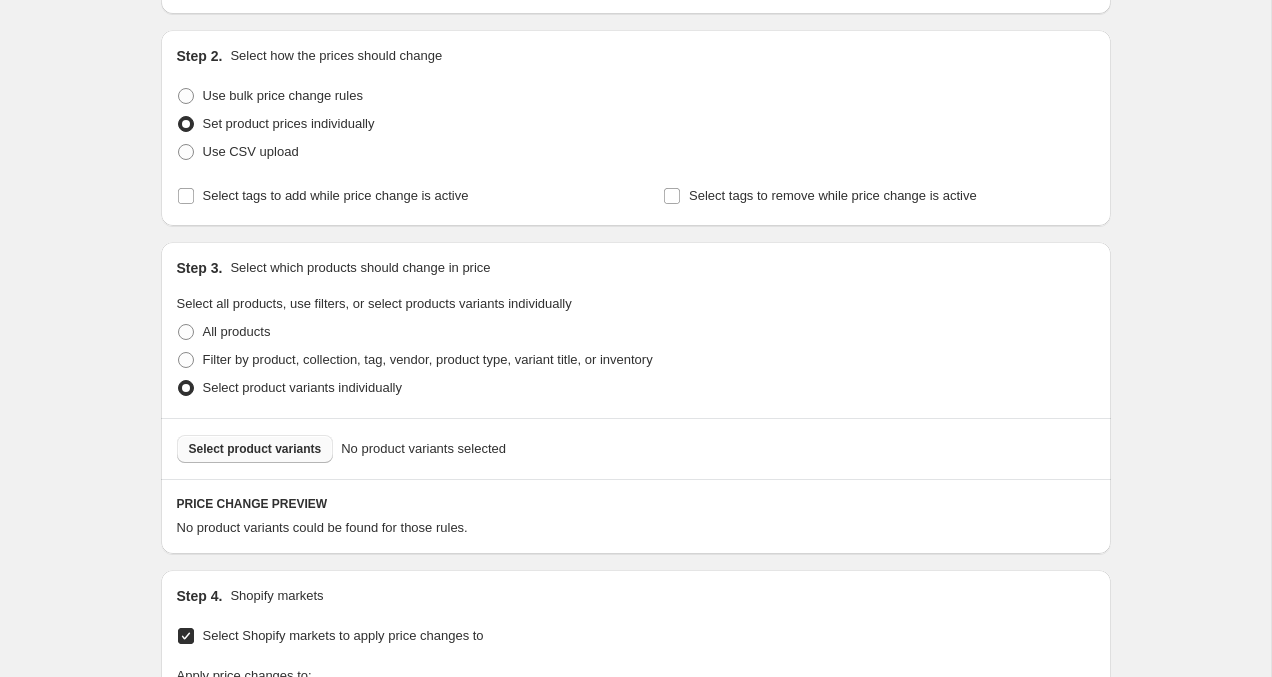 click on "Select product variants" at bounding box center [255, 449] 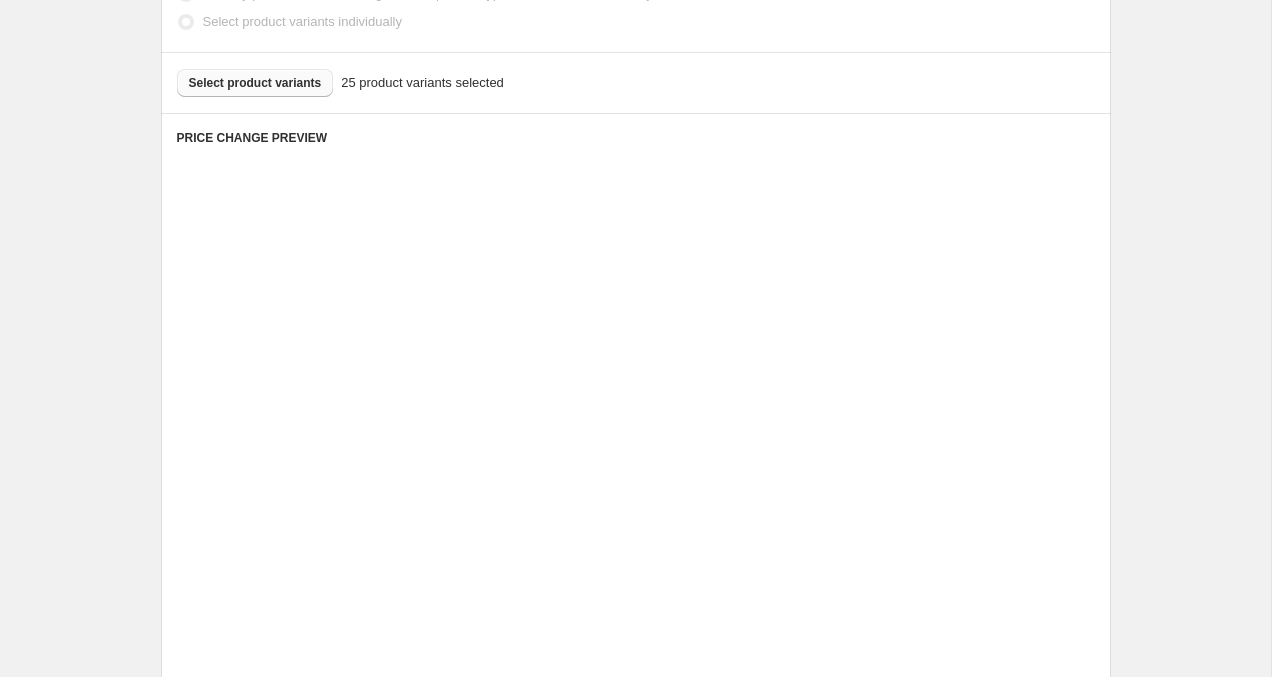 scroll, scrollTop: 565, scrollLeft: 0, axis: vertical 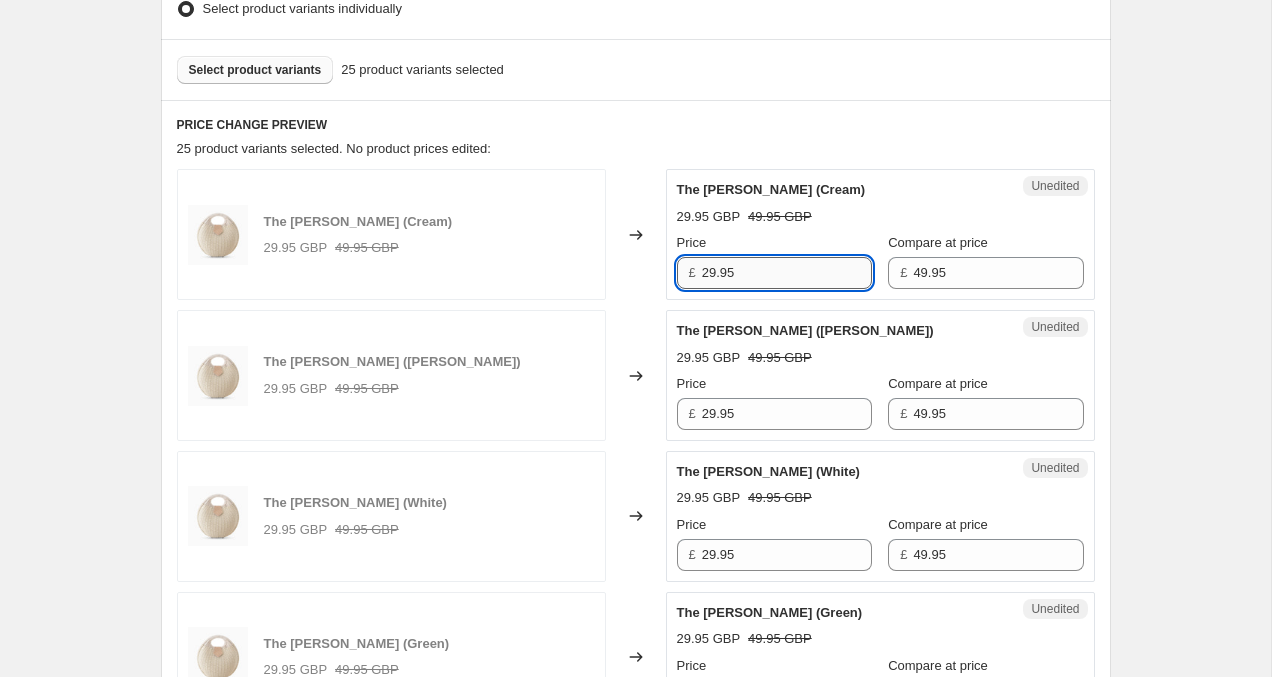 click on "29.95" at bounding box center (787, 273) 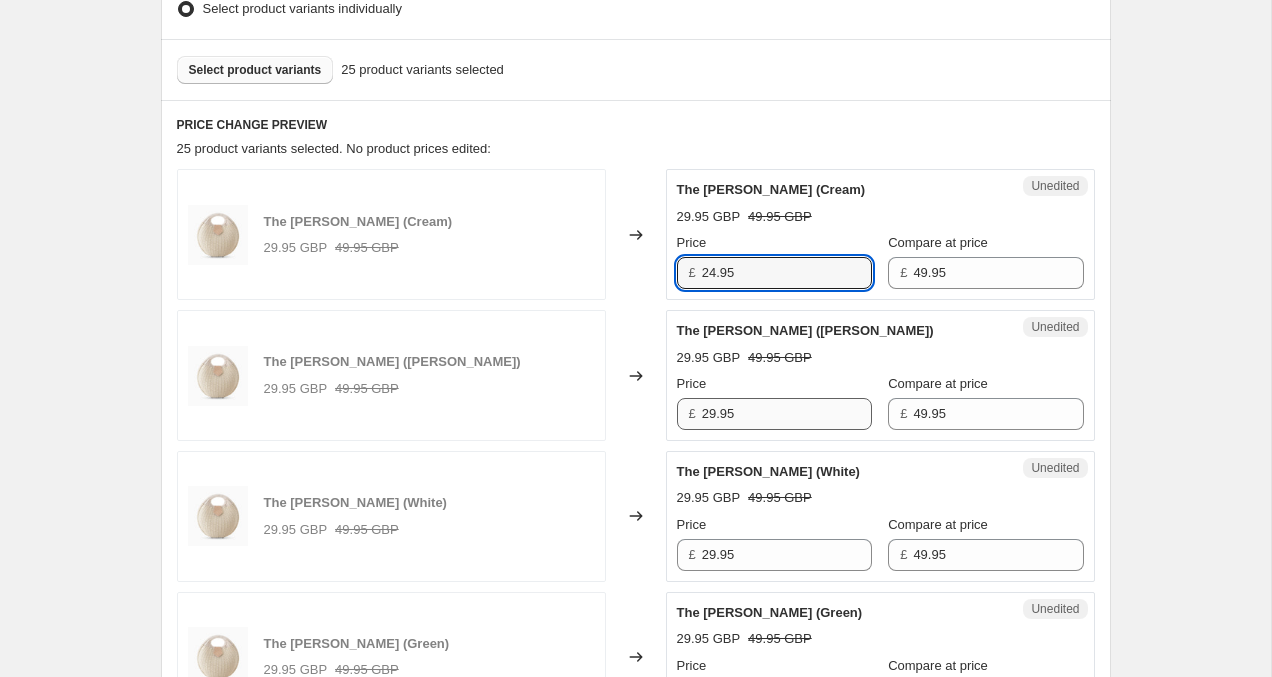 type on "24.95" 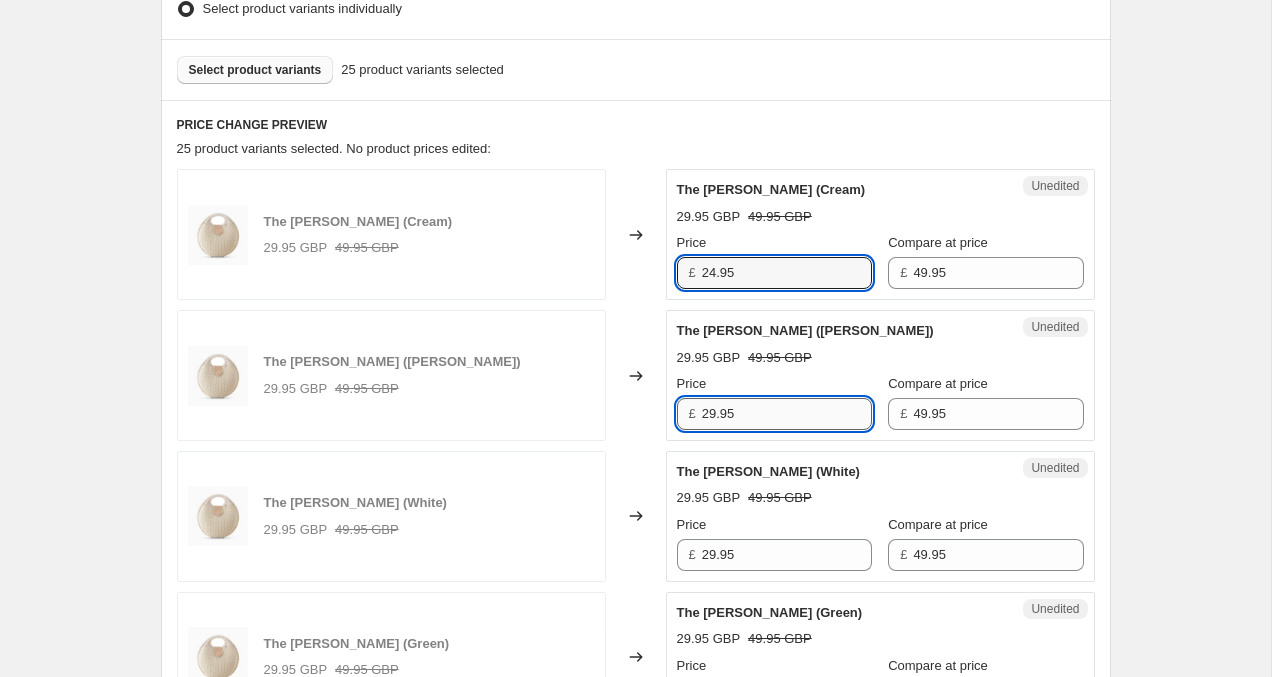 click on "29.95" at bounding box center [787, 414] 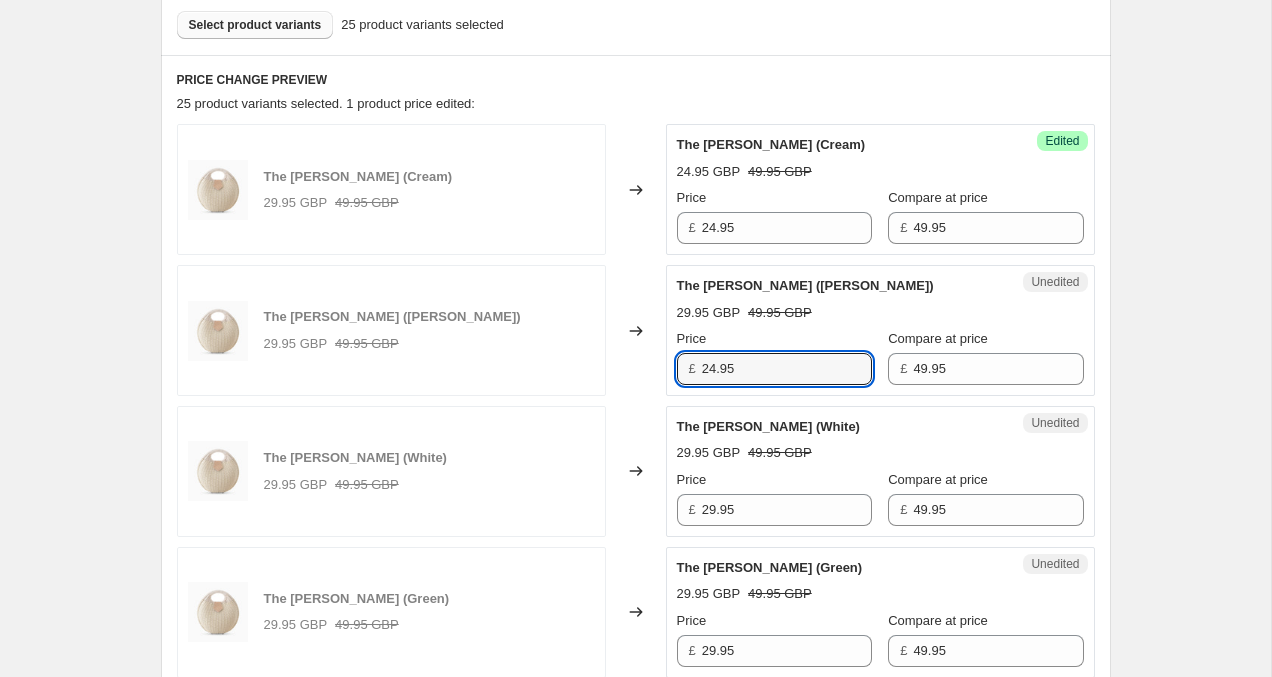 scroll, scrollTop: 611, scrollLeft: 0, axis: vertical 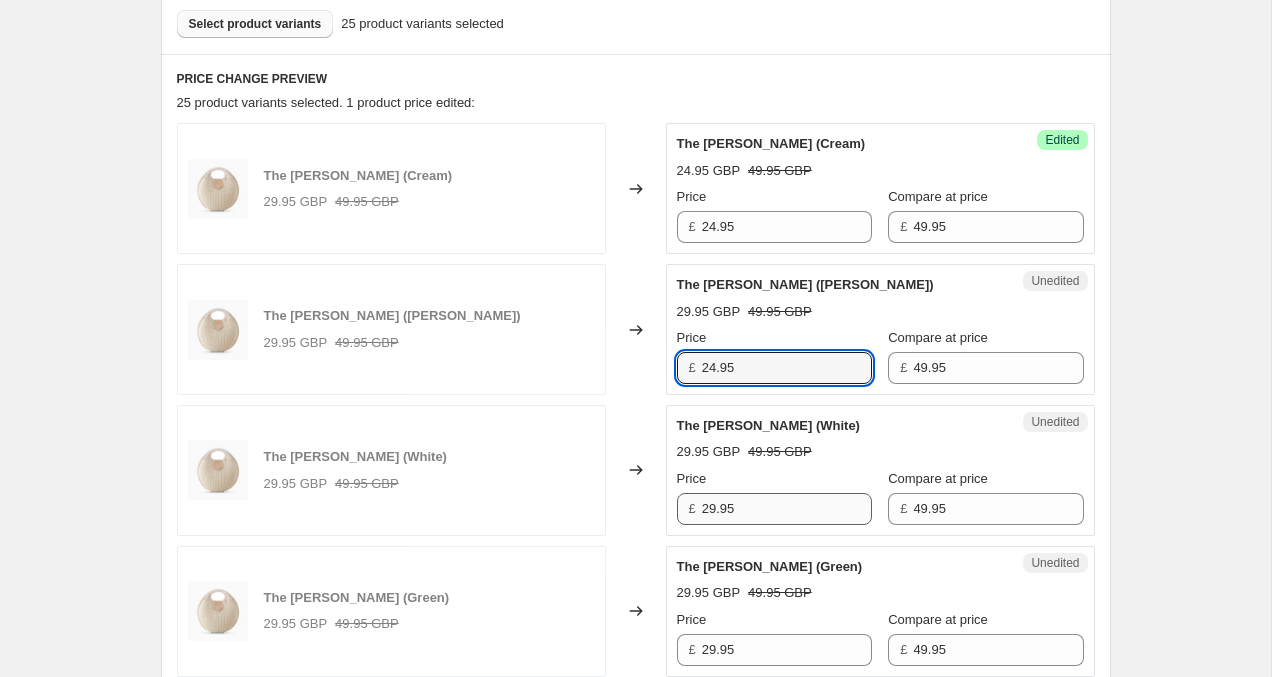 type on "24.95" 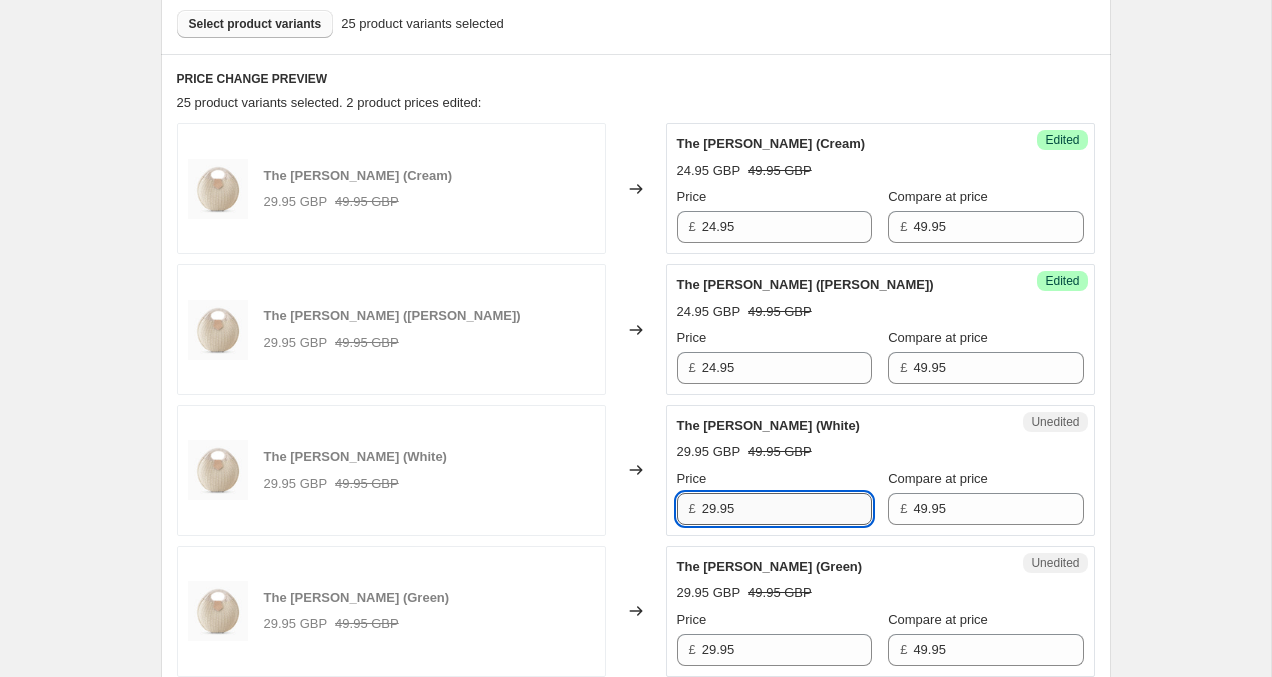 click on "29.95" at bounding box center [787, 509] 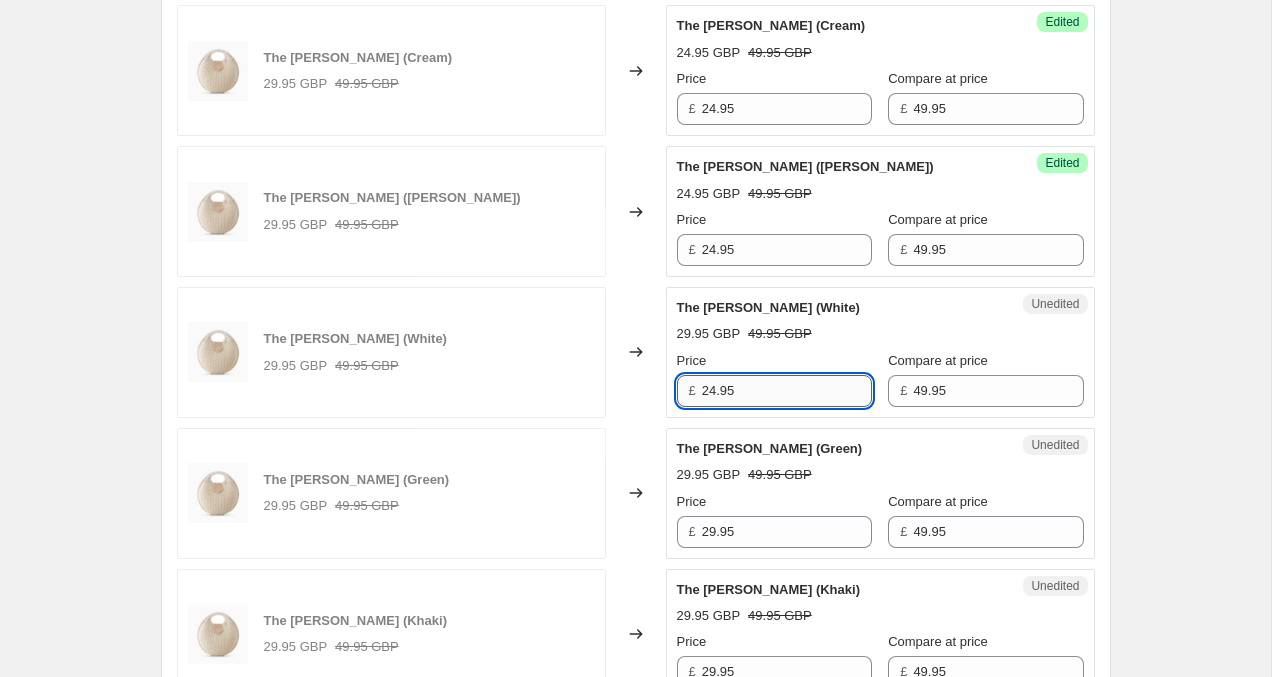scroll, scrollTop: 731, scrollLeft: 0, axis: vertical 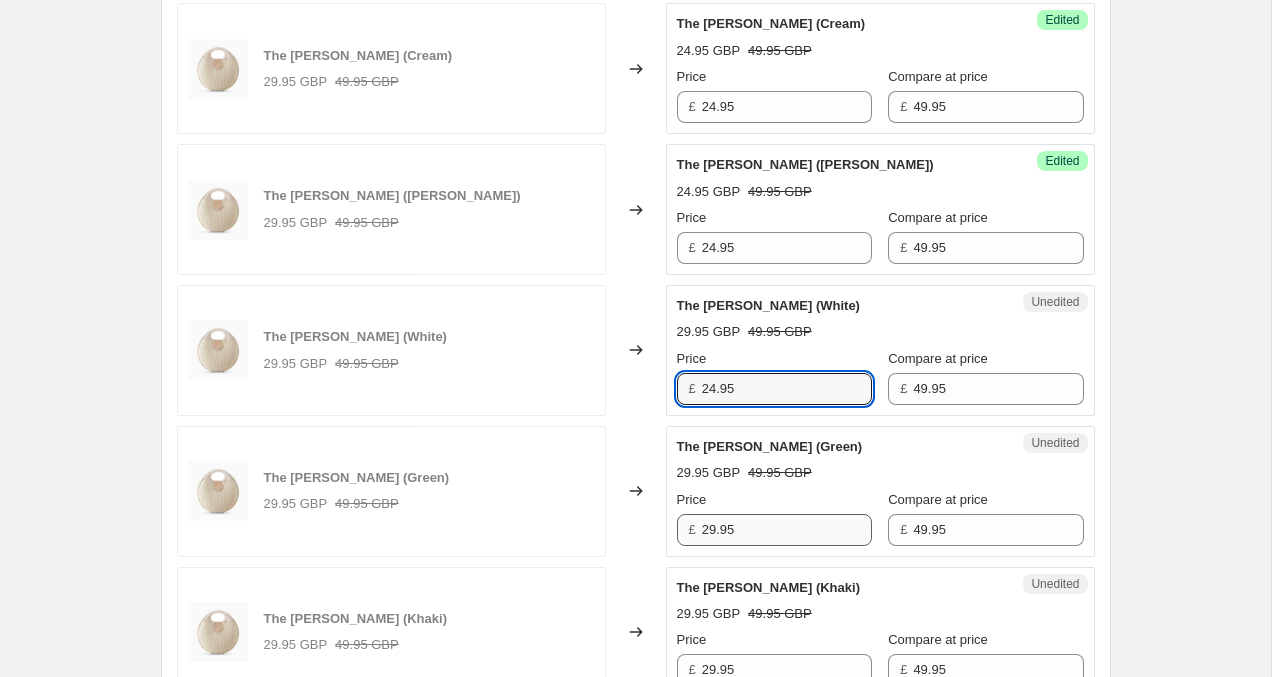 type on "24.95" 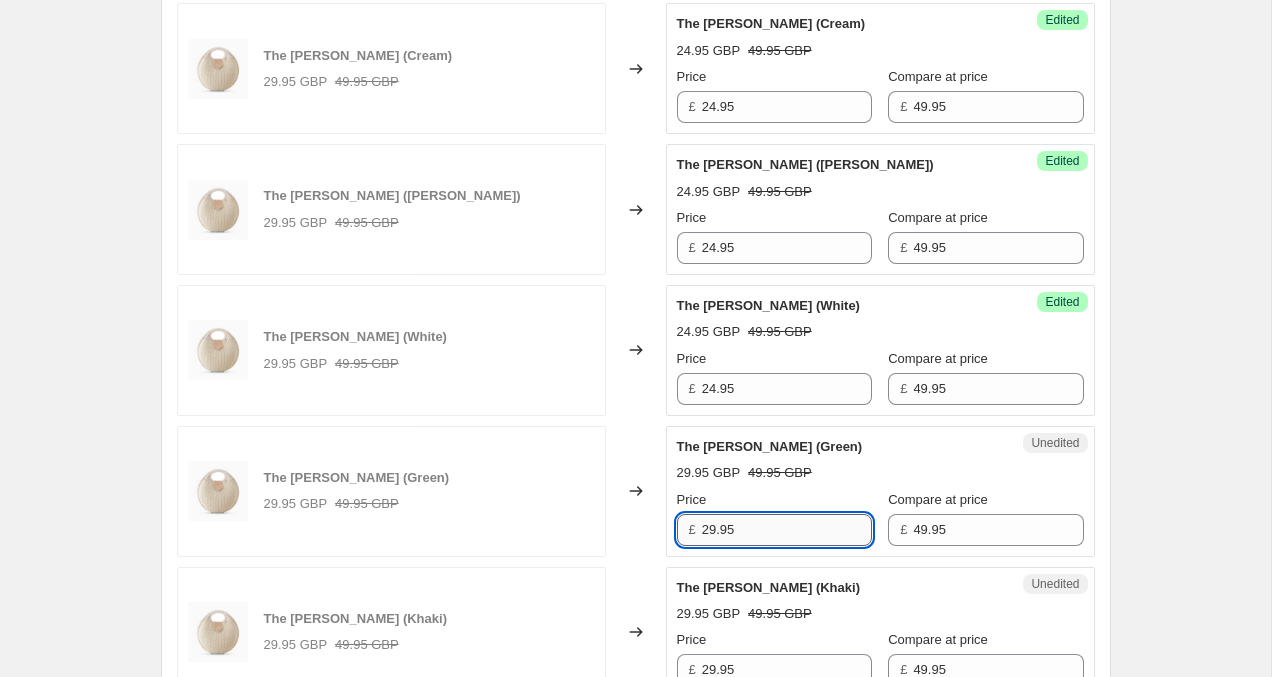 click on "29.95" at bounding box center [787, 530] 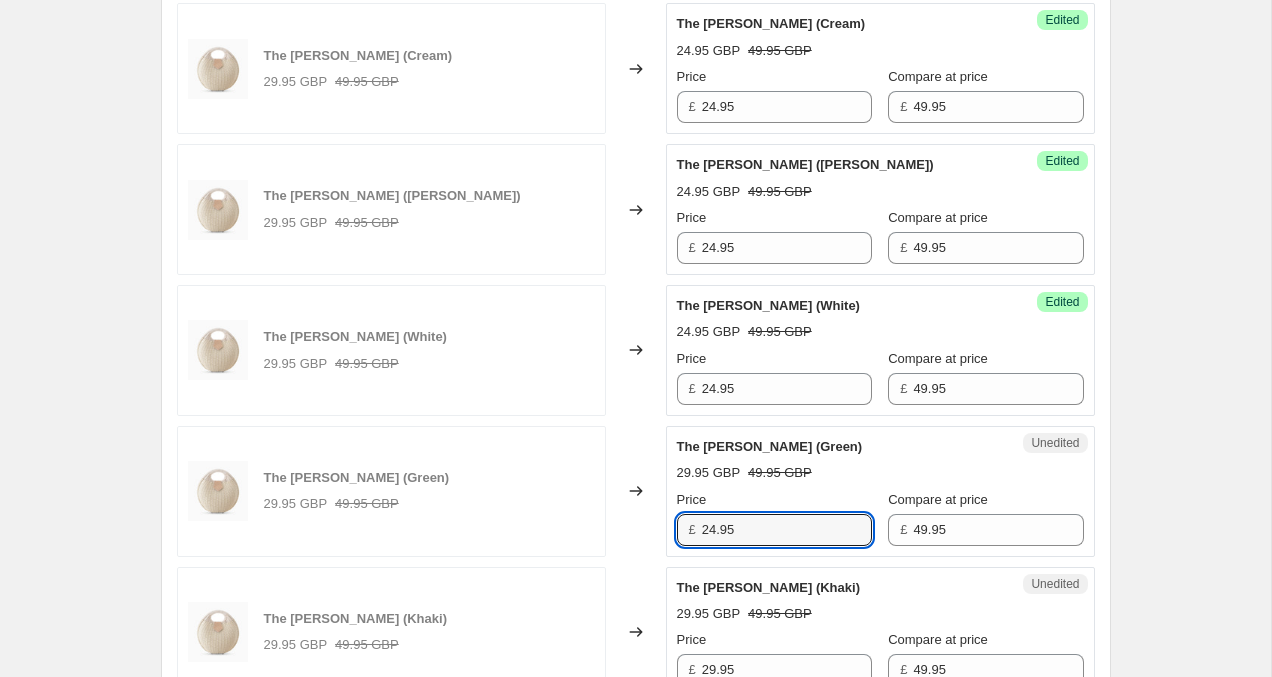 type on "24.95" 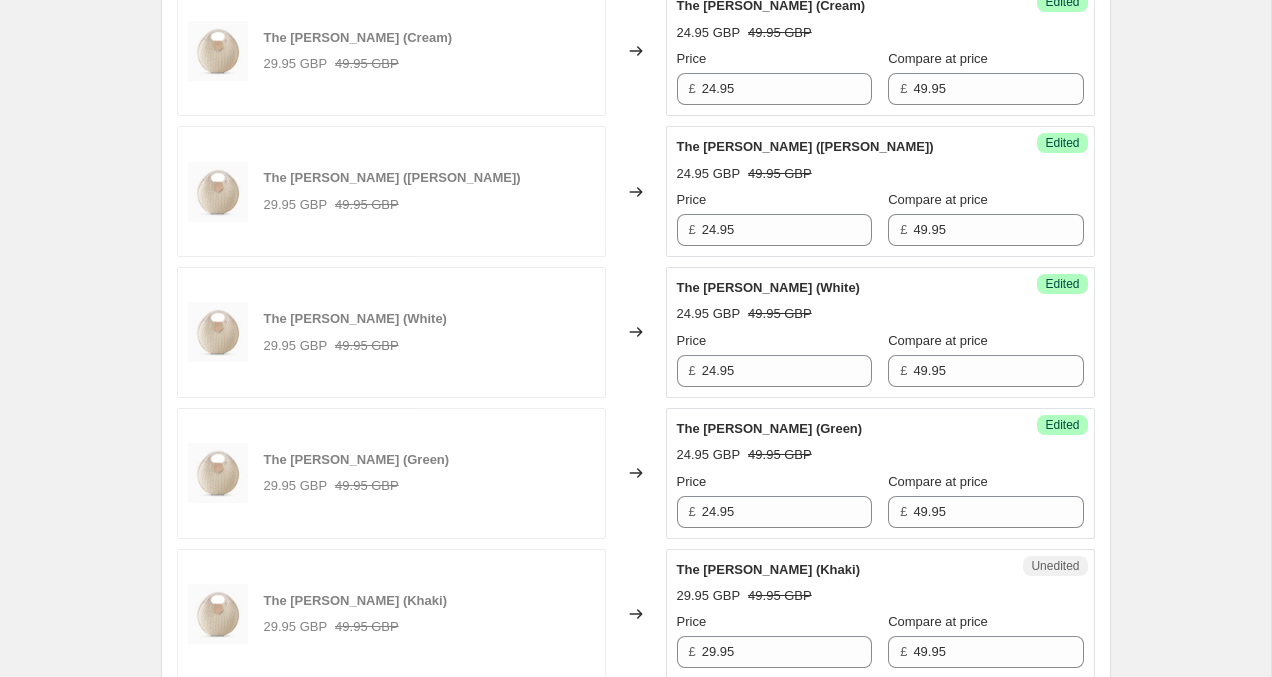 scroll, scrollTop: 830, scrollLeft: 0, axis: vertical 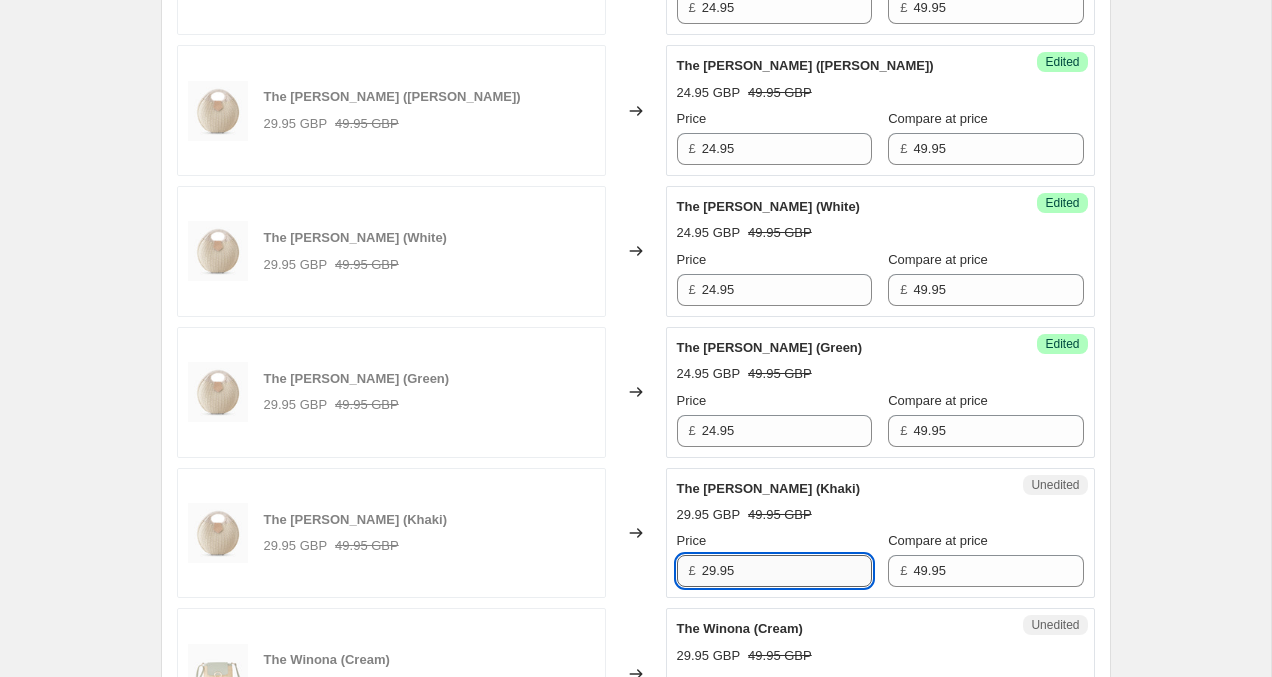 click on "29.95" at bounding box center [787, 571] 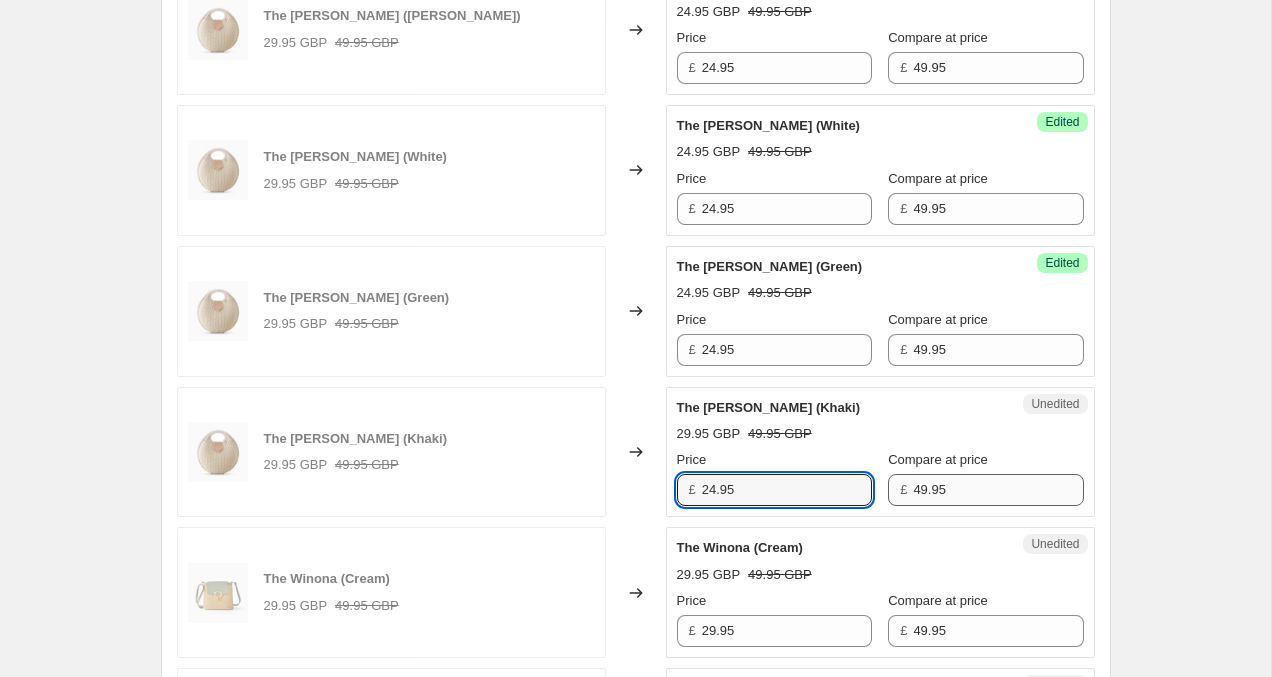 scroll, scrollTop: 915, scrollLeft: 0, axis: vertical 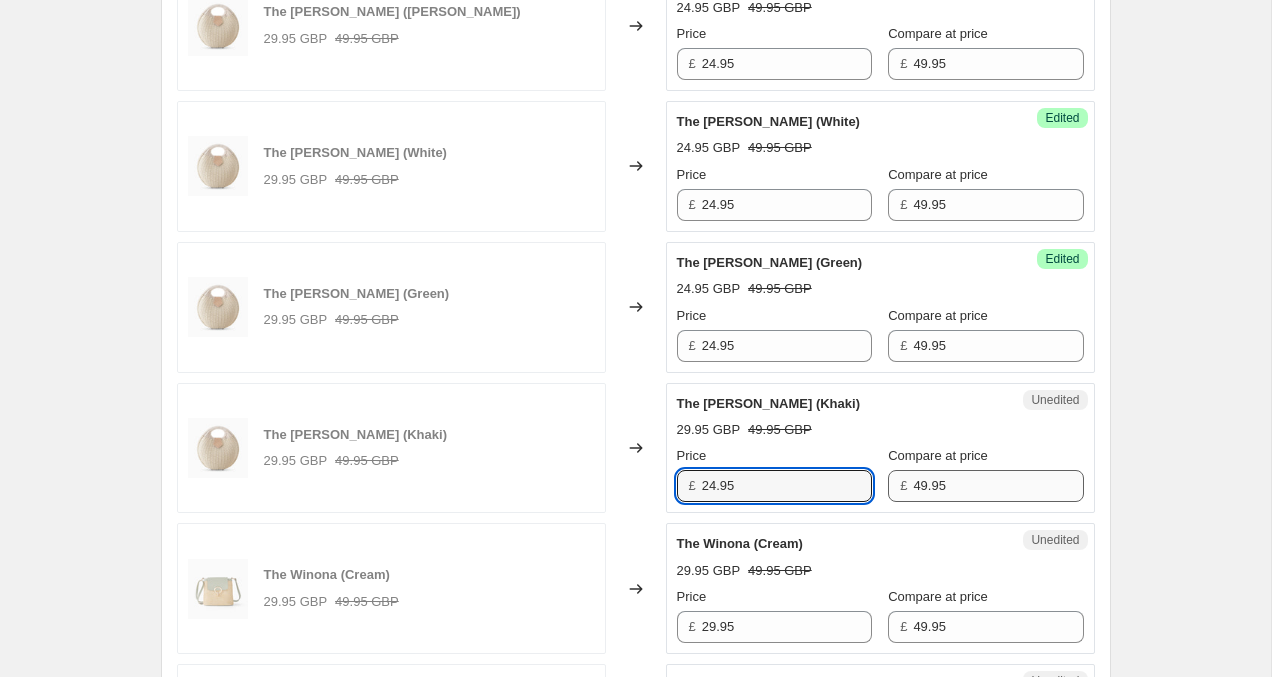 type on "24.95" 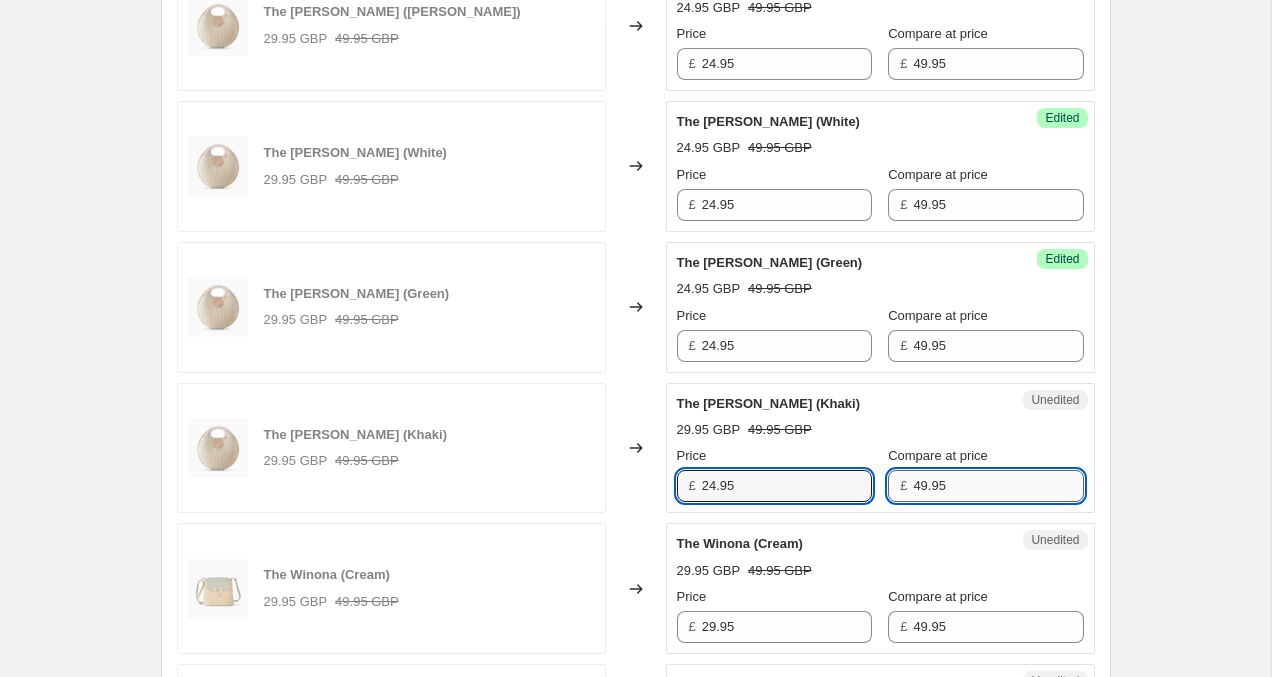 click on "49.95" at bounding box center (998, 486) 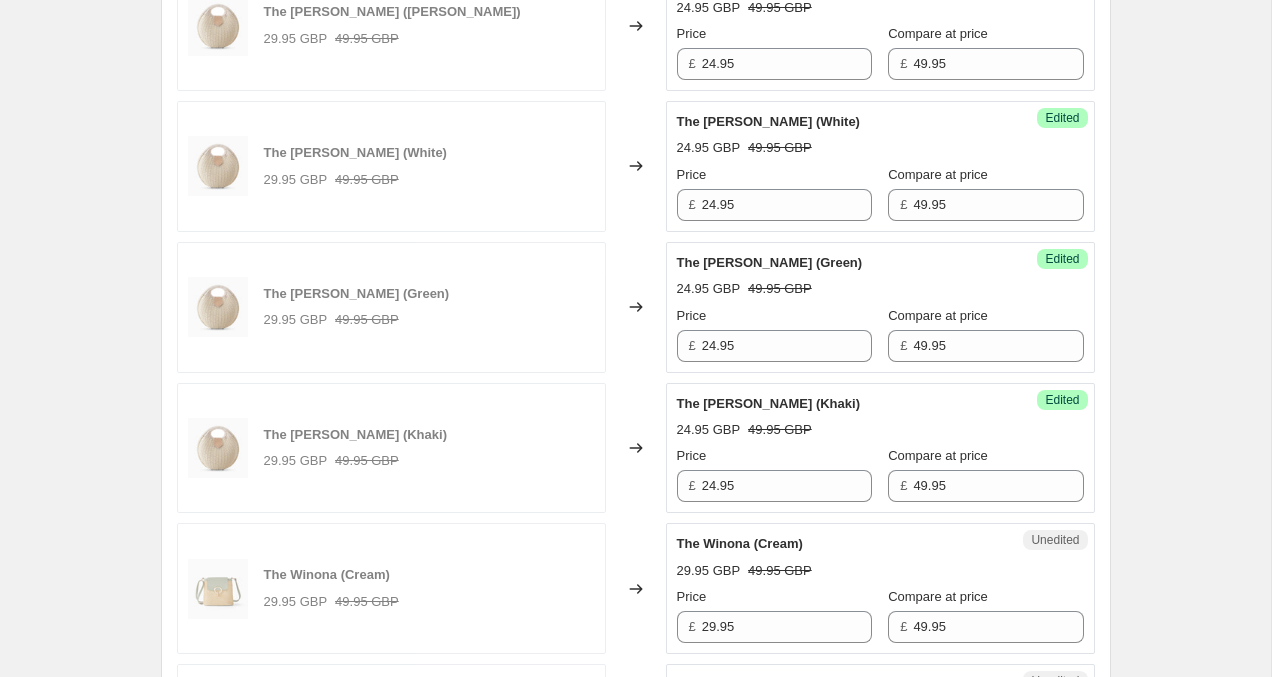 click on "Create new price change job. This page is ready Create new price change job Draft Step 1. Optionally give your price change job a title (eg "March 30% off sale on boots") 11 Jul 2025, 22:02:09 Price change job This title is just for internal use, customers won't see it Step 2. Select how the prices should change Use bulk price change rules Set product prices individually Use CSV upload Select tags to add while price change is active Select tags to remove while price change is active Step 3. Select which products should change in price Select all products, use filters, or select products variants individually All products Filter by product, collection, tag, vendor, product type, variant title, or inventory Select product variants individually Select product variants 25   product variants selected PRICE CHANGE PREVIEW 25 product variants selected. 5 product prices edited: The Holly (Cream) 29.95 GBP 49.95 GBP Changed to Success Edited The Holly (Cream) 24.95 GBP 49.95 GBP Price £ 24.95 Compare at price £ £" at bounding box center (635, 1280) 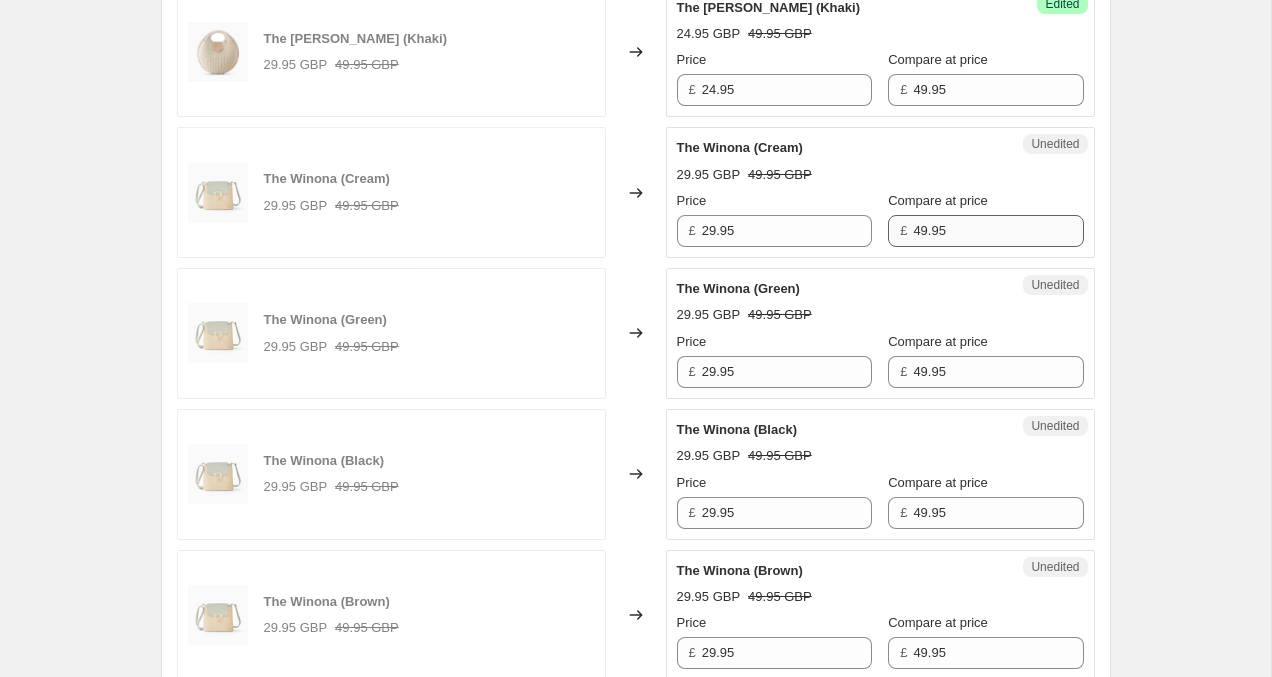 scroll, scrollTop: 1317, scrollLeft: 0, axis: vertical 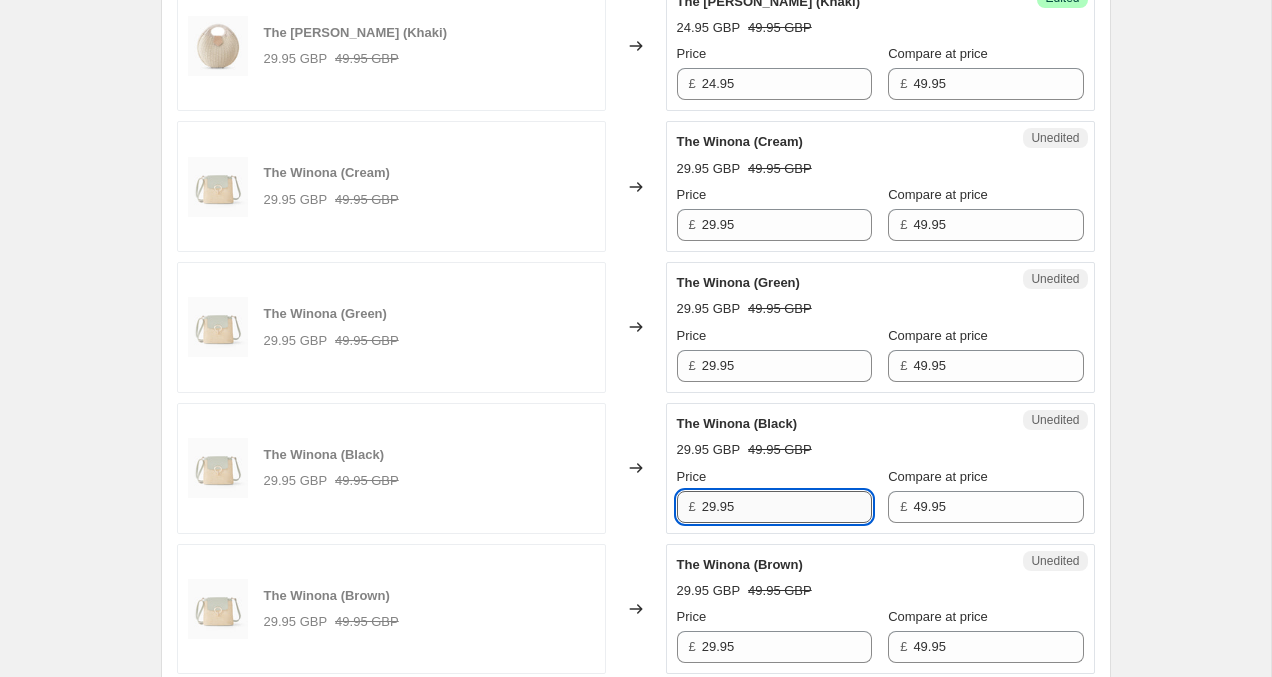 click on "29.95" at bounding box center (787, 507) 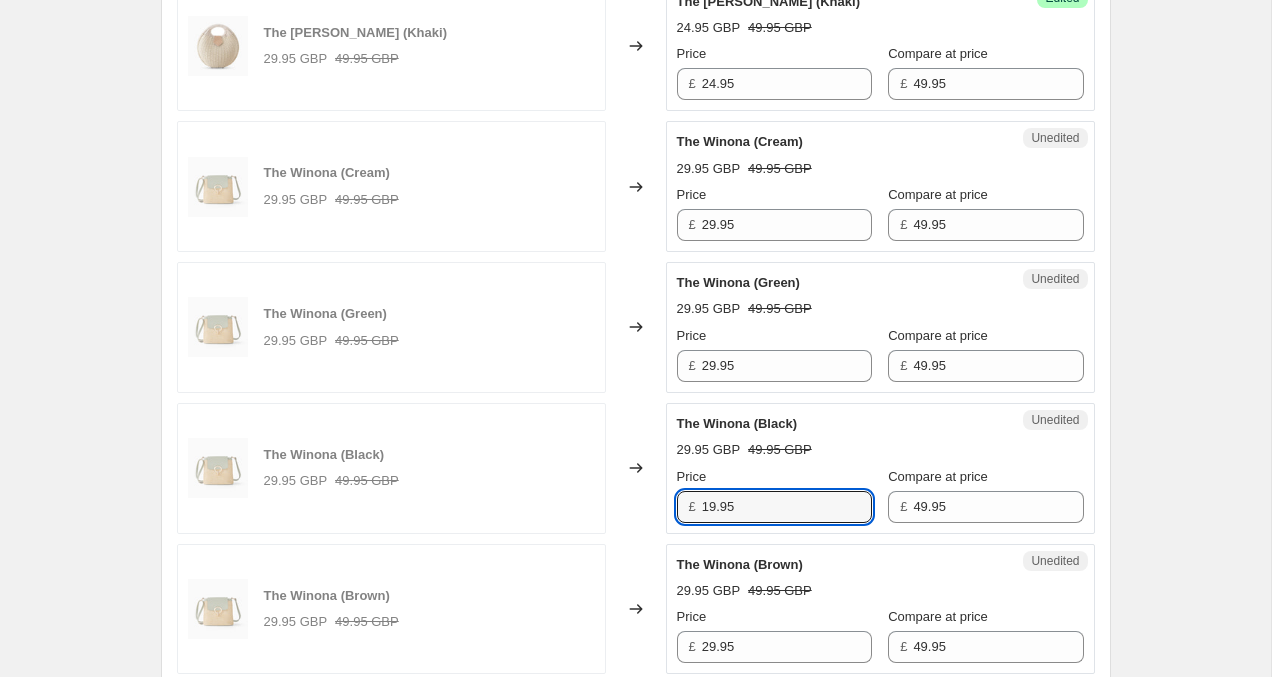 type on "19.95" 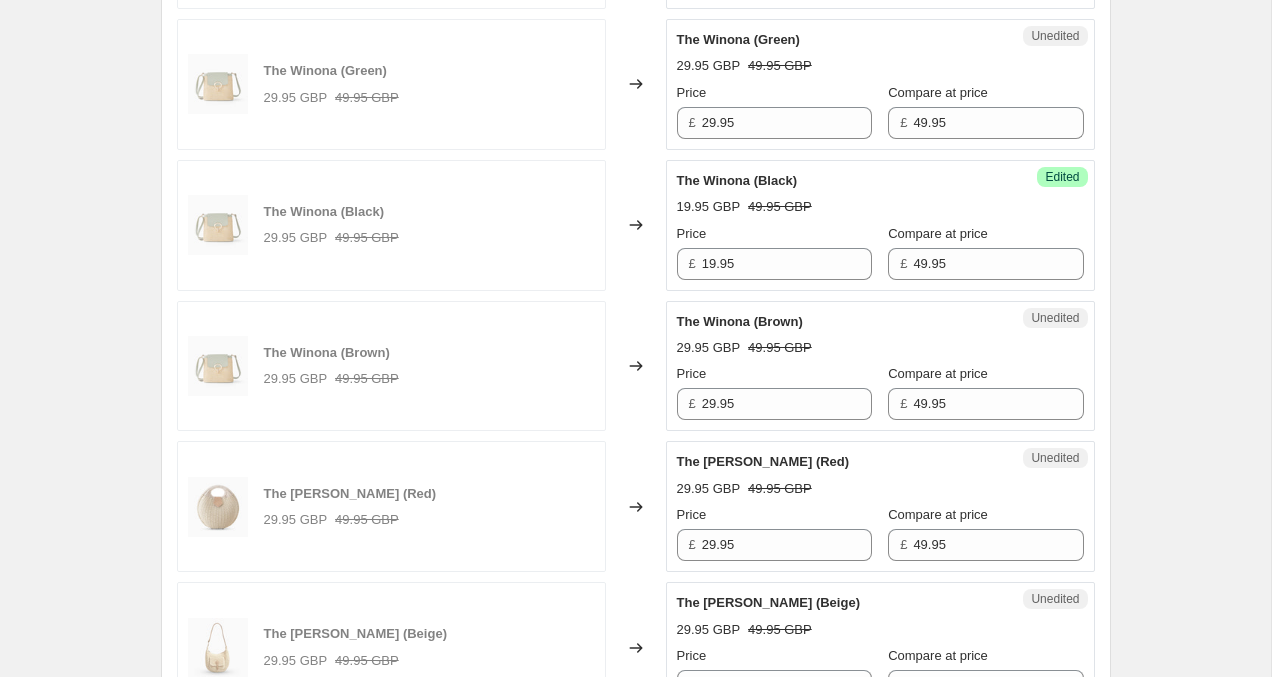 scroll, scrollTop: 1556, scrollLeft: 0, axis: vertical 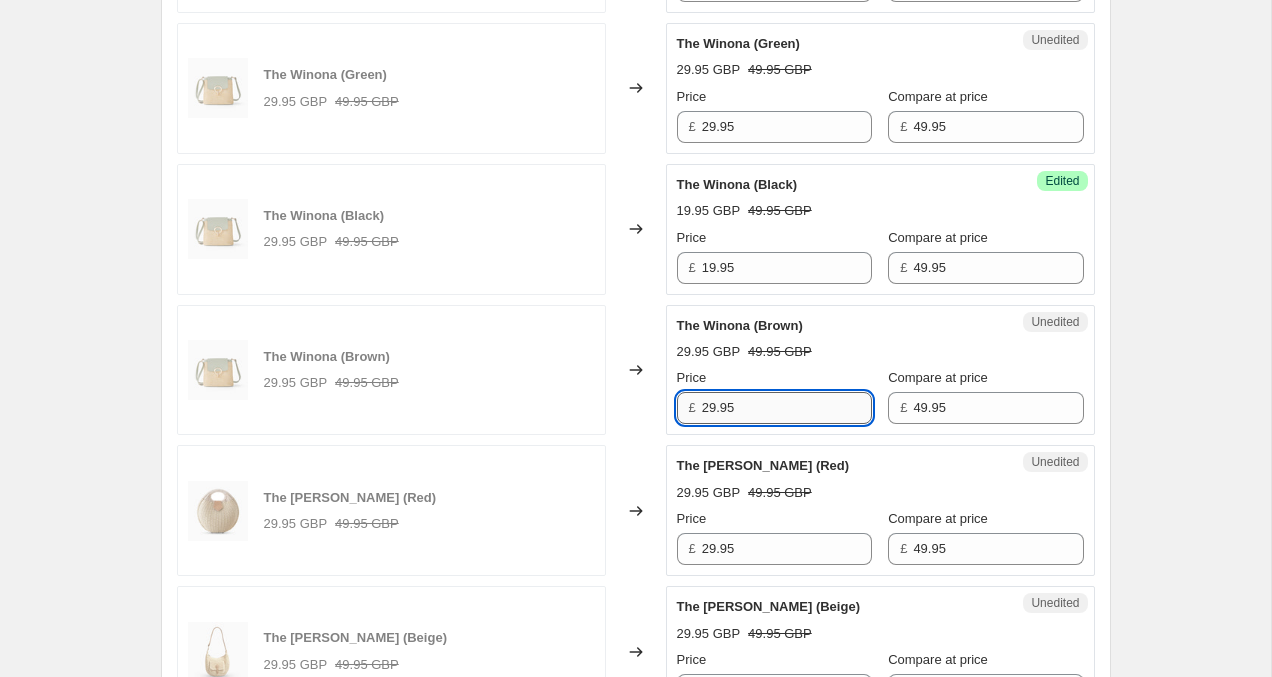 click on "29.95" at bounding box center (787, 408) 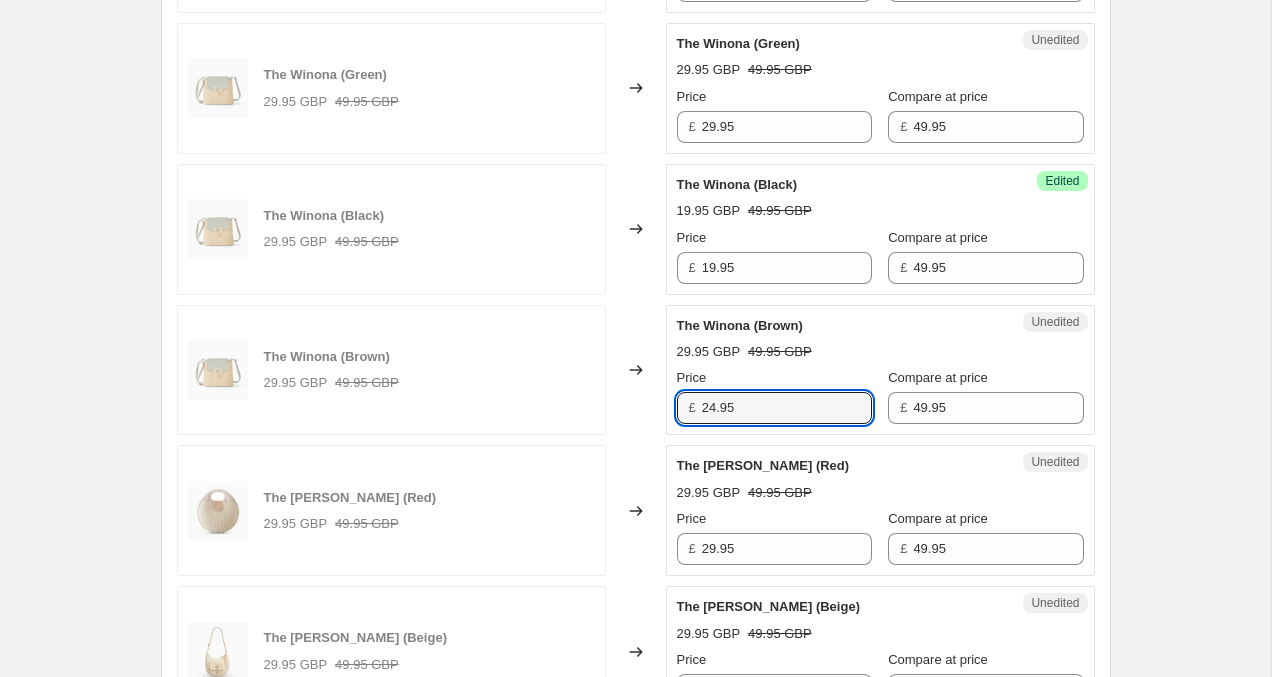 type on "24.95" 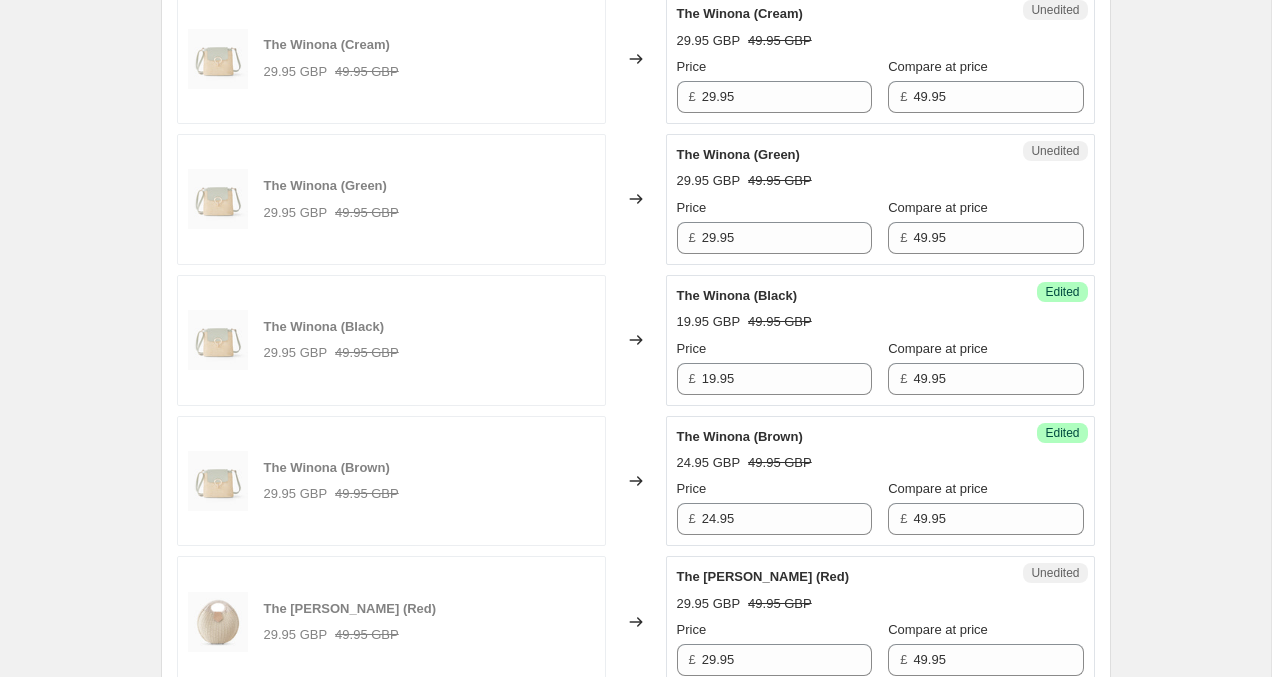 scroll, scrollTop: 1435, scrollLeft: 0, axis: vertical 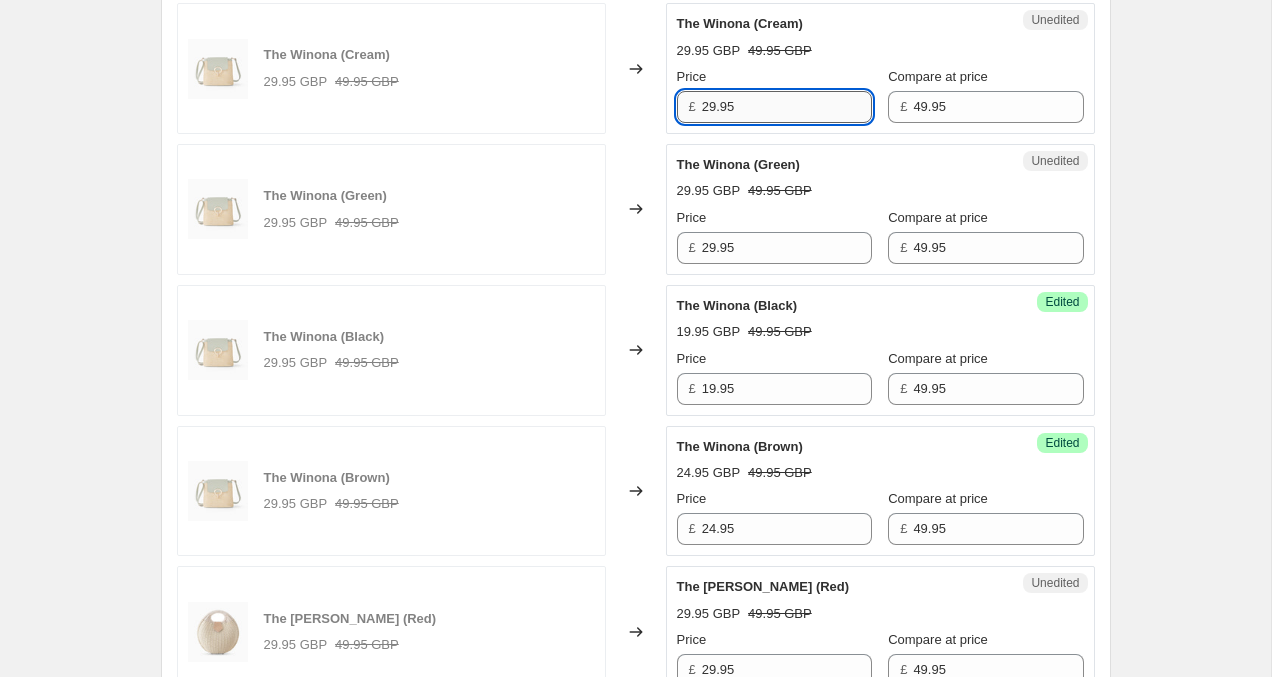 click on "29.95" at bounding box center [787, 107] 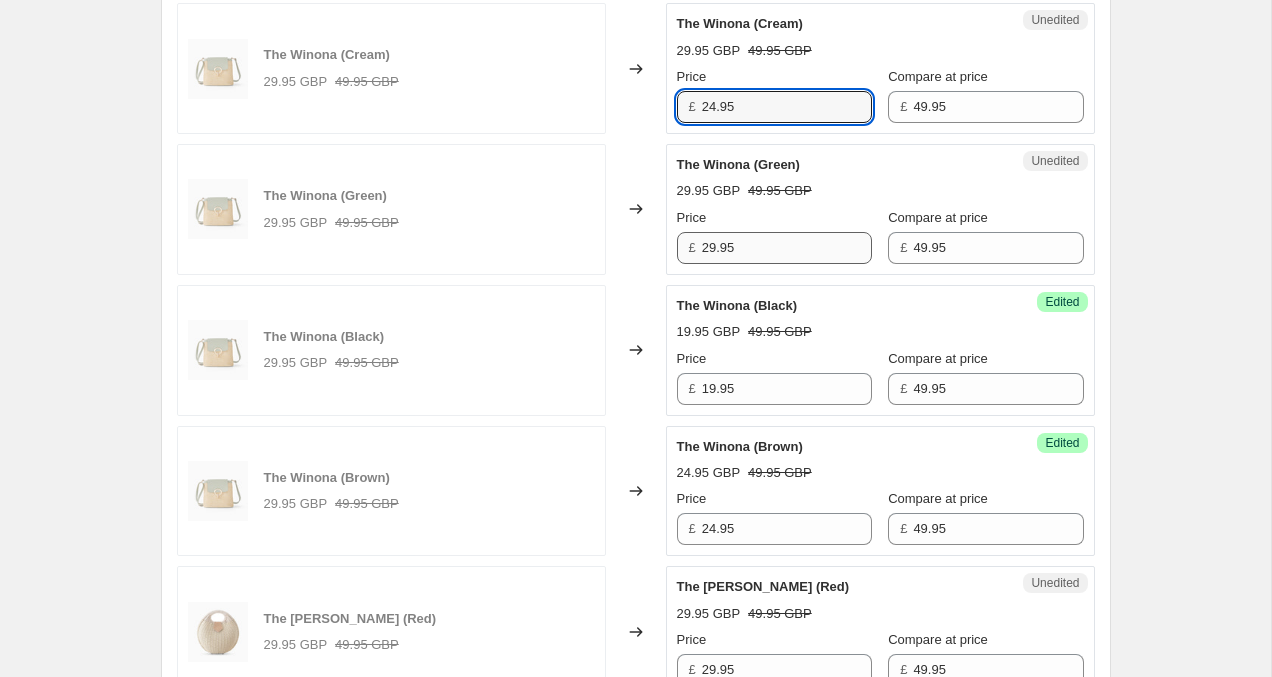 type on "24.95" 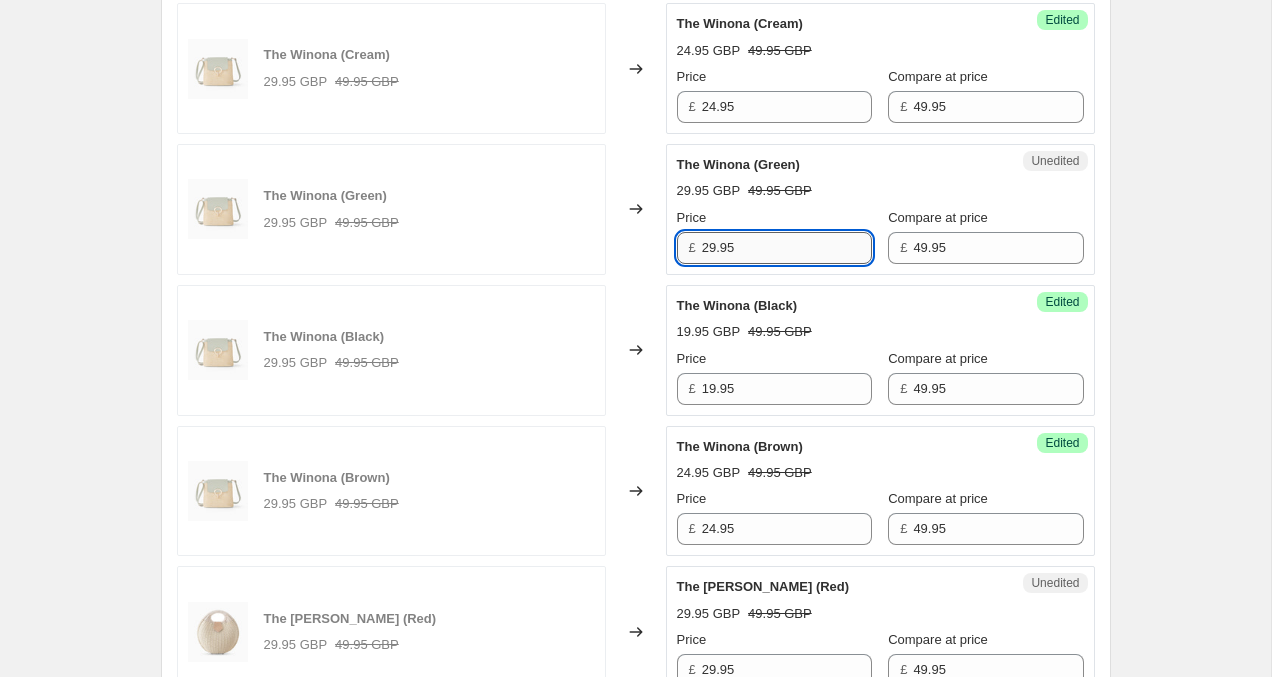 click on "29.95" at bounding box center [787, 248] 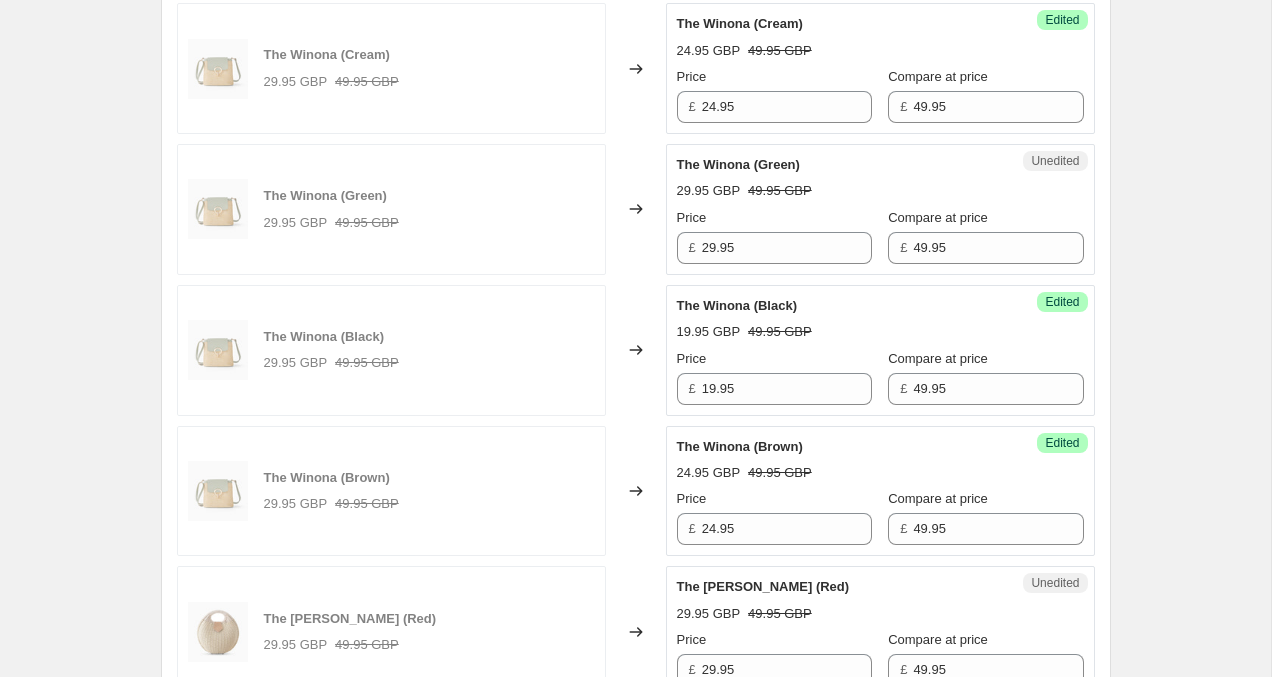 click on "Create new price change job. This page is ready Create new price change job Draft Step 1. Optionally give your price change job a title (eg "March 30% off sale on boots") 11 Jul 2025, 22:02:09 Price change job This title is just for internal use, customers won't see it Step 2. Select how the prices should change Use bulk price change rules Set product prices individually Use CSV upload Select tags to add while price change is active Select tags to remove while price change is active Step 3. Select which products should change in price Select all products, use filters, or select products variants individually All products Filter by product, collection, tag, vendor, product type, variant title, or inventory Select product variants individually Select product variants 25   product variants selected PRICE CHANGE PREVIEW 25 product variants selected. 8 product prices edited: The Holly (Cream) 29.95 GBP 49.95 GBP Changed to Success Edited The Holly (Cream) 24.95 GBP 49.95 GBP Price £ 24.95 Compare at price £ £" at bounding box center (635, 760) 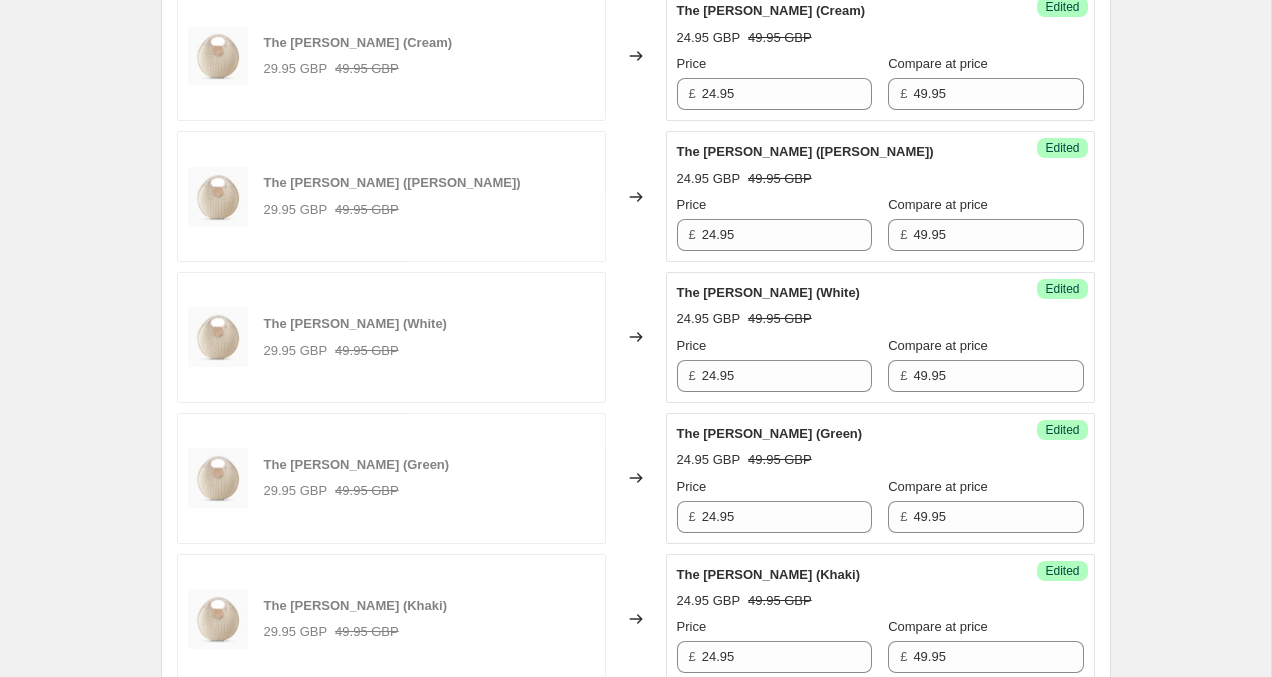 scroll, scrollTop: 743, scrollLeft: 0, axis: vertical 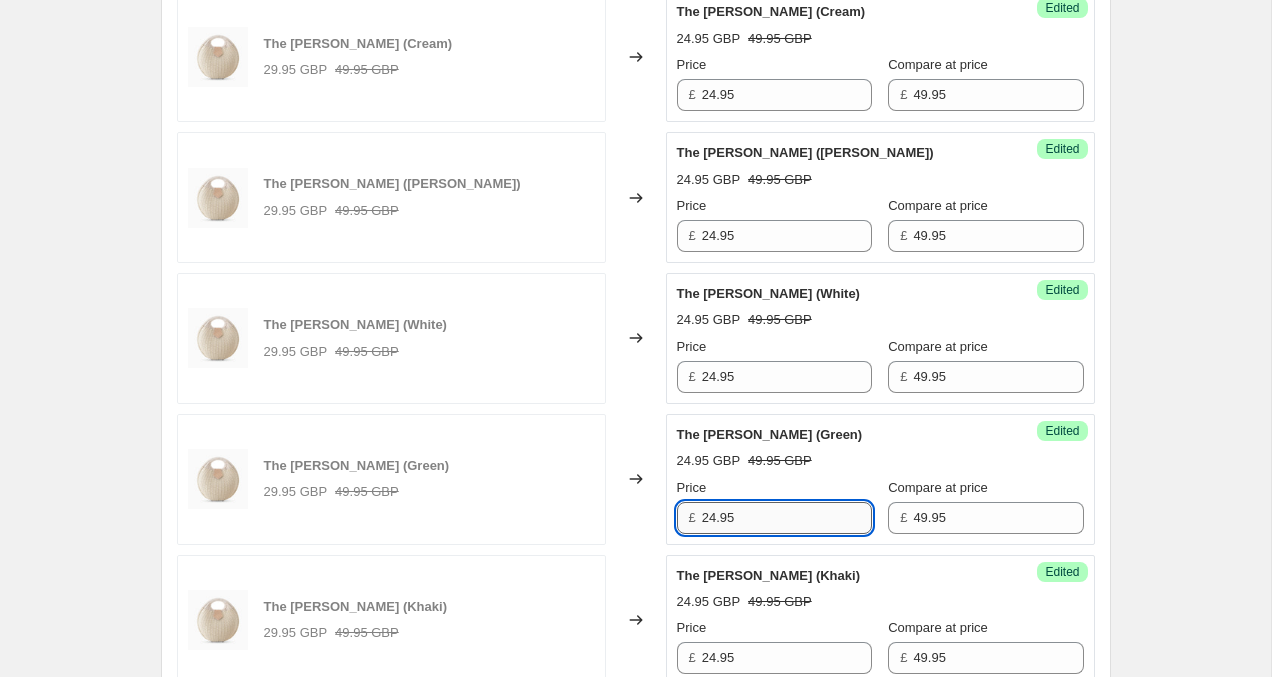click on "24.95" at bounding box center [787, 518] 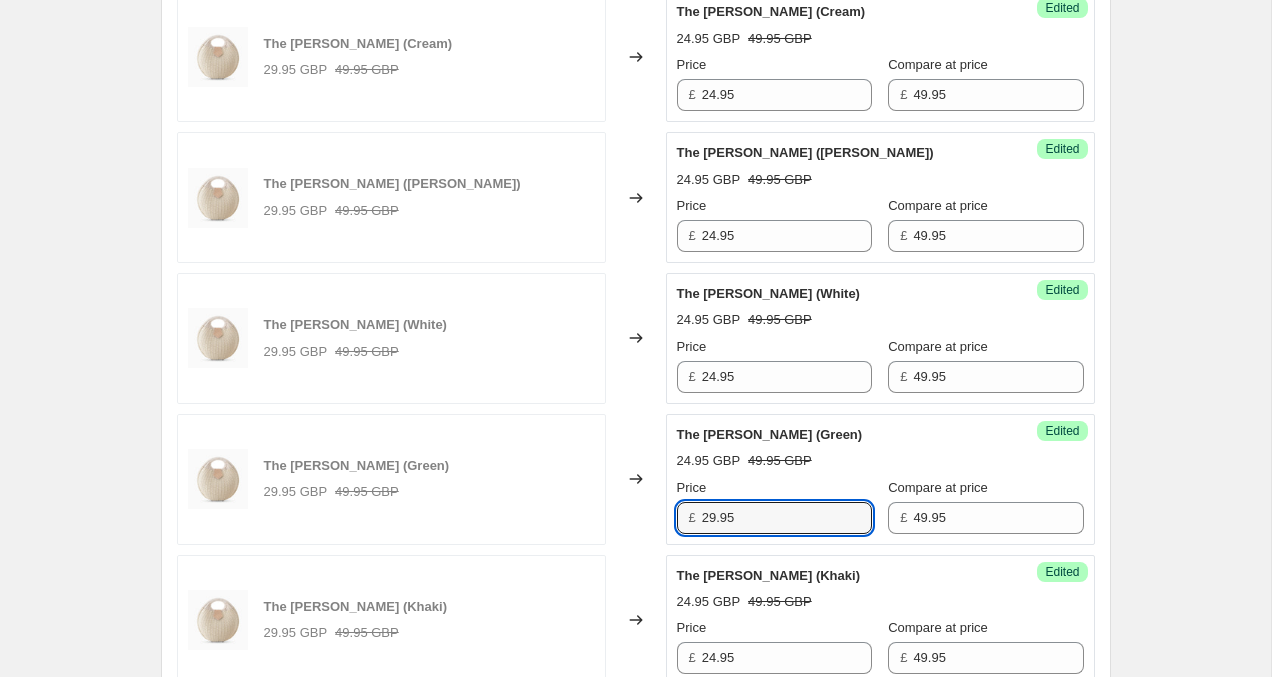 type on "29.95" 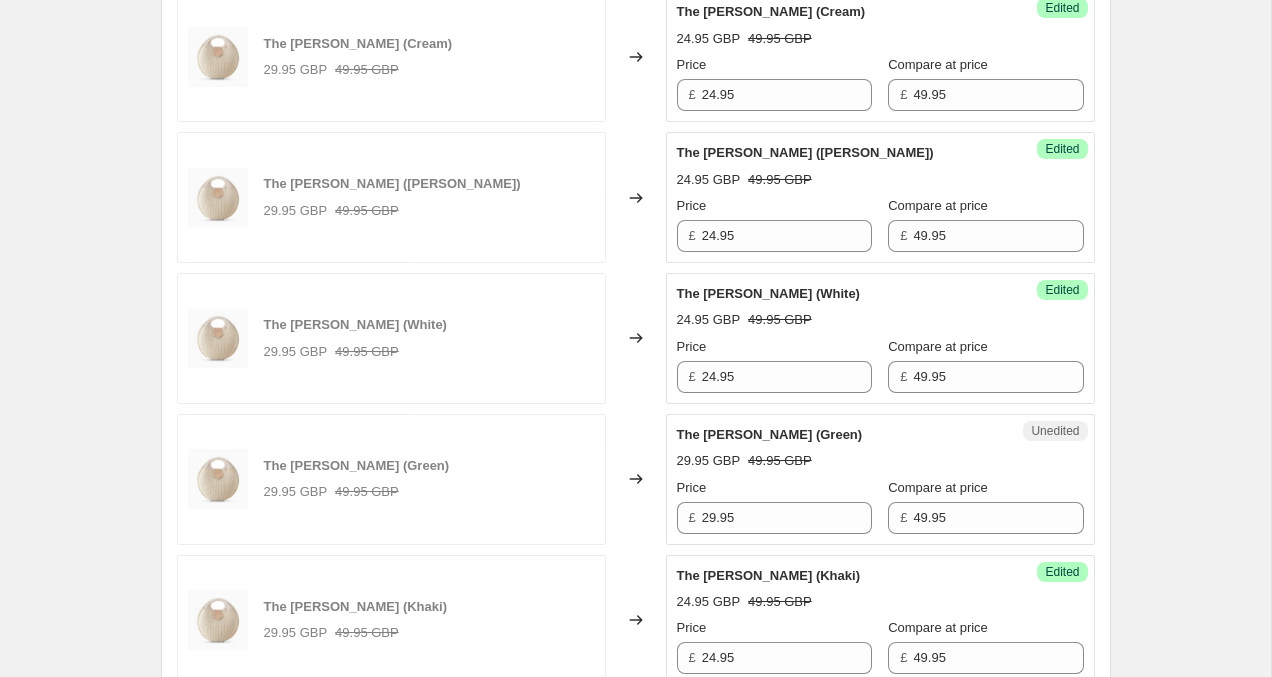 click on "Create new price change job. This page is ready Create new price change job Draft Step 1. Optionally give your price change job a title (eg "March 30% off sale on boots") 11 Jul 2025, 22:02:09 Price change job This title is just for internal use, customers won't see it Step 2. Select how the prices should change Use bulk price change rules Set product prices individually Use CSV upload Select tags to add while price change is active Select tags to remove while price change is active Step 3. Select which products should change in price Select all products, use filters, or select products variants individually All products Filter by product, collection, tag, vendor, product type, variant title, or inventory Select product variants individually Select product variants 25   product variants selected PRICE CHANGE PREVIEW 25 product variants selected. 7 product prices edited: The Holly (Cream) 29.95 GBP 49.95 GBP Changed to Success Edited The Holly (Cream) 24.95 GBP 49.95 GBP Price £ 24.95 Compare at price £ £" at bounding box center [635, 1452] 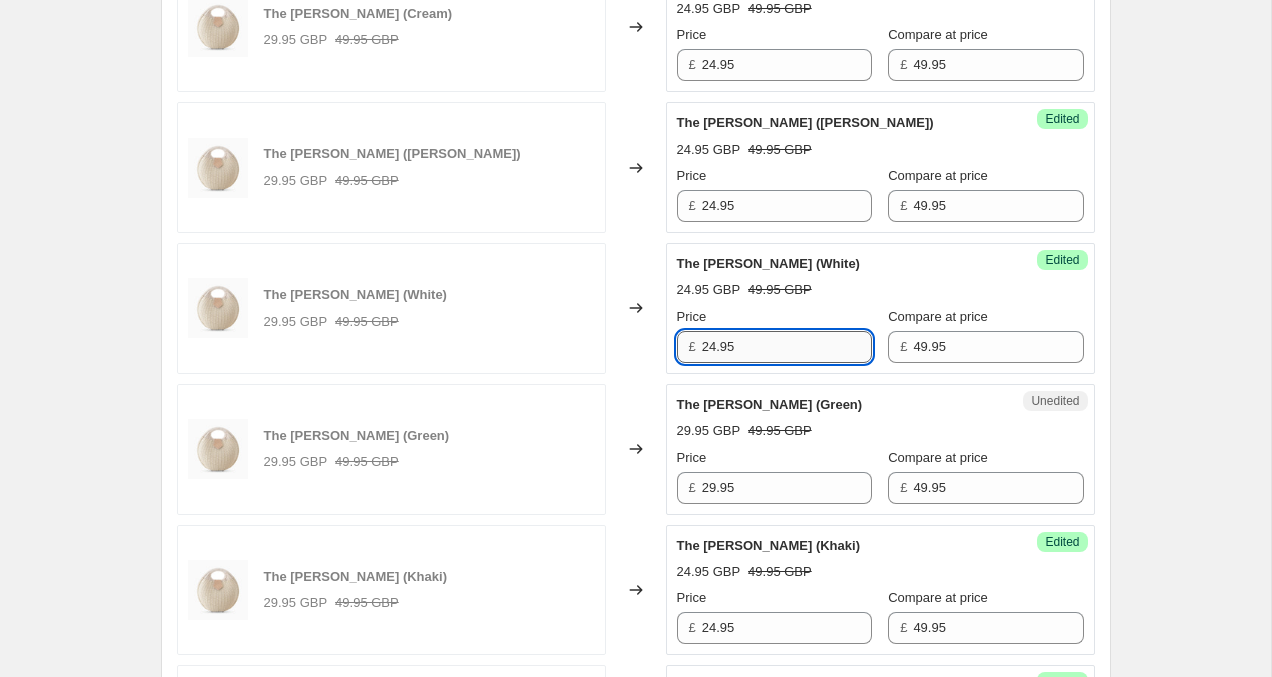 click on "24.95" at bounding box center (787, 347) 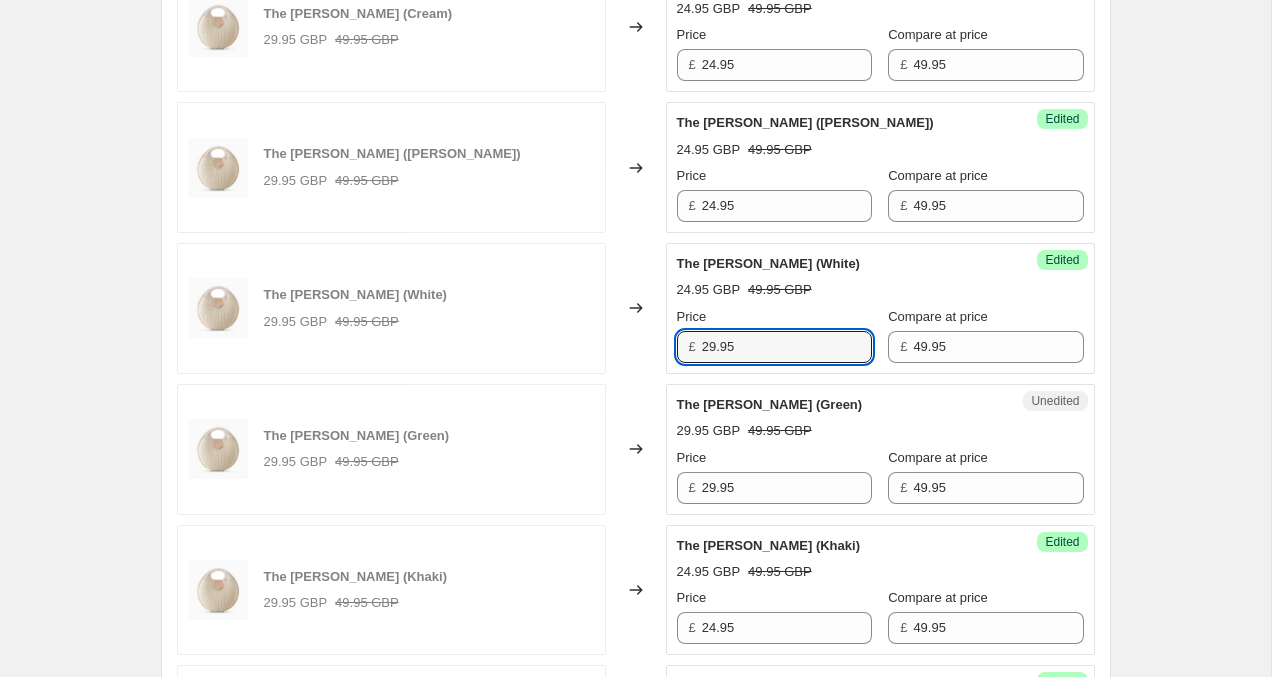 type on "29.95" 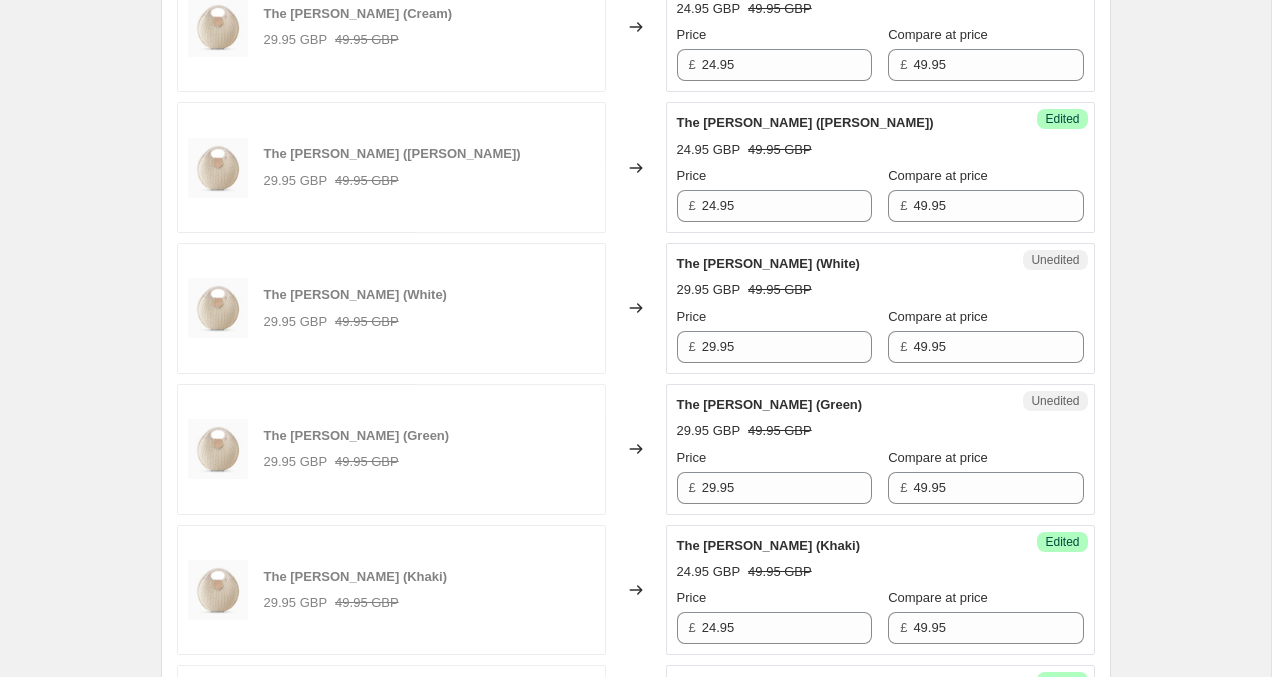 click on "Create new price change job. This page is ready Create new price change job Draft Step 1. Optionally give your price change job a title (eg "March 30% off sale on boots") 11 Jul 2025, 22:02:09 Price change job This title is just for internal use, customers won't see it Step 2. Select how the prices should change Use bulk price change rules Set product prices individually Use CSV upload Select tags to add while price change is active Select tags to remove while price change is active Step 3. Select which products should change in price Select all products, use filters, or select products variants individually All products Filter by product, collection, tag, vendor, product type, variant title, or inventory Select product variants individually Select product variants 25   product variants selected PRICE CHANGE PREVIEW 25 product variants selected. 6 product prices edited: The Holly (Cream) 29.95 GBP 49.95 GBP Changed to Success Edited The Holly (Cream) 24.95 GBP 49.95 GBP Price £ 24.95 Compare at price £ £" at bounding box center (635, 1422) 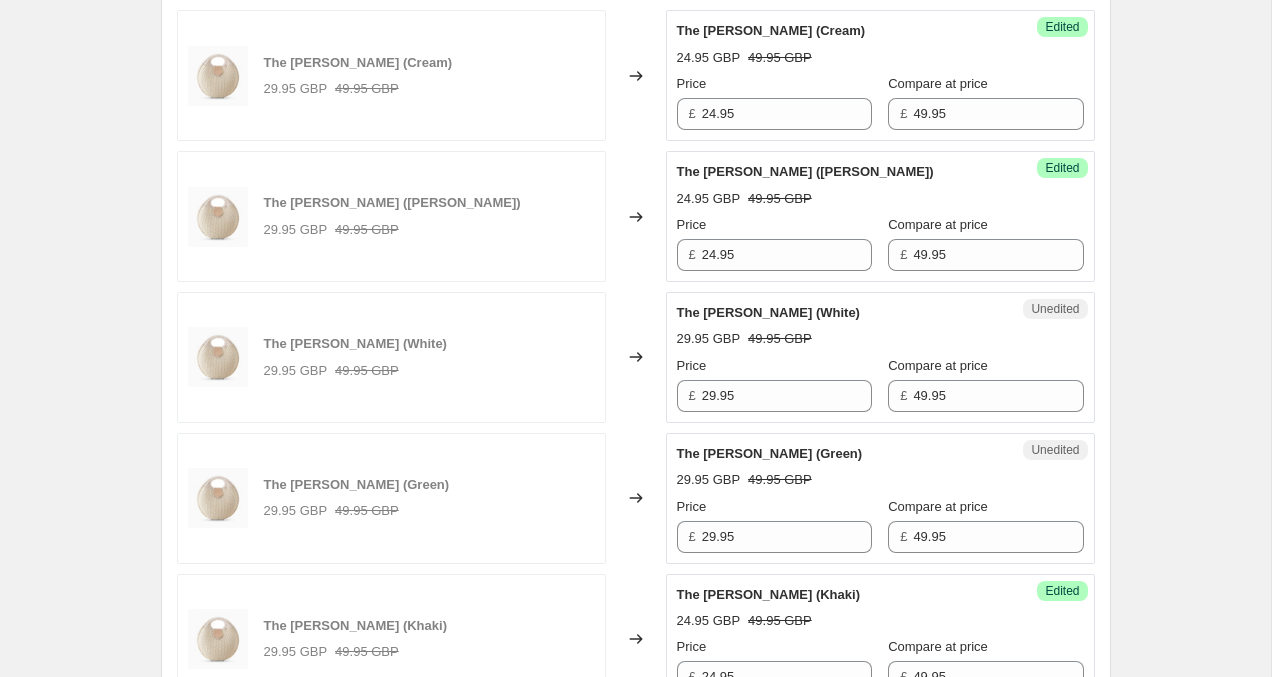 scroll, scrollTop: 720, scrollLeft: 0, axis: vertical 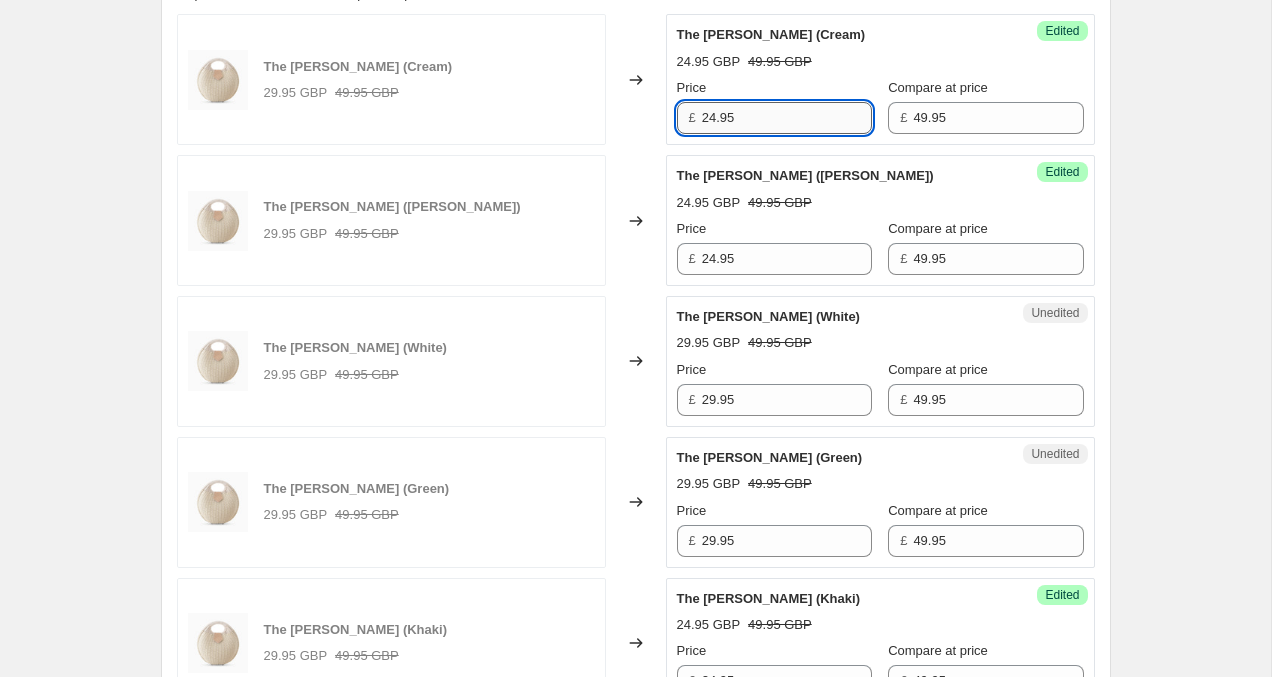 click on "24.95" at bounding box center (787, 118) 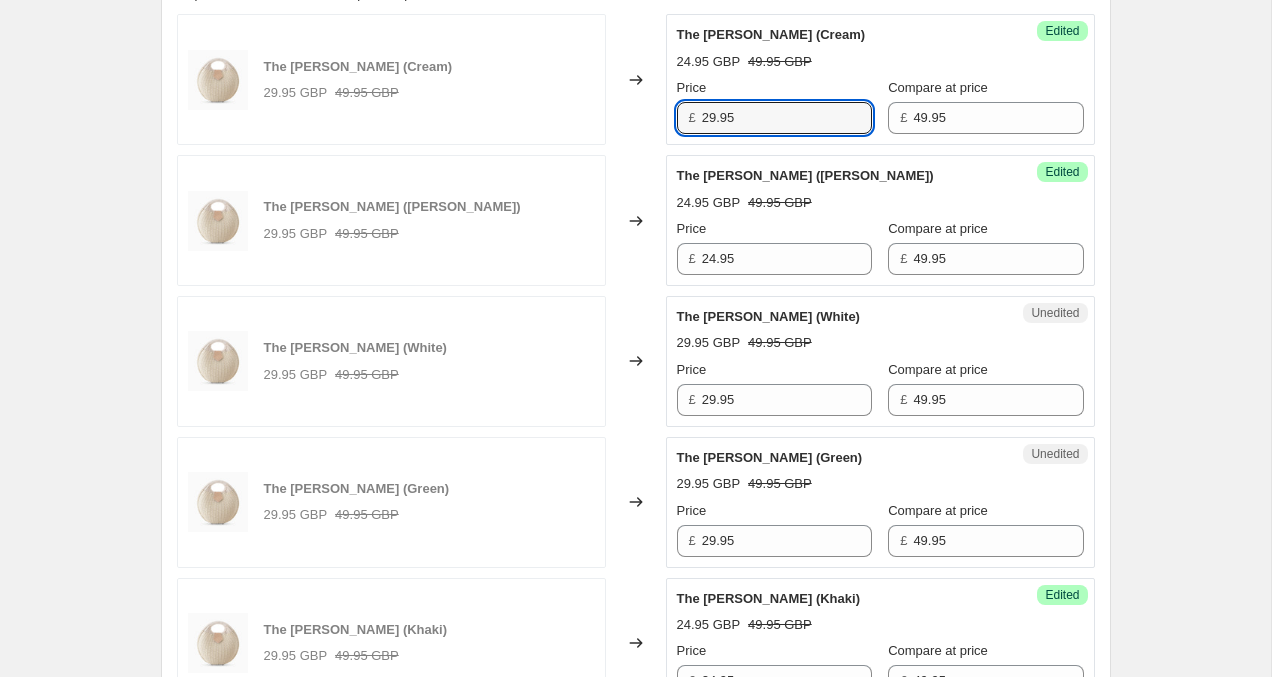 type on "29.95" 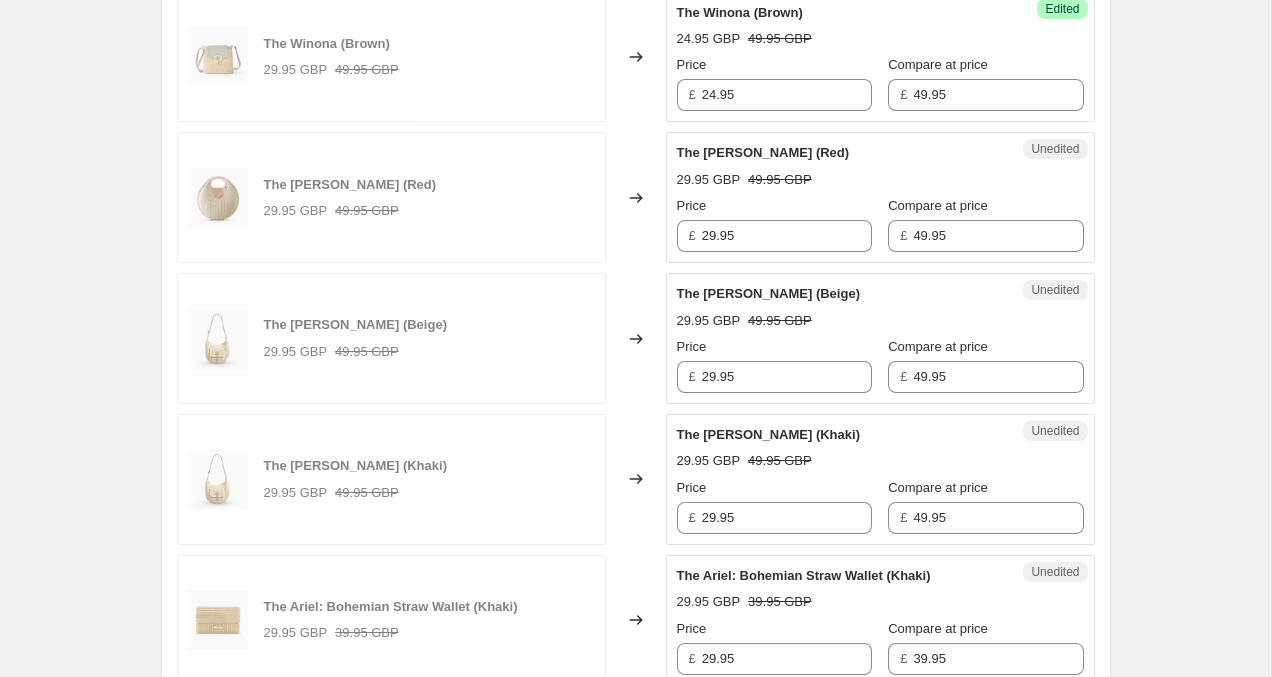 scroll, scrollTop: 1876, scrollLeft: 0, axis: vertical 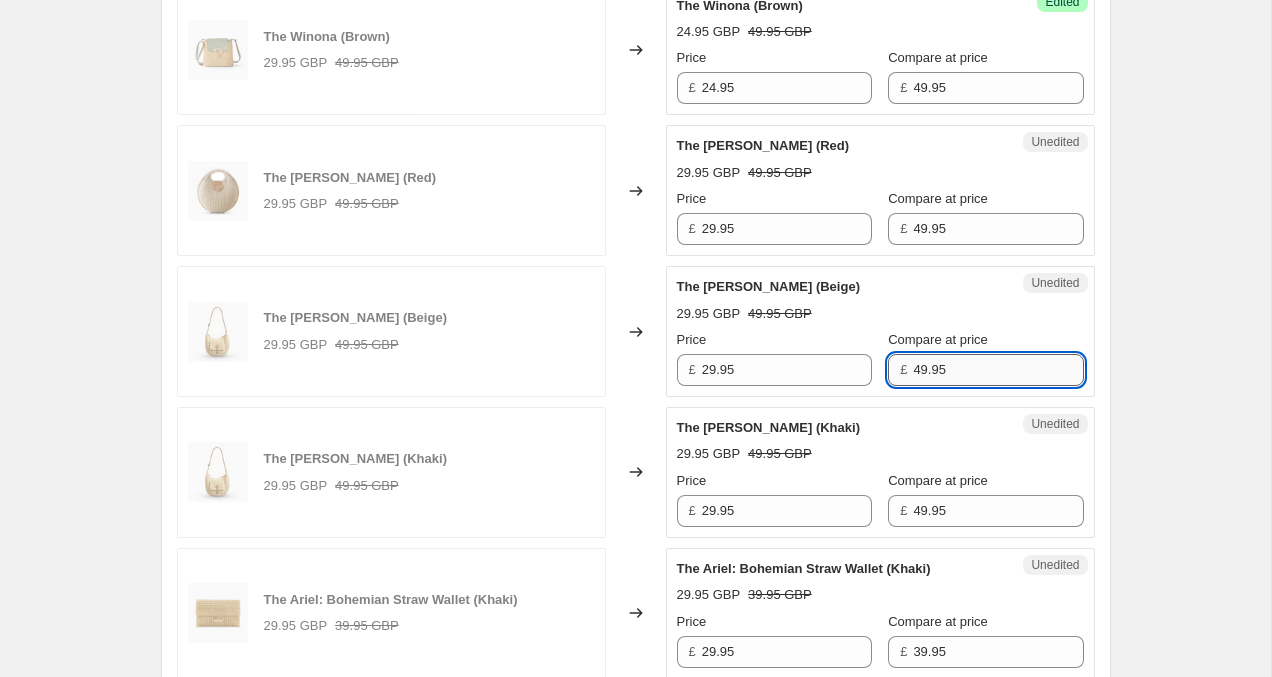 click on "49.95" at bounding box center (998, 370) 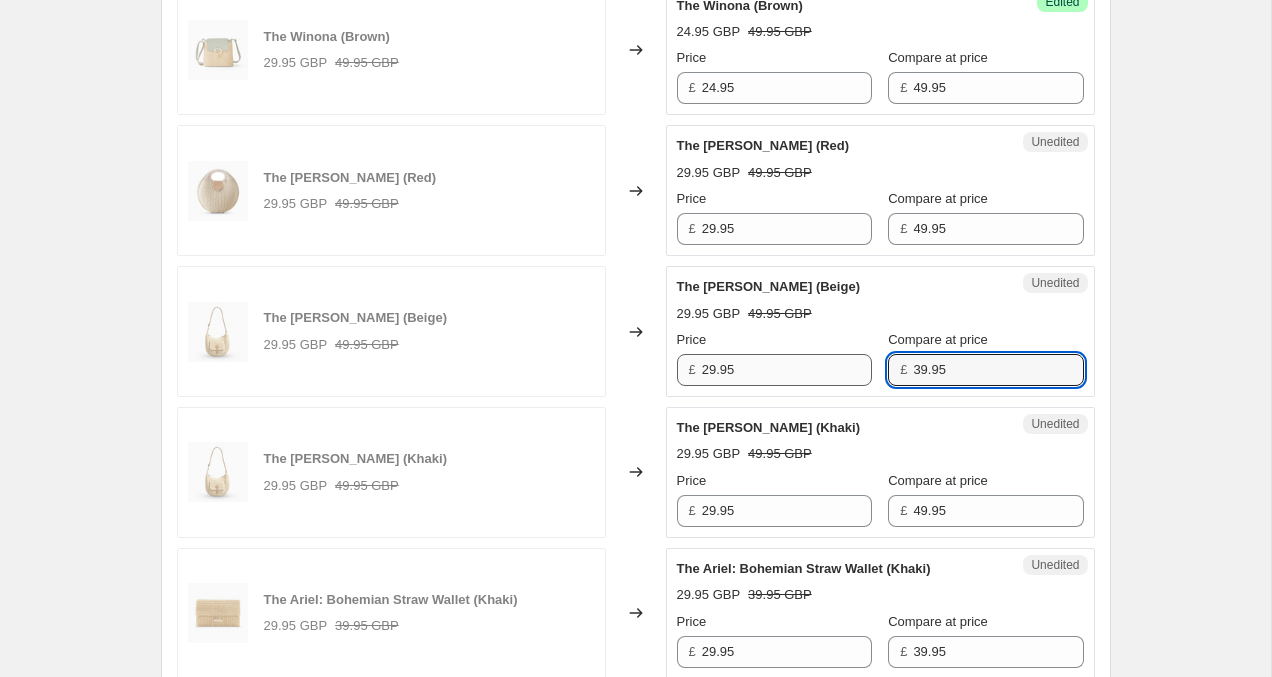 type on "39.95" 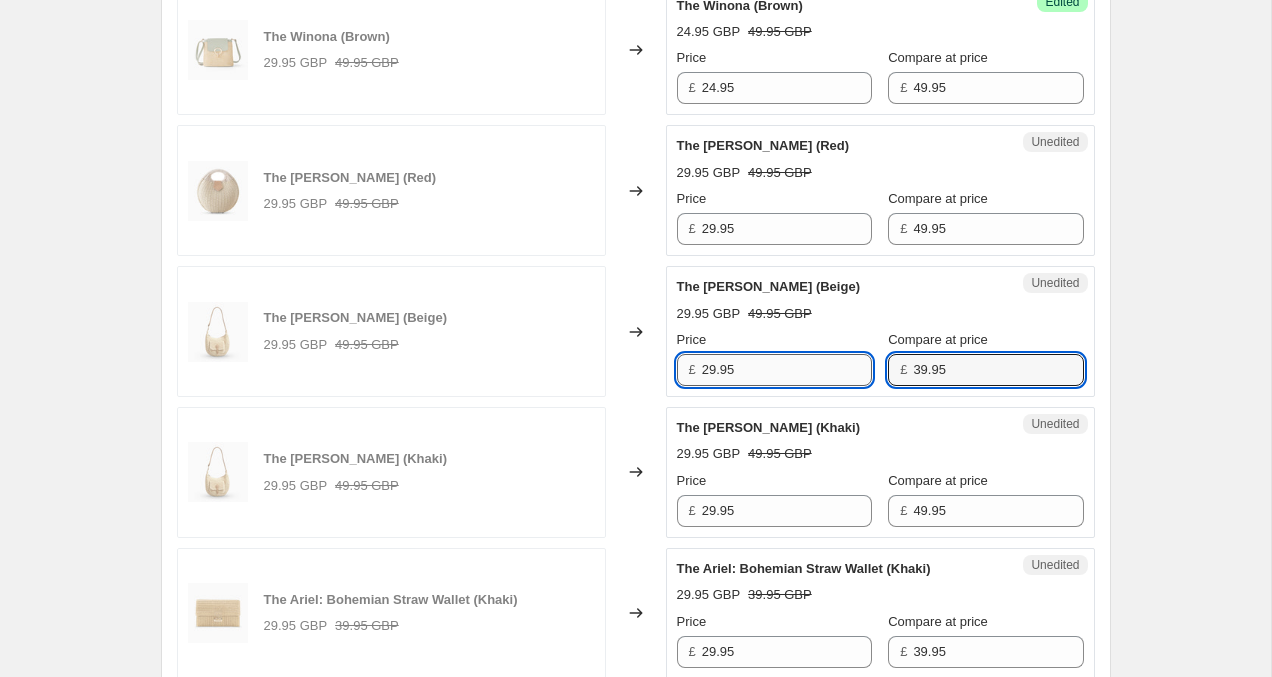 click on "29.95" at bounding box center (787, 370) 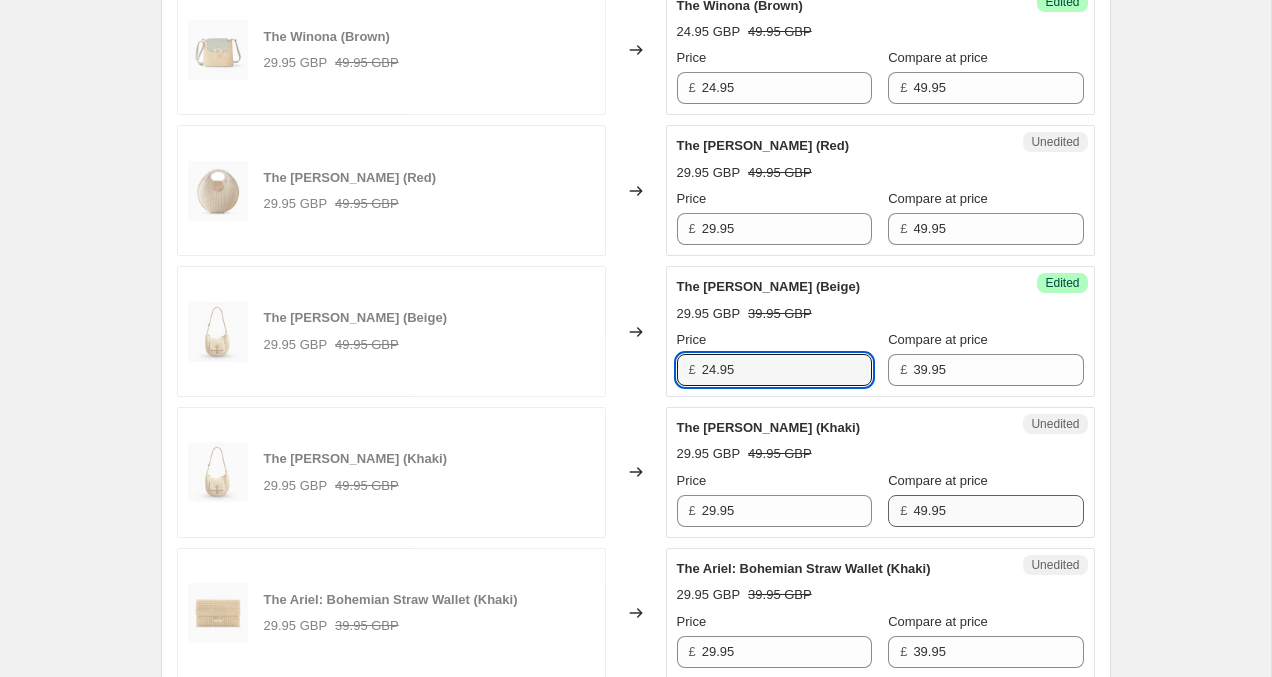 type on "24.95" 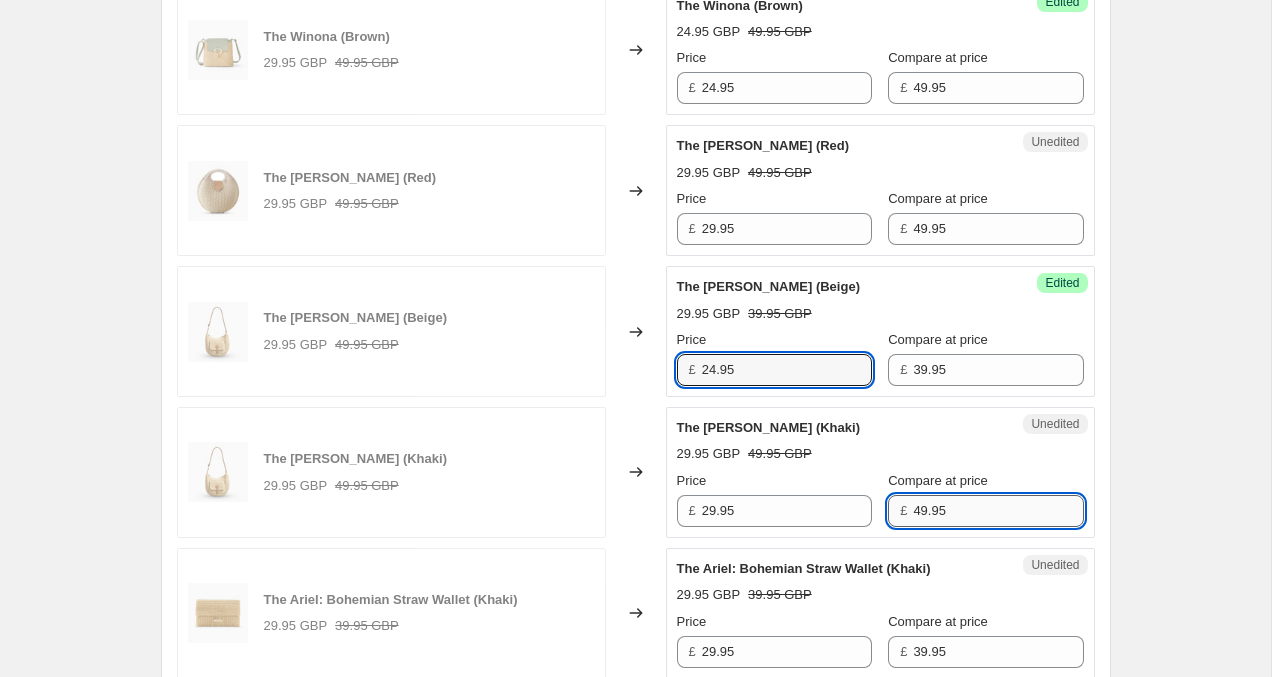 click on "49.95" at bounding box center (998, 511) 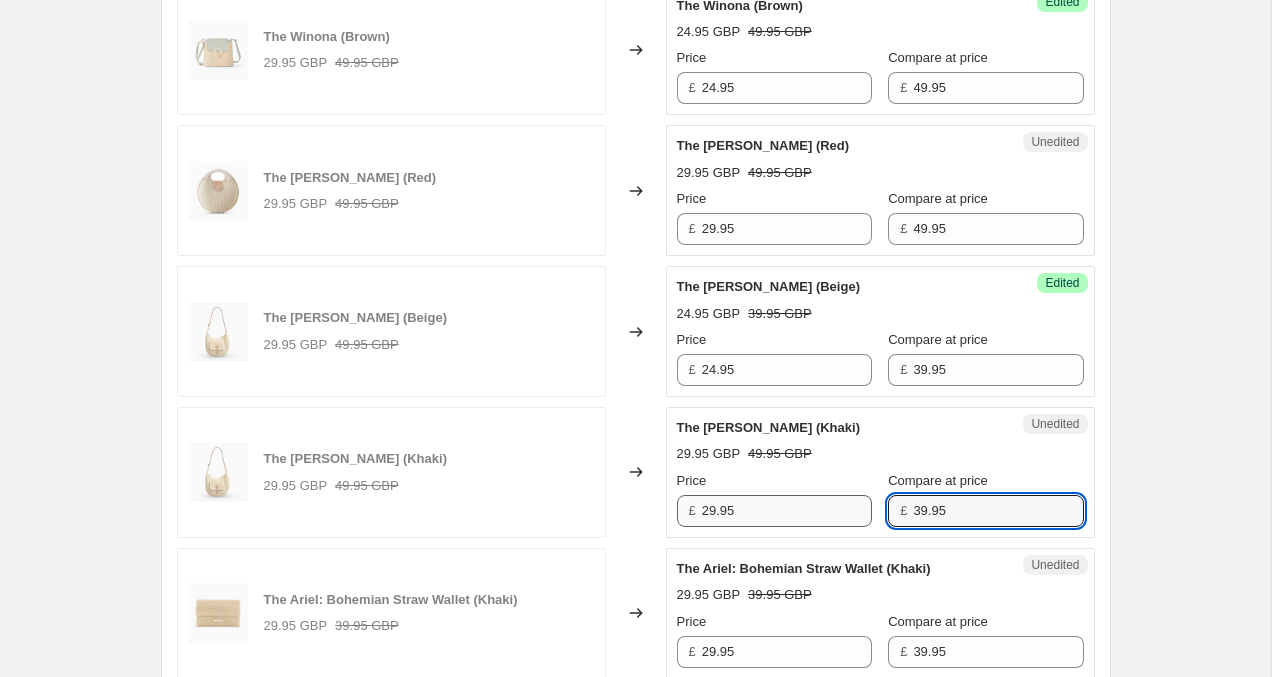 type on "39.95" 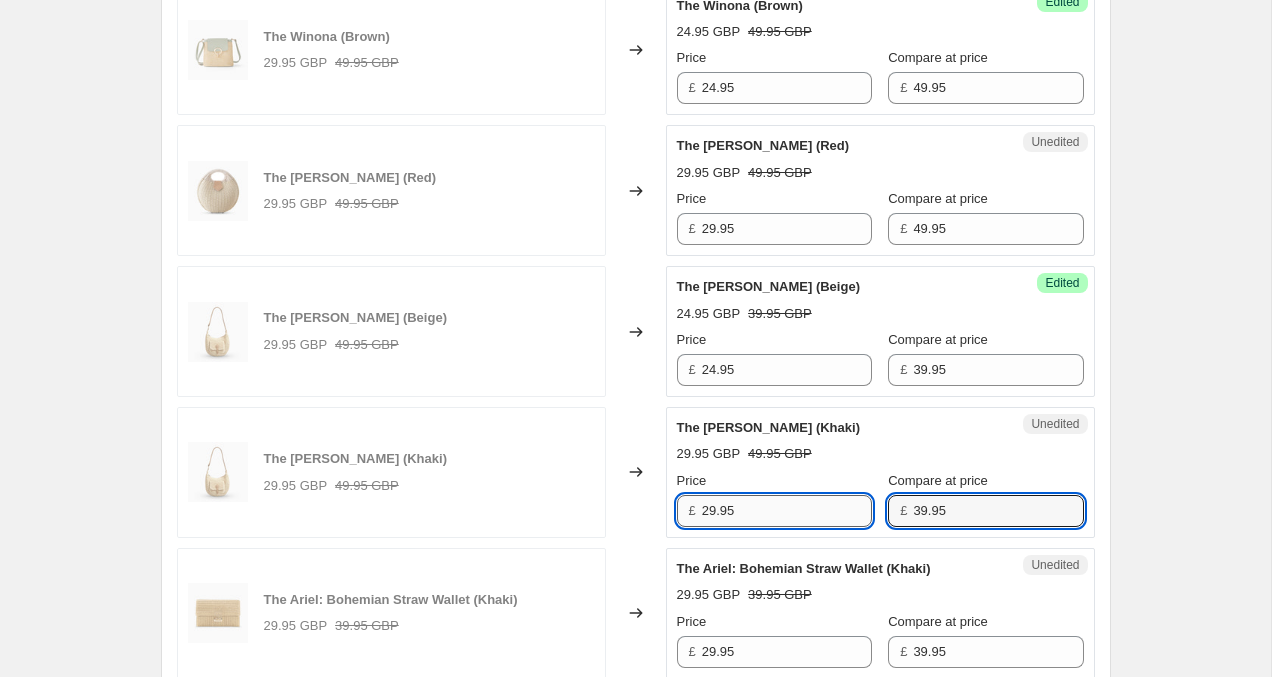 click on "29.95" at bounding box center [787, 511] 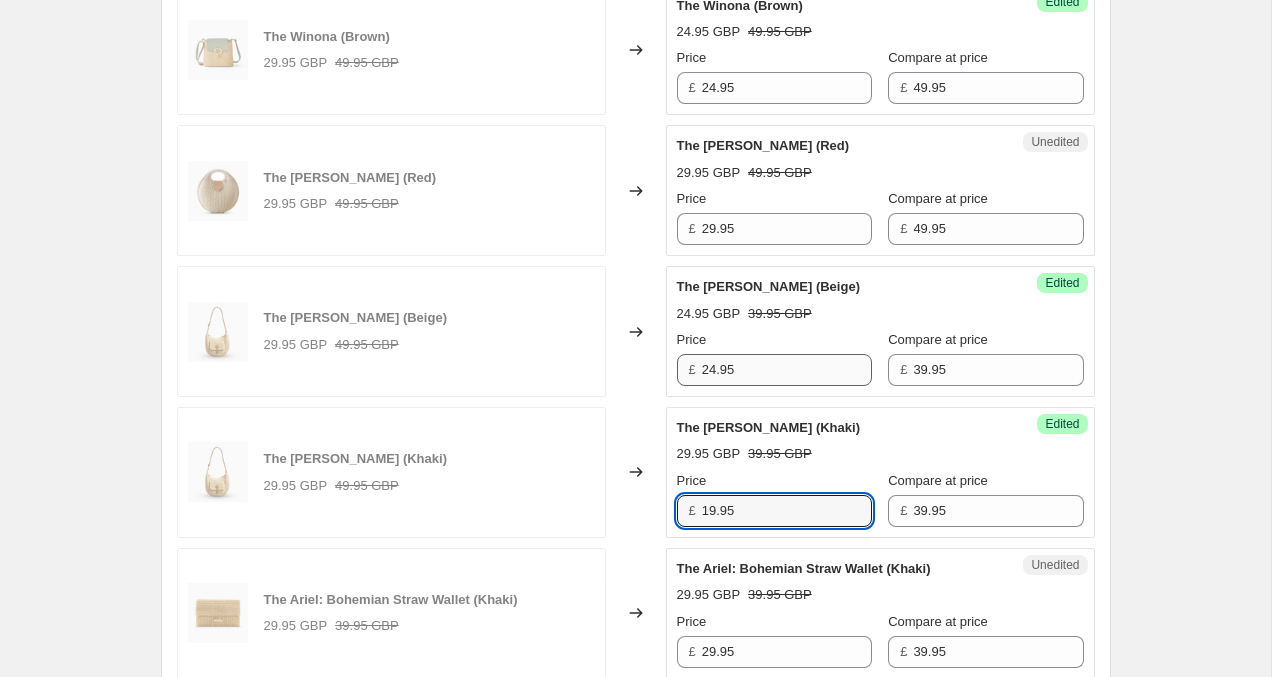 type on "19.95" 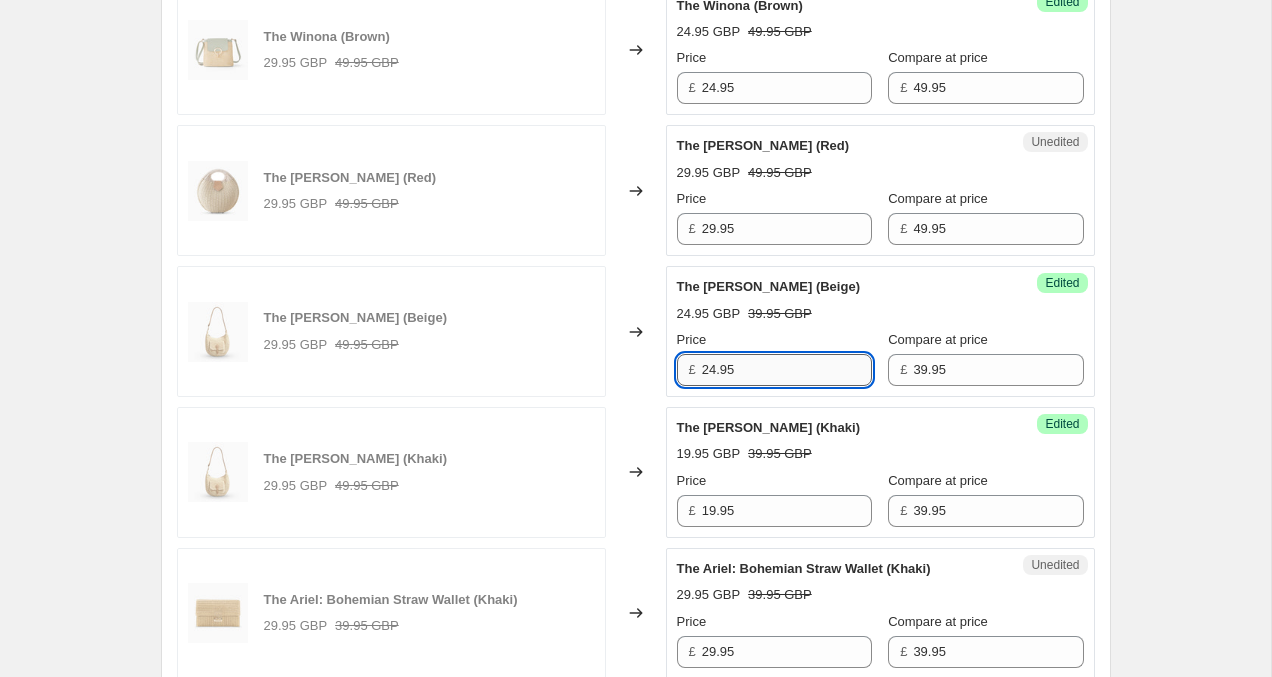 click on "24.95" at bounding box center [787, 370] 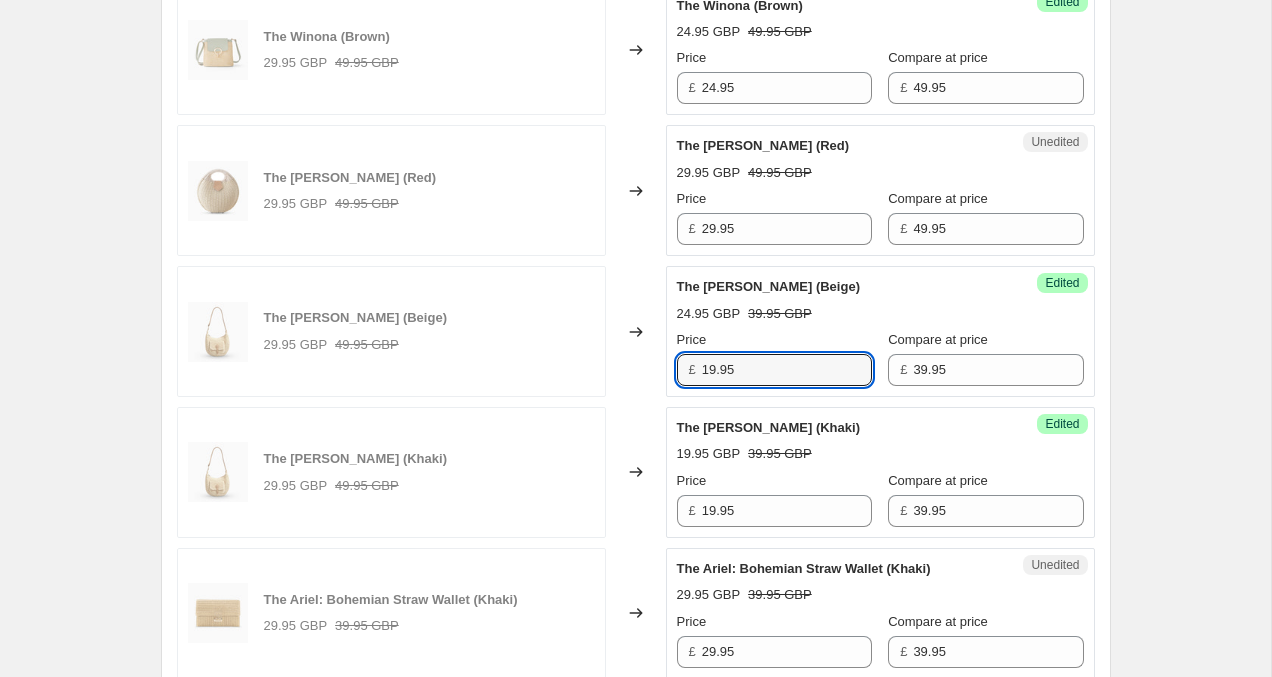 type on "19.95" 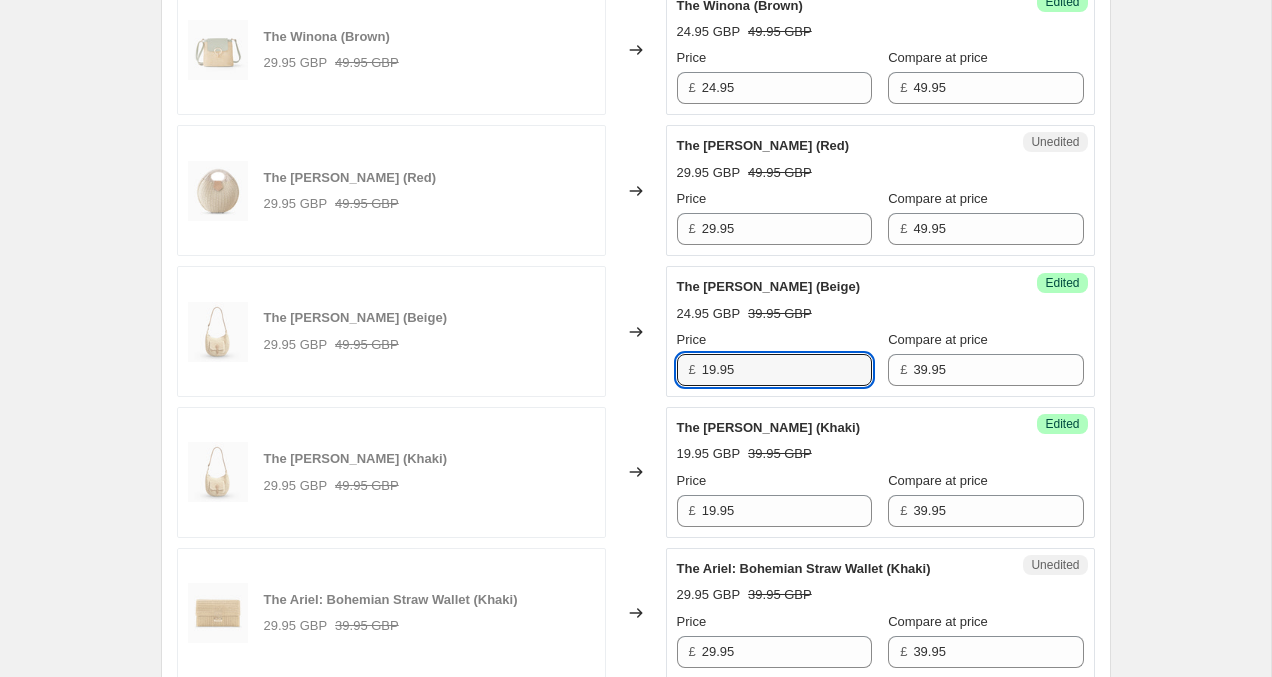 click on "Create new price change job. This page is ready Create new price change job Draft Step 1. Optionally give your price change job a title (eg "March 30% off sale on boots") 11 Jul 2025, 22:02:09 Price change job This title is just for internal use, customers won't see it Step 2. Select how the prices should change Use bulk price change rules Set product prices individually Use CSV upload Select tags to add while price change is active Select tags to remove while price change is active Step 3. Select which products should change in price Select all products, use filters, or select products variants individually All products Filter by product, collection, tag, vendor, product type, variant title, or inventory Select product variants individually Select product variants 25   product variants selected PRICE CHANGE PREVIEW 25 product variants selected. 7 product prices edited: The Holly (Cream) 29.95 GBP 49.95 GBP Changed to Unedited The Holly (Cream) 29.95 GBP 49.95 GBP Price £ 29.95 Compare at price £ 49.95 £" at bounding box center (635, 319) 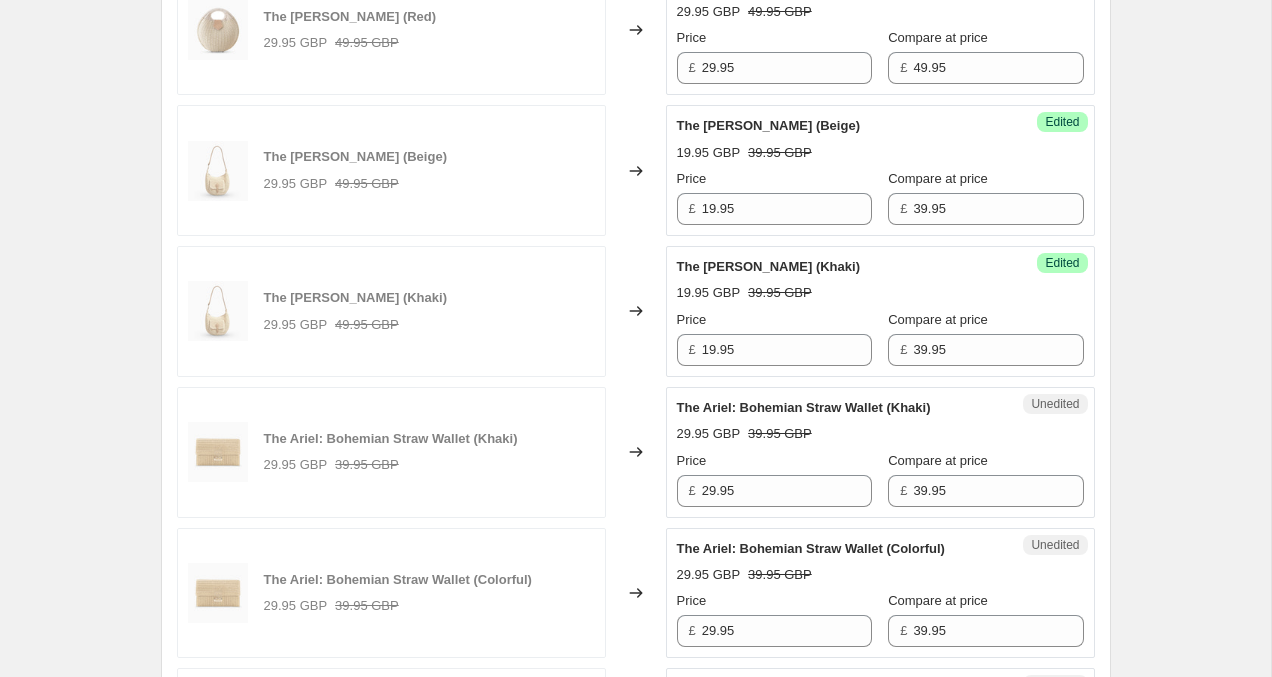 scroll, scrollTop: 2260, scrollLeft: 0, axis: vertical 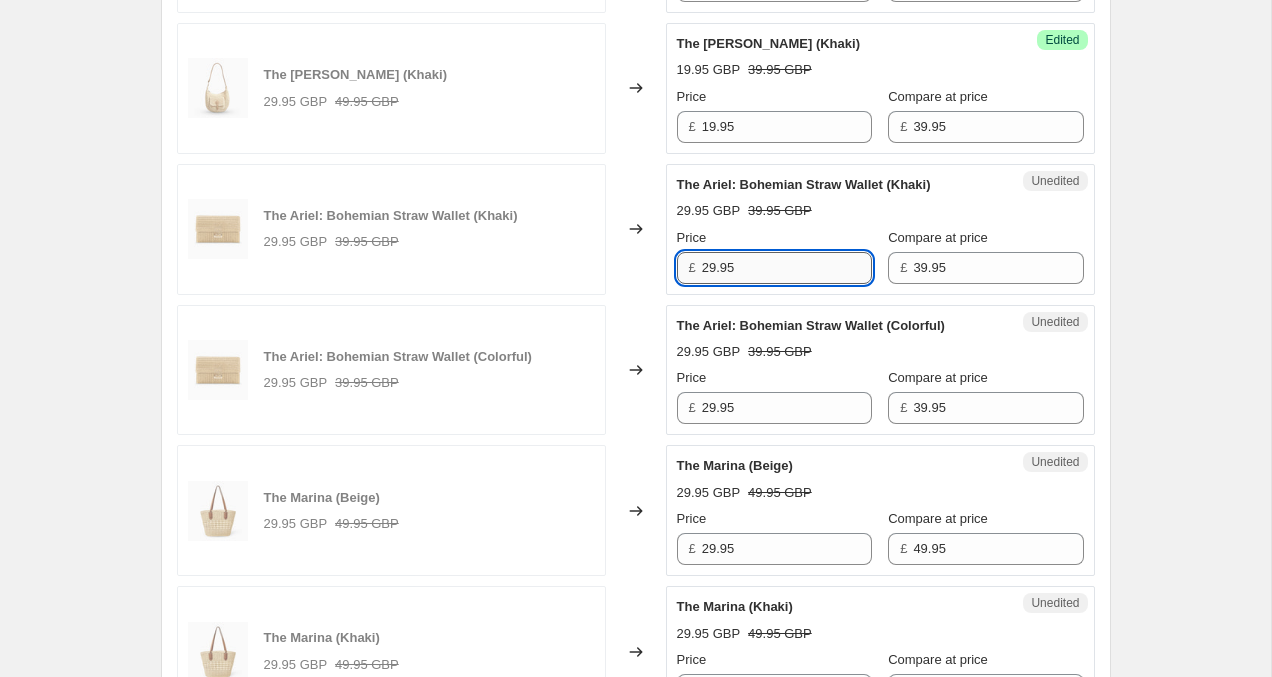 click on "29.95" at bounding box center (787, 268) 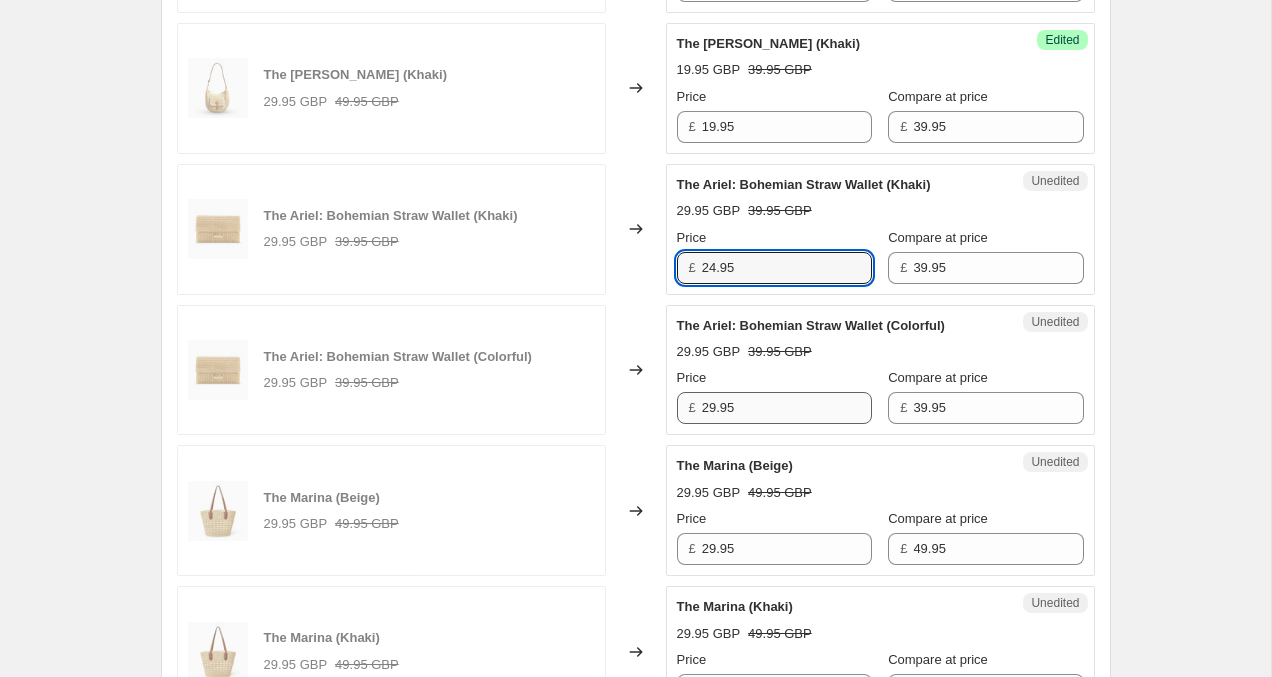 type on "24.95" 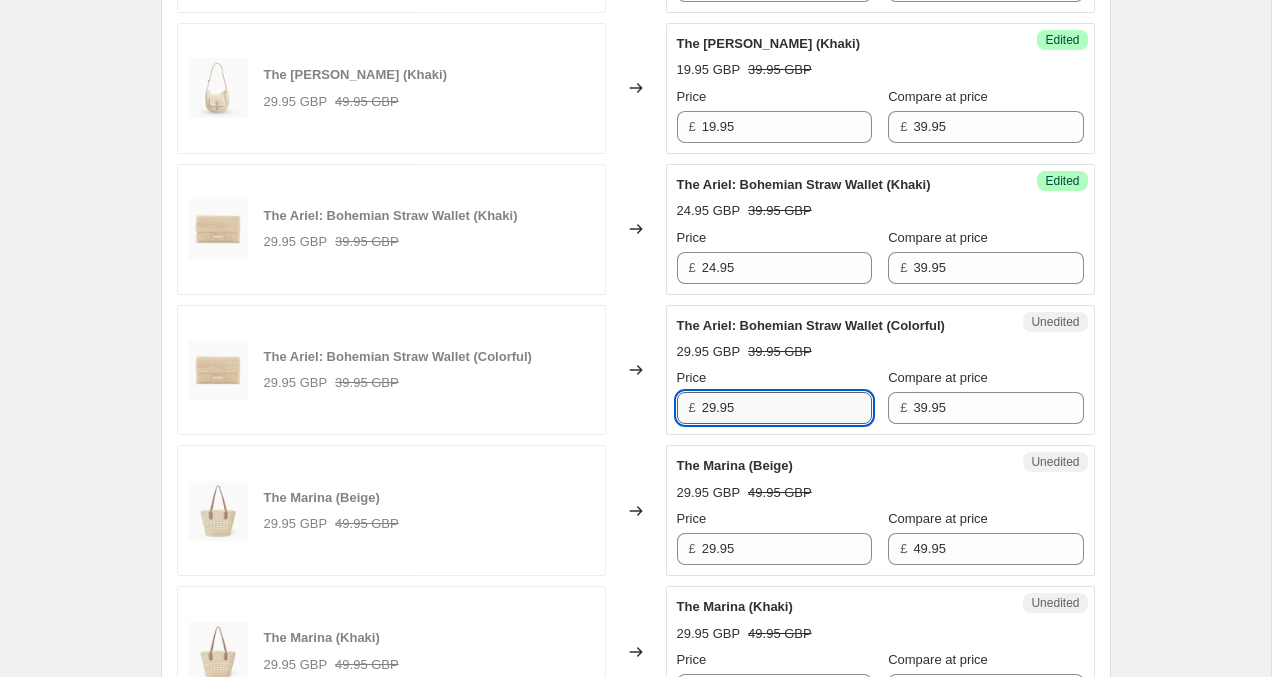 click on "29.95" at bounding box center (787, 408) 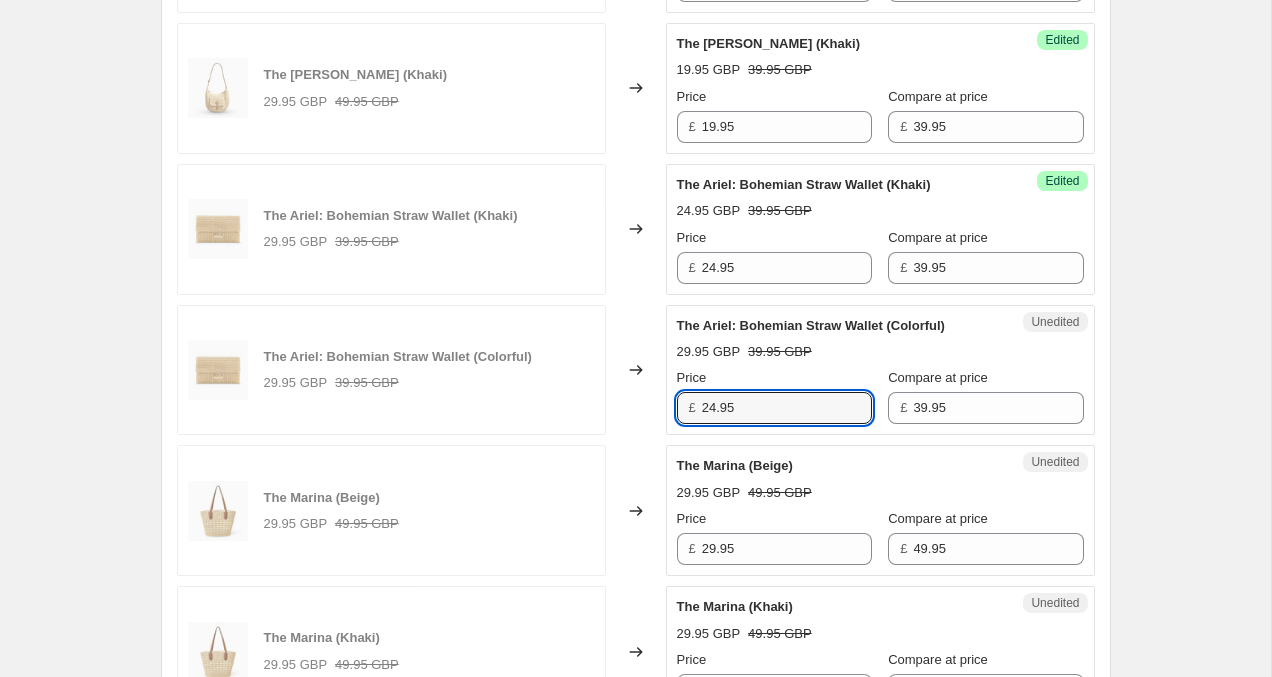 type on "24.95" 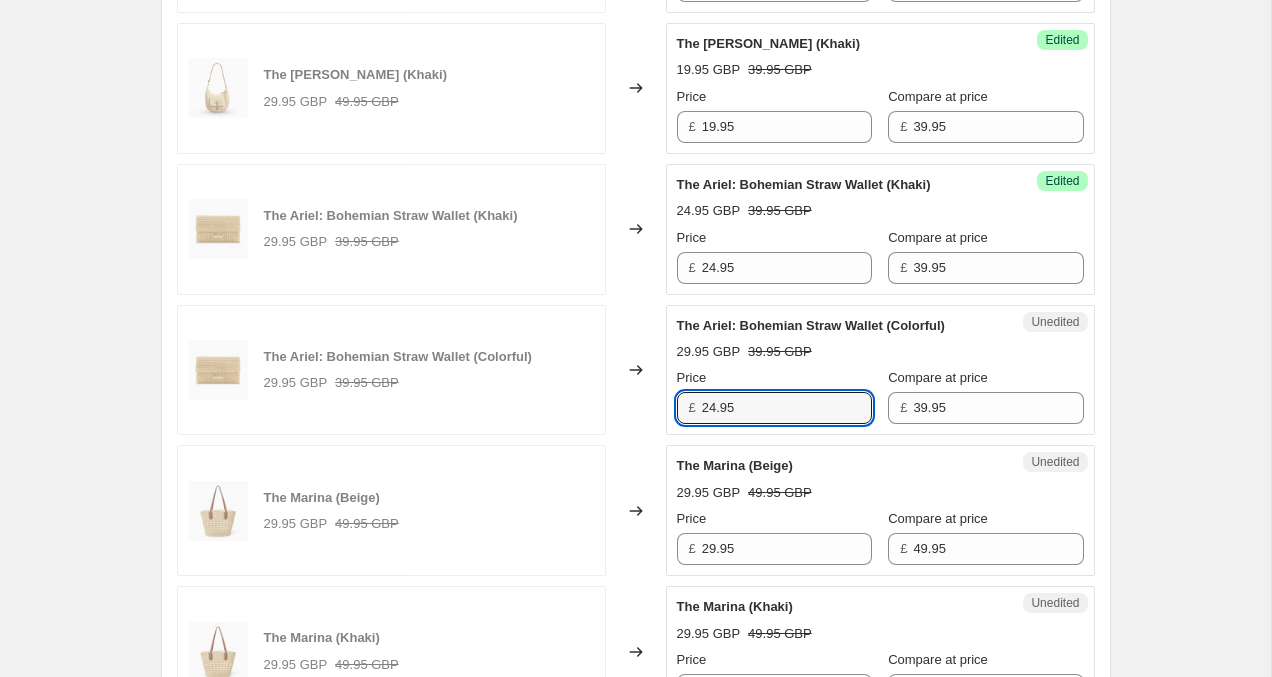 click on "Create new price change job. This page is ready Create new price change job Draft Step 1. Optionally give your price change job a title (eg "March 30% off sale on boots") 11 Jul 2025, 22:02:09 Price change job This title is just for internal use, customers won't see it Step 2. Select how the prices should change Use bulk price change rules Set product prices individually Use CSV upload Select tags to add while price change is active Select tags to remove while price change is active Step 3. Select which products should change in price Select all products, use filters, or select products variants individually All products Filter by product, collection, tag, vendor, product type, variant title, or inventory Select product variants individually Select product variants 25   product variants selected PRICE CHANGE PREVIEW 25 product variants selected. 8 product prices edited: The Holly (Cream) 29.95 GBP 49.95 GBP Changed to Unedited The Holly (Cream) 29.95 GBP 49.95 GBP Price £ 29.95 Compare at price £ 49.95 £" at bounding box center [635, -65] 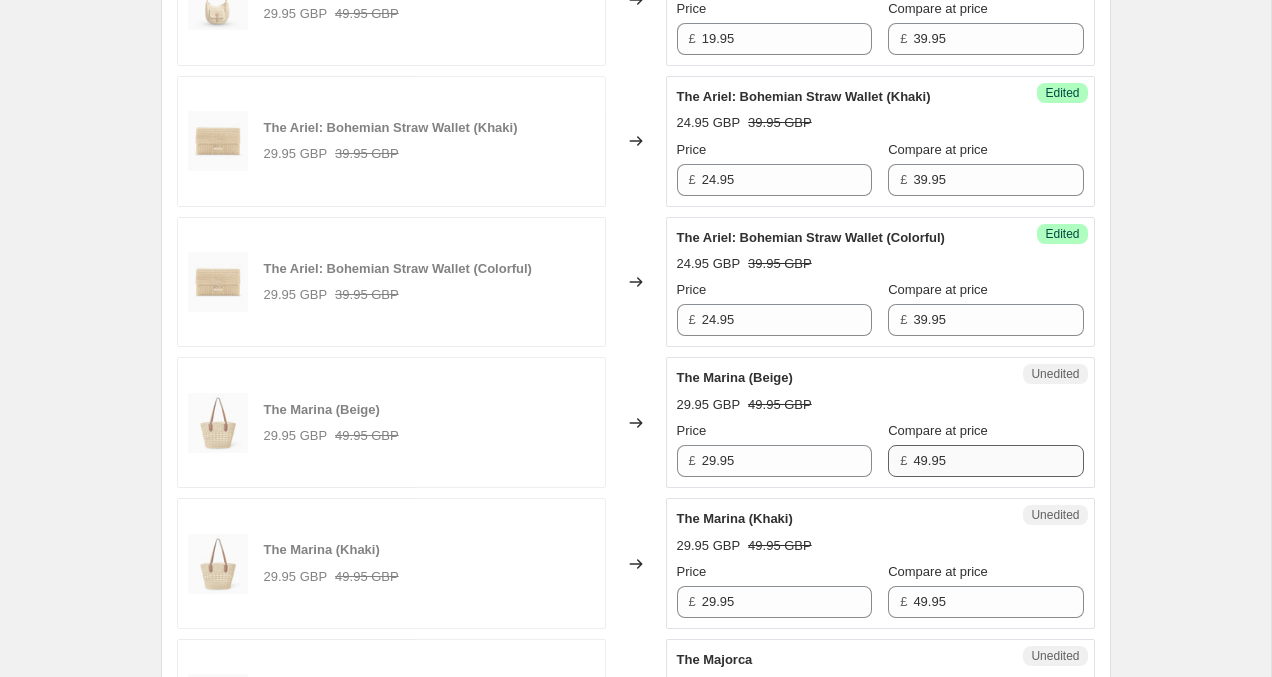 scroll, scrollTop: 2357, scrollLeft: 0, axis: vertical 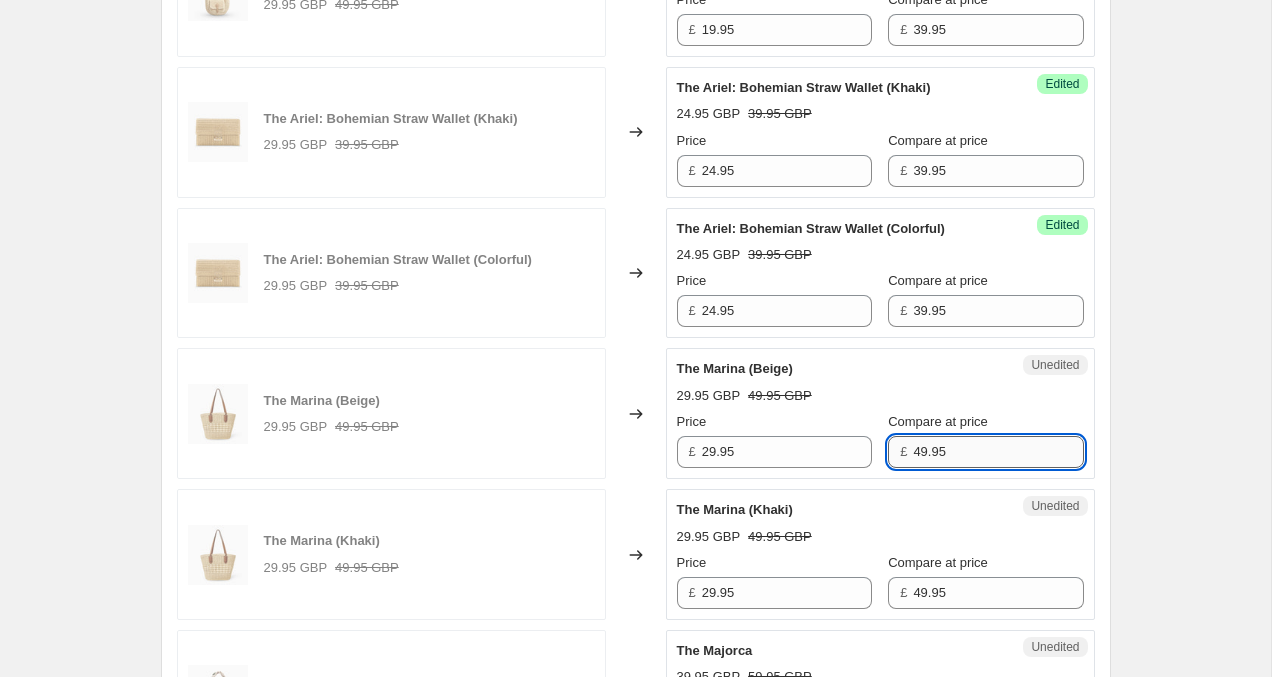 click on "49.95" at bounding box center (998, 452) 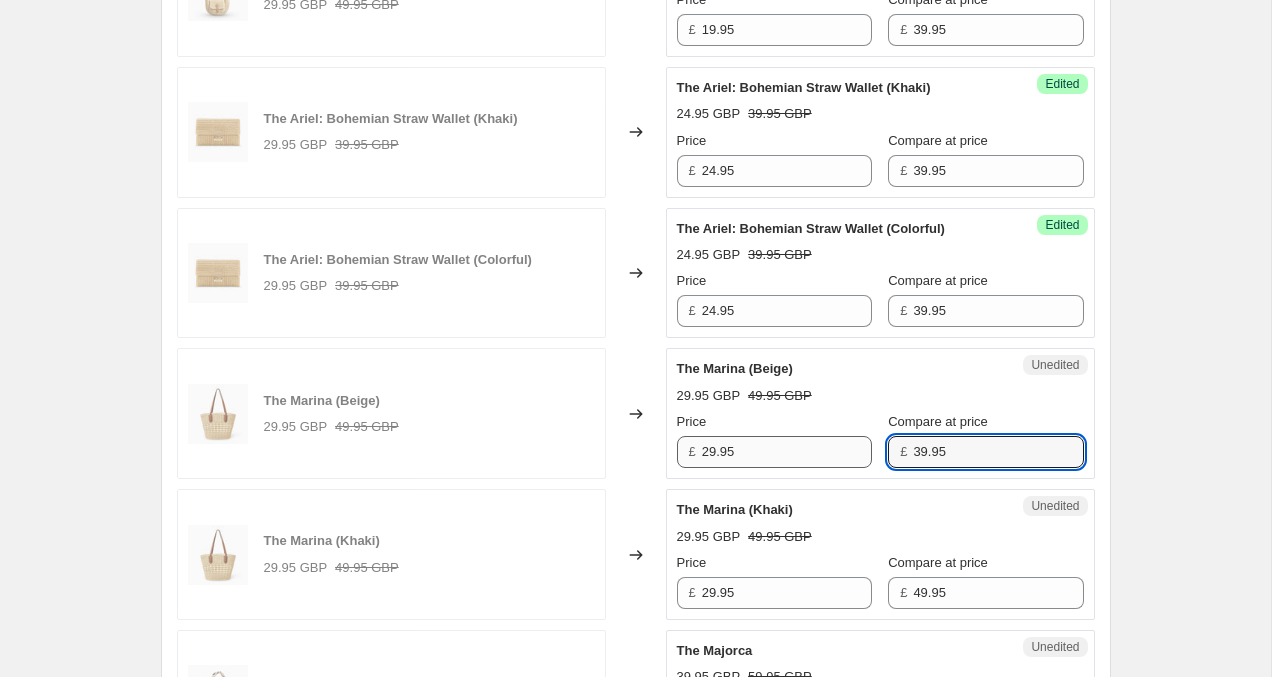 type on "39.95" 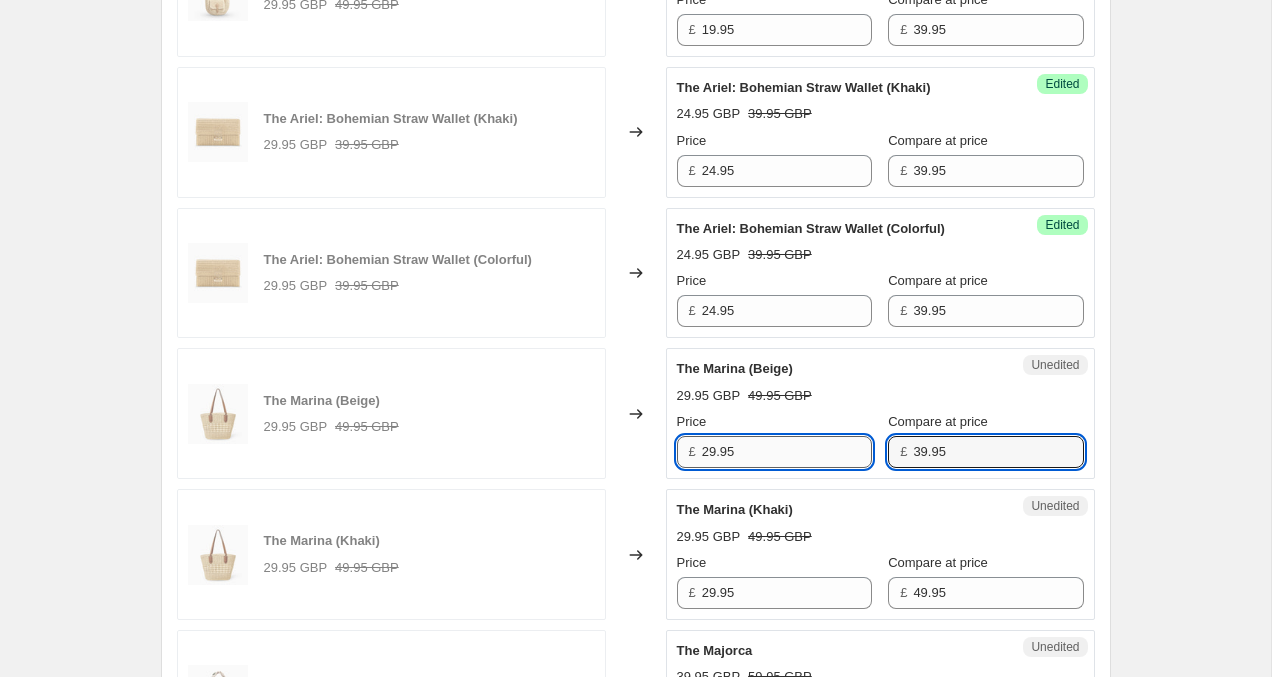 click on "29.95" at bounding box center [787, 452] 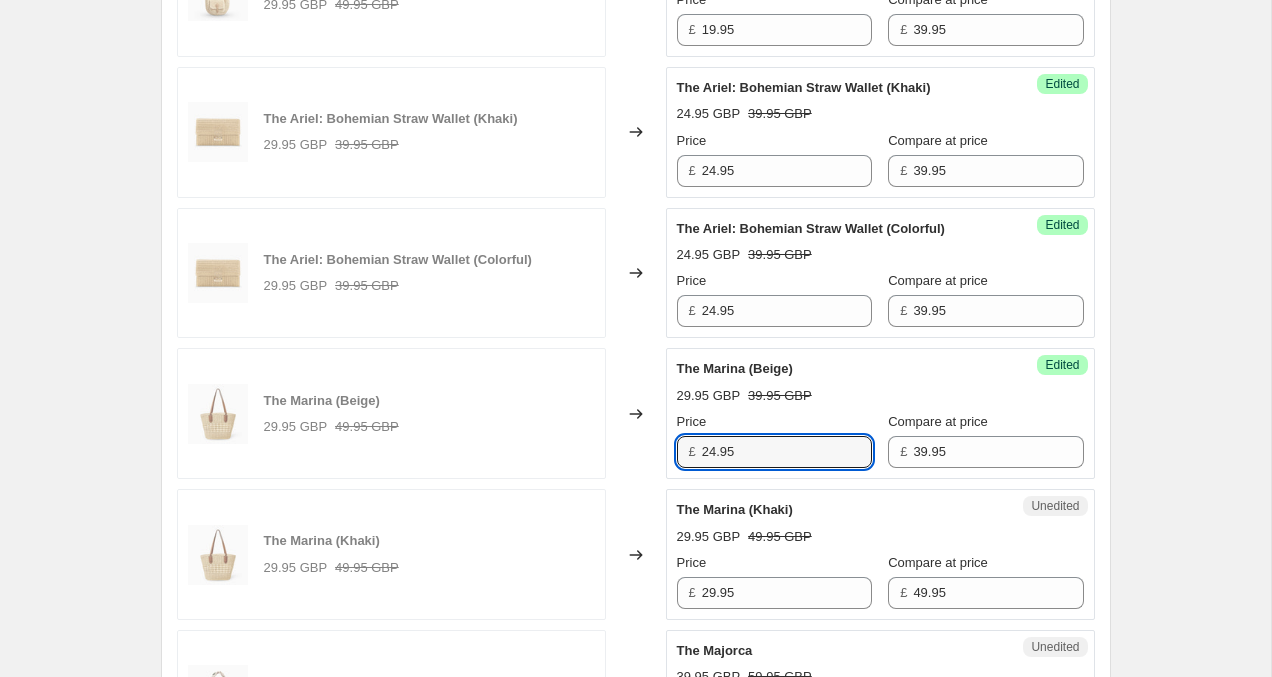type on "24.95" 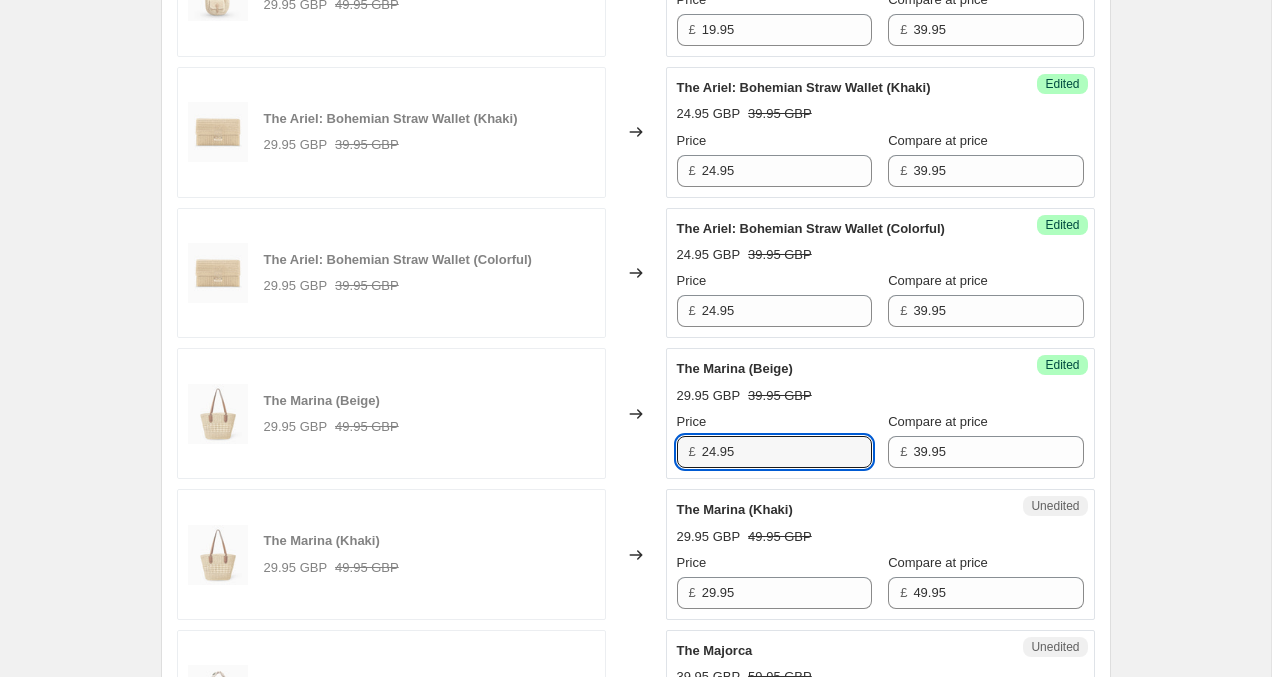click on "Create new price change job. This page is ready Create new price change job Draft Step 1. Optionally give your price change job a title (eg "March 30% off sale on boots") 11 Jul 2025, 22:02:09 Price change job This title is just for internal use, customers won't see it Step 2. Select how the prices should change Use bulk price change rules Set product prices individually Use CSV upload Select tags to add while price change is active Select tags to remove while price change is active Step 3. Select which products should change in price Select all products, use filters, or select products variants individually All products Filter by product, collection, tag, vendor, product type, variant title, or inventory Select product variants individually Select product variants 25   product variants selected PRICE CHANGE PREVIEW 25 product variants selected. 10 product prices edited: The Holly (Cream) 29.95 GBP 49.95 GBP Changed to Unedited The Holly (Cream) 29.95 GBP 49.95 GBP Price £ 29.95 Compare at price £ 49.95 £" at bounding box center [635, -162] 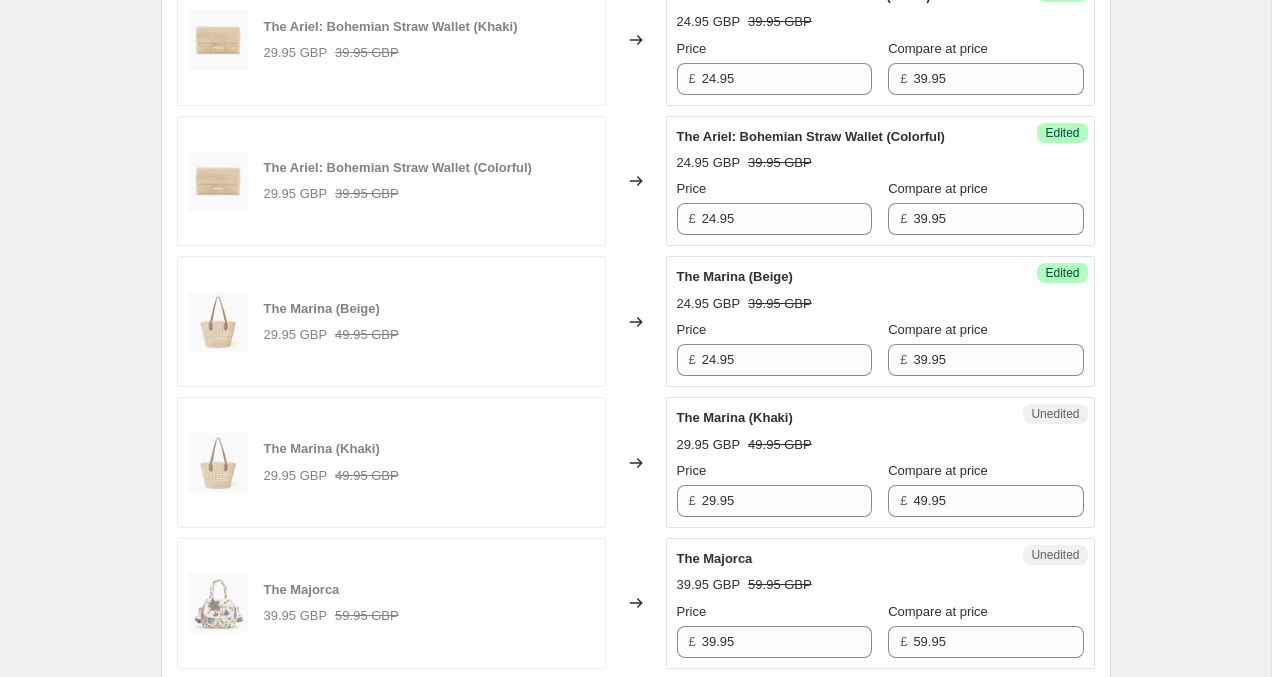 scroll, scrollTop: 2458, scrollLeft: 0, axis: vertical 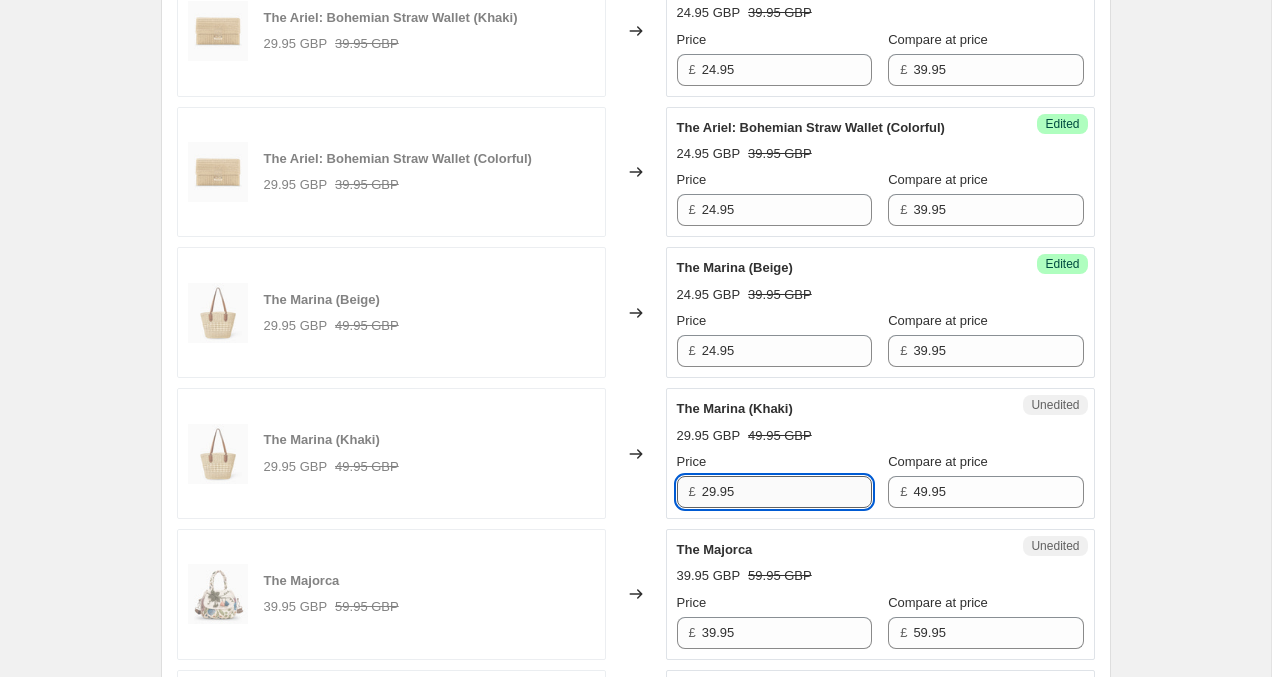 click on "29.95" at bounding box center (787, 492) 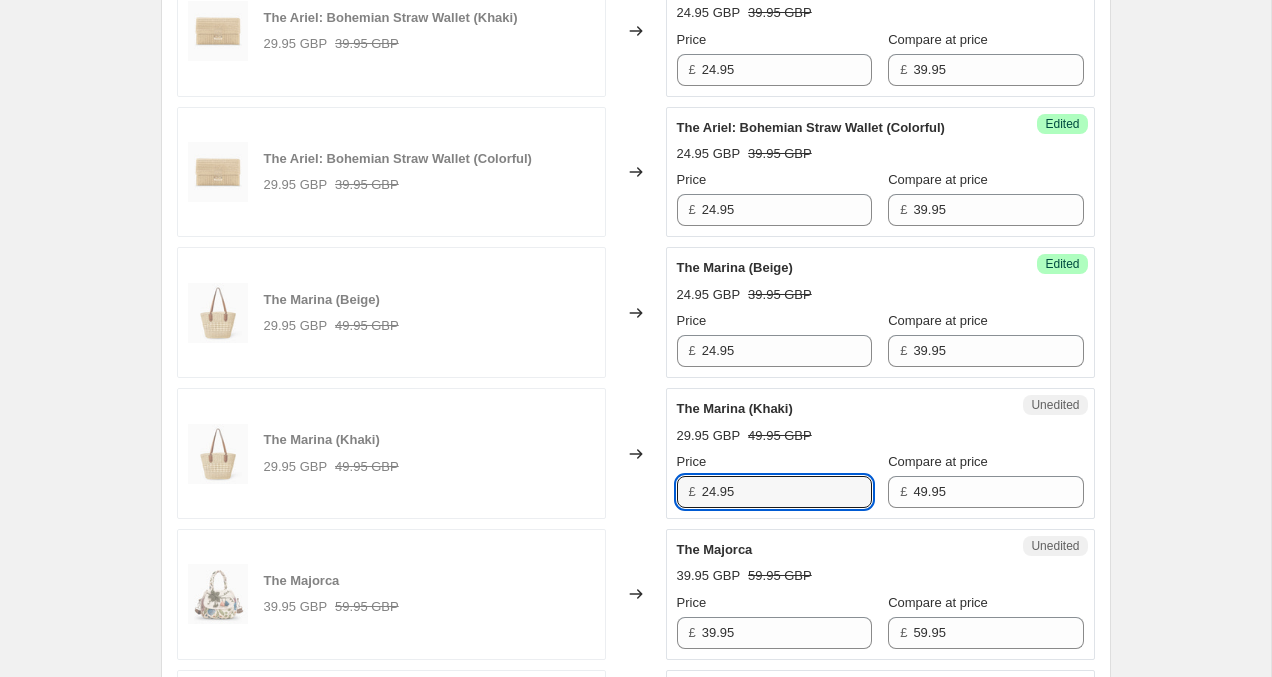 type on "24.95" 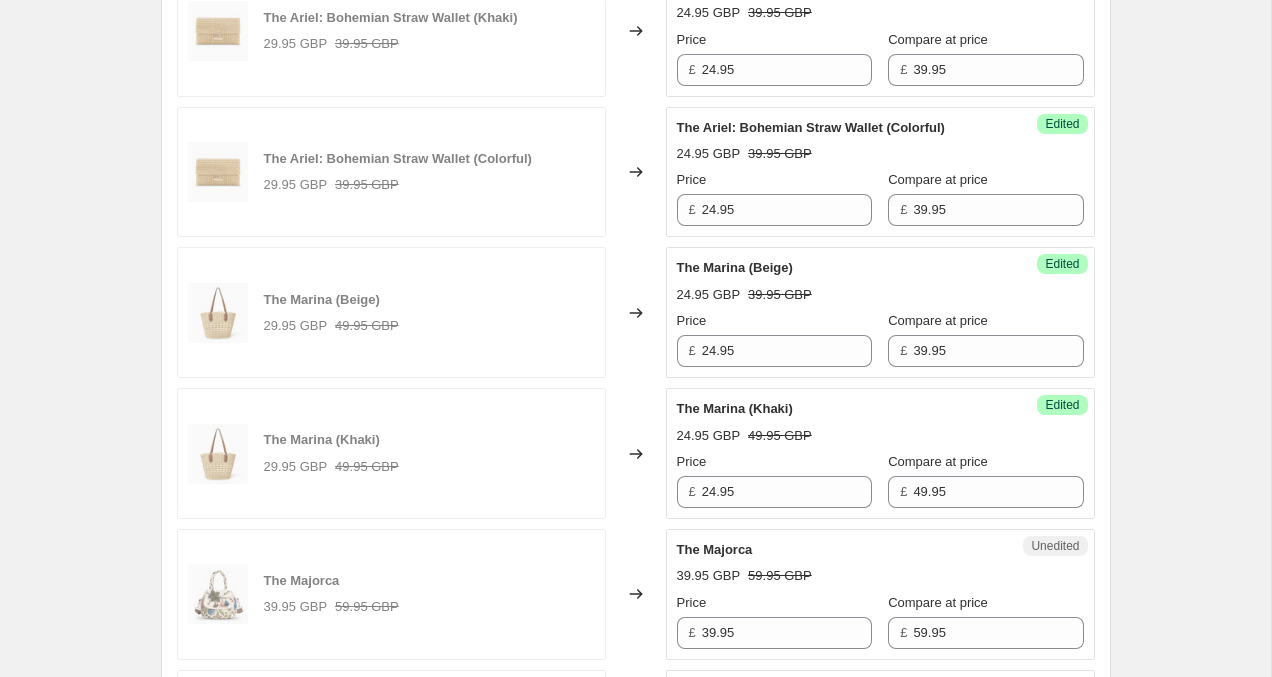 click on "Create new price change job. This page is ready Create new price change job Draft Step 1. Optionally give your price change job a title (eg "March 30% off sale on boots") 11 Jul 2025, 22:02:09 Price change job This title is just for internal use, customers won't see it Step 2. Select how the prices should change Use bulk price change rules Set product prices individually Use CSV upload Select tags to add while price change is active Select tags to remove while price change is active Step 3. Select which products should change in price Select all products, use filters, or select products variants individually All products Filter by product, collection, tag, vendor, product type, variant title, or inventory Select product variants individually Select product variants 25   product variants selected PRICE CHANGE PREVIEW 25 product variants selected. 11 product prices edited: The Holly (Cream) 29.95 GBP 49.95 GBP Changed to Unedited The Holly (Cream) 29.95 GBP 49.95 GBP Price £ 29.95 Compare at price £ 49.95 £" at bounding box center (635, -263) 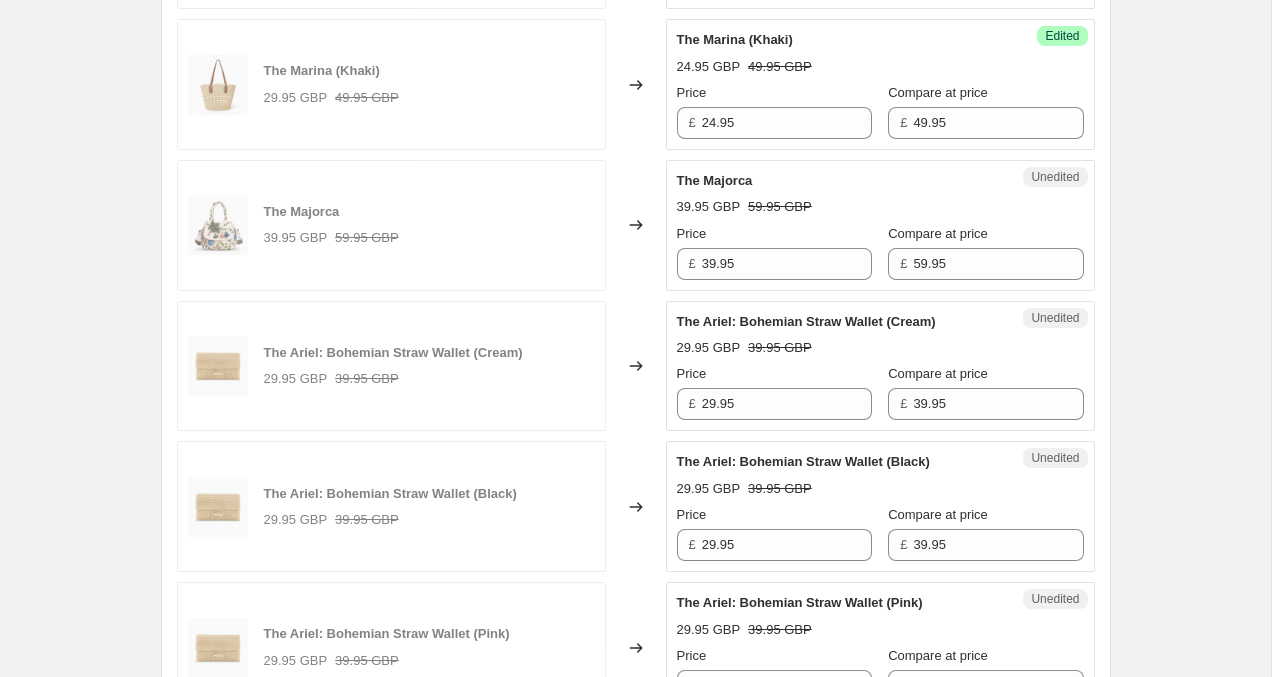 scroll, scrollTop: 2854, scrollLeft: 0, axis: vertical 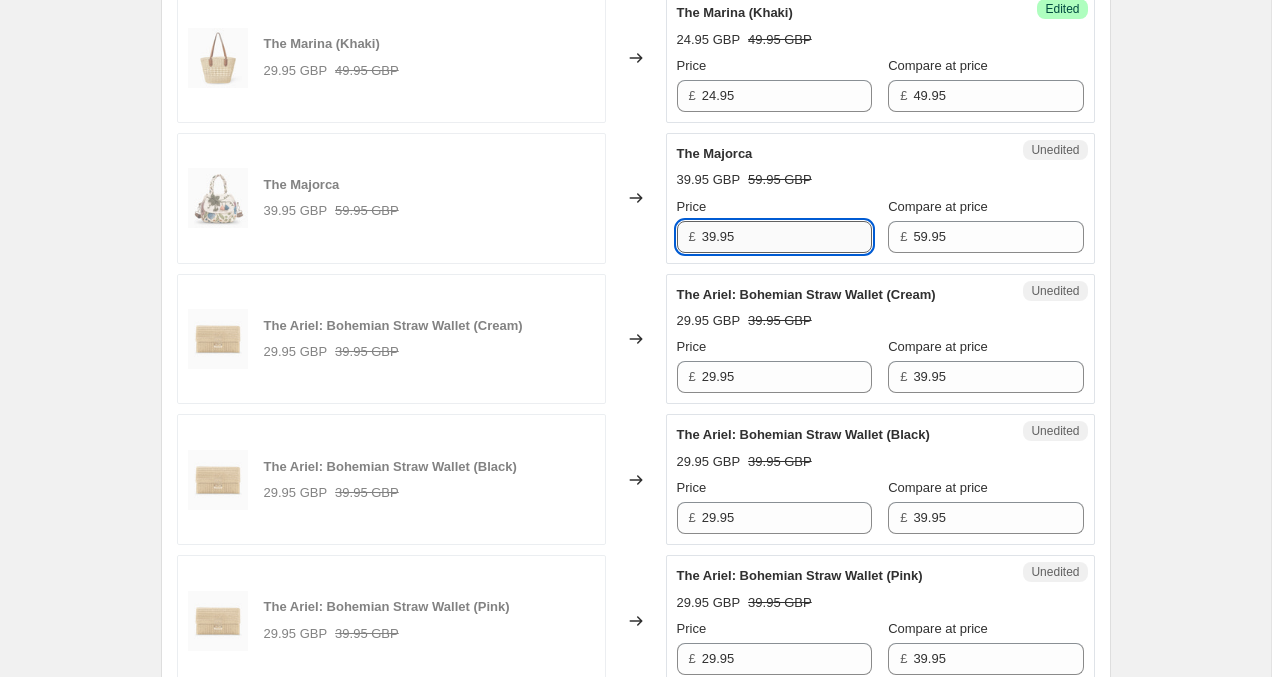 click on "39.95" at bounding box center (787, 237) 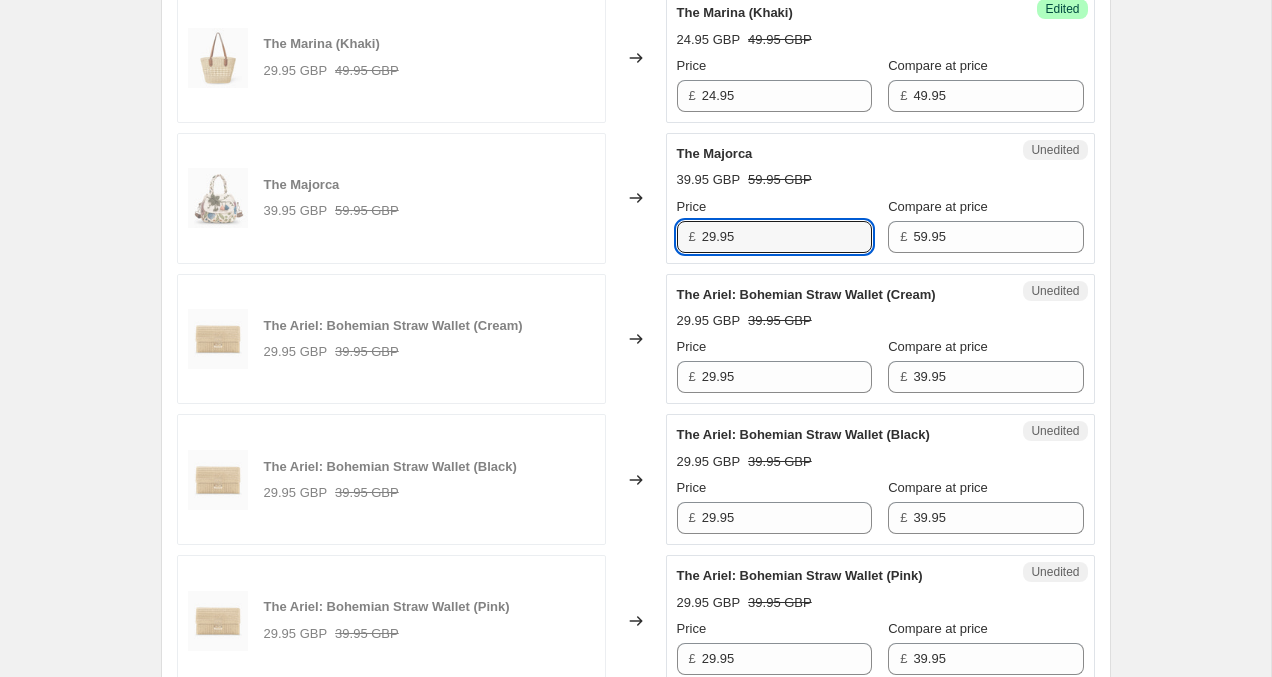 type on "29.95" 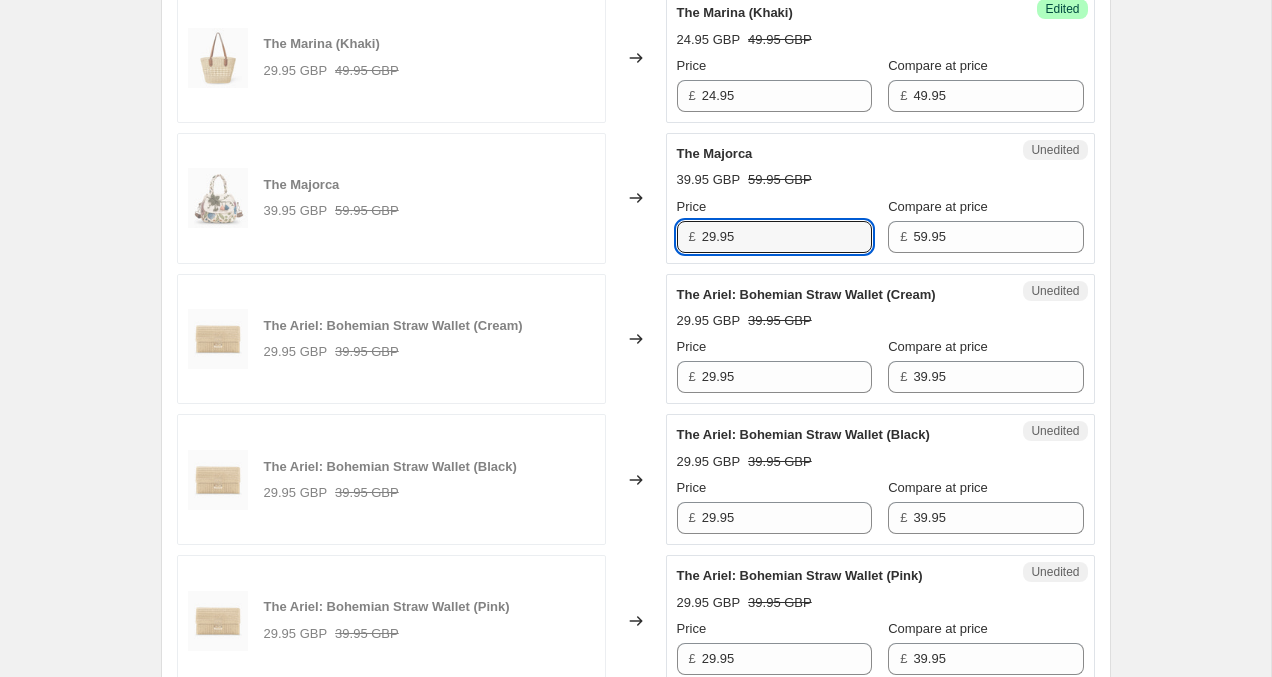 click on "Create new price change job. This page is ready Create new price change job Draft Step 1. Optionally give your price change job a title (eg "March 30% off sale on boots") 11 Jul 2025, 22:02:09 Price change job This title is just for internal use, customers won't see it Step 2. Select how the prices should change Use bulk price change rules Set product prices individually Use CSV upload Select tags to add while price change is active Select tags to remove while price change is active Step 3. Select which products should change in price Select all products, use filters, or select products variants individually All products Filter by product, collection, tag, vendor, product type, variant title, or inventory Select product variants individually Select product variants 25   product variants selected PRICE CHANGE PREVIEW 25 product variants selected. 11 product prices edited: The Holly (Cream) 29.95 GBP 49.95 GBP Changed to Unedited The Holly (Cream) 29.95 GBP 49.95 GBP Price £ 29.95 Compare at price £ 49.95 £" at bounding box center (635, -659) 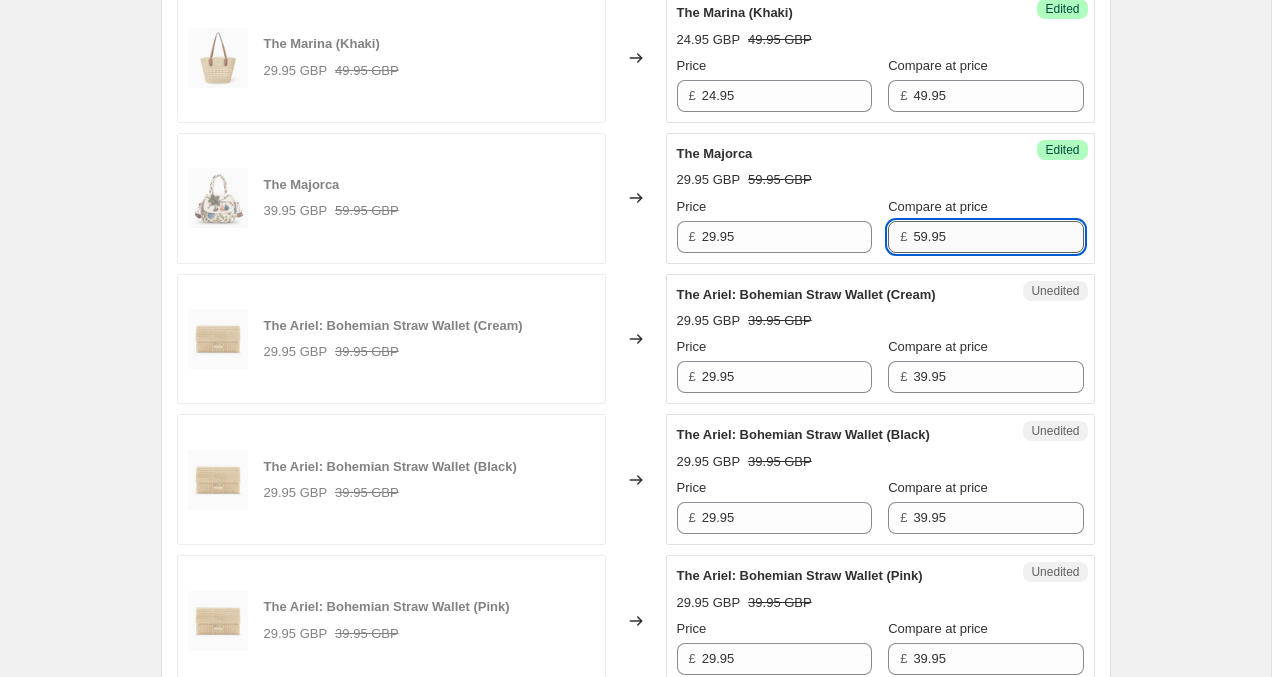 click on "59.95" at bounding box center (998, 237) 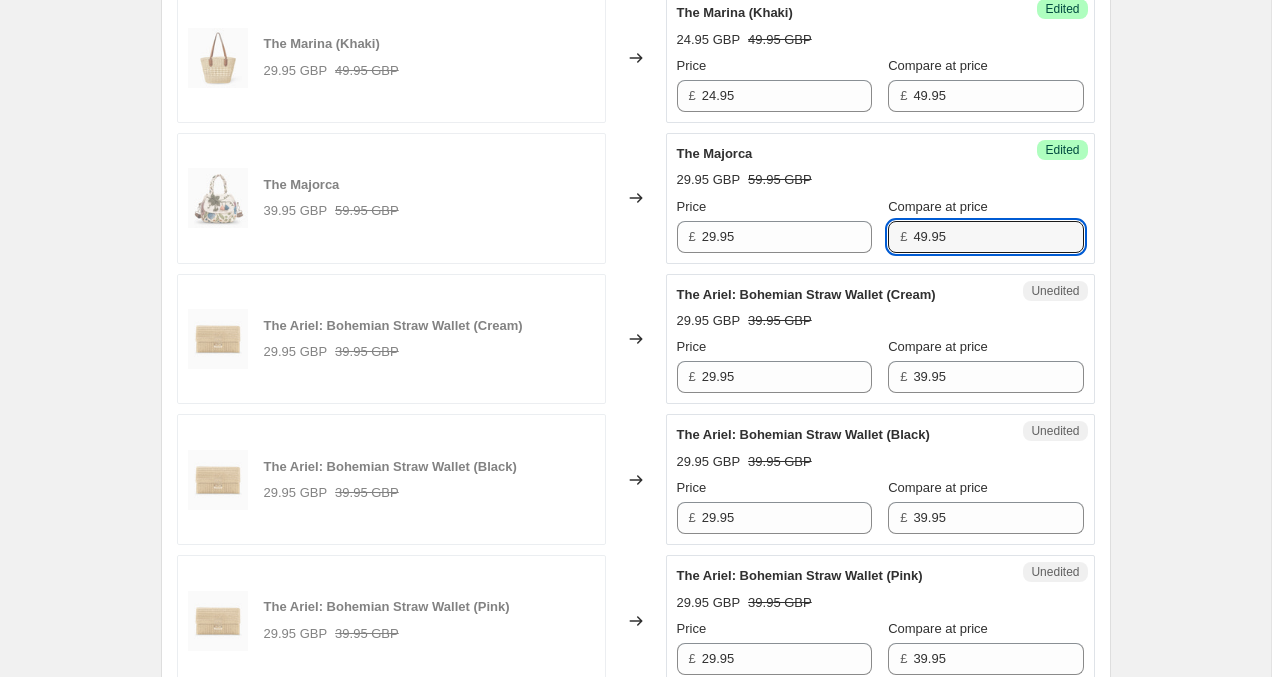 type on "49.95" 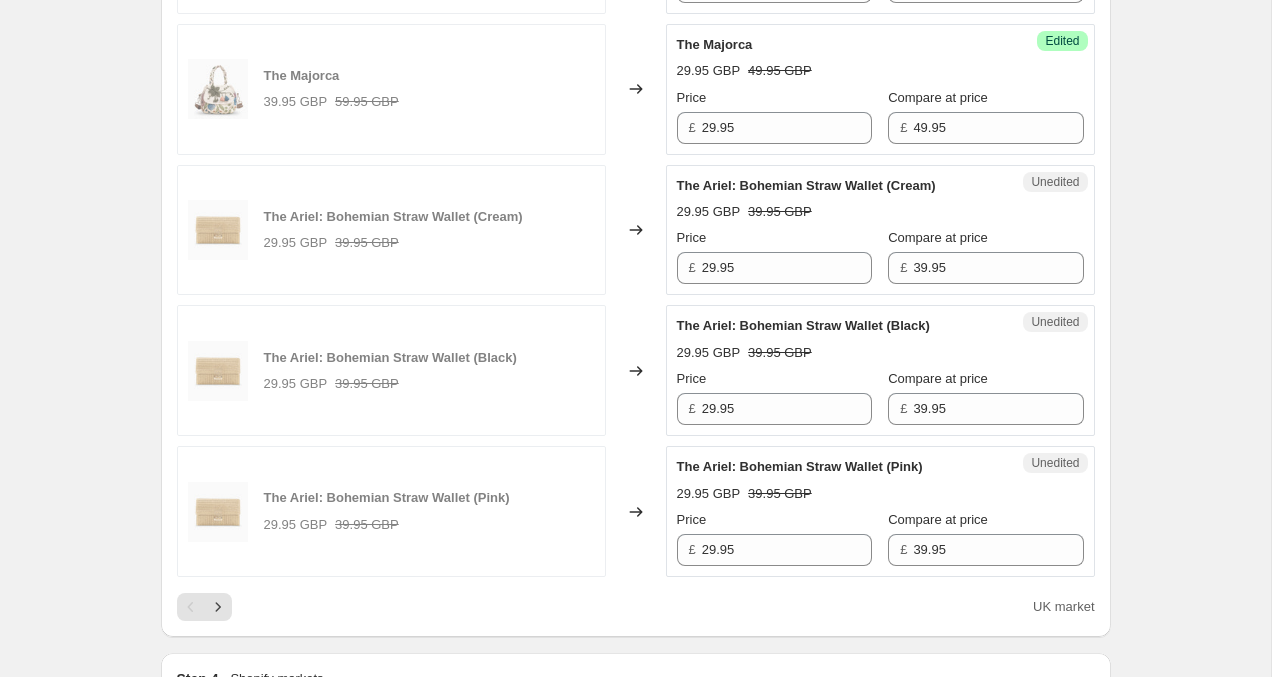 scroll, scrollTop: 2968, scrollLeft: 0, axis: vertical 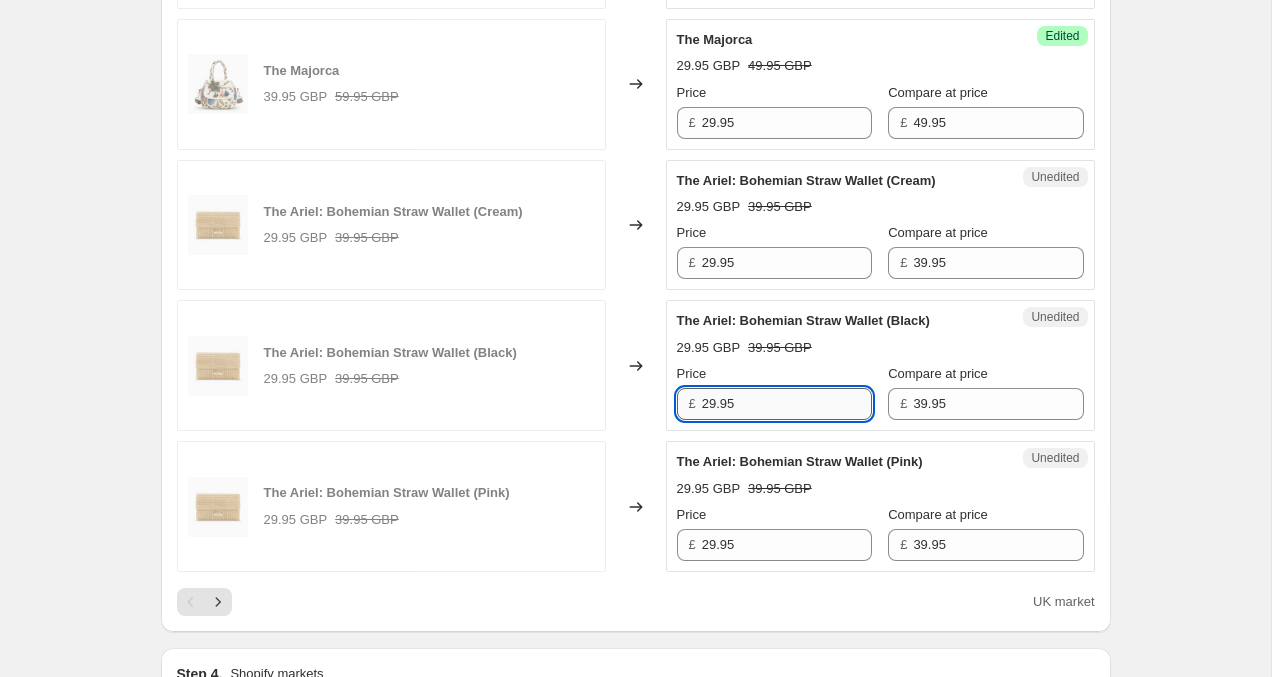 click on "29.95" at bounding box center (787, 404) 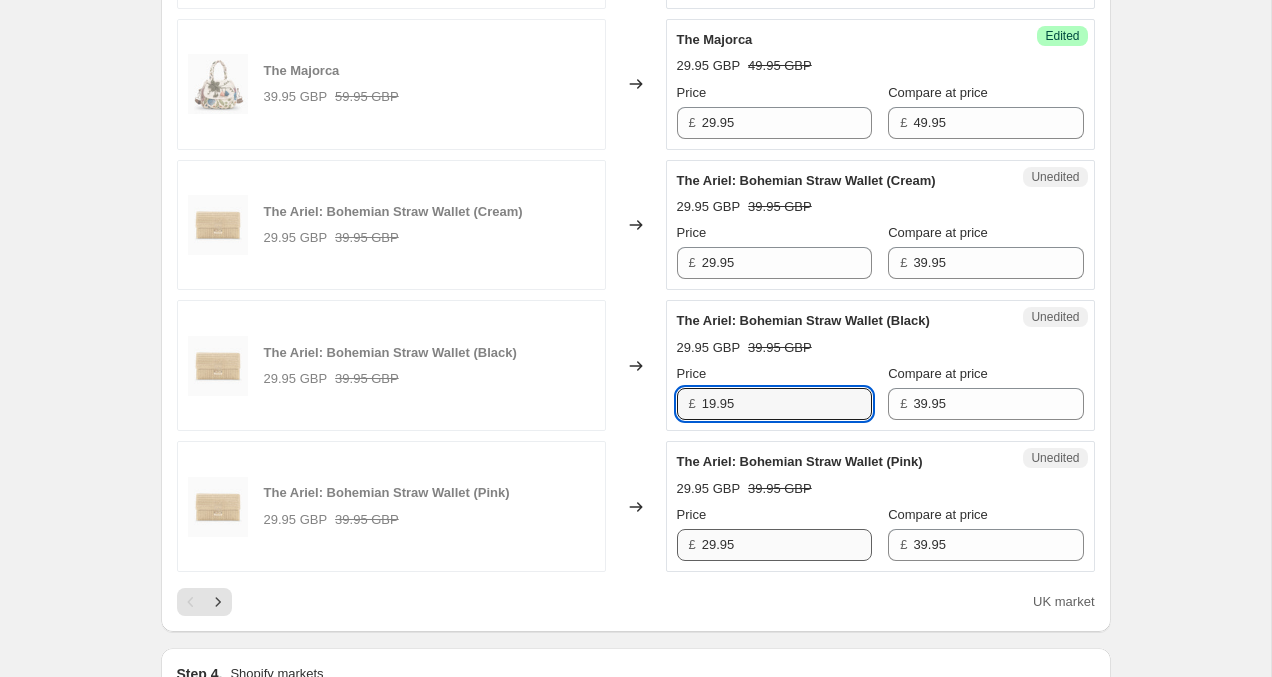 type on "19.95" 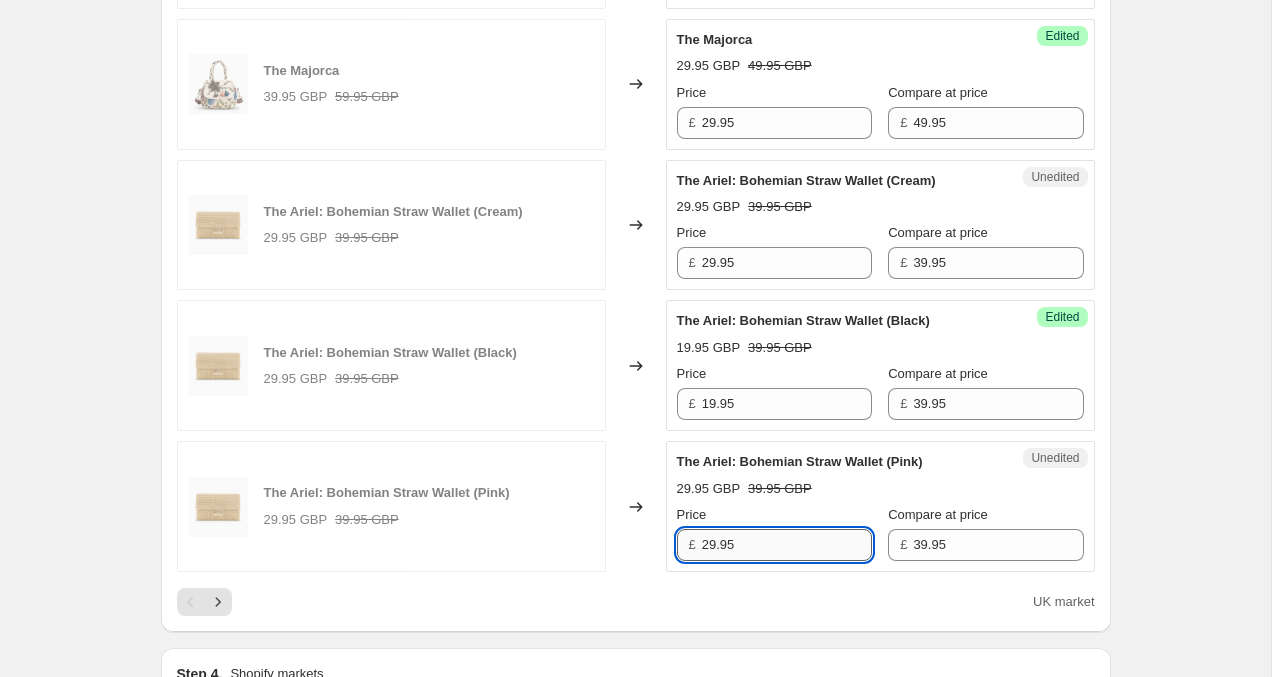 click on "29.95" at bounding box center (787, 545) 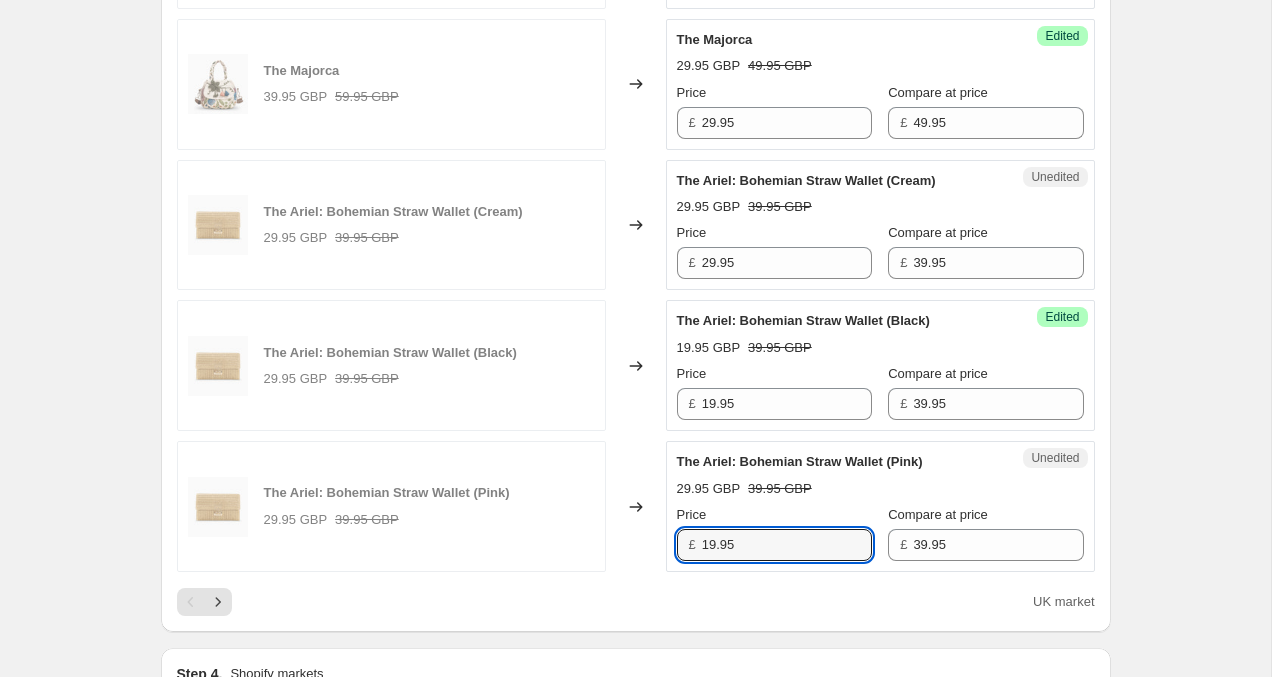 type on "19.95" 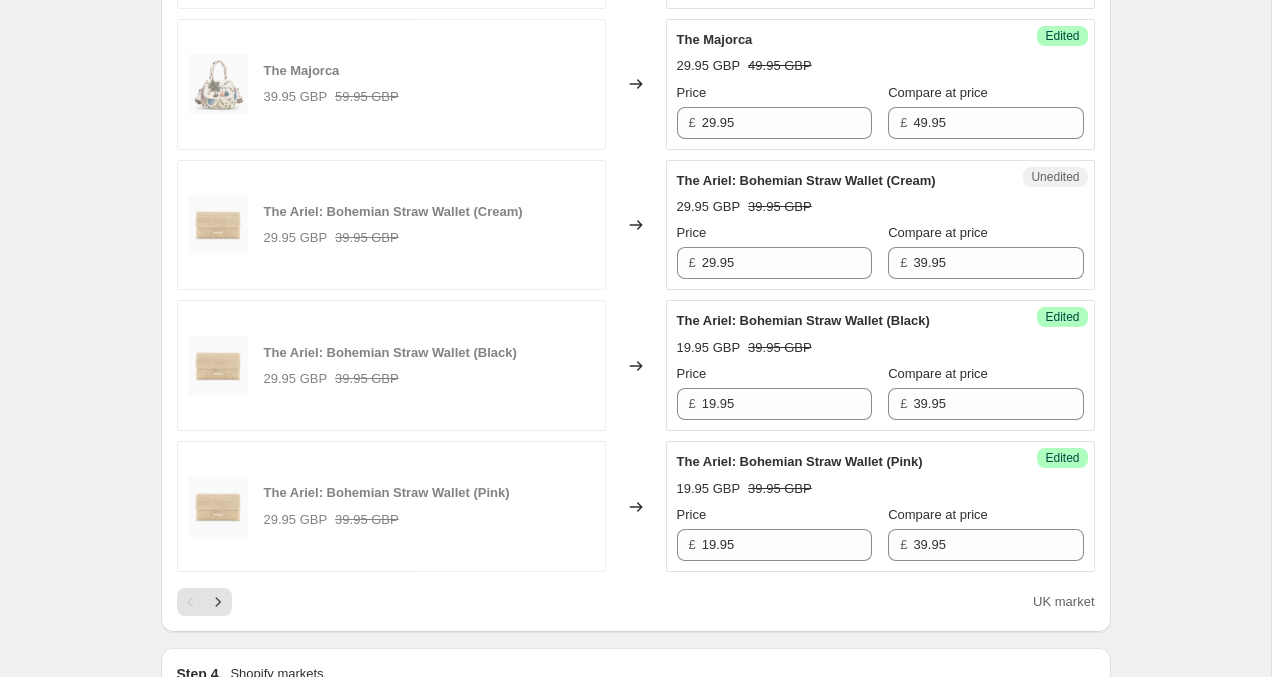 click on "Create new price change job. This page is ready Create new price change job Draft Step 1. Optionally give your price change job a title (eg "March 30% off sale on boots") 11 Jul 2025, 22:02:09 Price change job This title is just for internal use, customers won't see it Step 2. Select how the prices should change Use bulk price change rules Set product prices individually Use CSV upload Select tags to add while price change is active Select tags to remove while price change is active Step 3. Select which products should change in price Select all products, use filters, or select products variants individually All products Filter by product, collection, tag, vendor, product type, variant title, or inventory Select product variants individually Select product variants 25   product variants selected PRICE CHANGE PREVIEW 25 product variants selected. 14 product prices edited: The Holly (Cream) 29.95 GBP 49.95 GBP Changed to Unedited The Holly (Cream) 29.95 GBP 49.95 GBP Price £ 29.95 Compare at price £ 49.95 £" at bounding box center (635, -773) 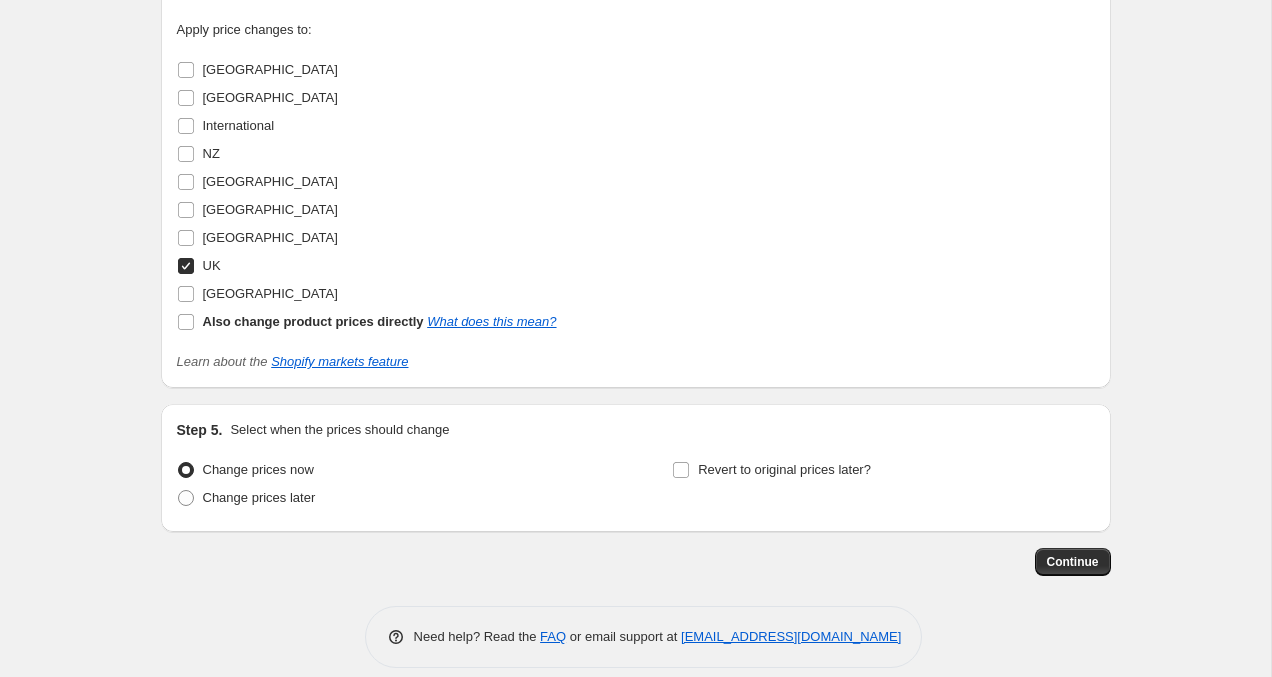 scroll, scrollTop: 3713, scrollLeft: 0, axis: vertical 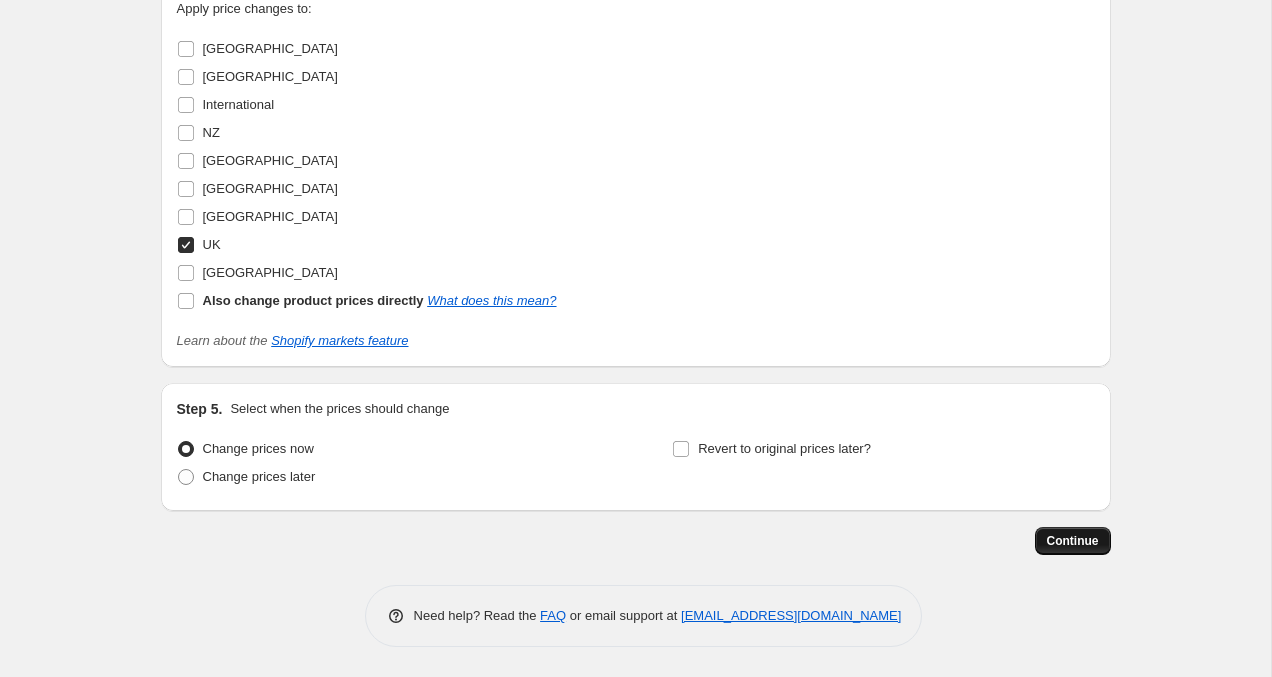 click on "Continue" at bounding box center (1073, 541) 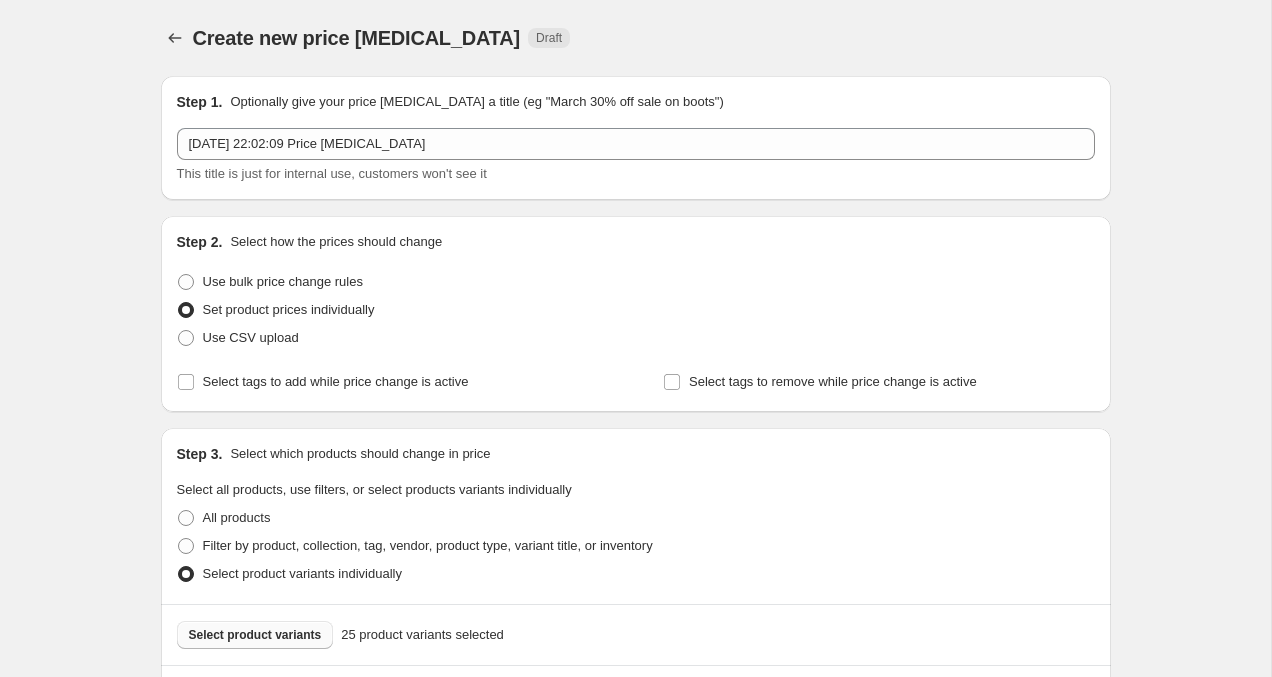scroll, scrollTop: 3713, scrollLeft: 0, axis: vertical 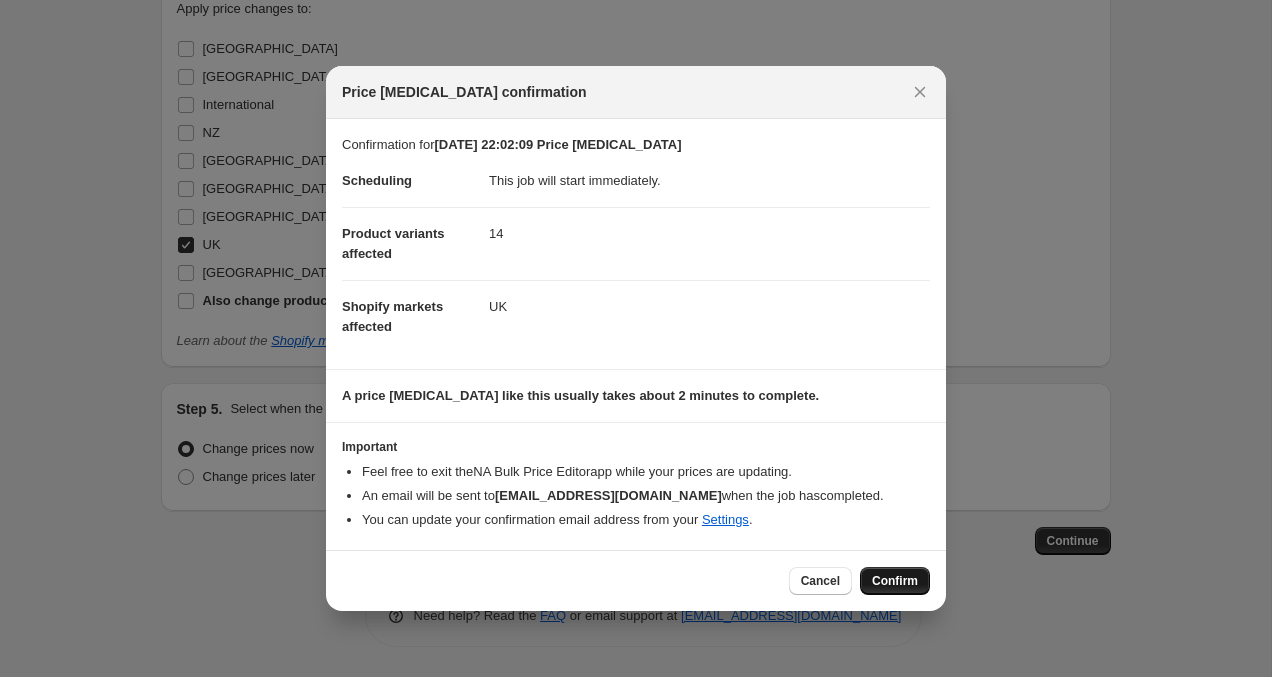 click on "Confirm" at bounding box center (895, 581) 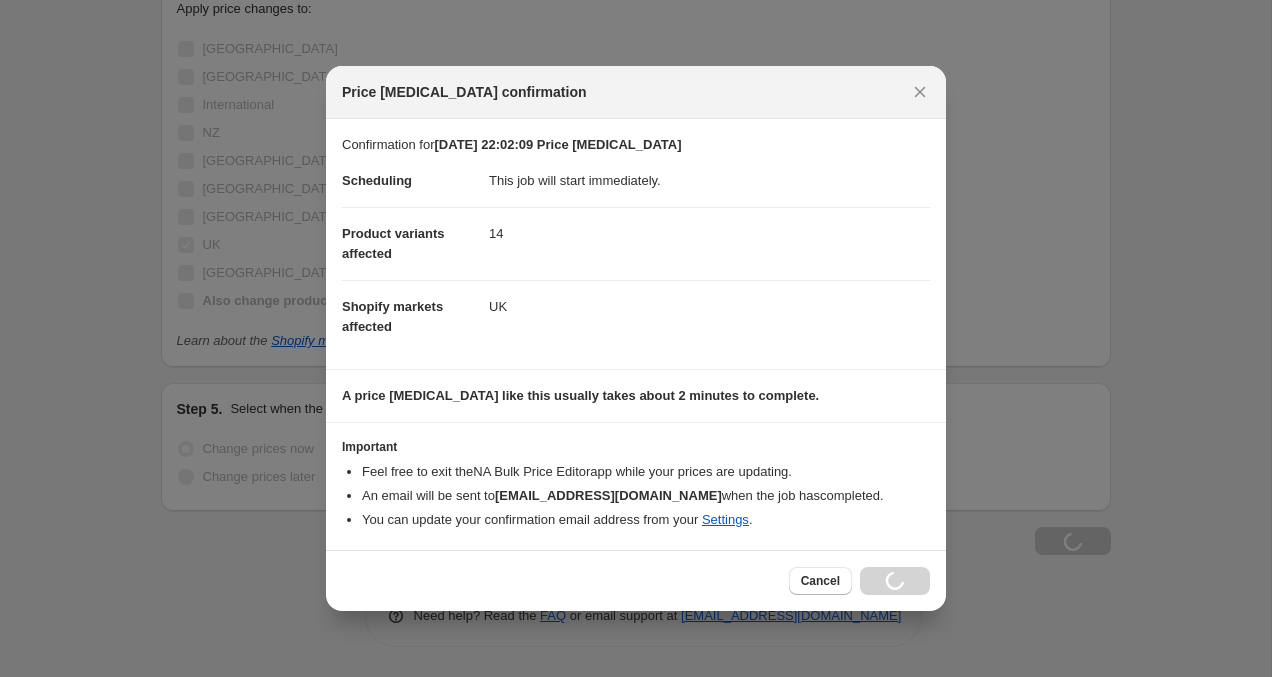 scroll, scrollTop: 3781, scrollLeft: 0, axis: vertical 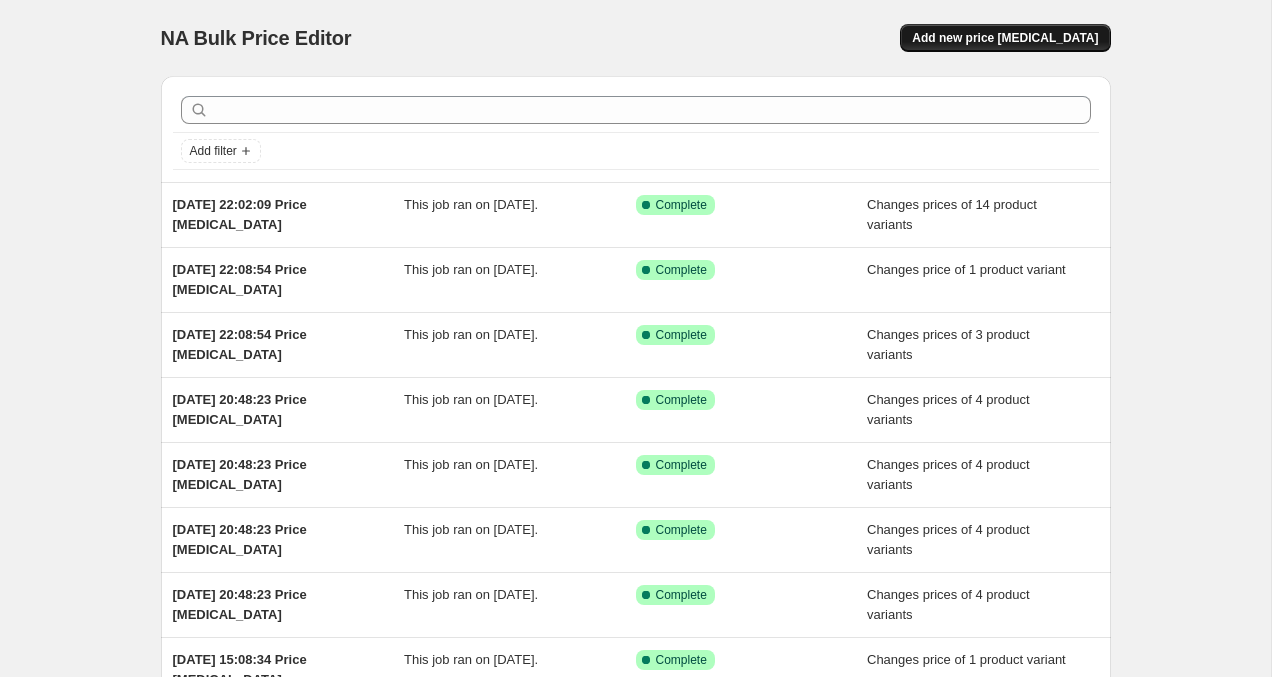 click on "Add new price [MEDICAL_DATA]" at bounding box center [1005, 38] 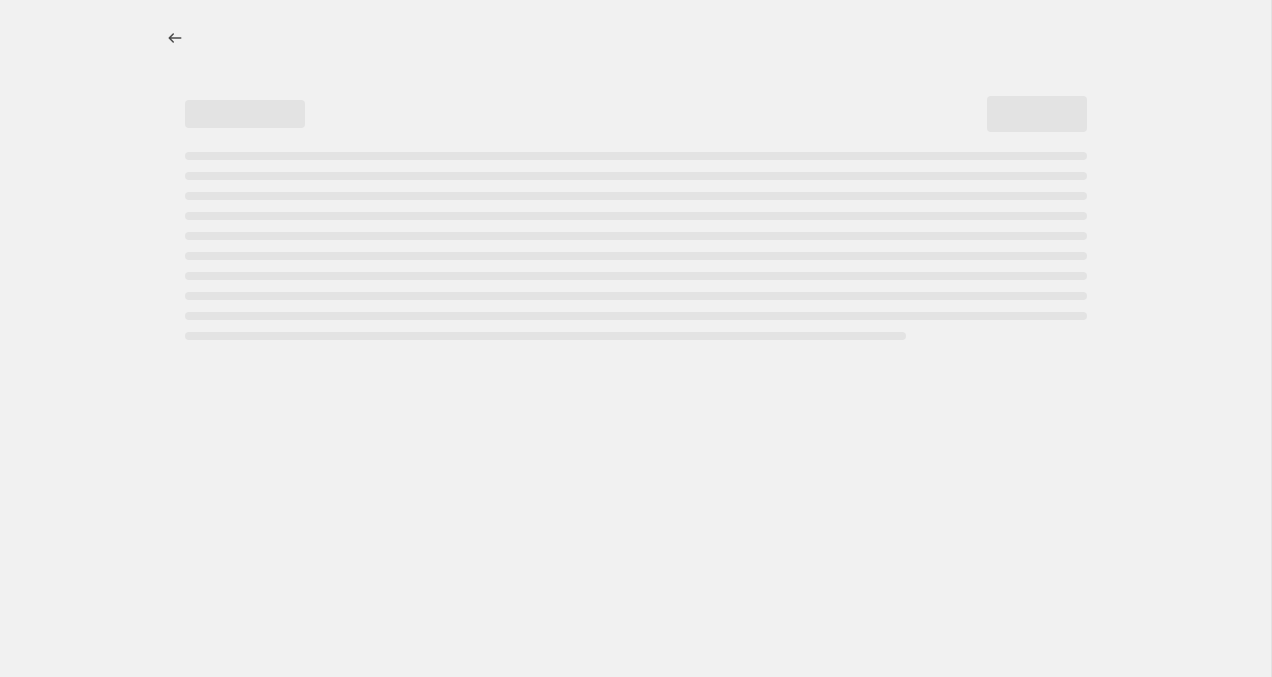 select on "percentage" 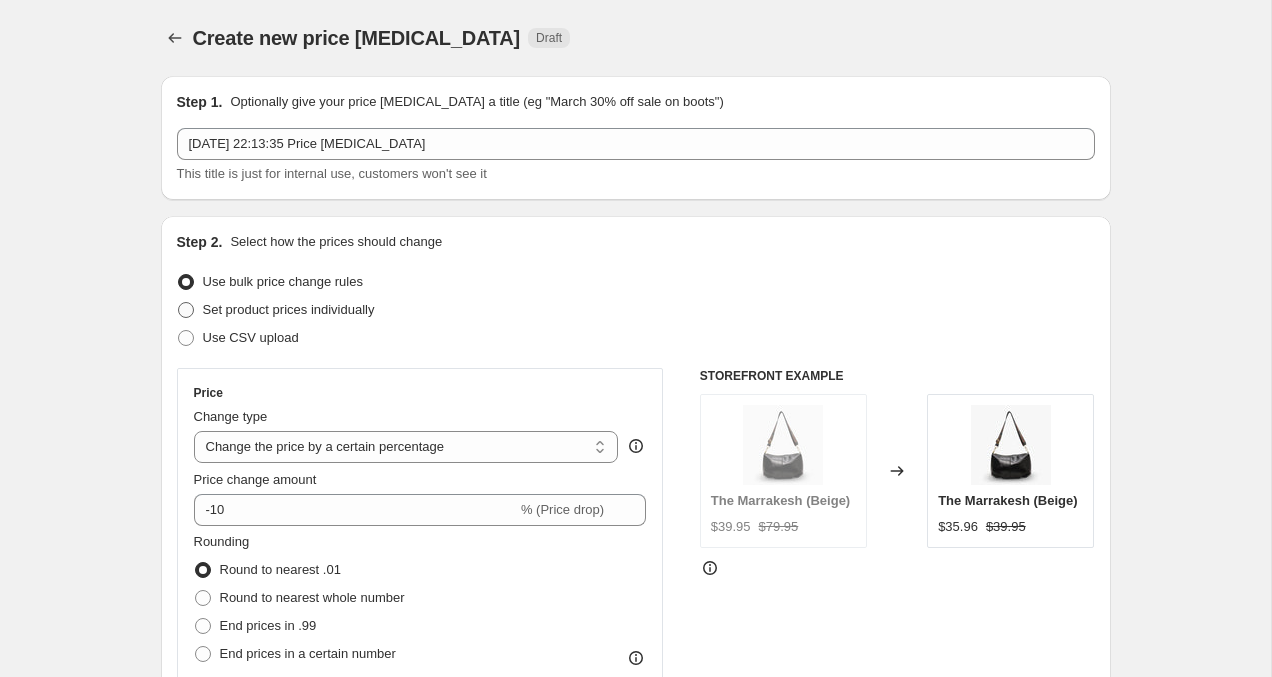 click at bounding box center [186, 310] 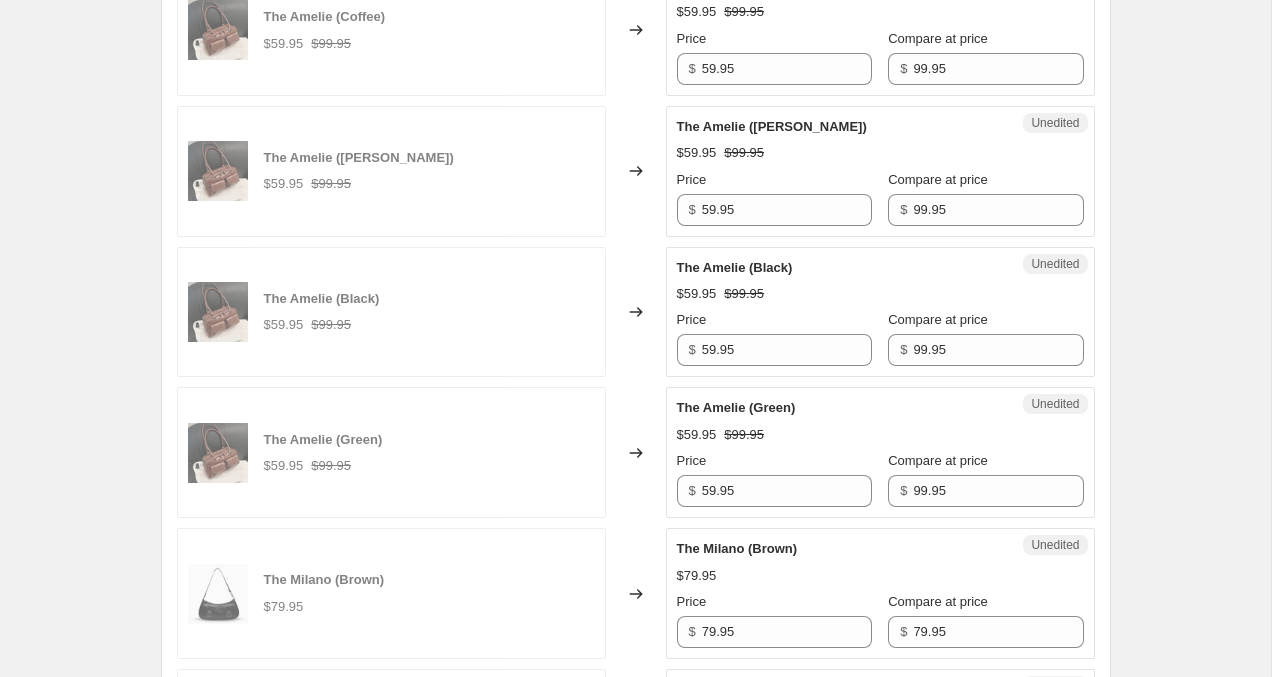 scroll, scrollTop: 3284, scrollLeft: 0, axis: vertical 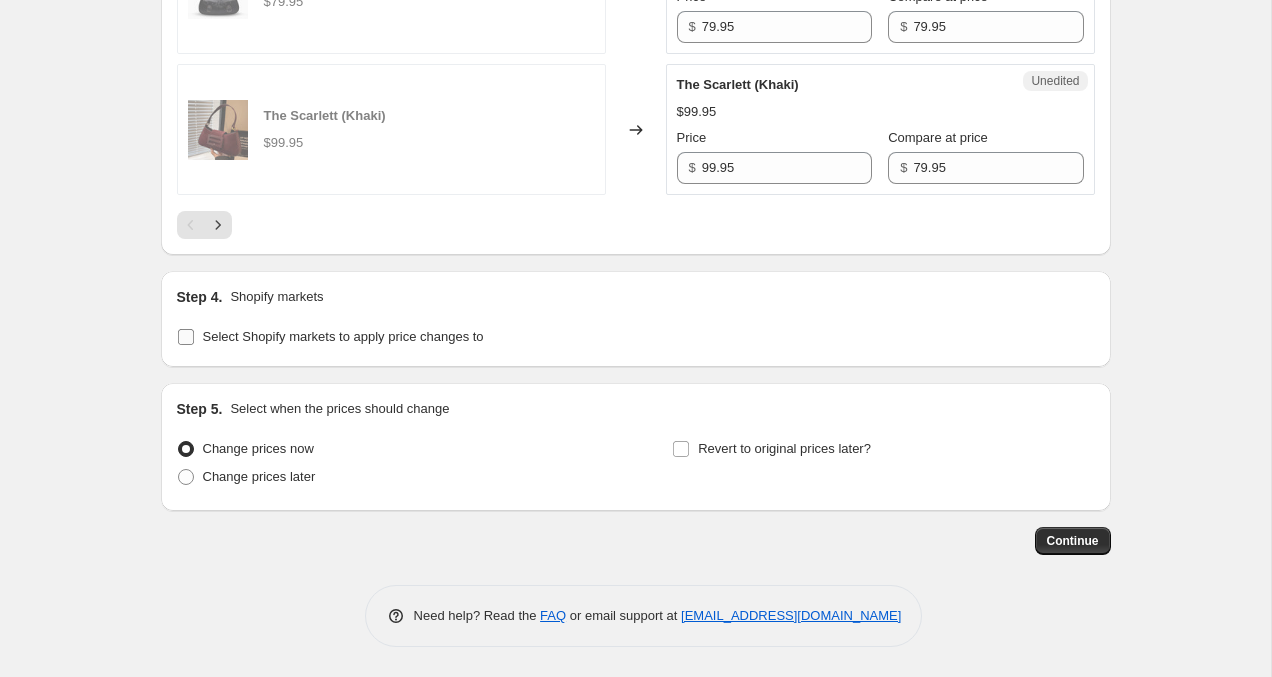 click on "Select Shopify markets to apply price changes to" at bounding box center [330, 337] 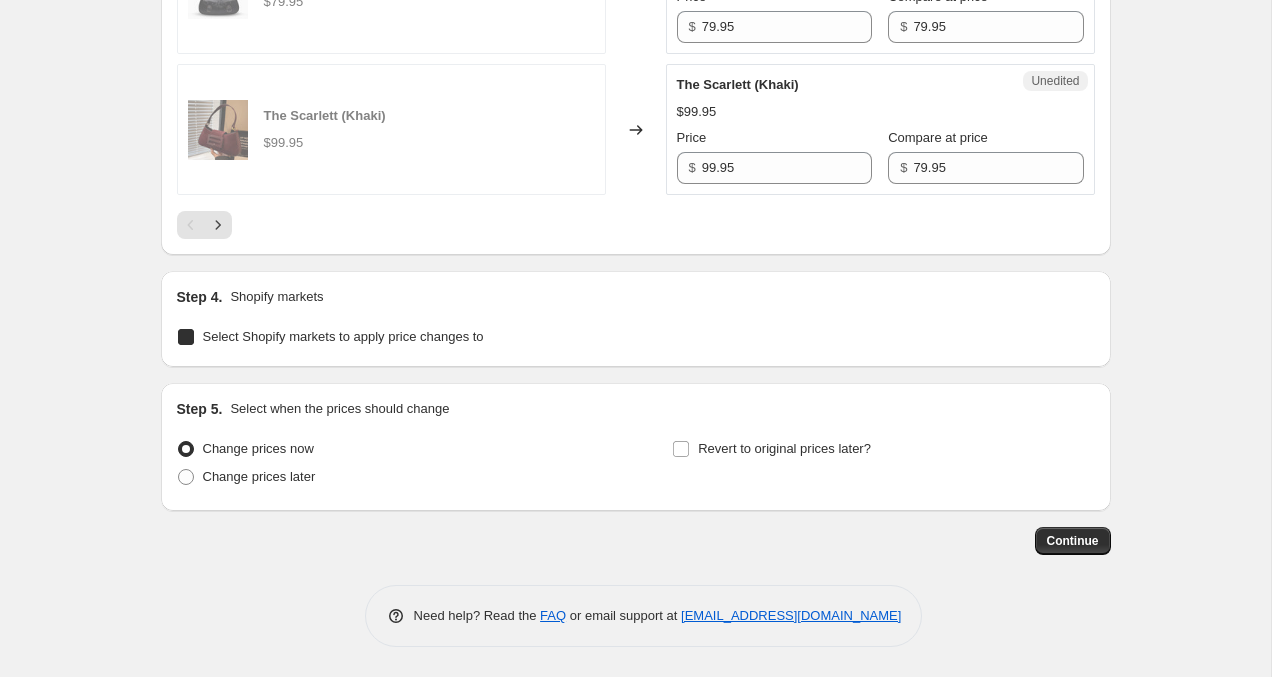 checkbox on "true" 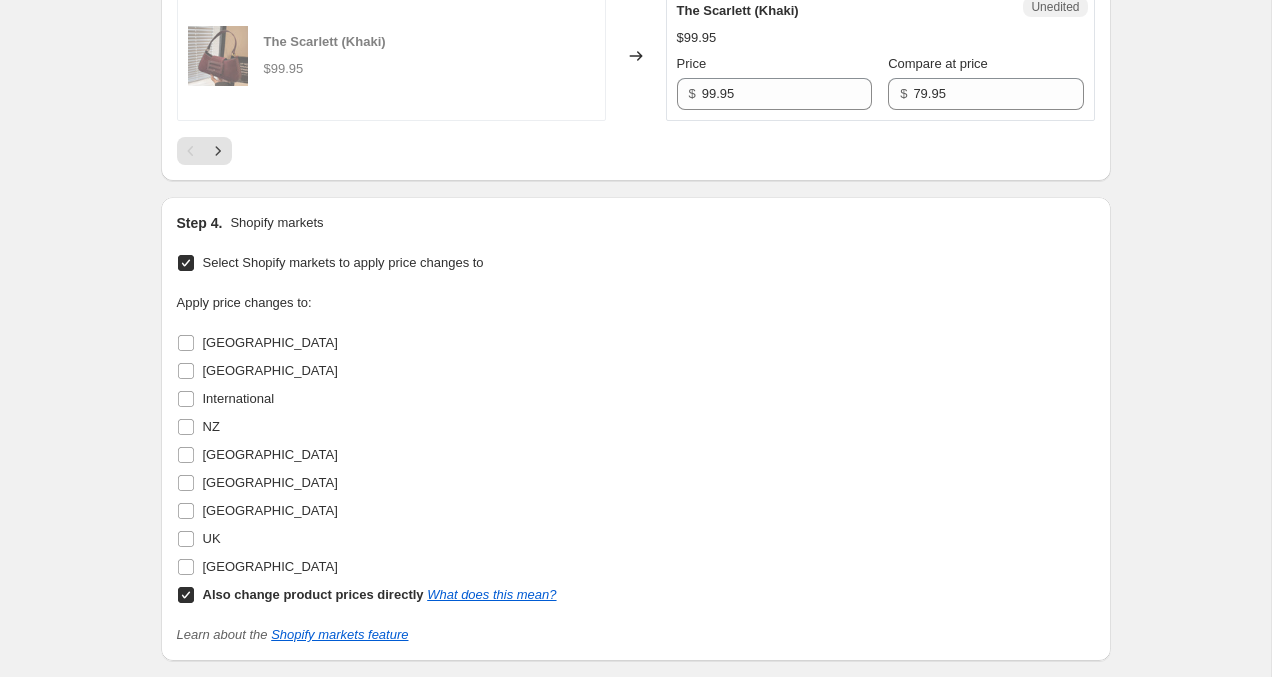 scroll, scrollTop: 3367, scrollLeft: 0, axis: vertical 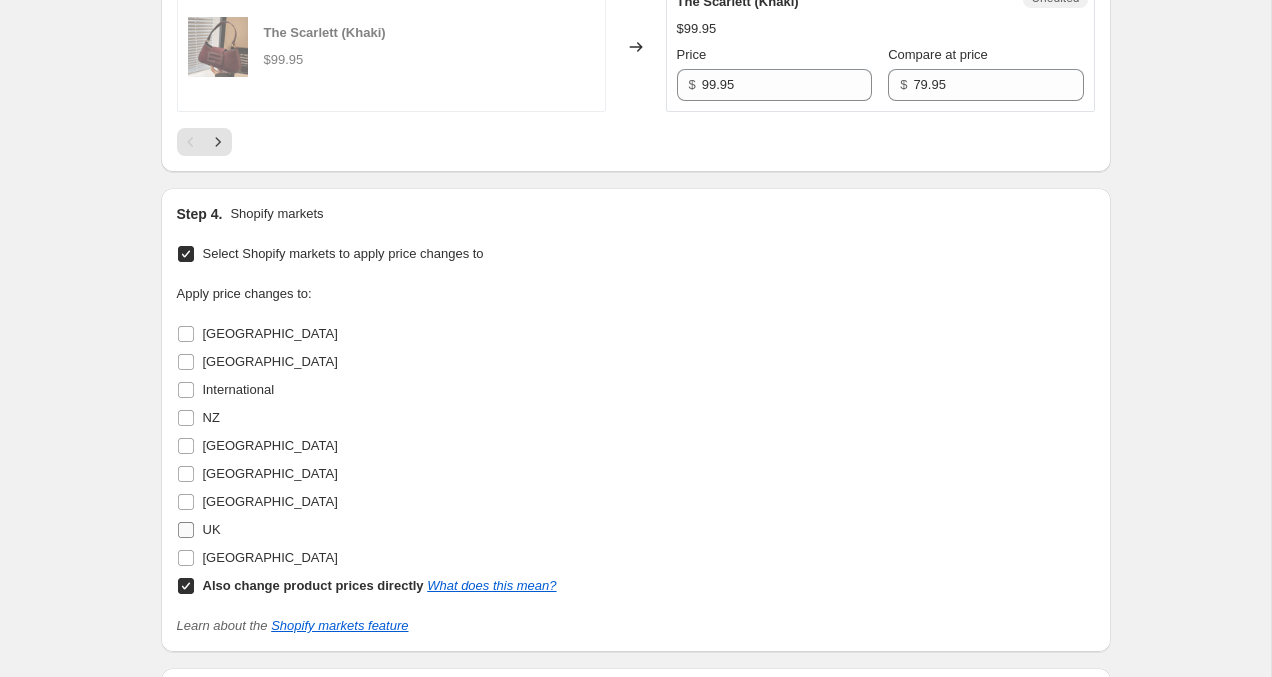 click on "UK" at bounding box center (186, 530) 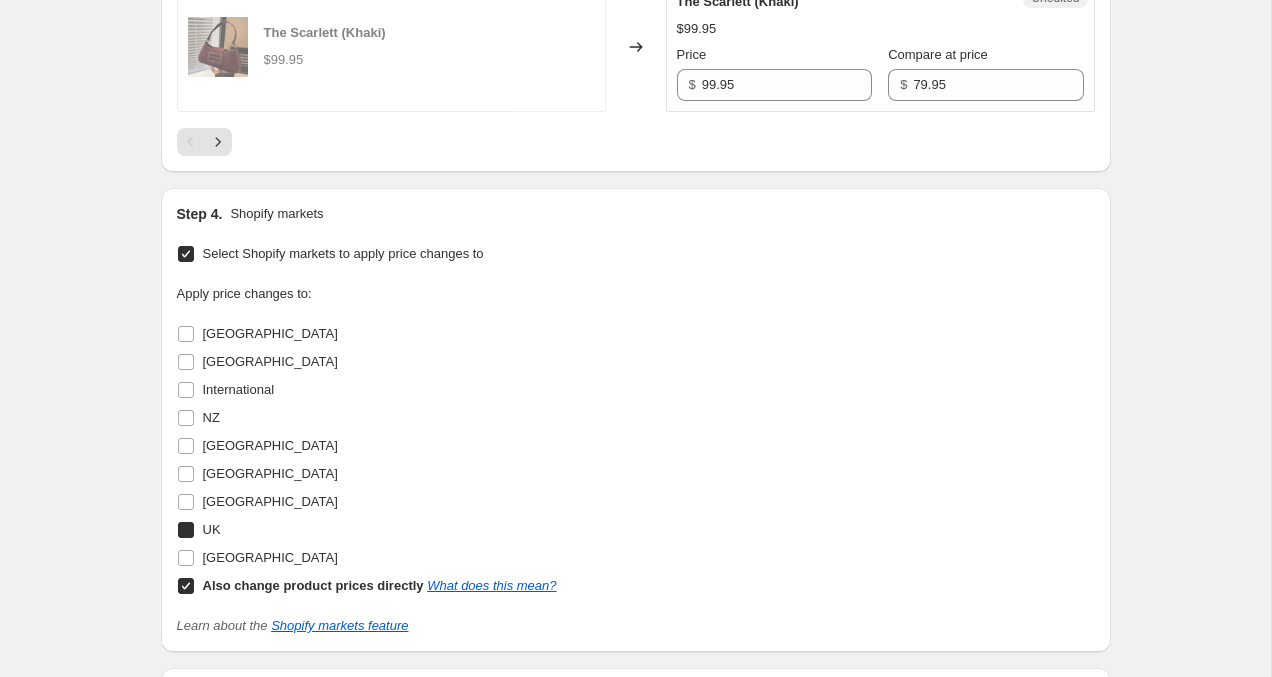 checkbox on "true" 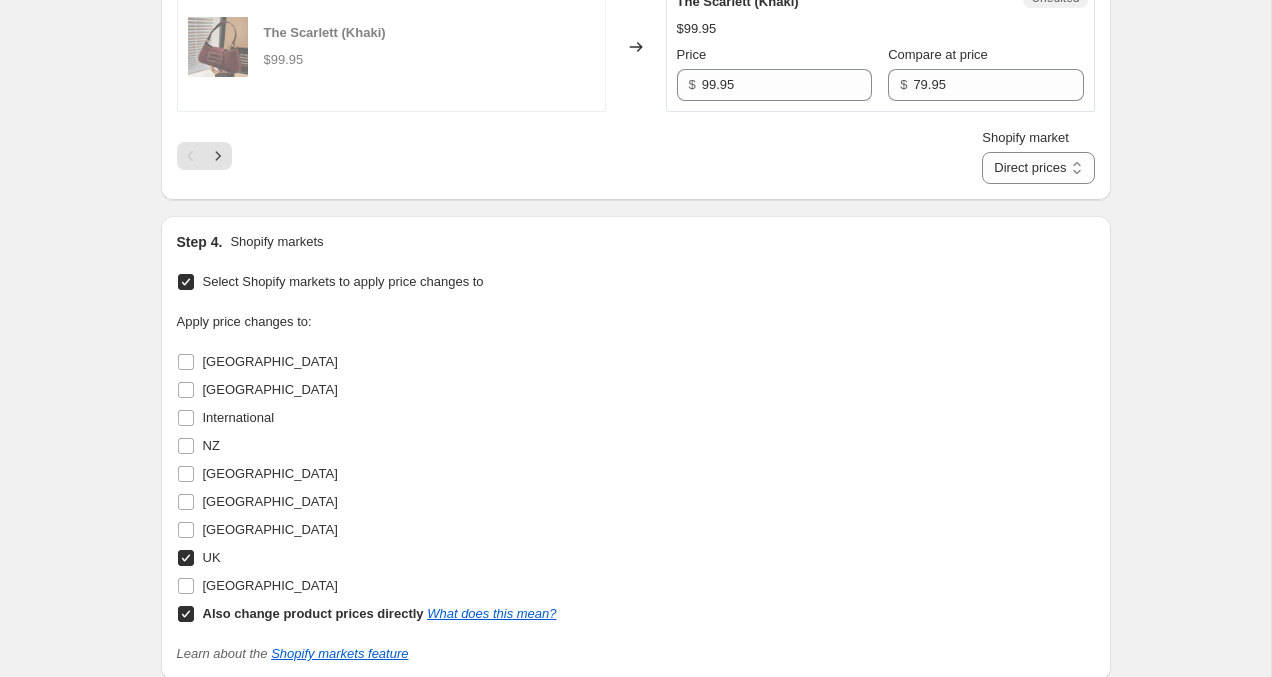 click on "Also change product prices directly   What does this mean?" at bounding box center (186, 614) 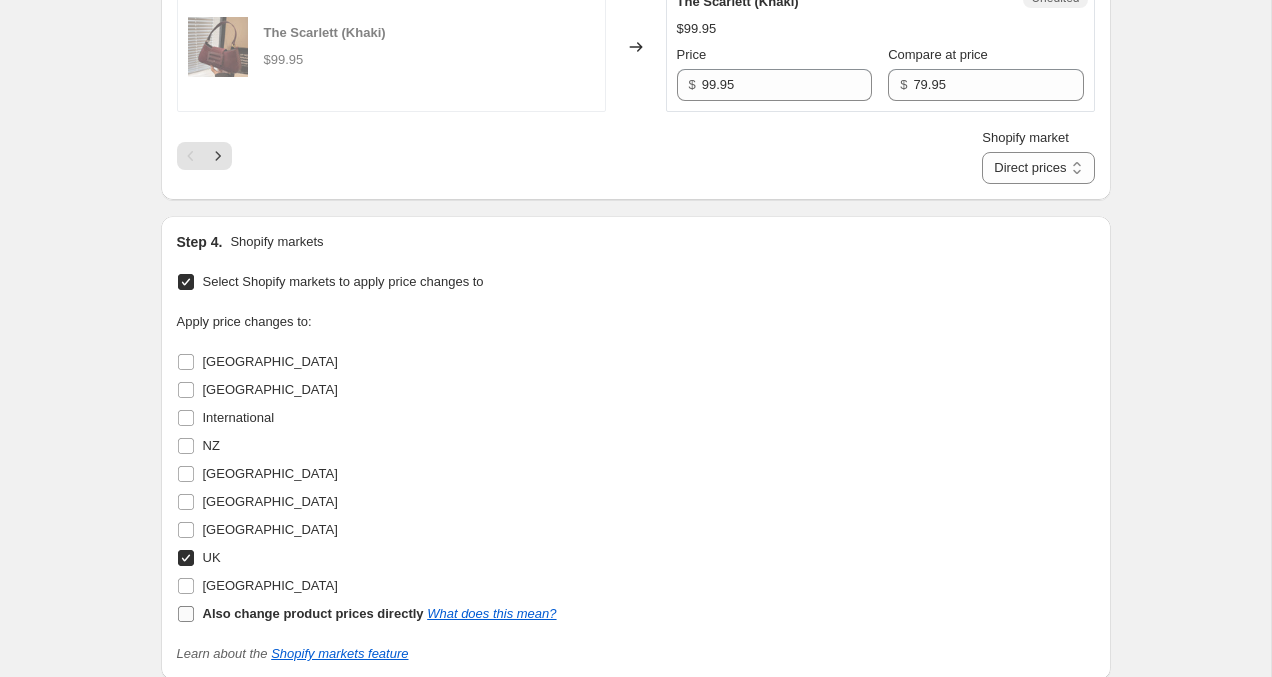 checkbox on "false" 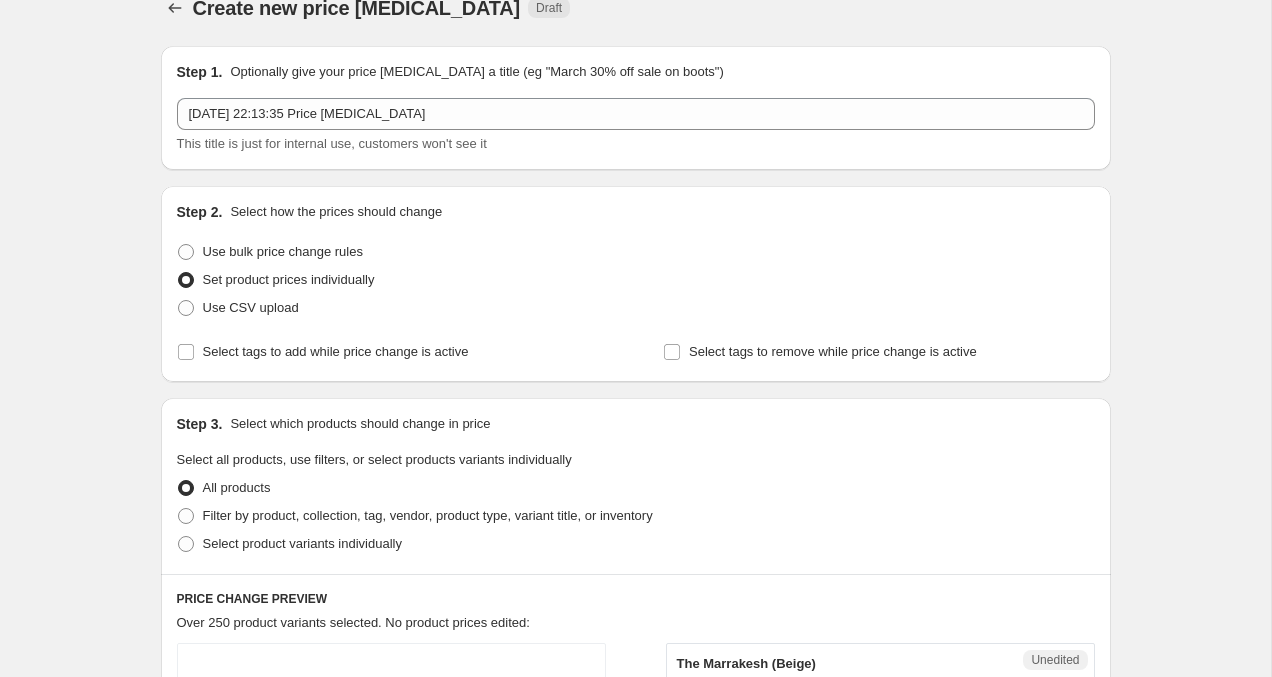 scroll, scrollTop: 44, scrollLeft: 0, axis: vertical 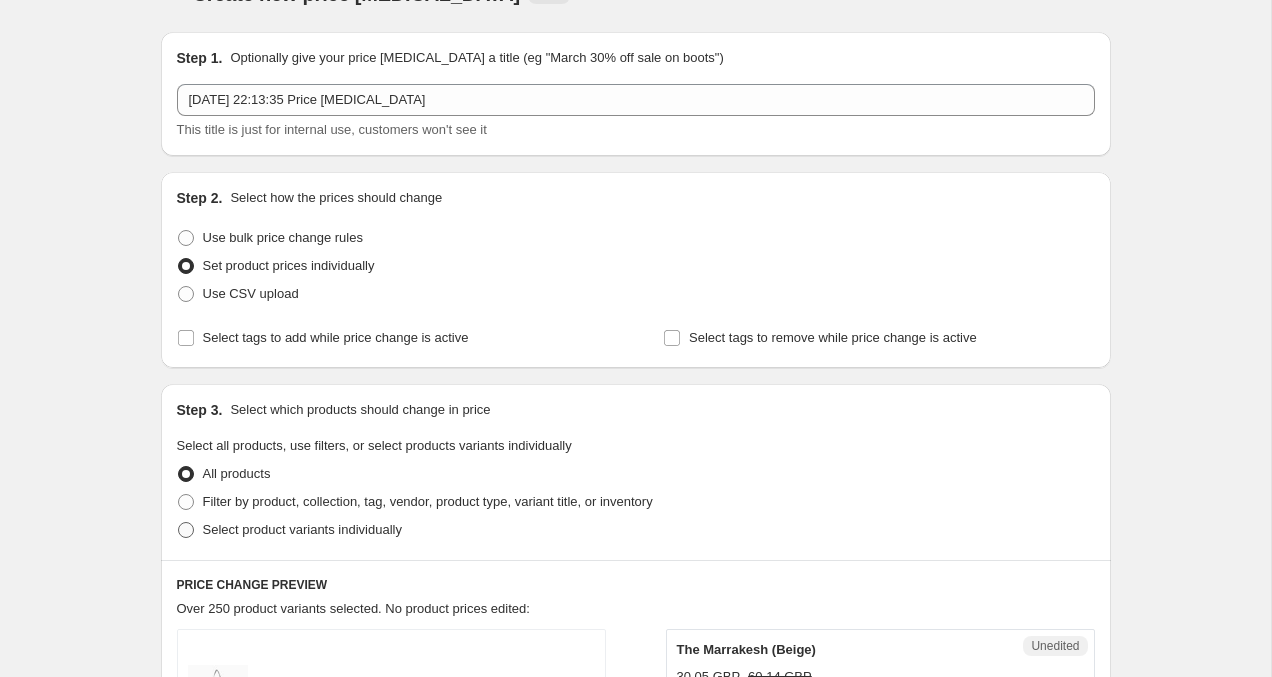 click at bounding box center (186, 530) 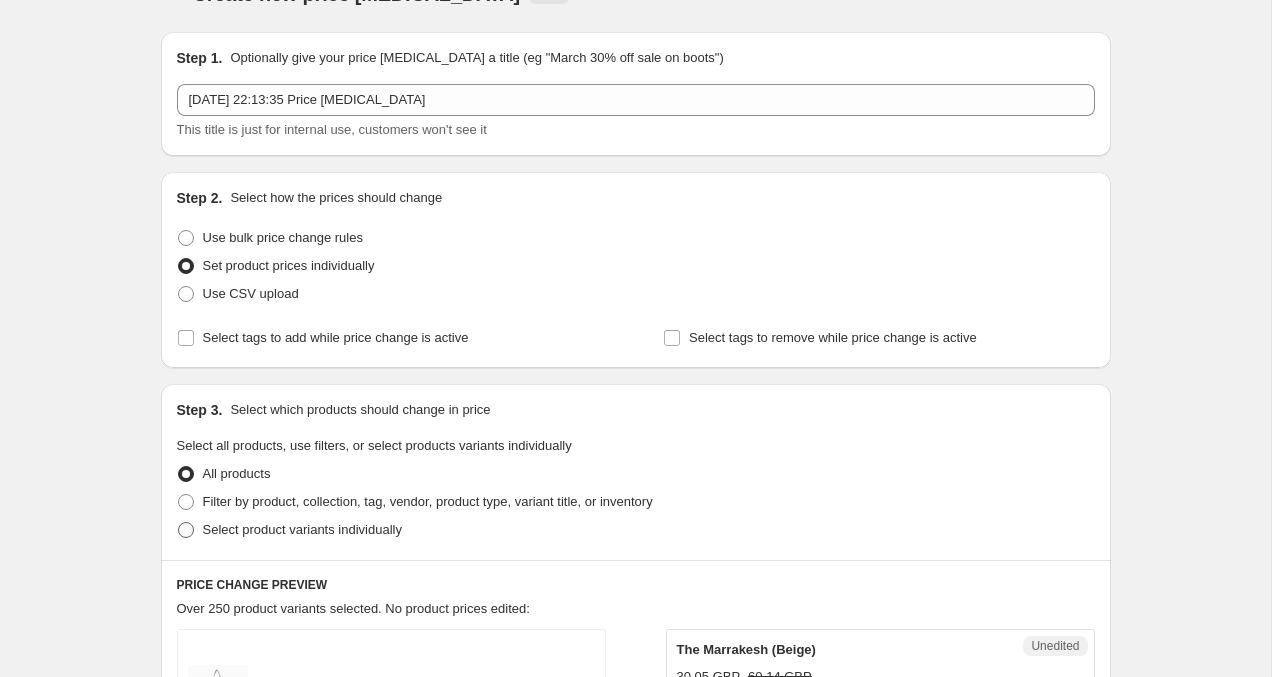 radio on "true" 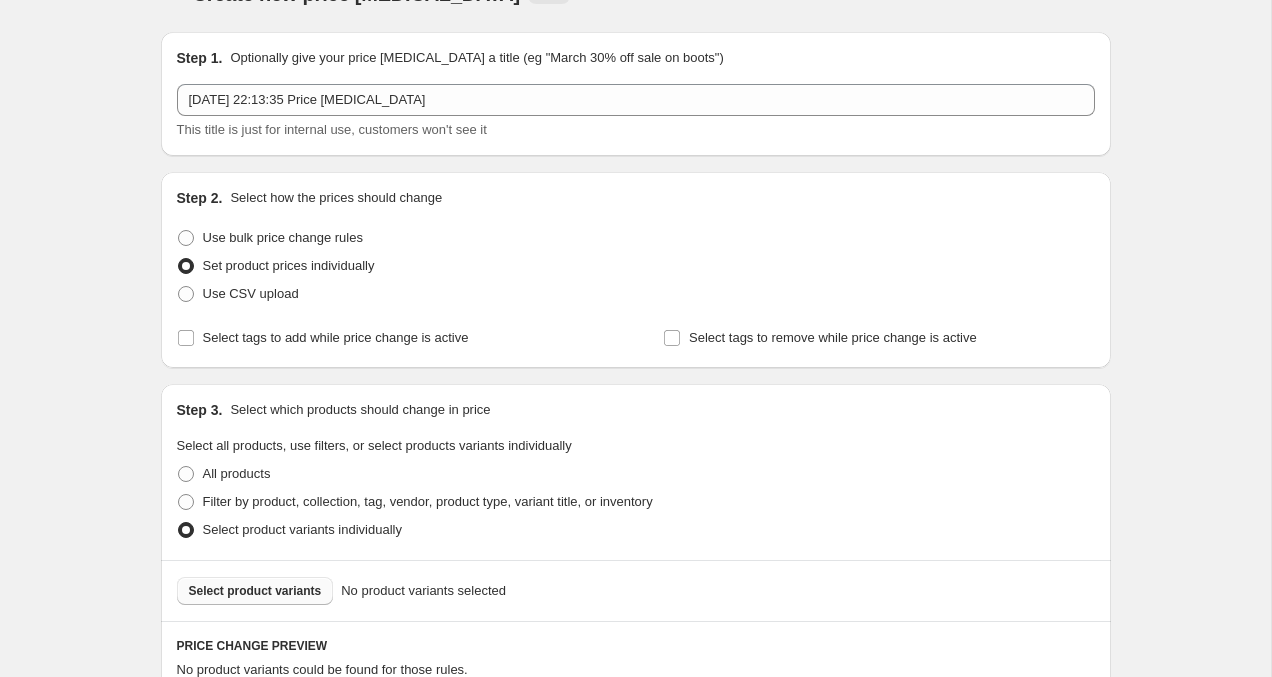 click on "Select product variants" at bounding box center [255, 591] 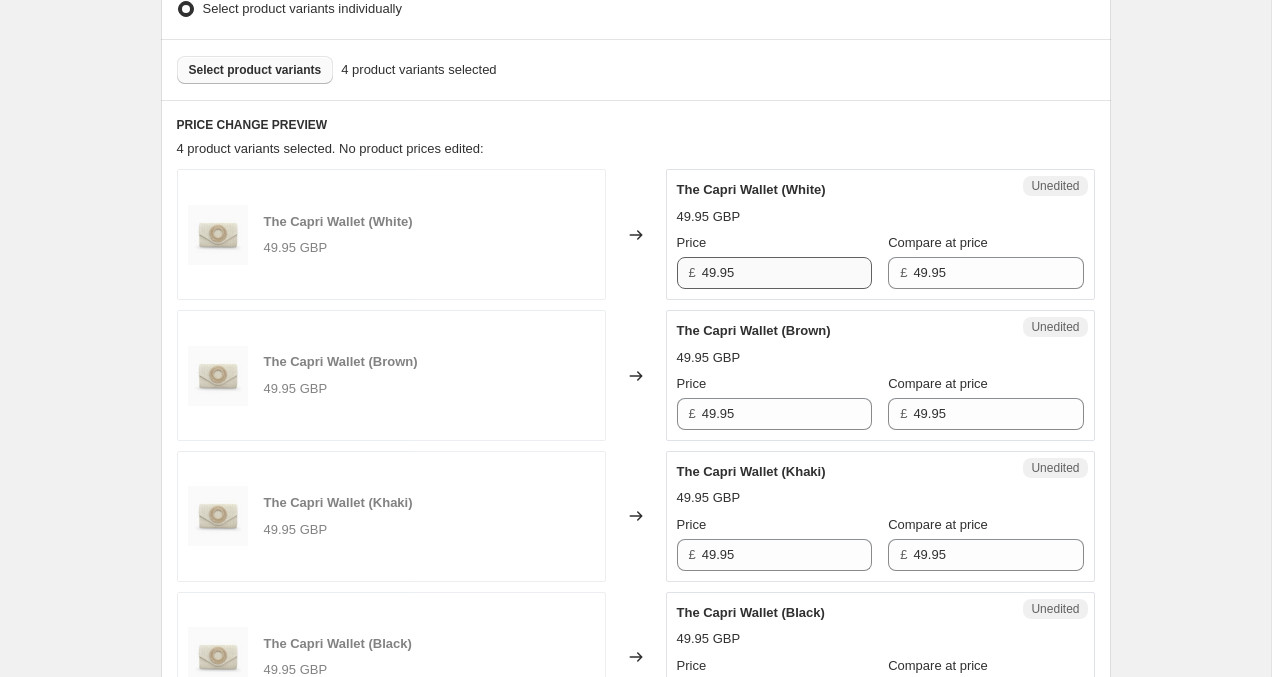 scroll, scrollTop: 581, scrollLeft: 0, axis: vertical 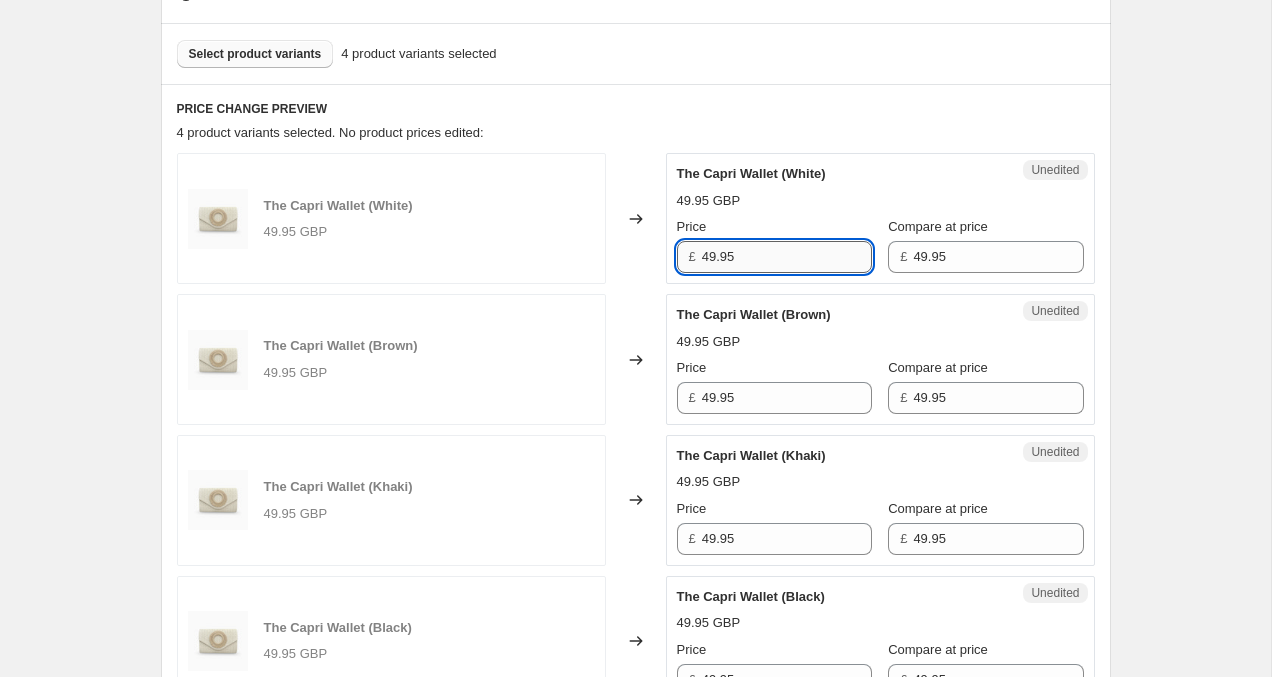 click on "49.95" at bounding box center [787, 257] 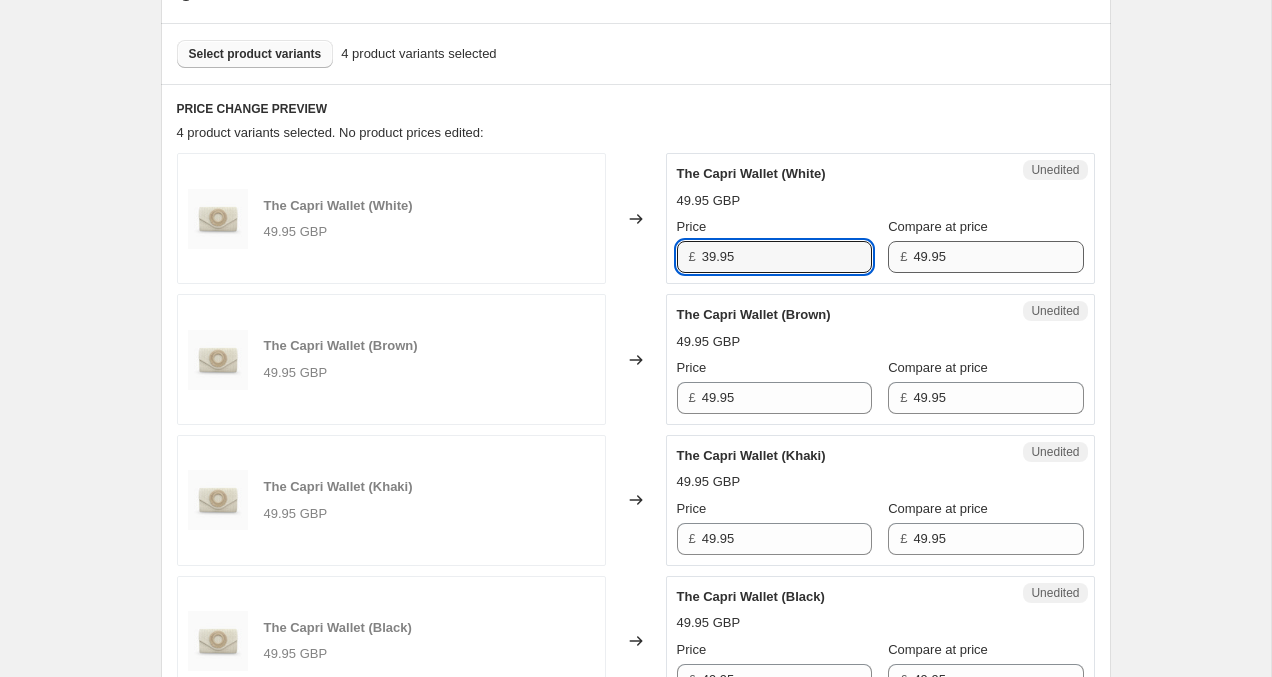 type on "39.95" 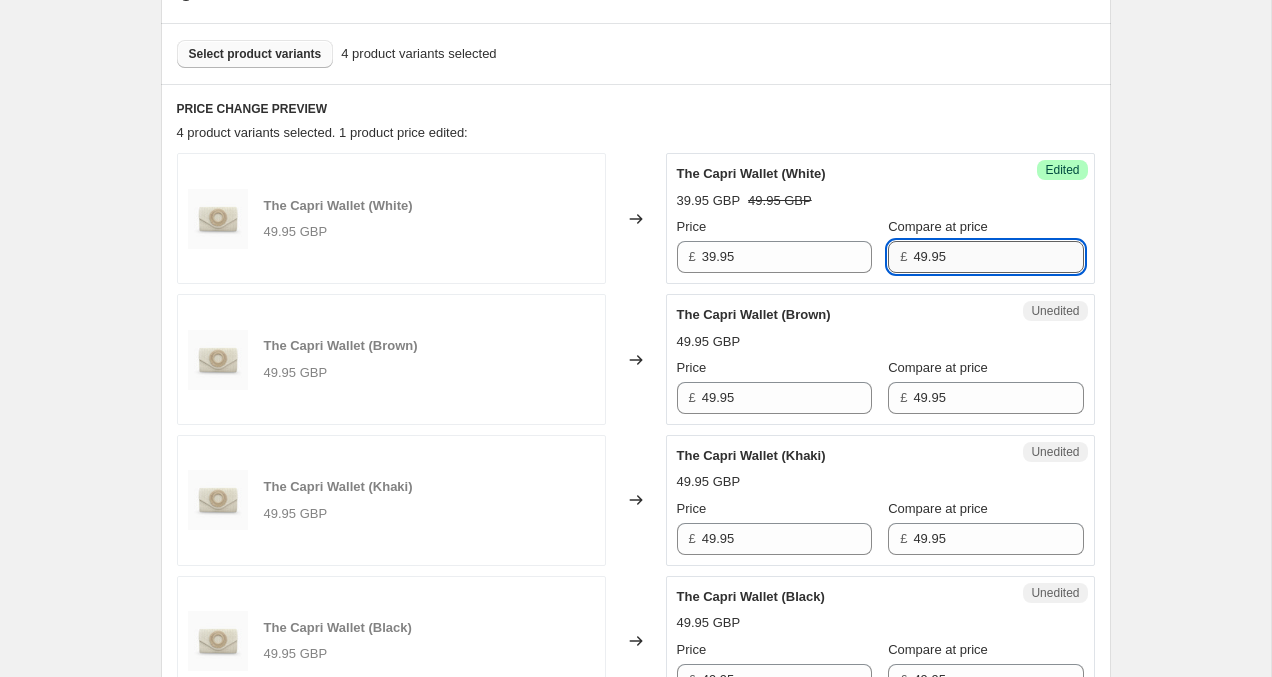 click on "49.95" at bounding box center [998, 257] 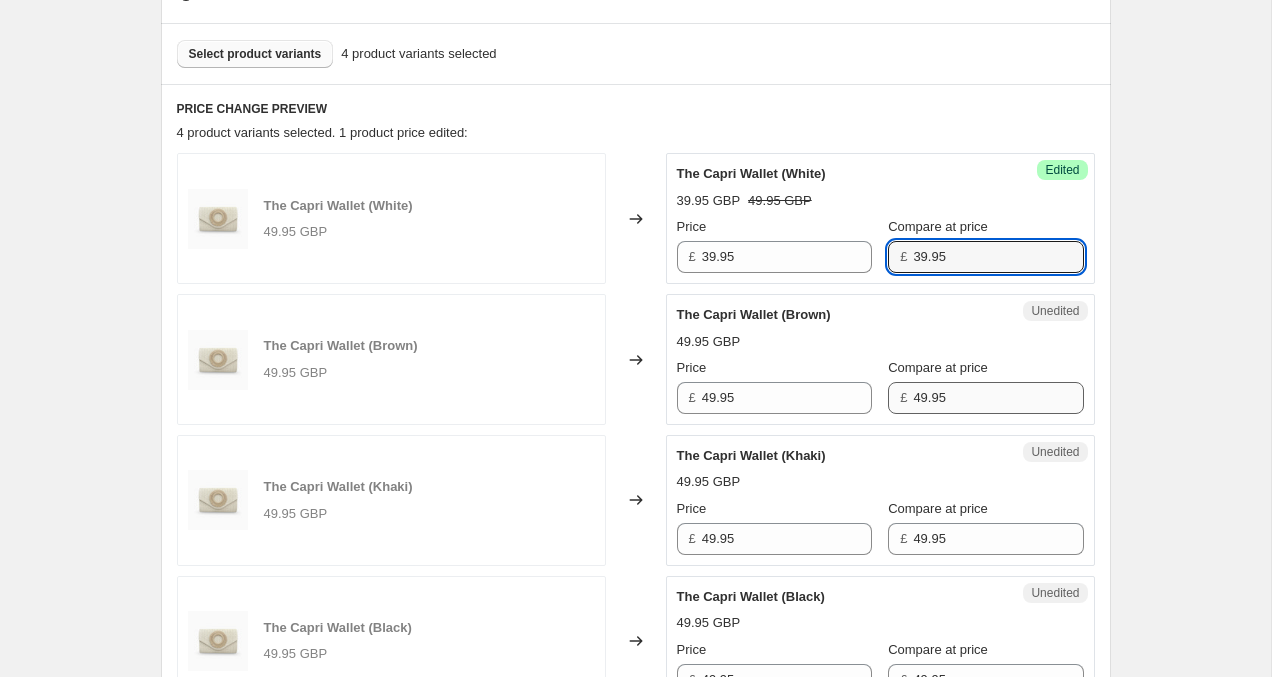 type on "39.95" 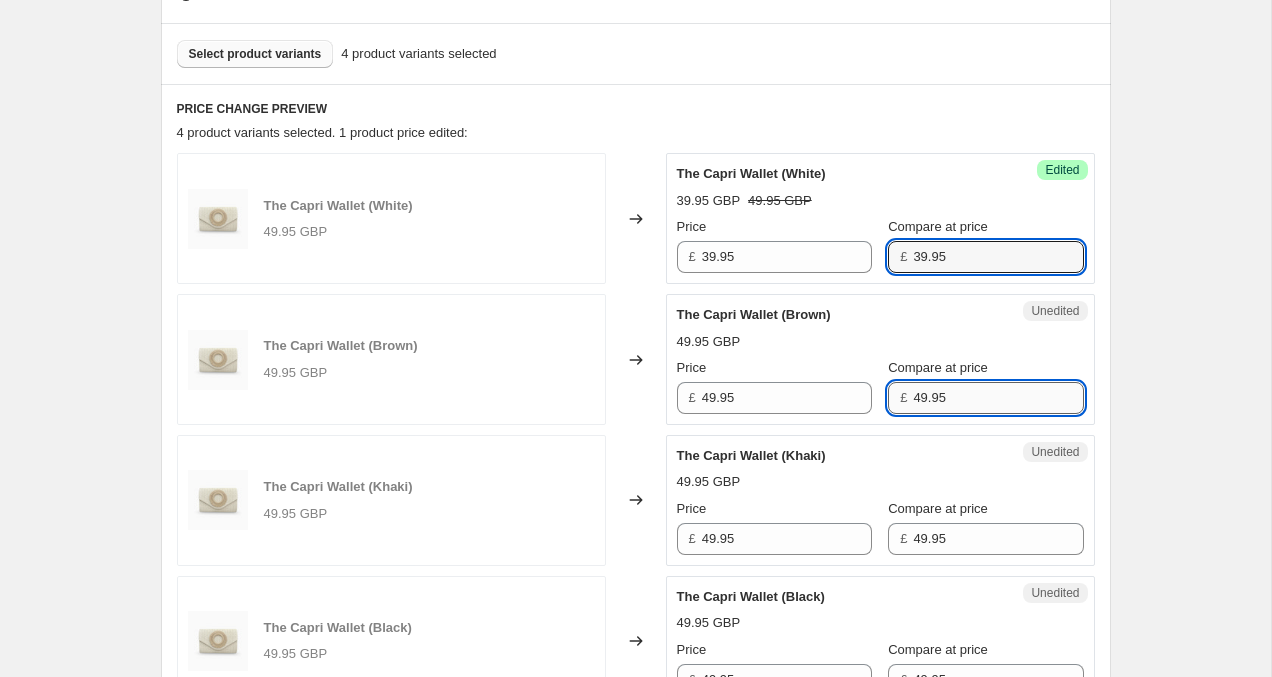 click on "49.95" at bounding box center (998, 398) 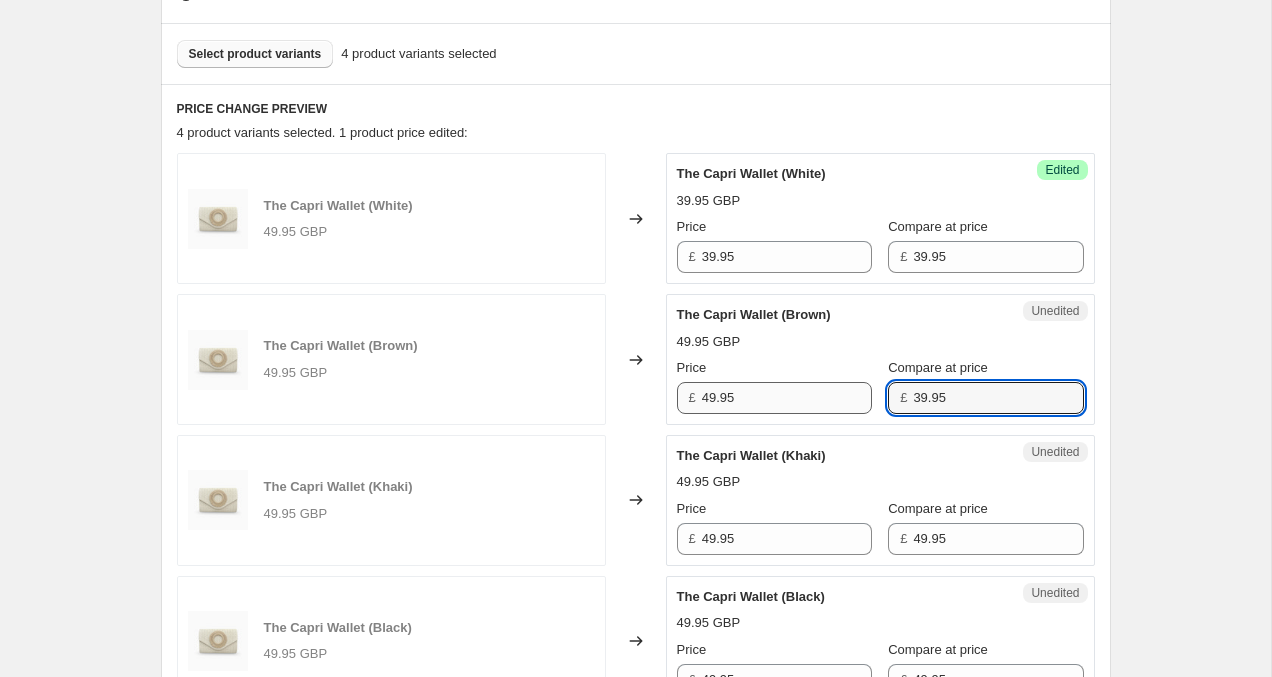 type on "39.95" 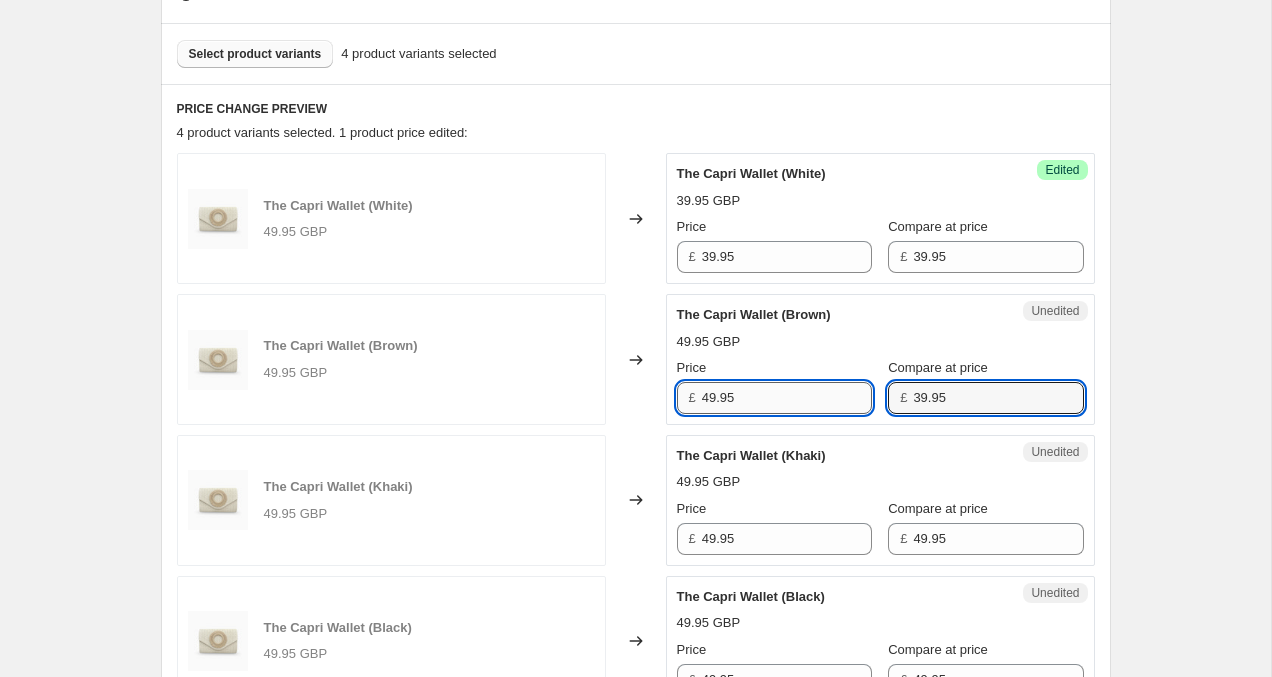 click on "49.95" at bounding box center [787, 398] 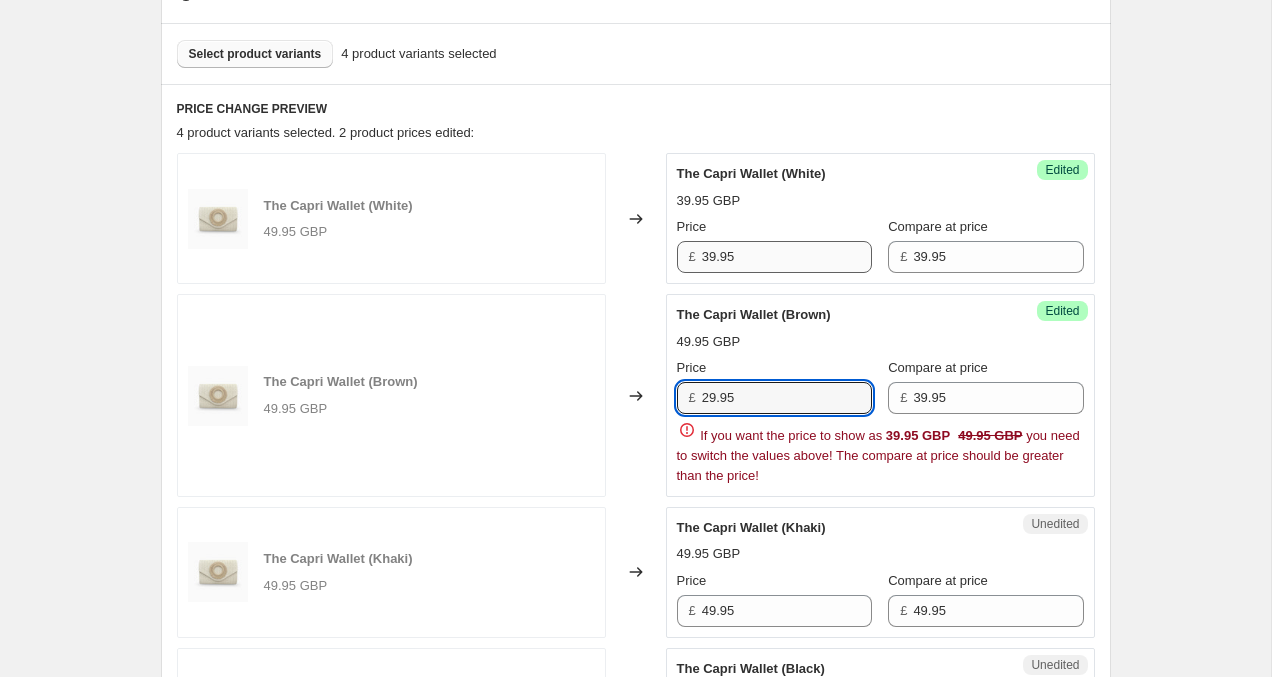 type on "29.95" 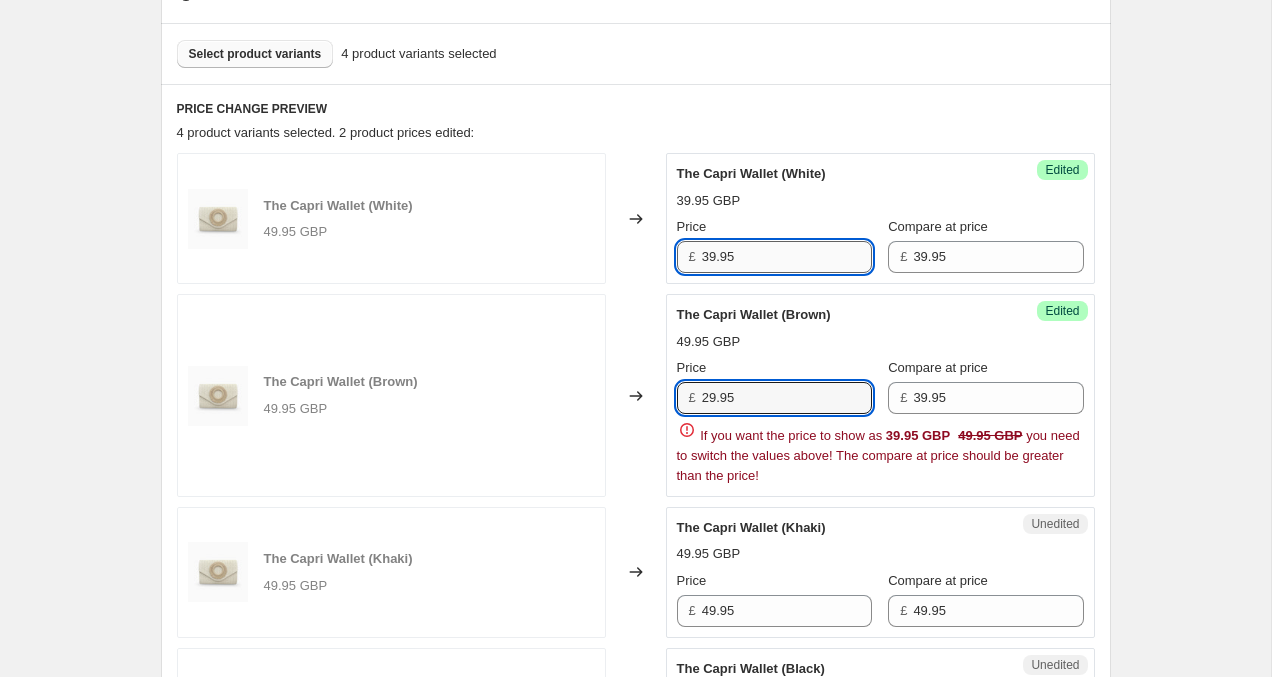 click on "39.95" at bounding box center (787, 257) 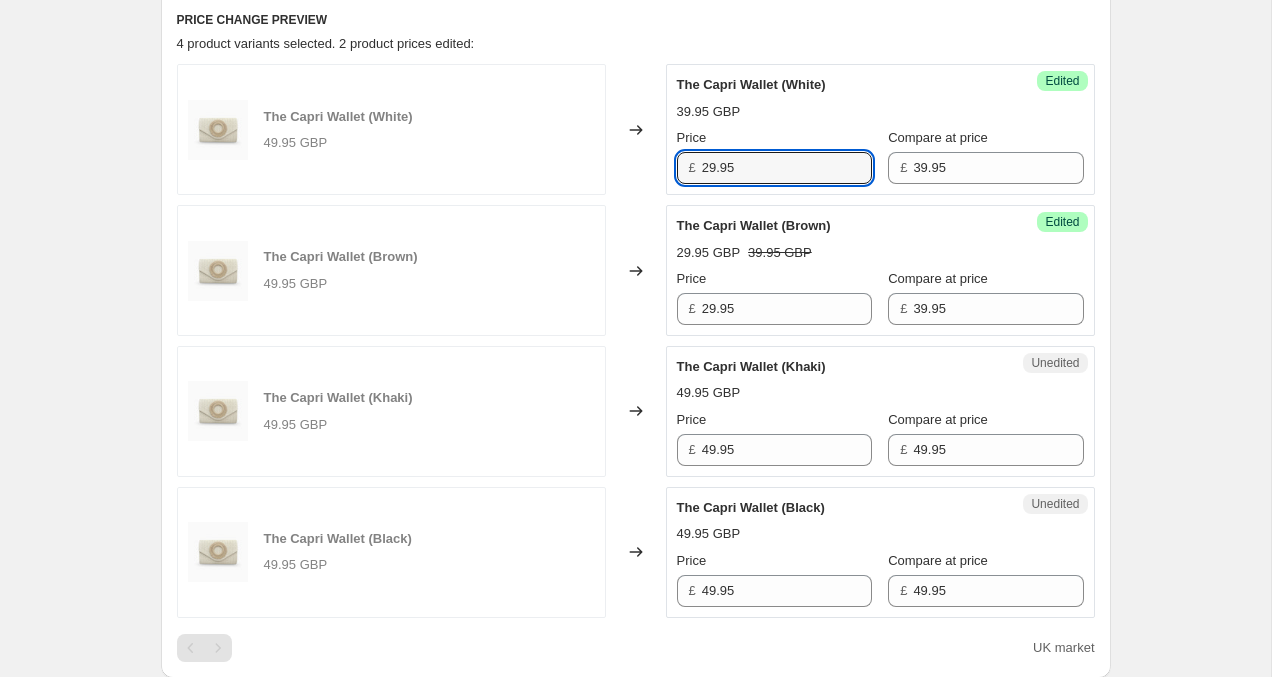 scroll, scrollTop: 674, scrollLeft: 0, axis: vertical 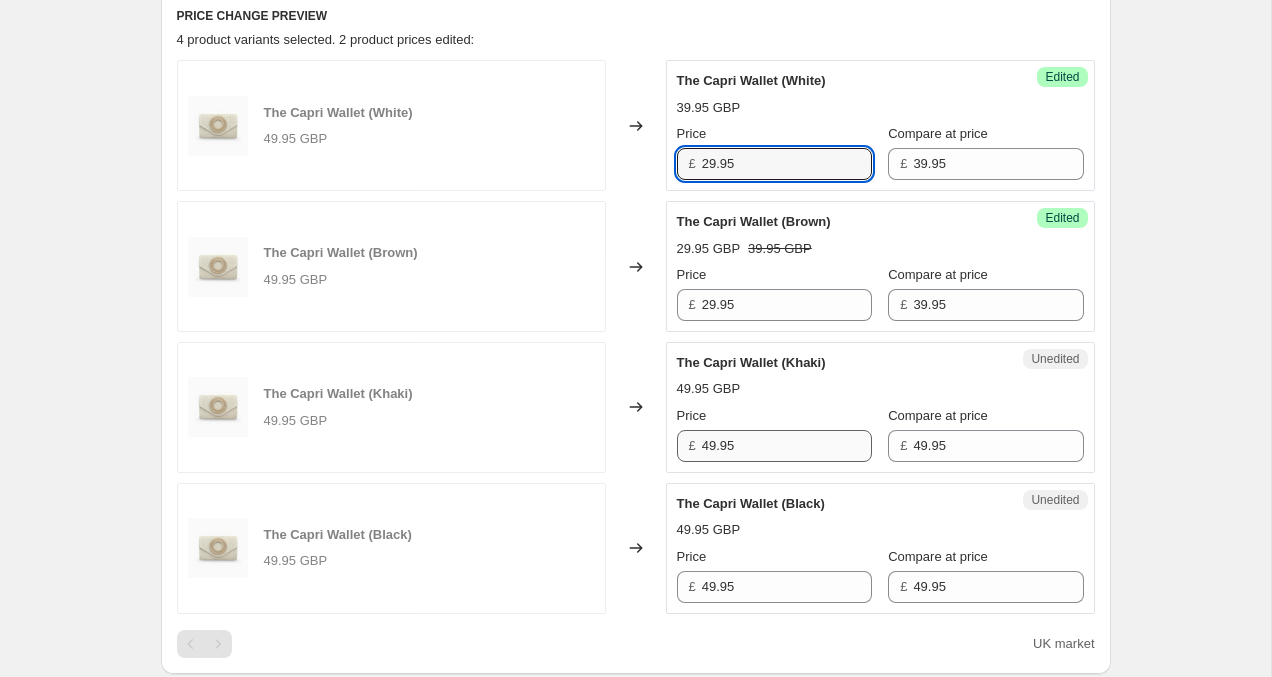 type on "29.95" 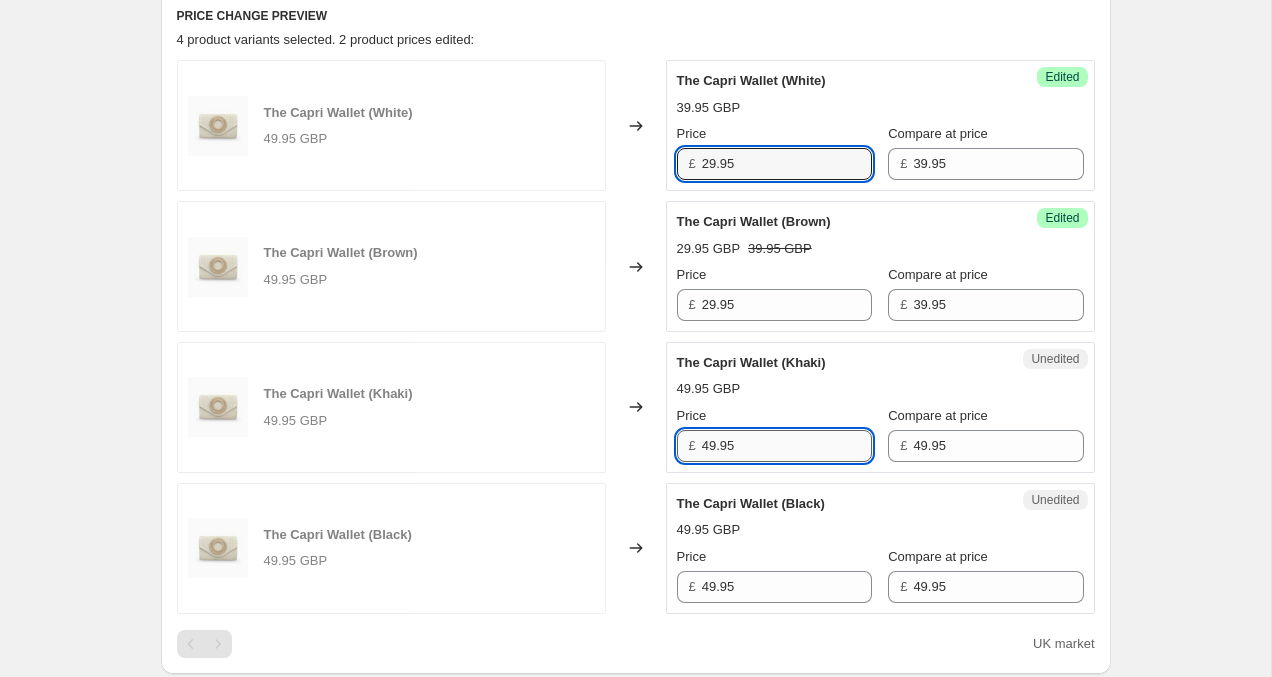 click on "49.95" at bounding box center [787, 446] 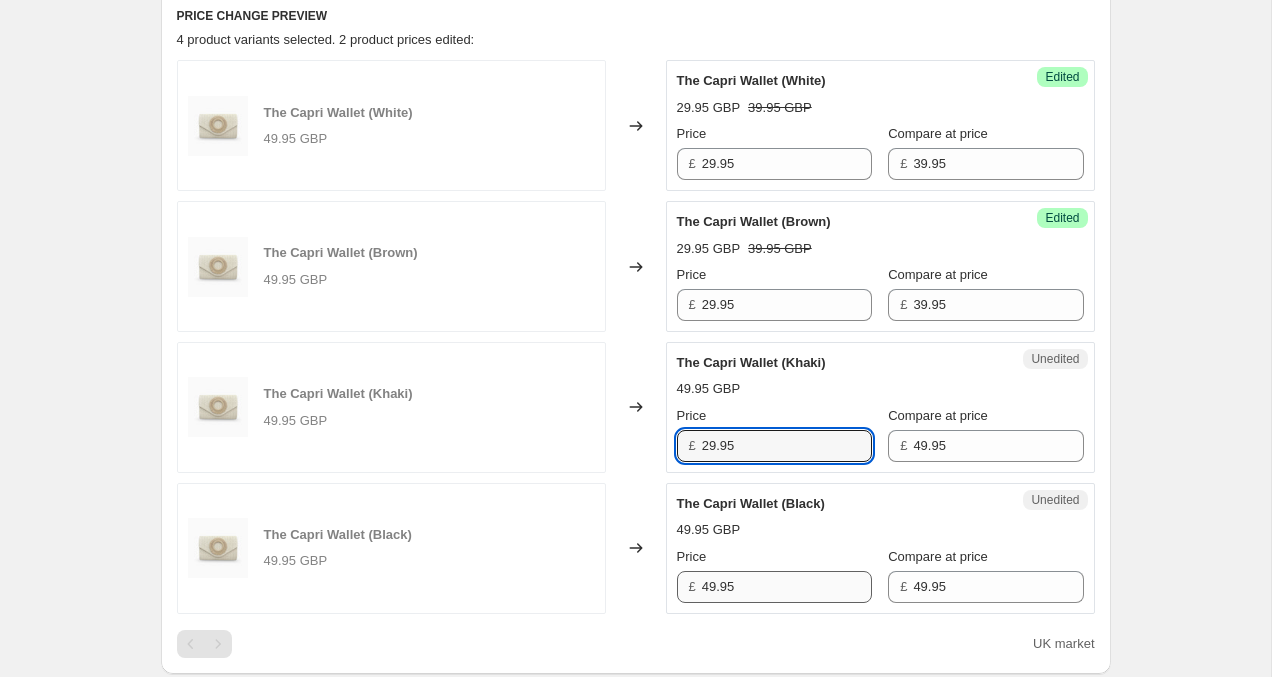 type on "29.95" 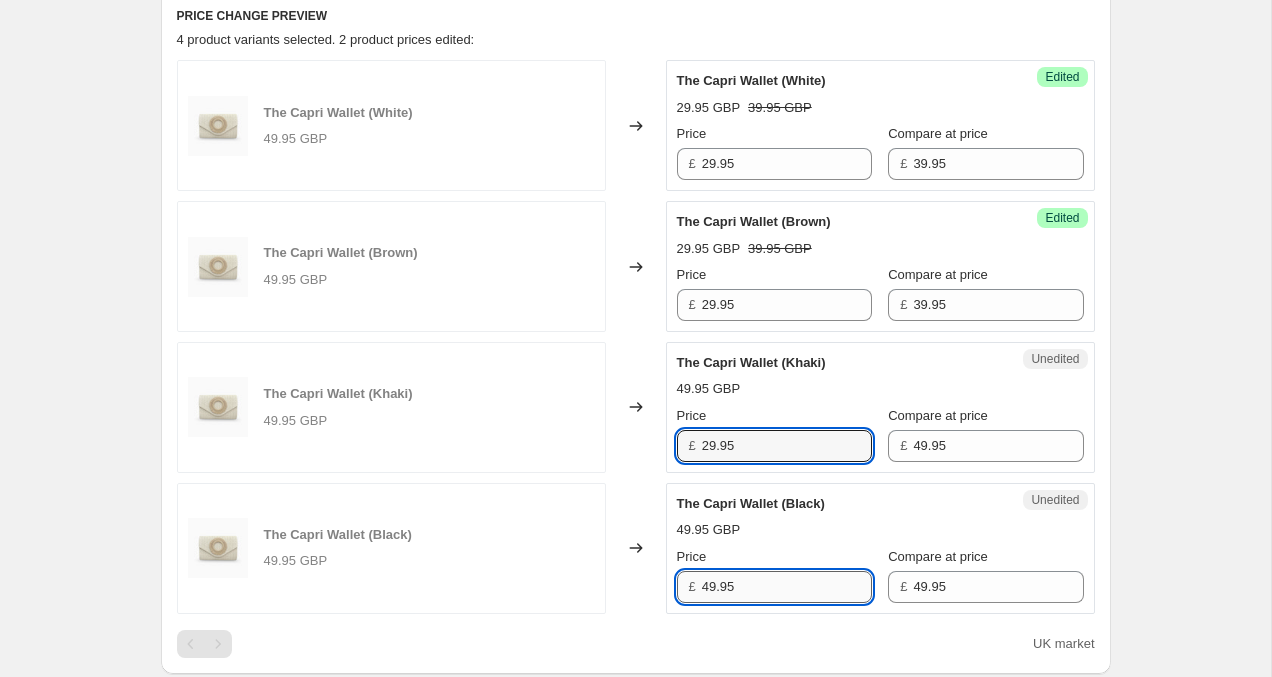 click on "49.95" at bounding box center (787, 587) 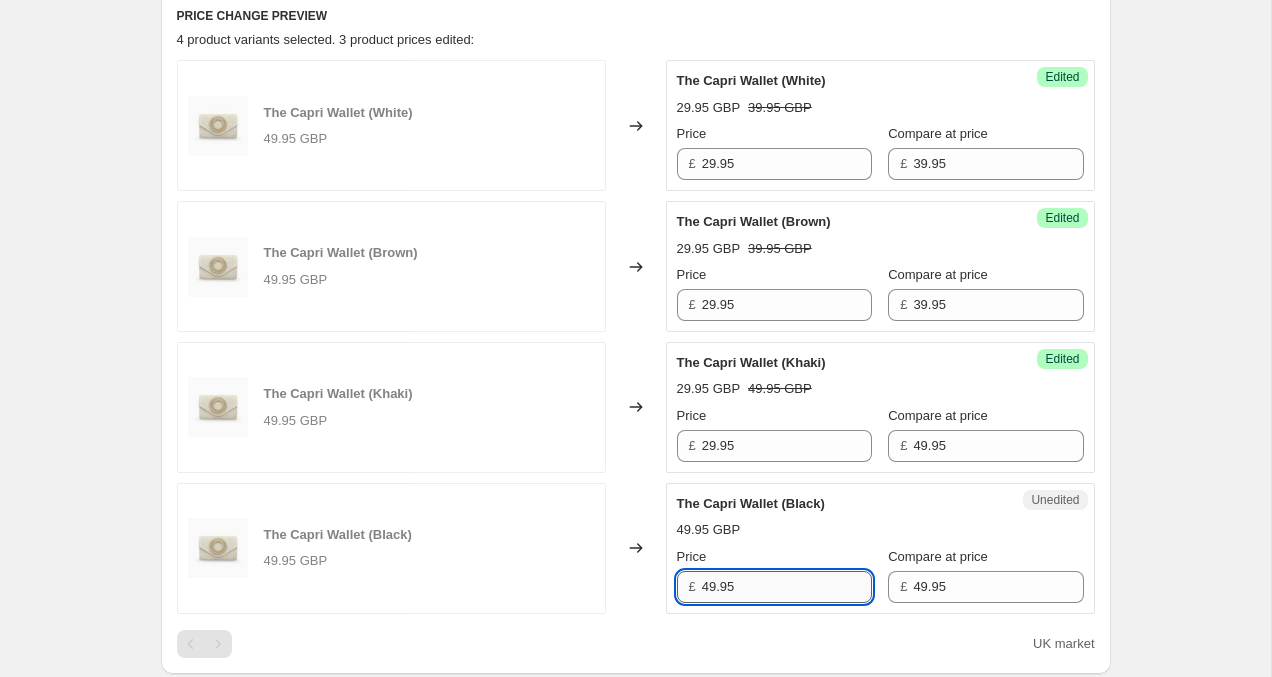 click on "49.95" at bounding box center [787, 587] 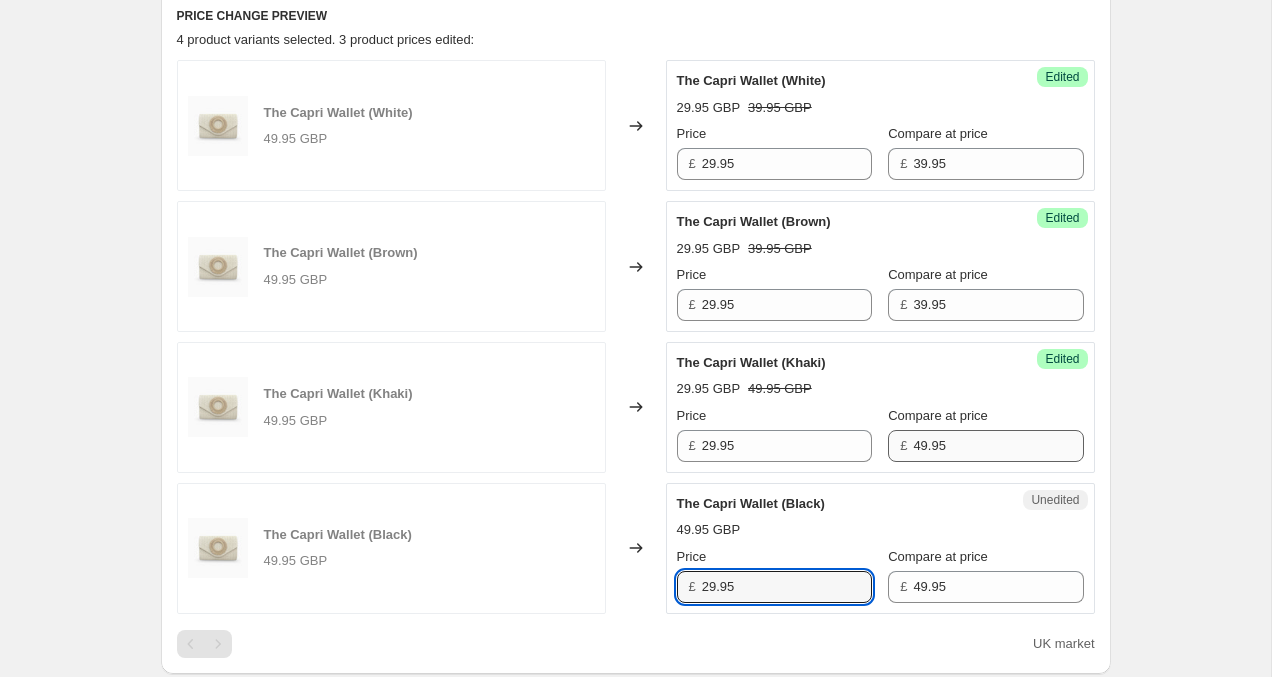 type on "29.95" 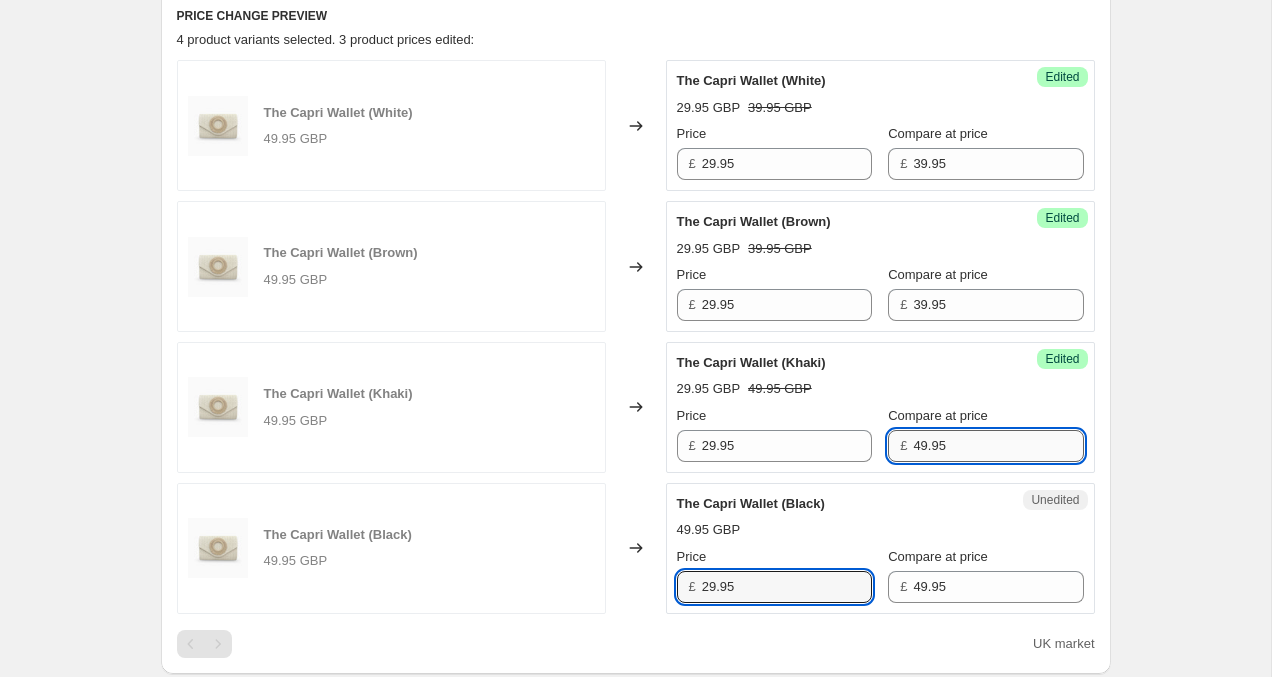 click on "49.95" at bounding box center [998, 446] 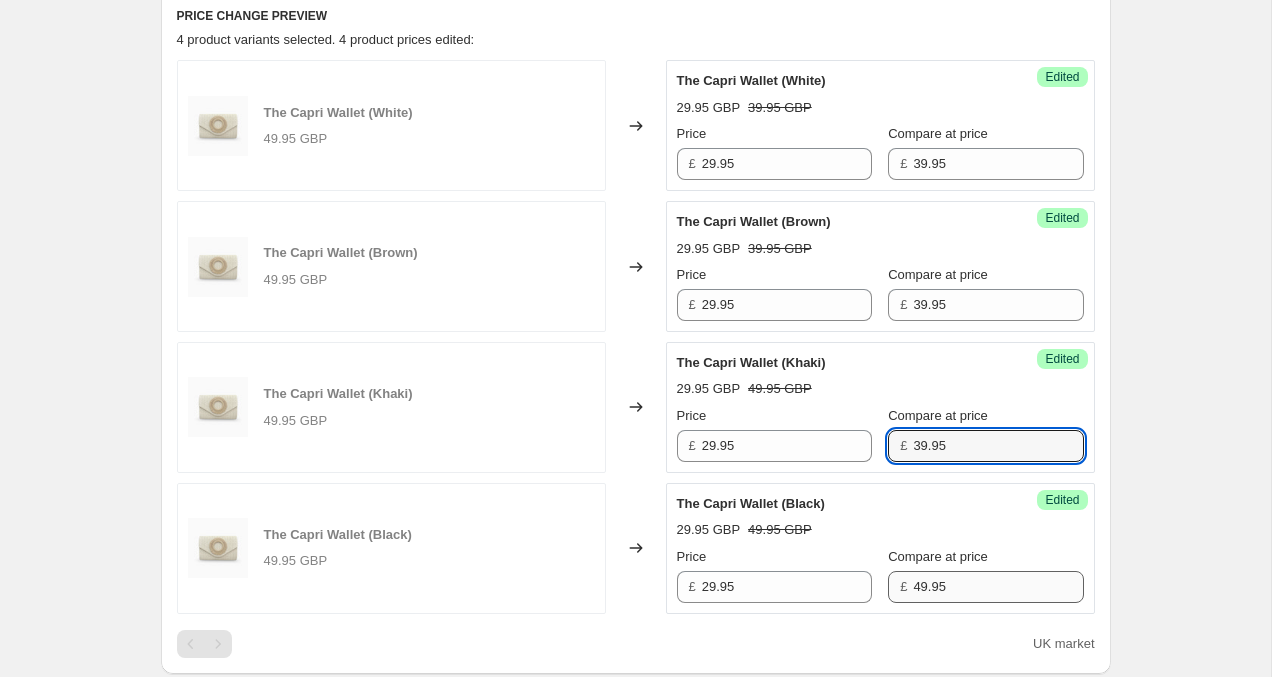 type on "39.95" 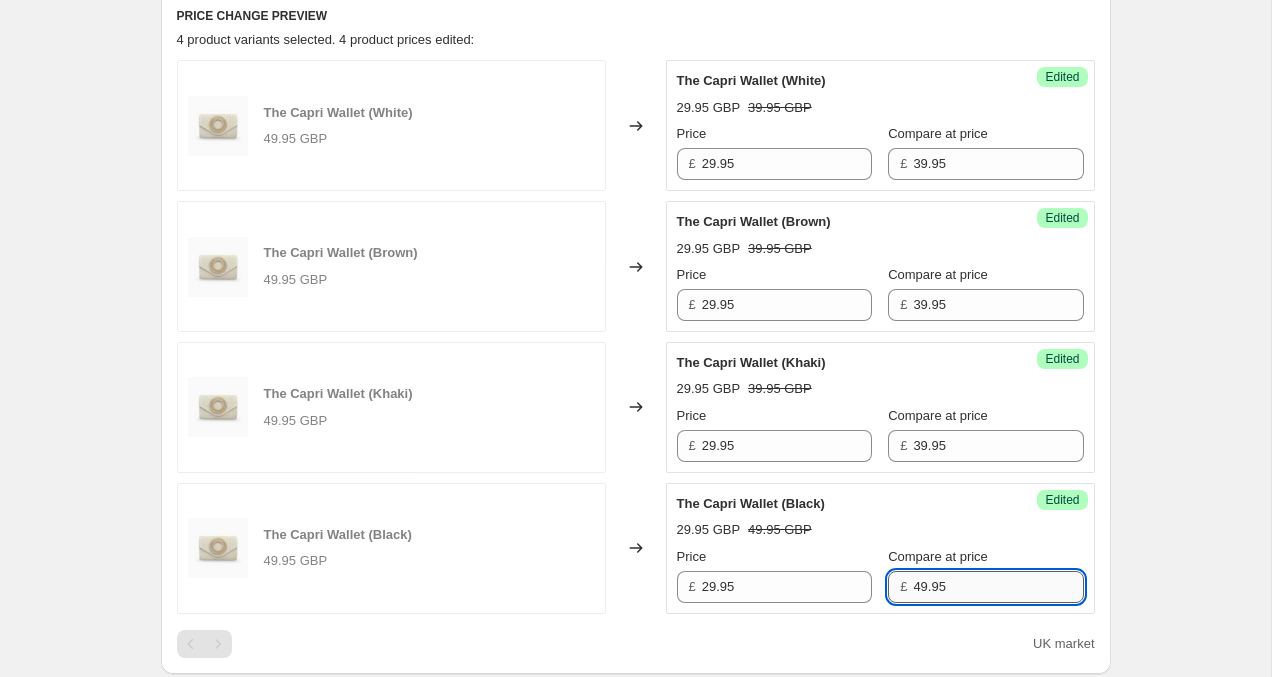 click on "49.95" at bounding box center (998, 587) 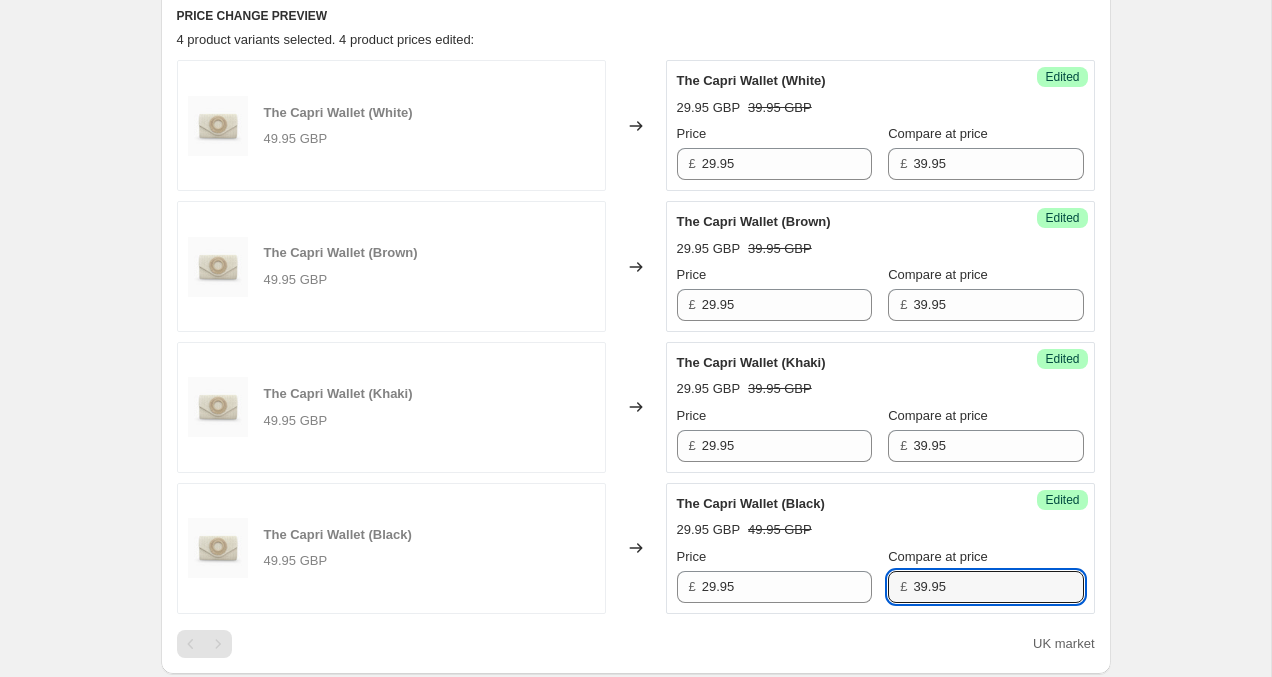 type on "39.95" 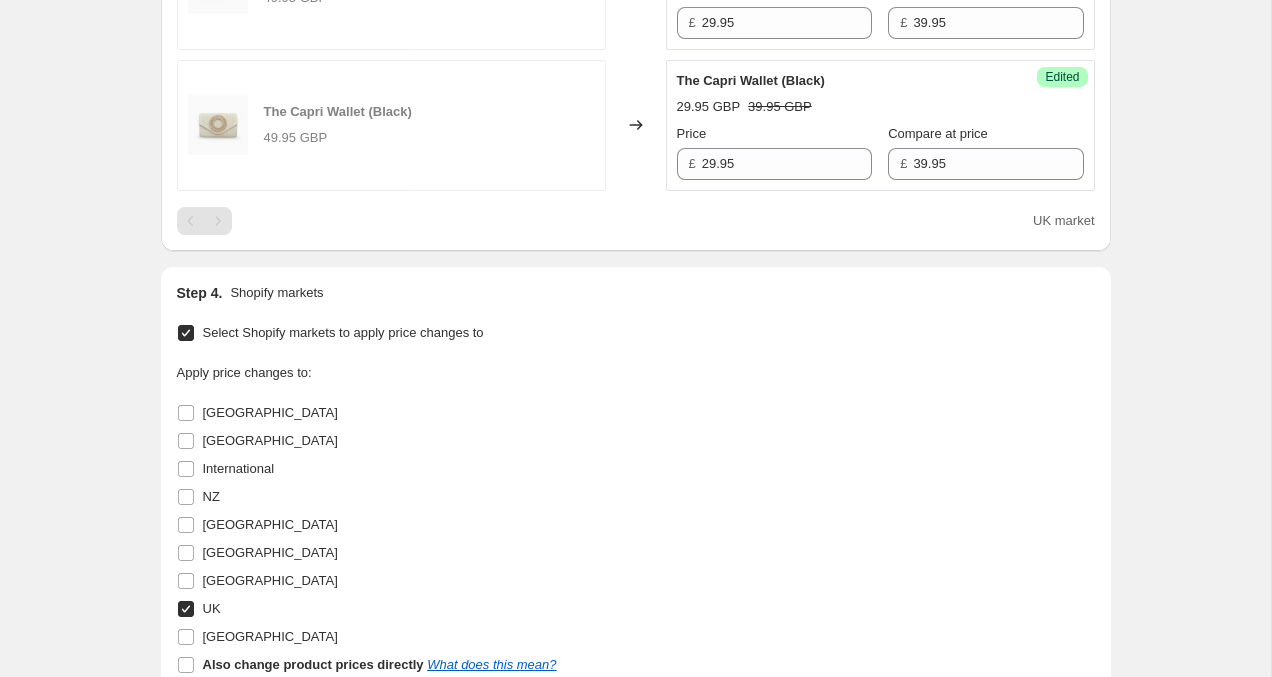 scroll, scrollTop: 1460, scrollLeft: 0, axis: vertical 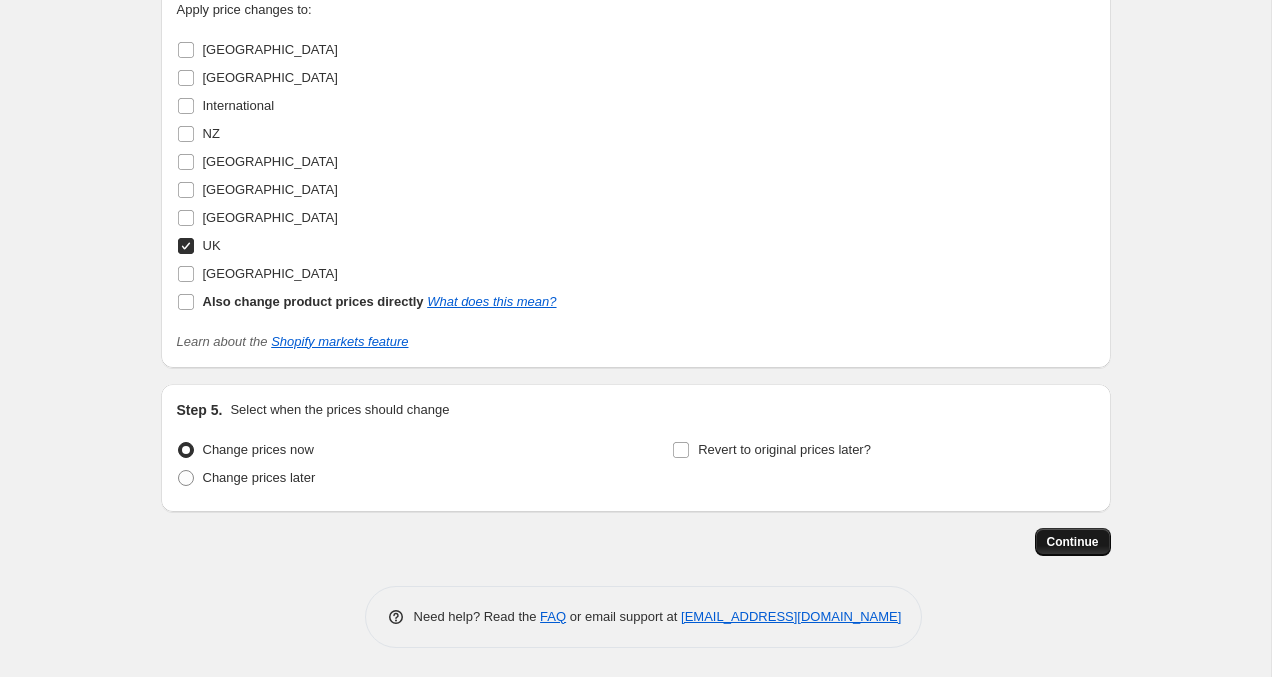 click on "Continue" at bounding box center (1073, 542) 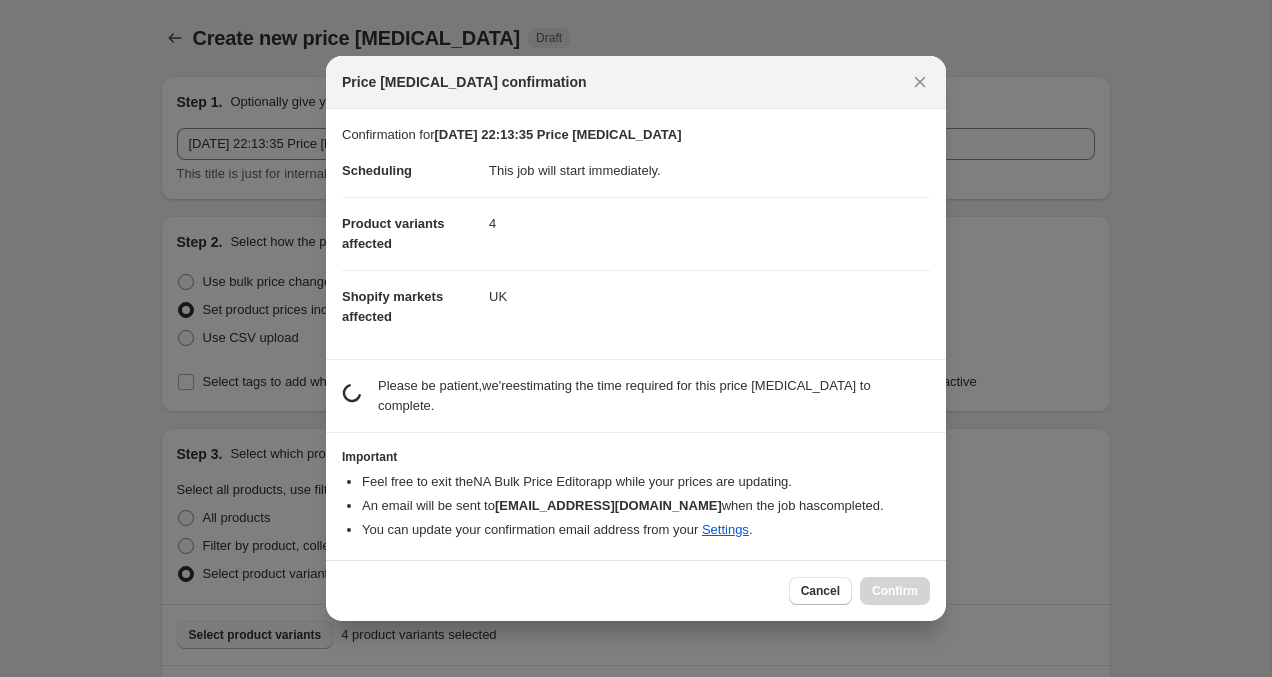 scroll, scrollTop: 1460, scrollLeft: 0, axis: vertical 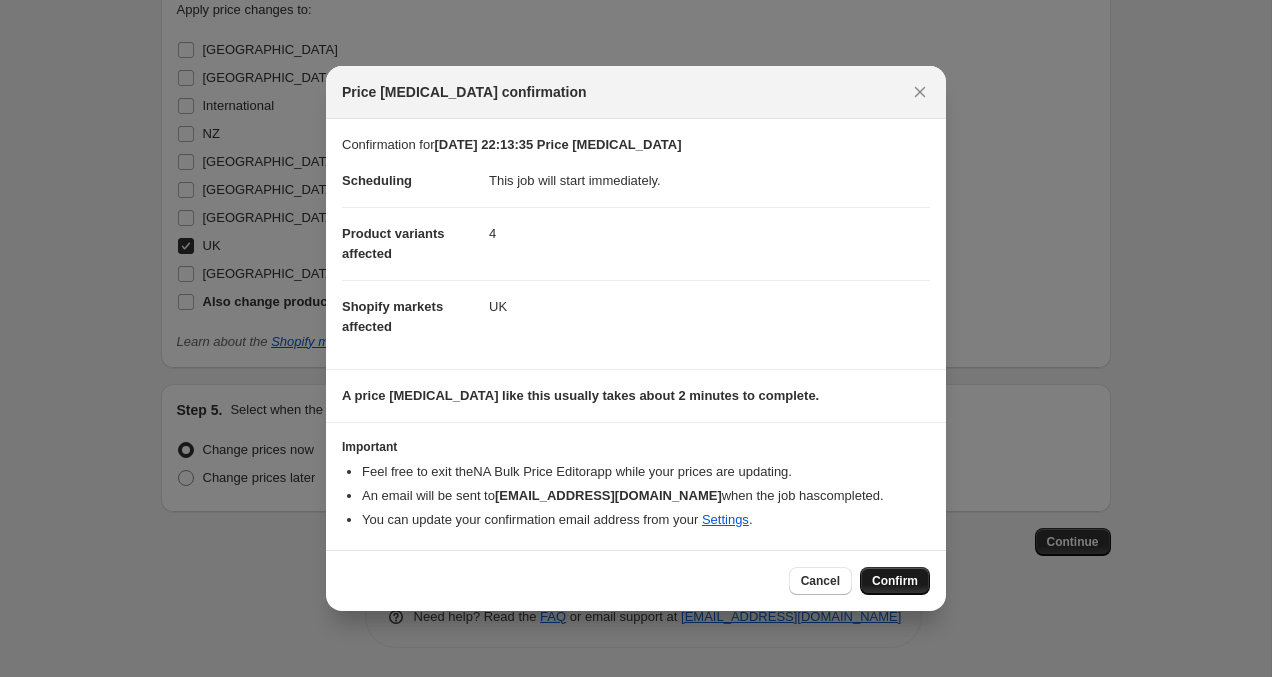 click on "Confirm" at bounding box center [895, 581] 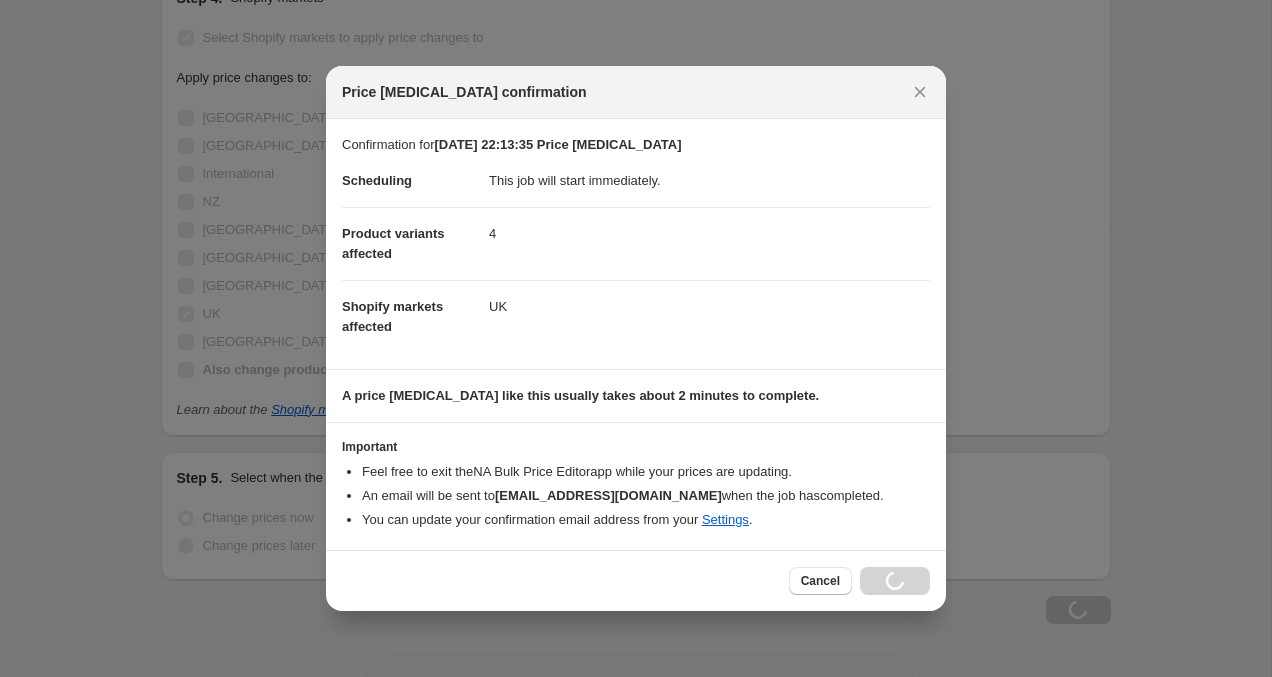 scroll, scrollTop: 1528, scrollLeft: 0, axis: vertical 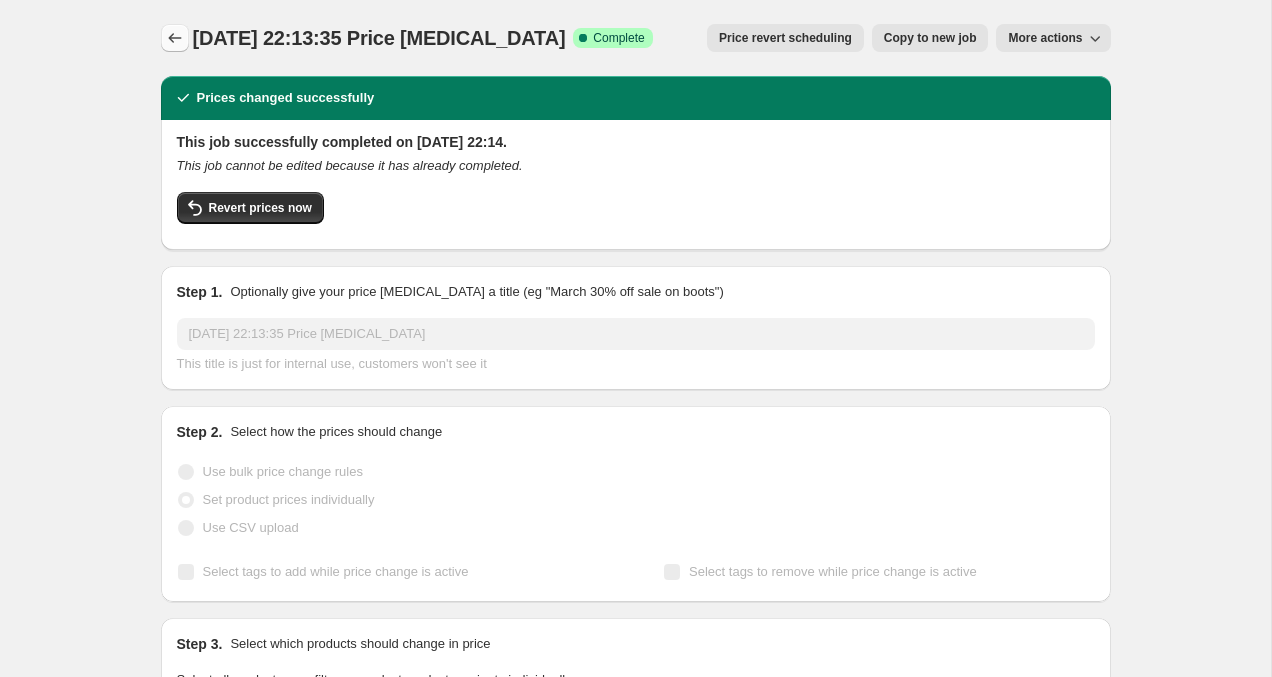 click 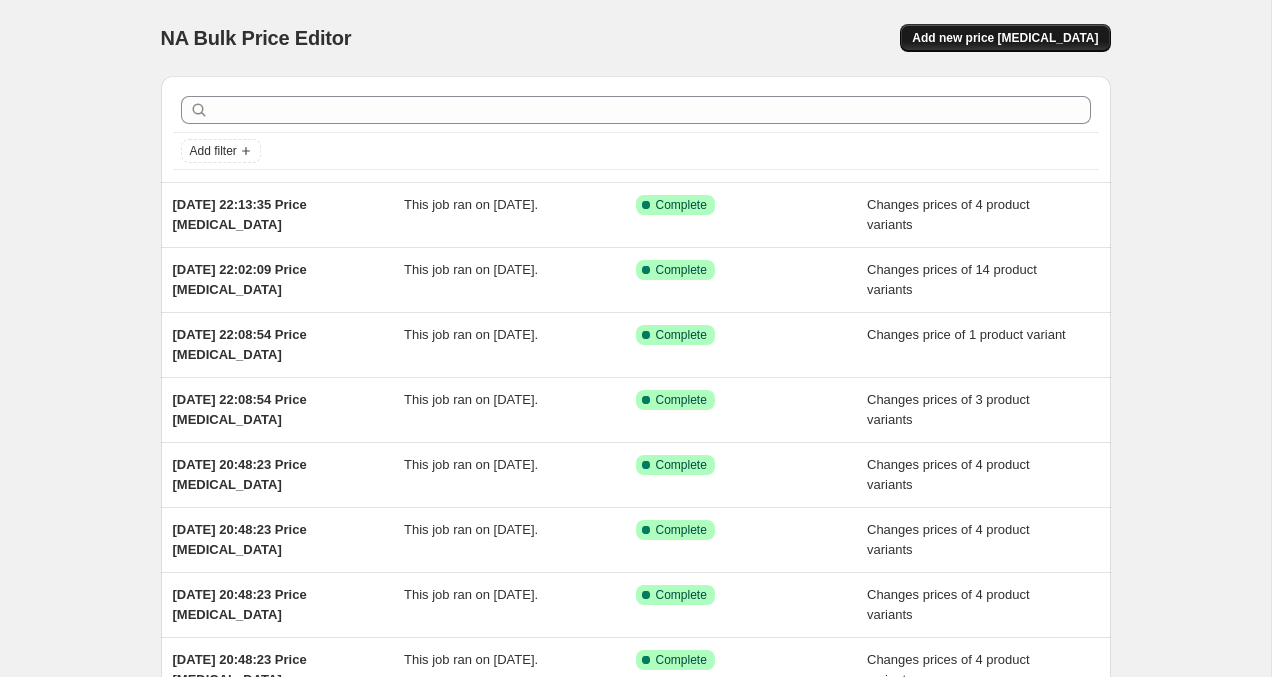 click on "Add new price [MEDICAL_DATA]" at bounding box center (1005, 38) 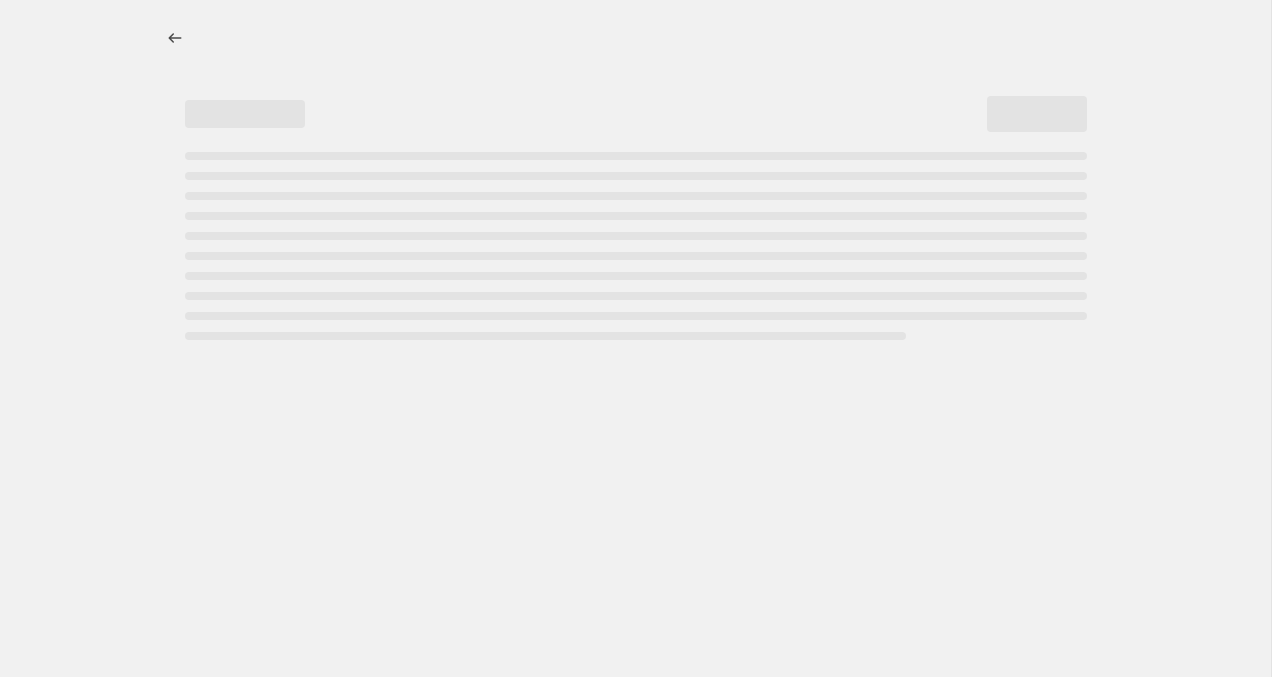 select on "percentage" 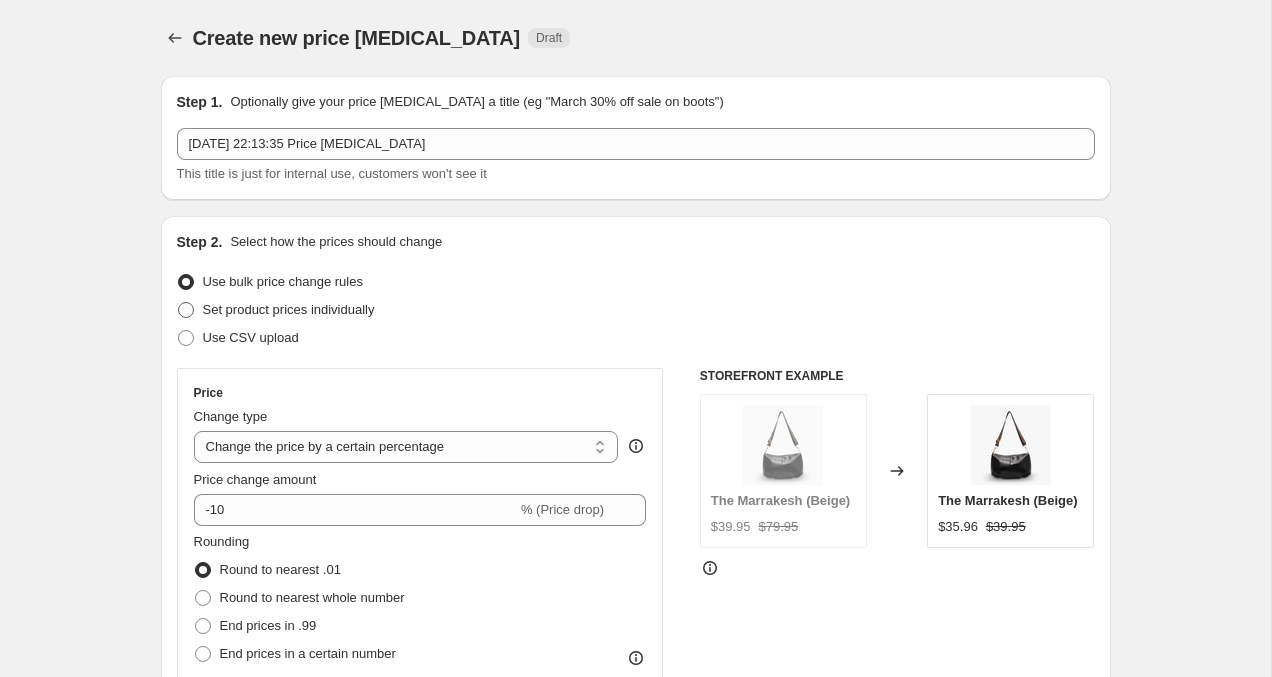 click at bounding box center (186, 310) 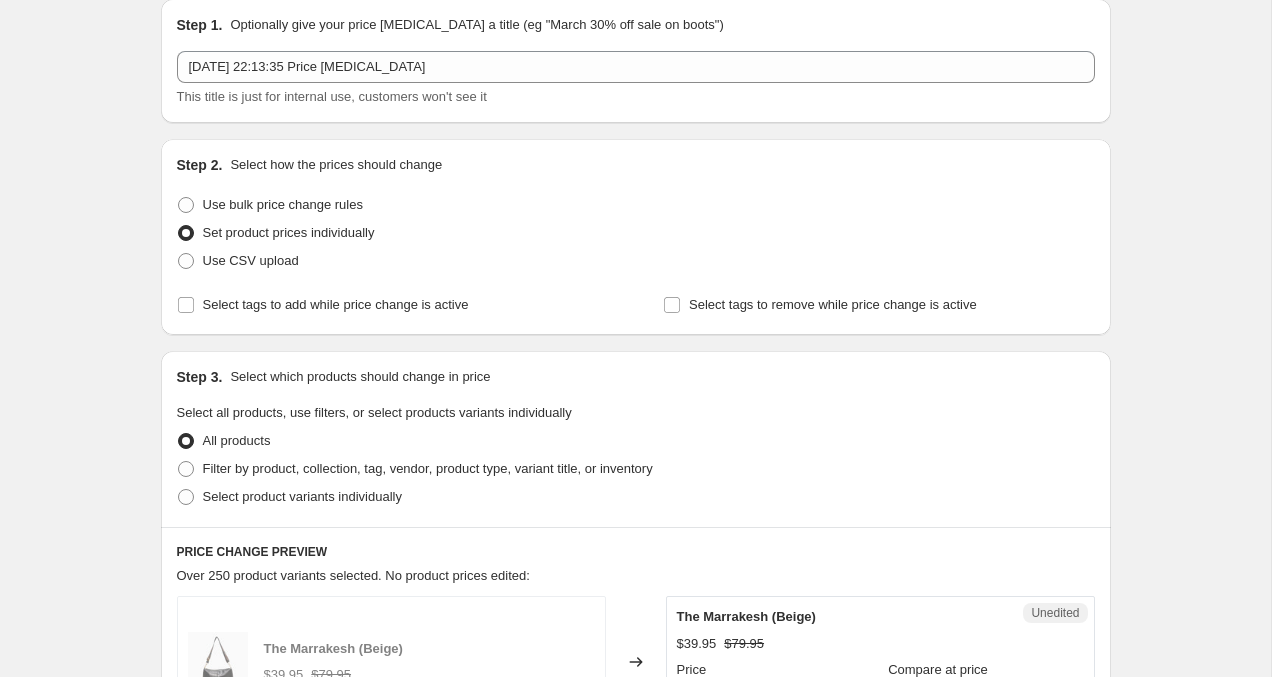 scroll, scrollTop: 110, scrollLeft: 0, axis: vertical 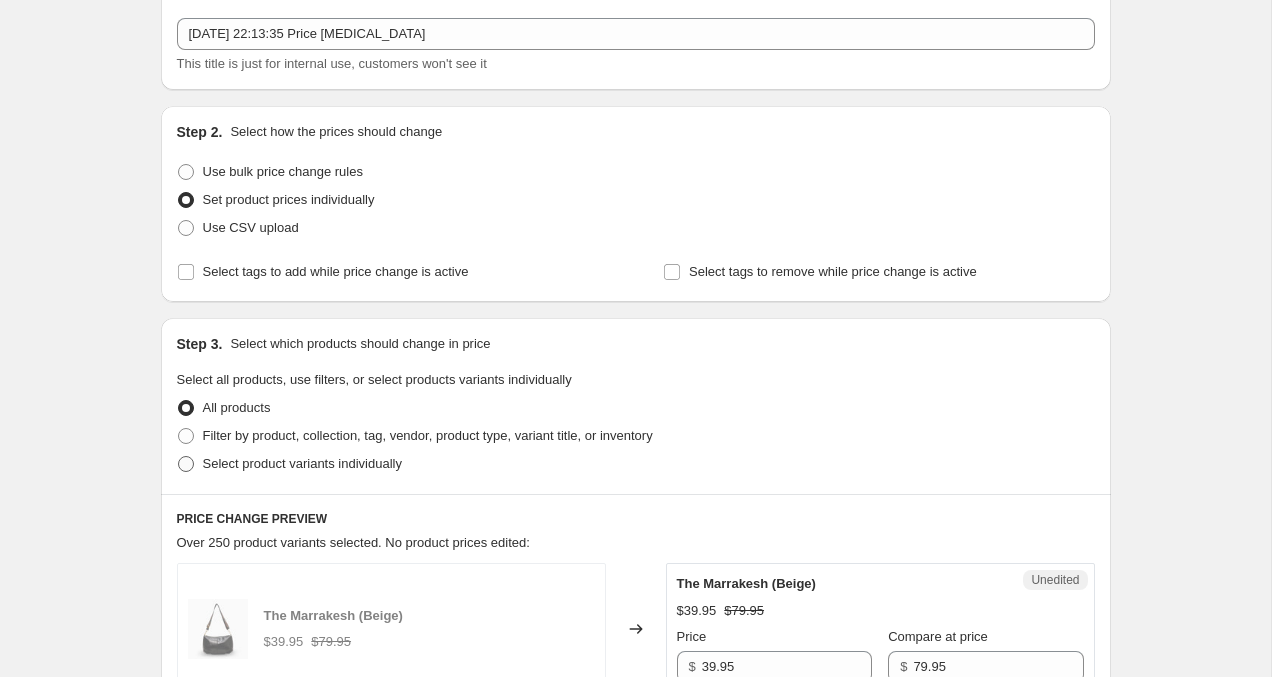 click on "Select product variants individually" at bounding box center (289, 464) 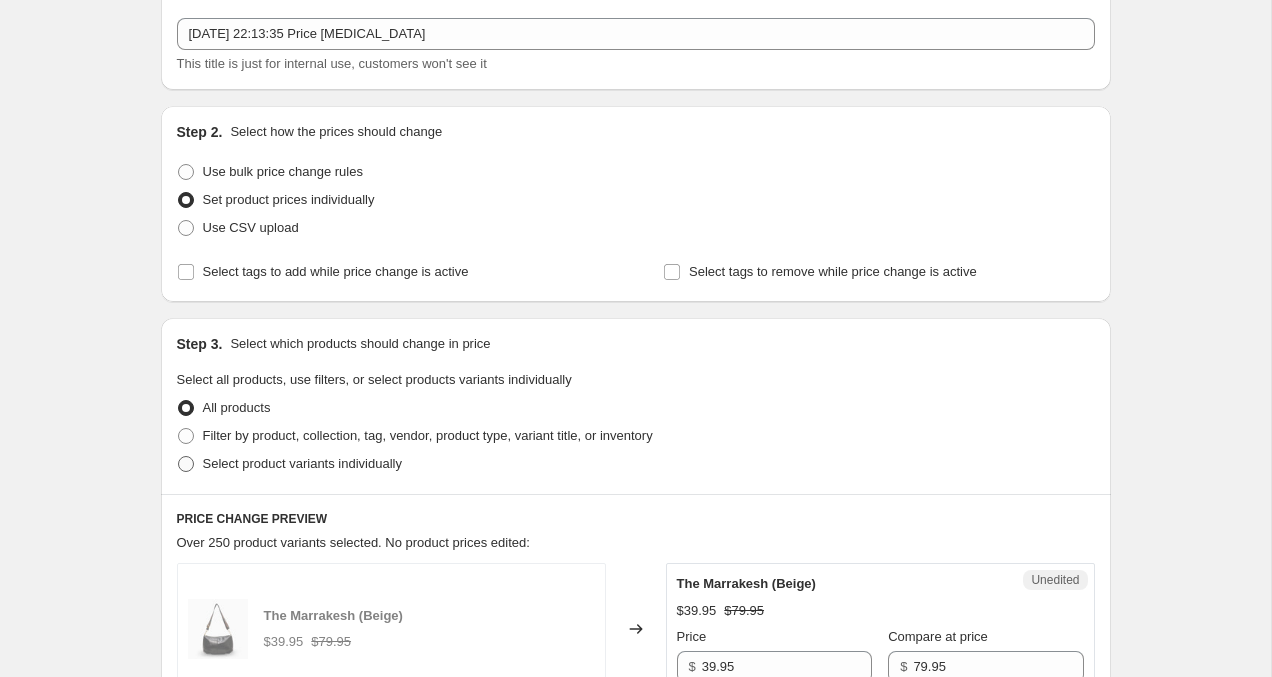 radio on "true" 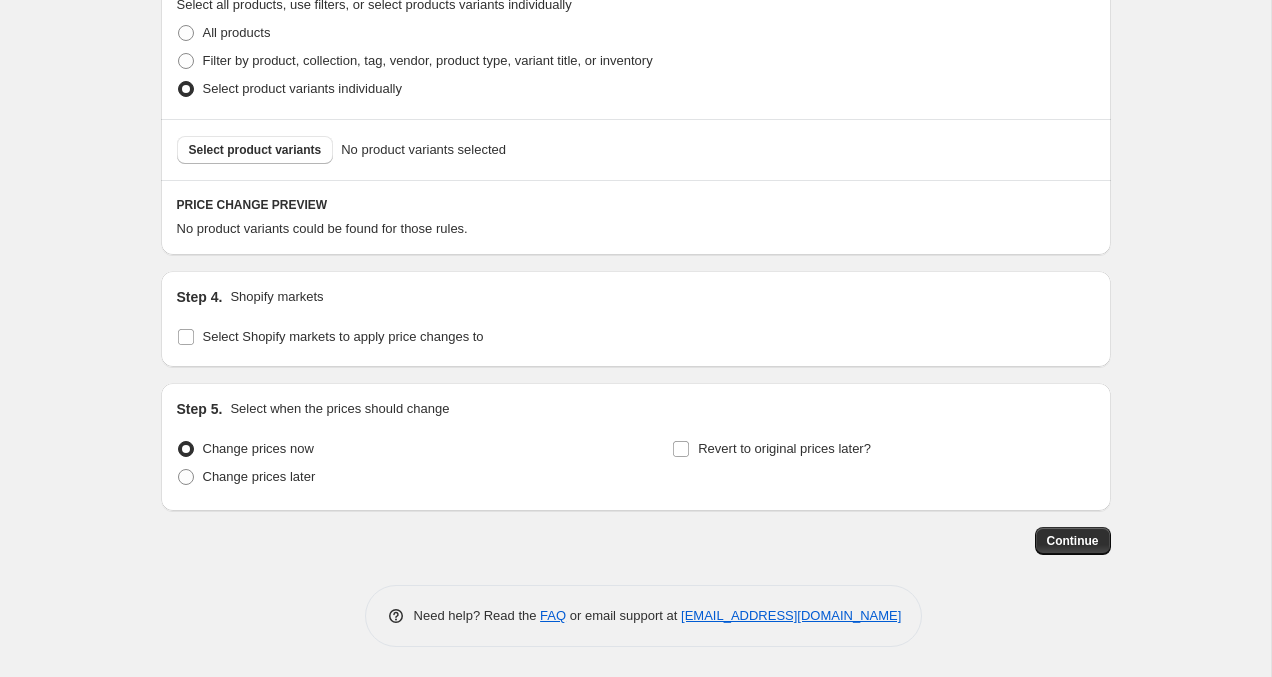 scroll, scrollTop: 0, scrollLeft: 0, axis: both 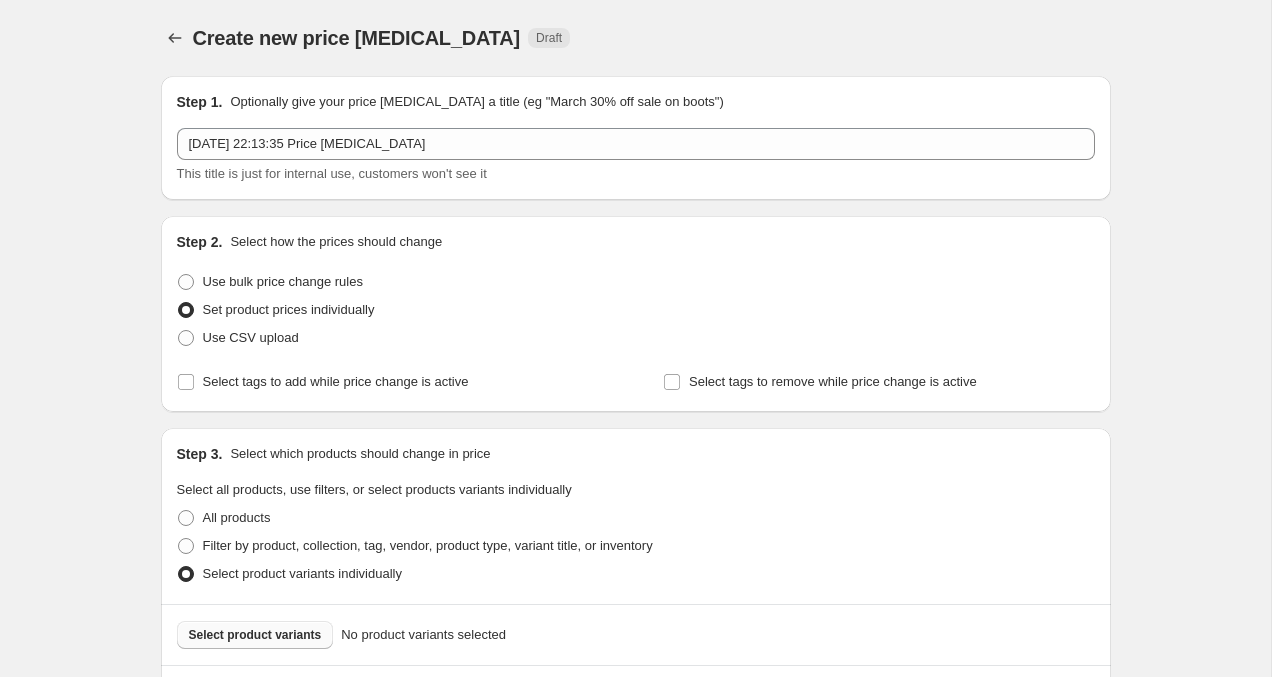 click on "Select product variants" at bounding box center (255, 635) 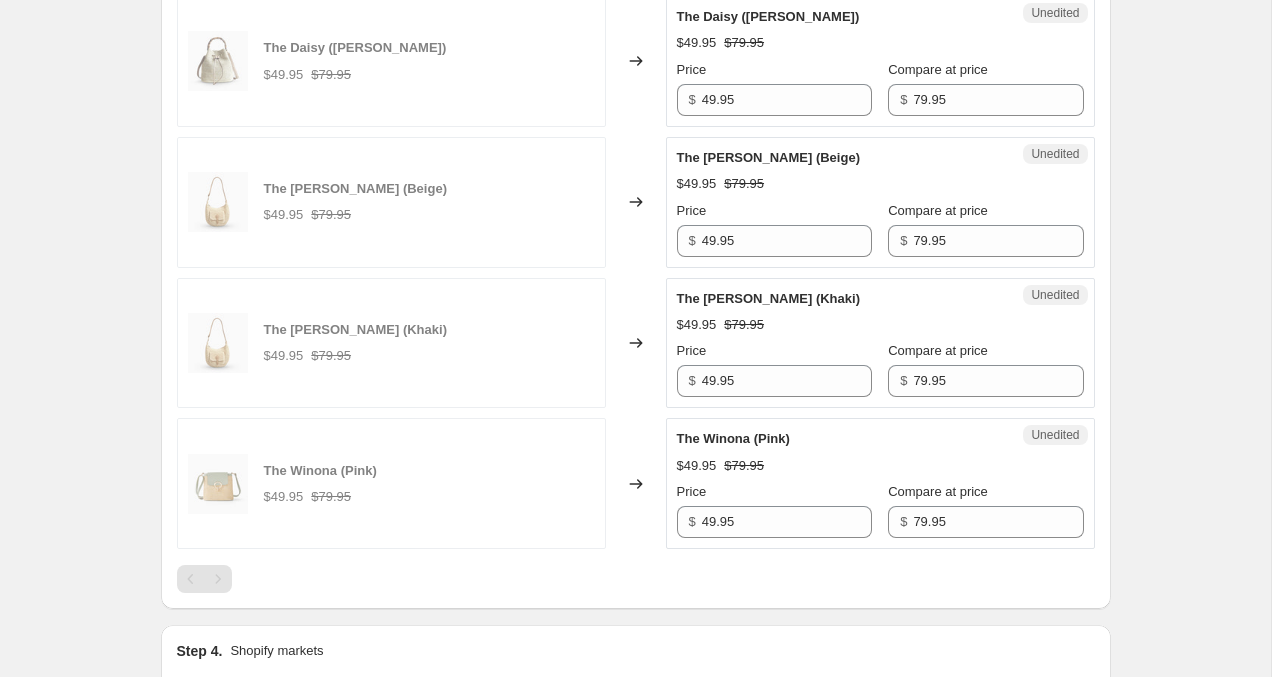 scroll, scrollTop: 1937, scrollLeft: 0, axis: vertical 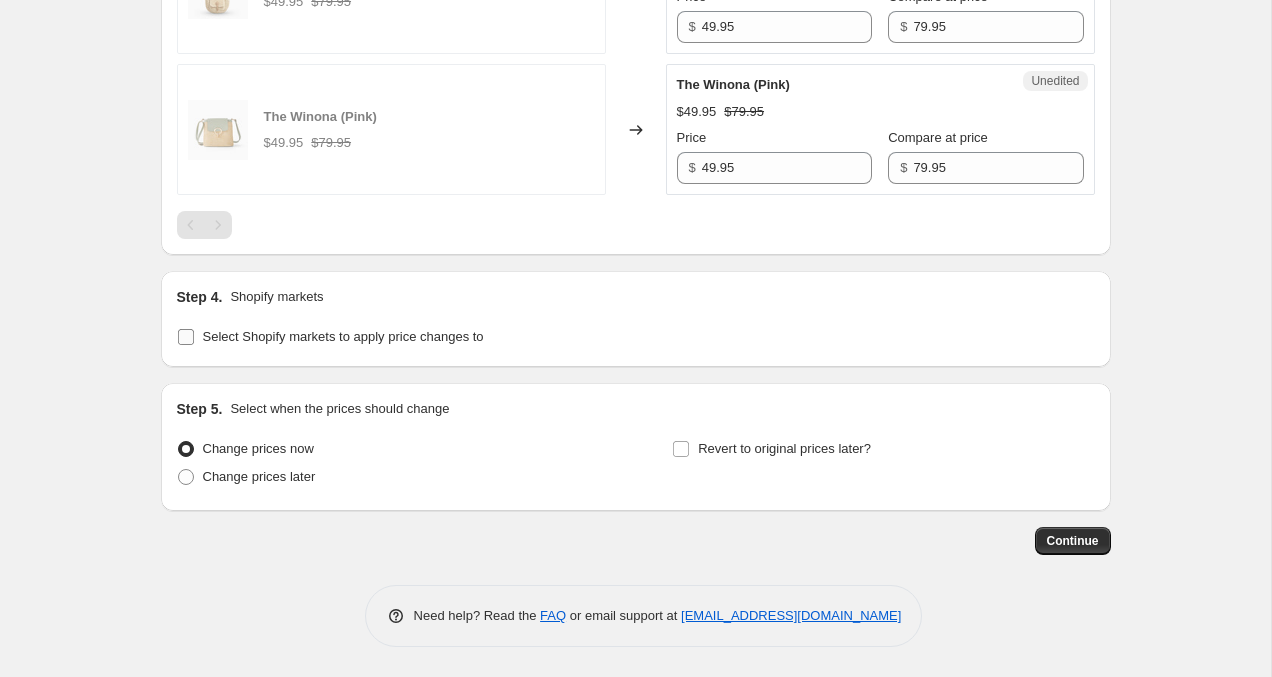 click on "Select Shopify markets to apply price changes to" at bounding box center [186, 337] 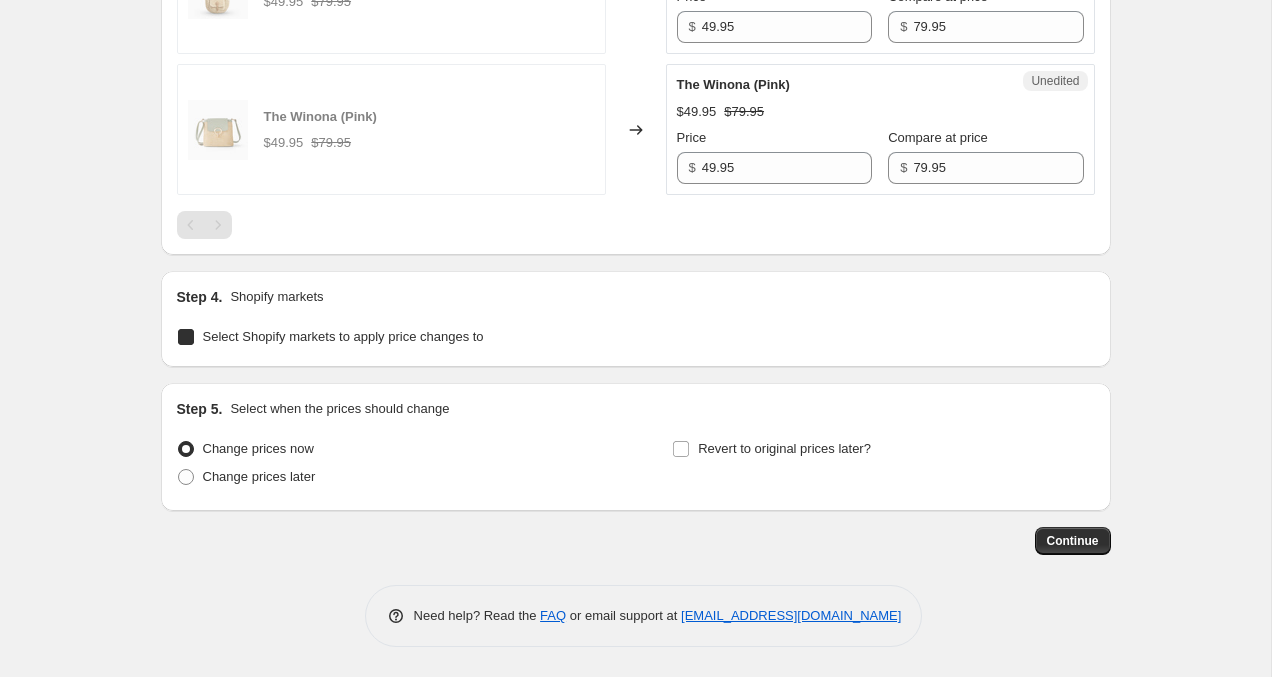 checkbox on "true" 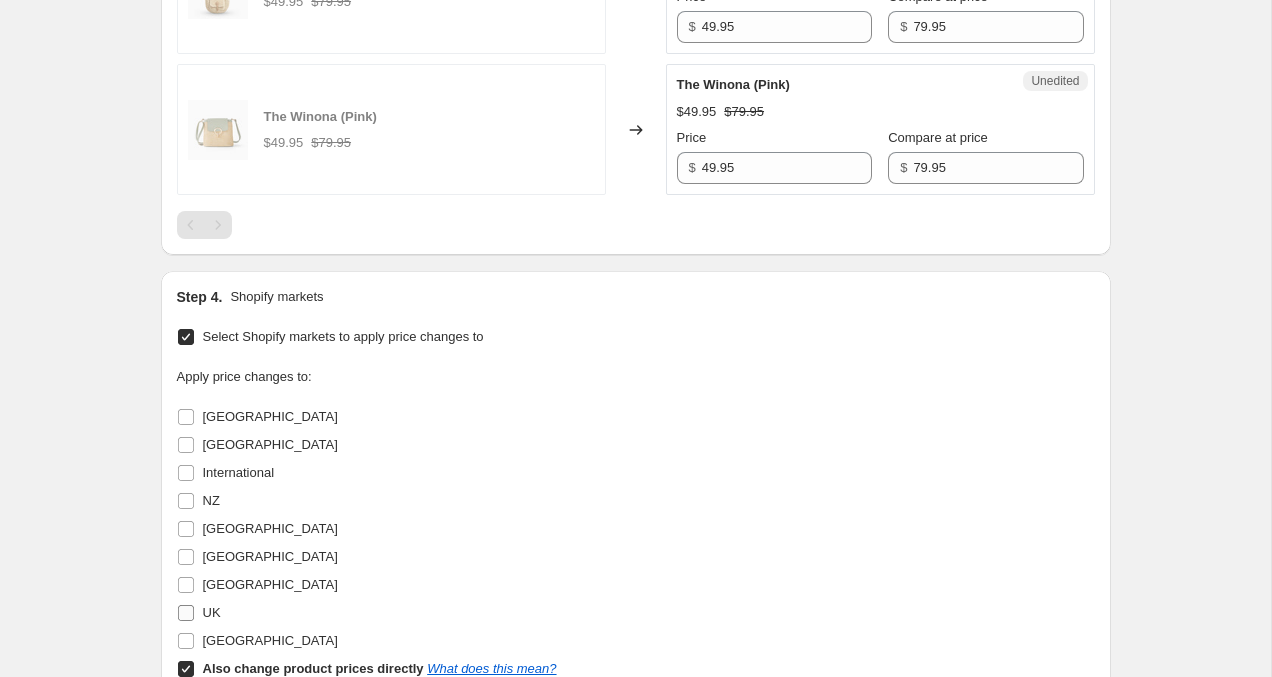 click on "UK" at bounding box center [199, 613] 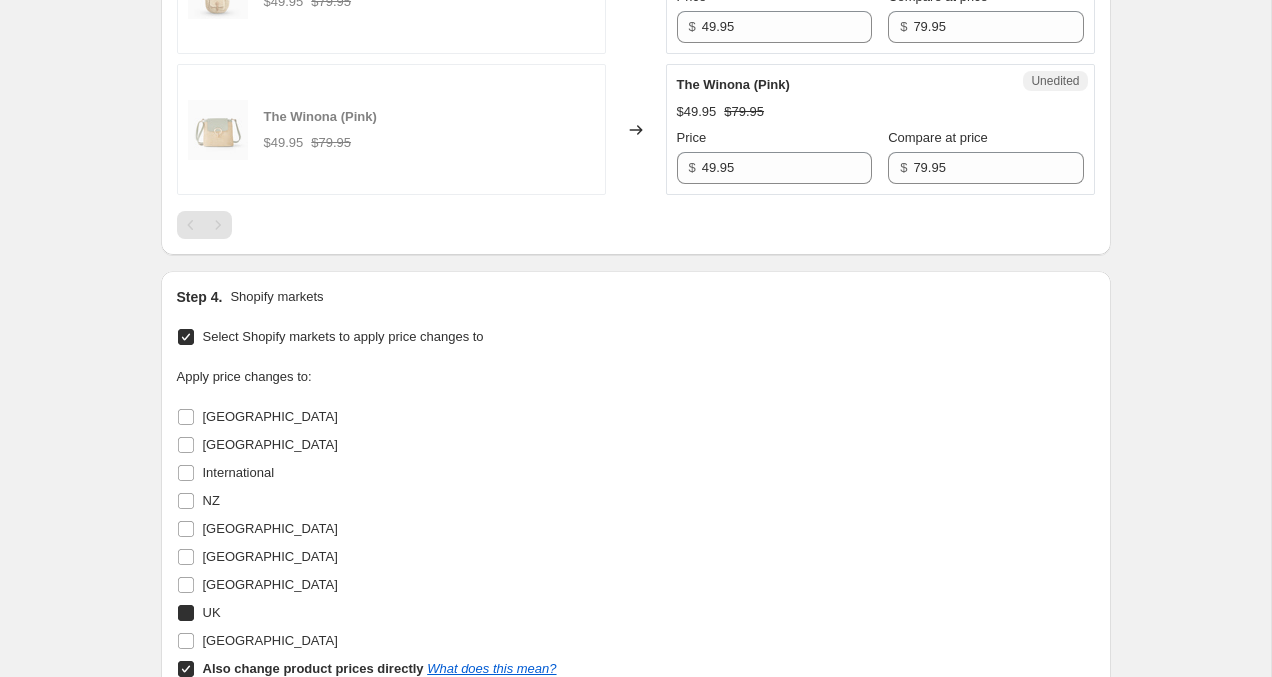 checkbox on "true" 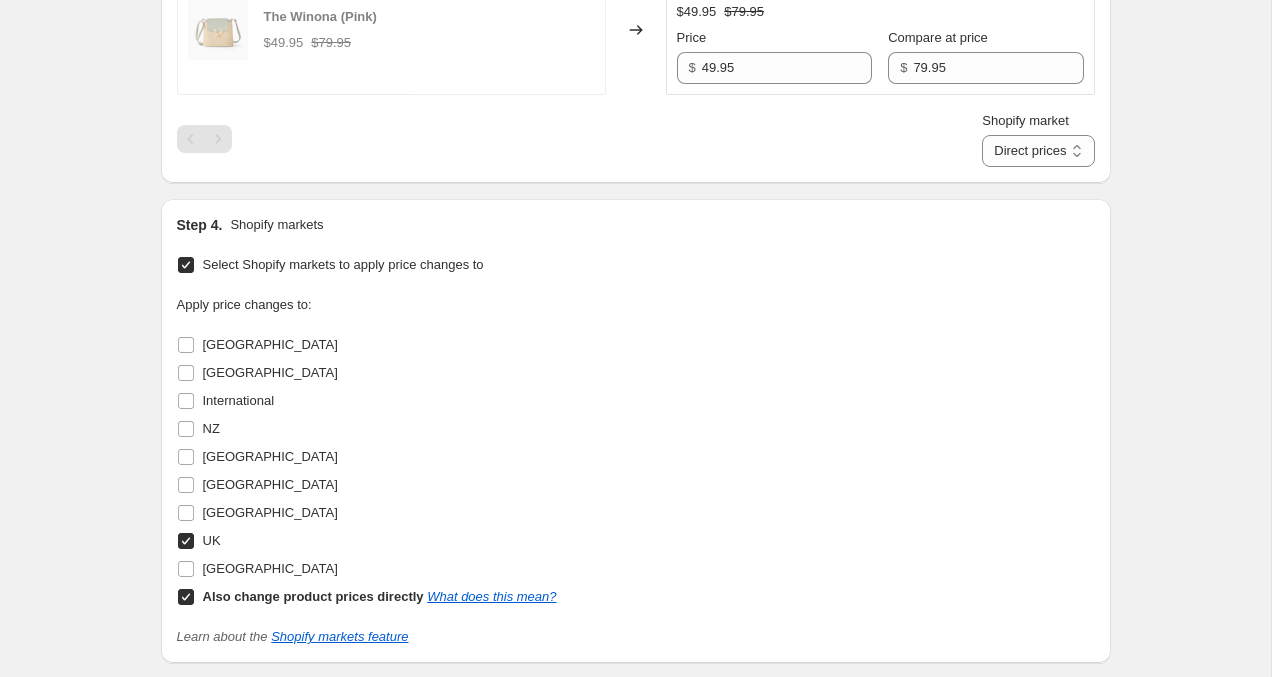 scroll, scrollTop: 2186, scrollLeft: 0, axis: vertical 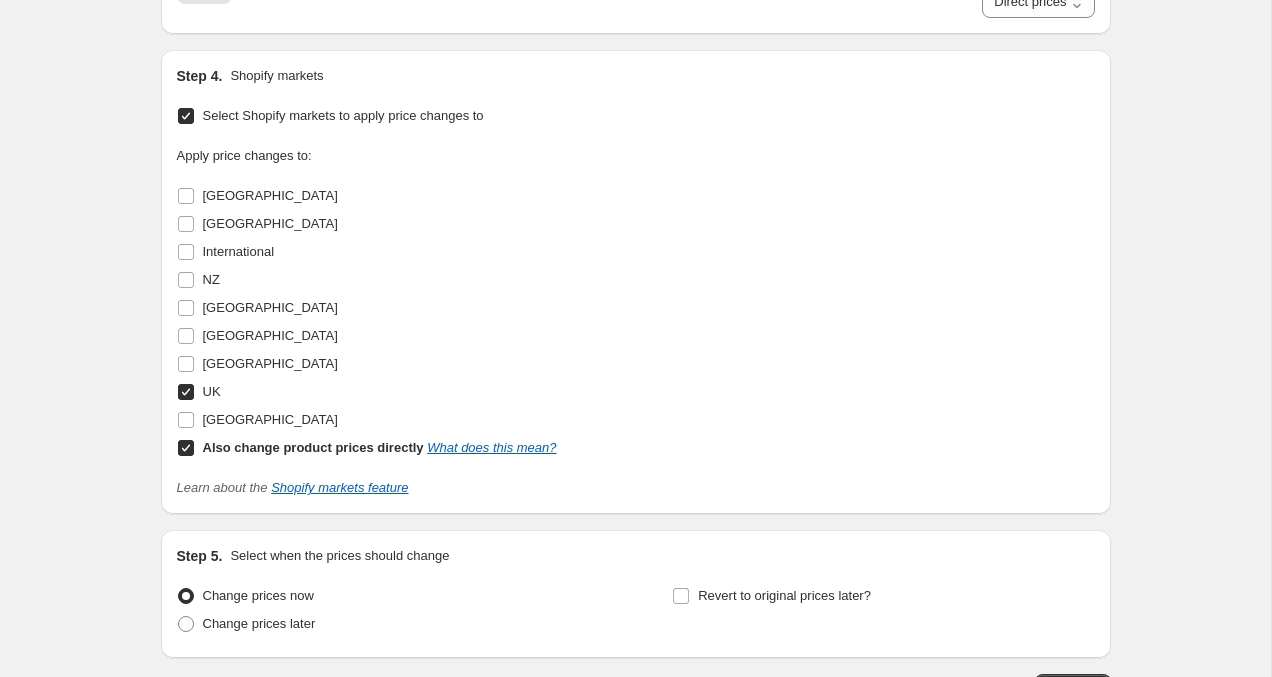 click on "Also change product prices directly   What does this mean?" at bounding box center (186, 448) 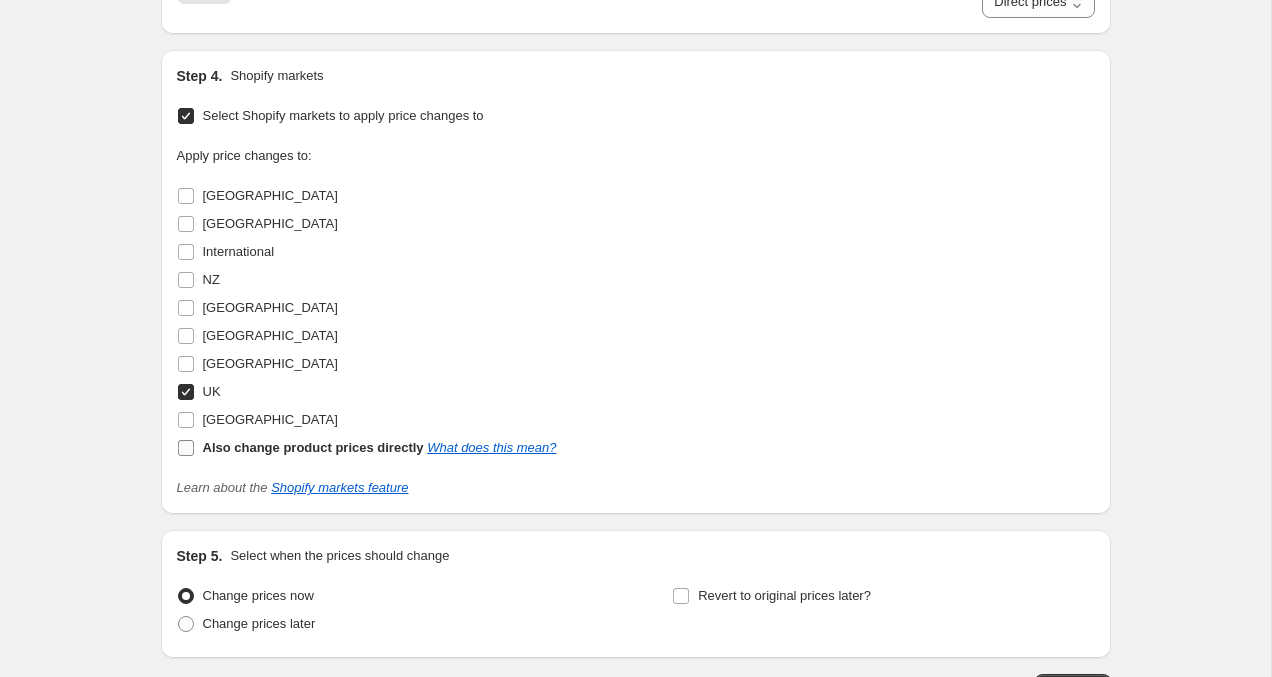 checkbox on "false" 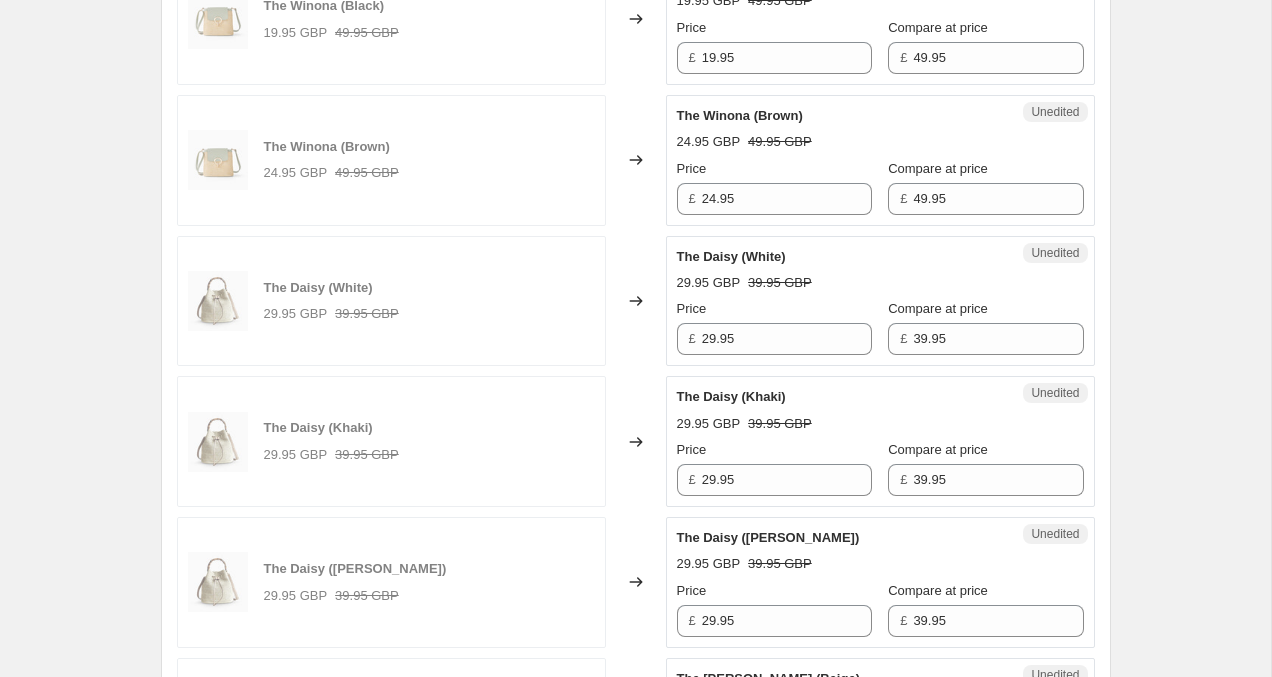 scroll, scrollTop: 968, scrollLeft: 0, axis: vertical 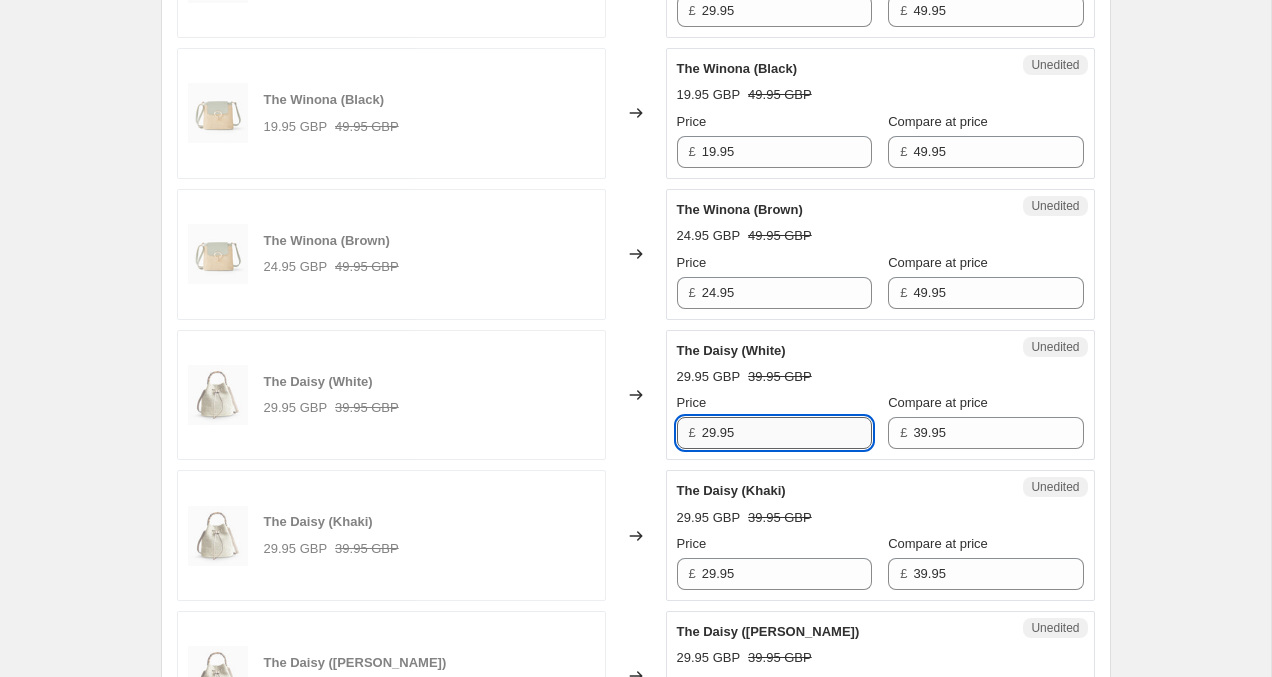 click on "29.95" at bounding box center (787, 433) 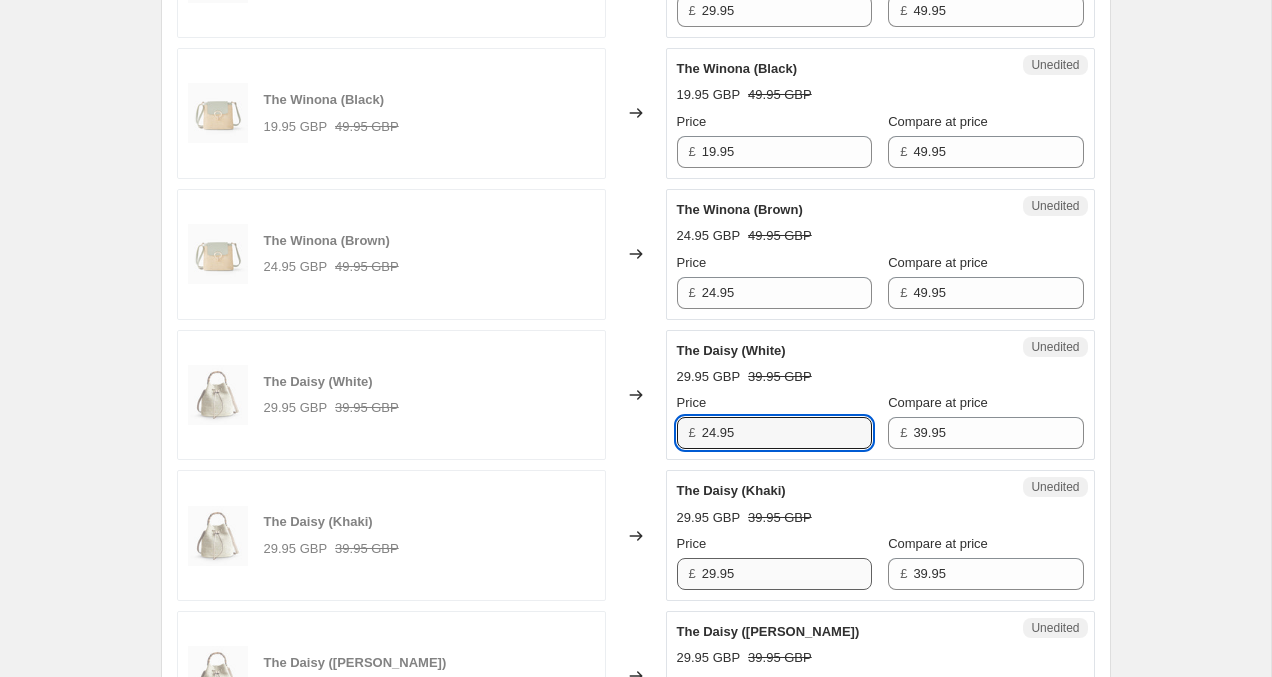 type on "24.95" 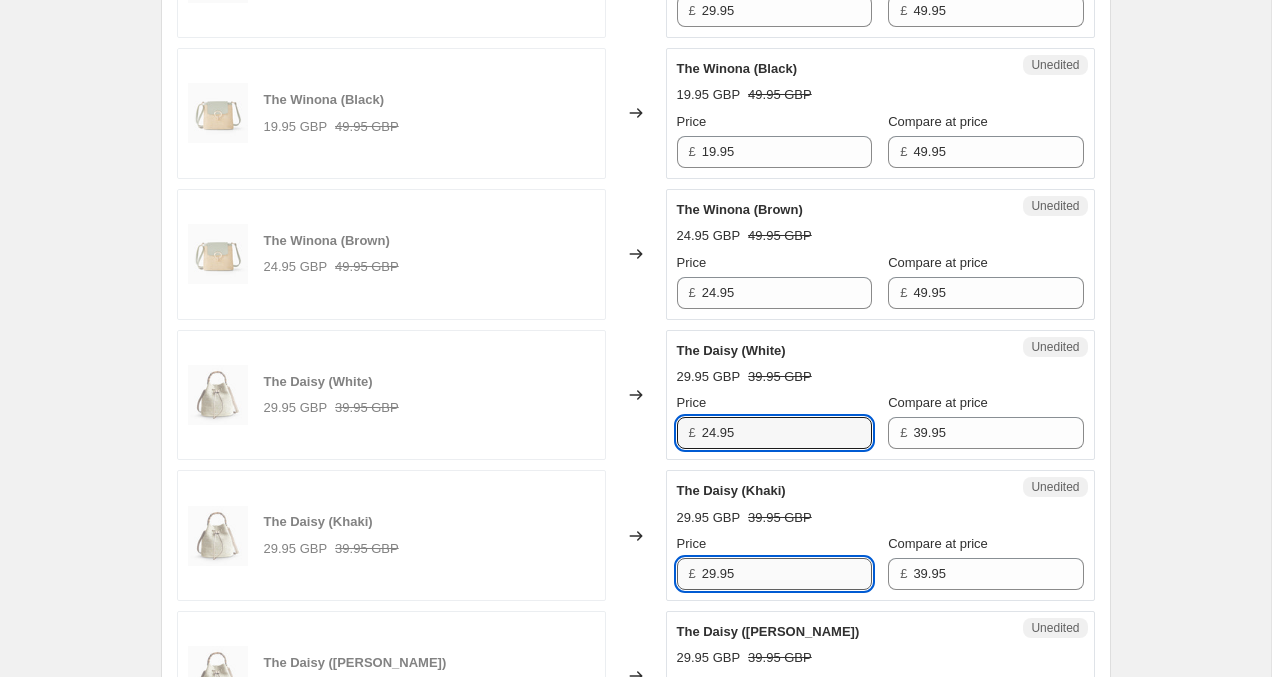 click on "29.95" at bounding box center [787, 574] 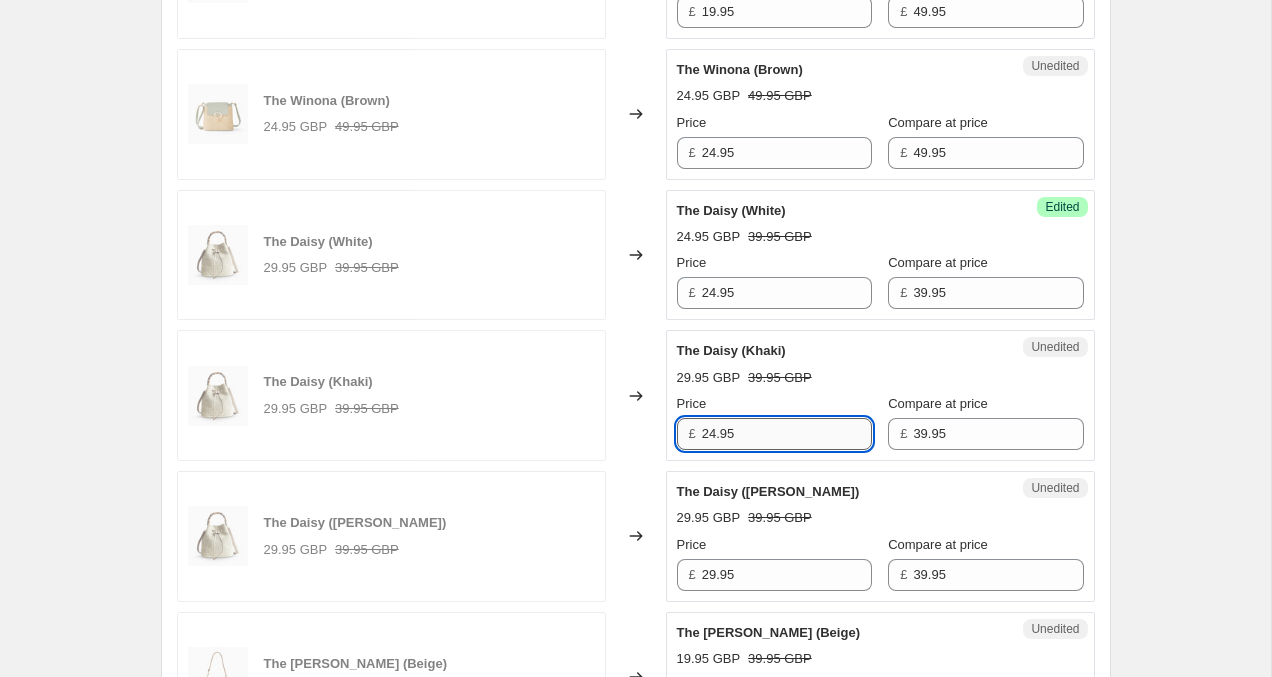 scroll, scrollTop: 1110, scrollLeft: 0, axis: vertical 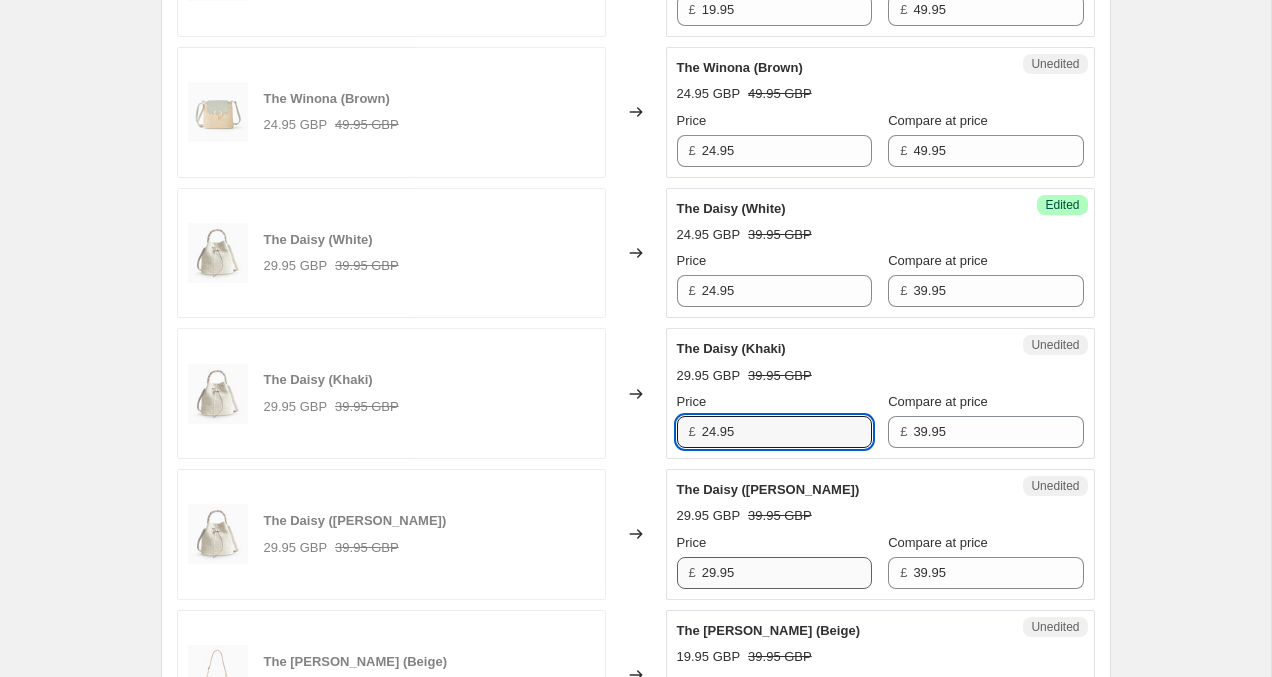 type on "24.95" 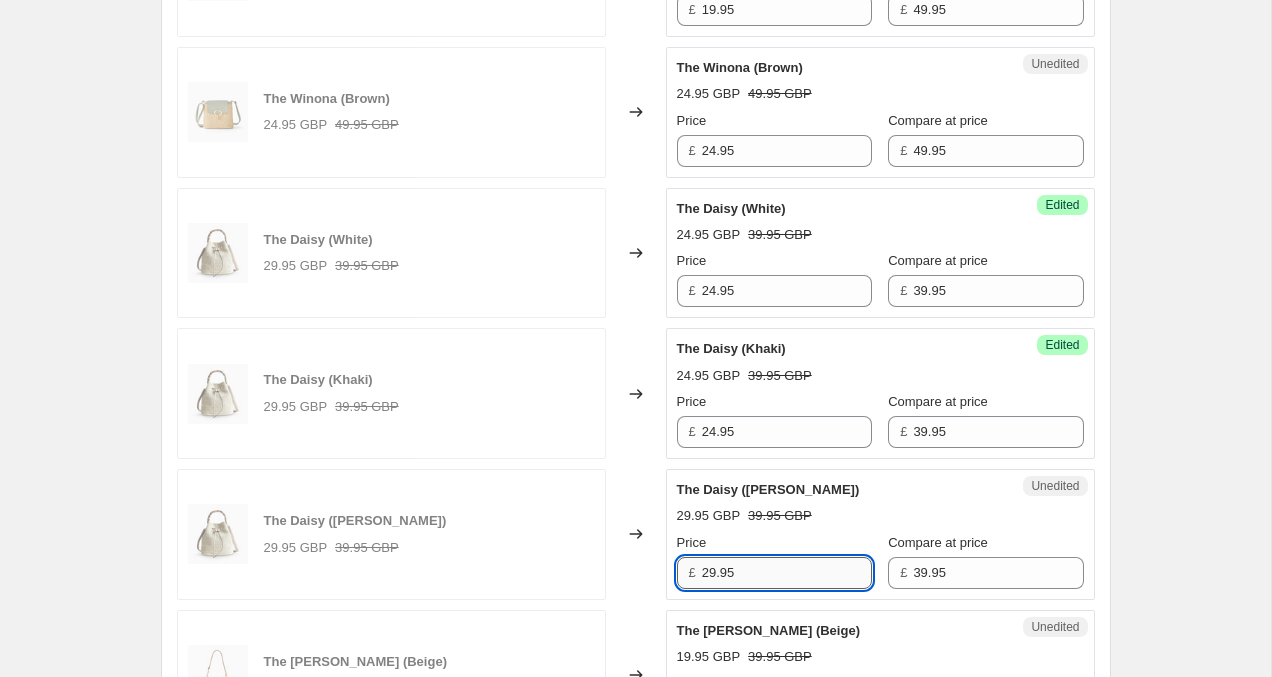click on "29.95" at bounding box center (787, 573) 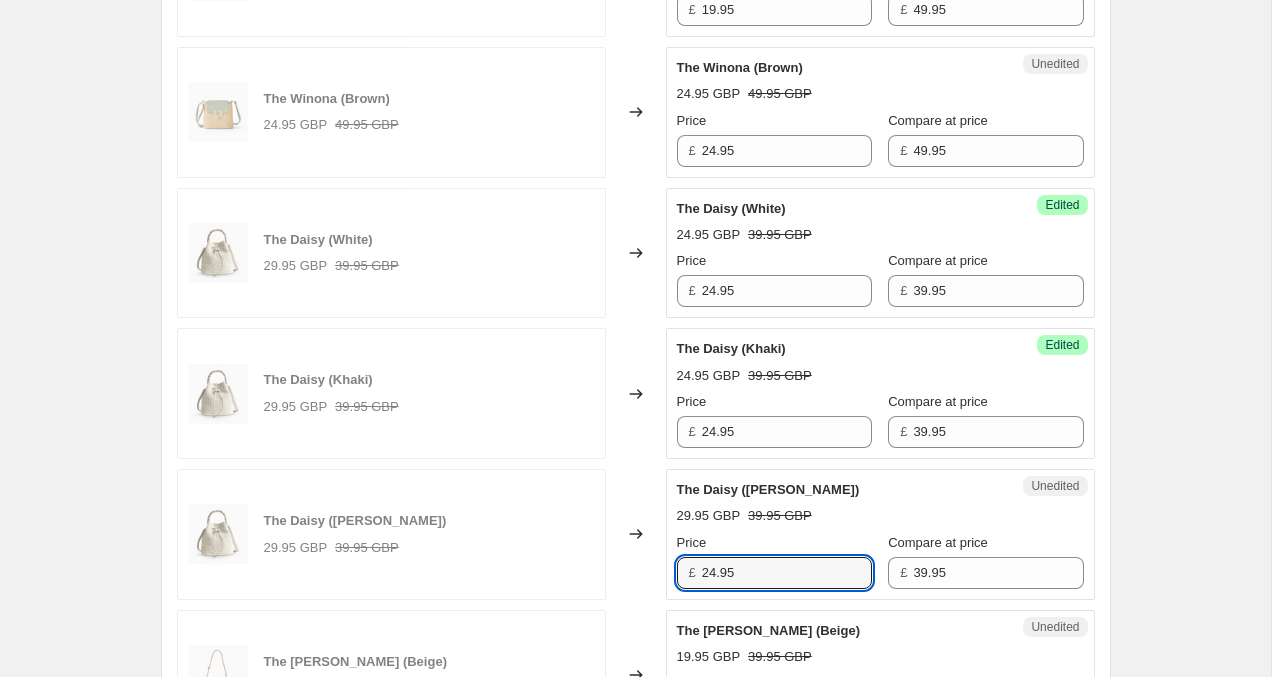 type on "24.95" 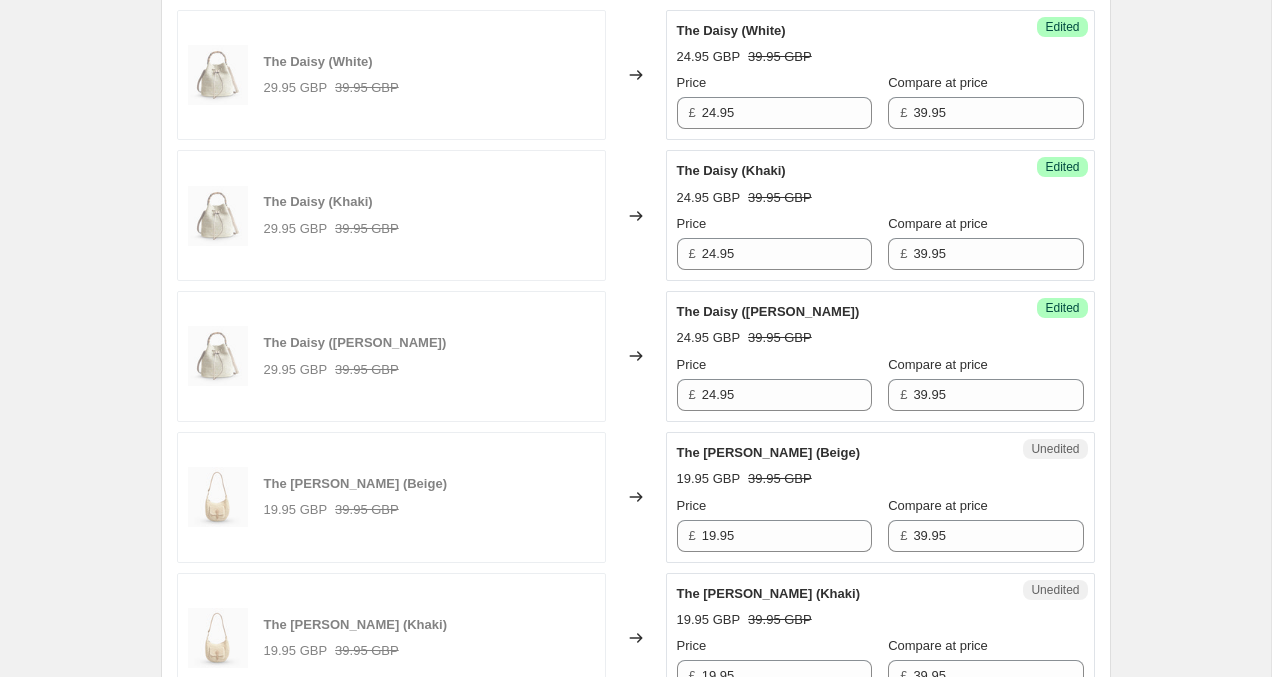 scroll, scrollTop: 1322, scrollLeft: 0, axis: vertical 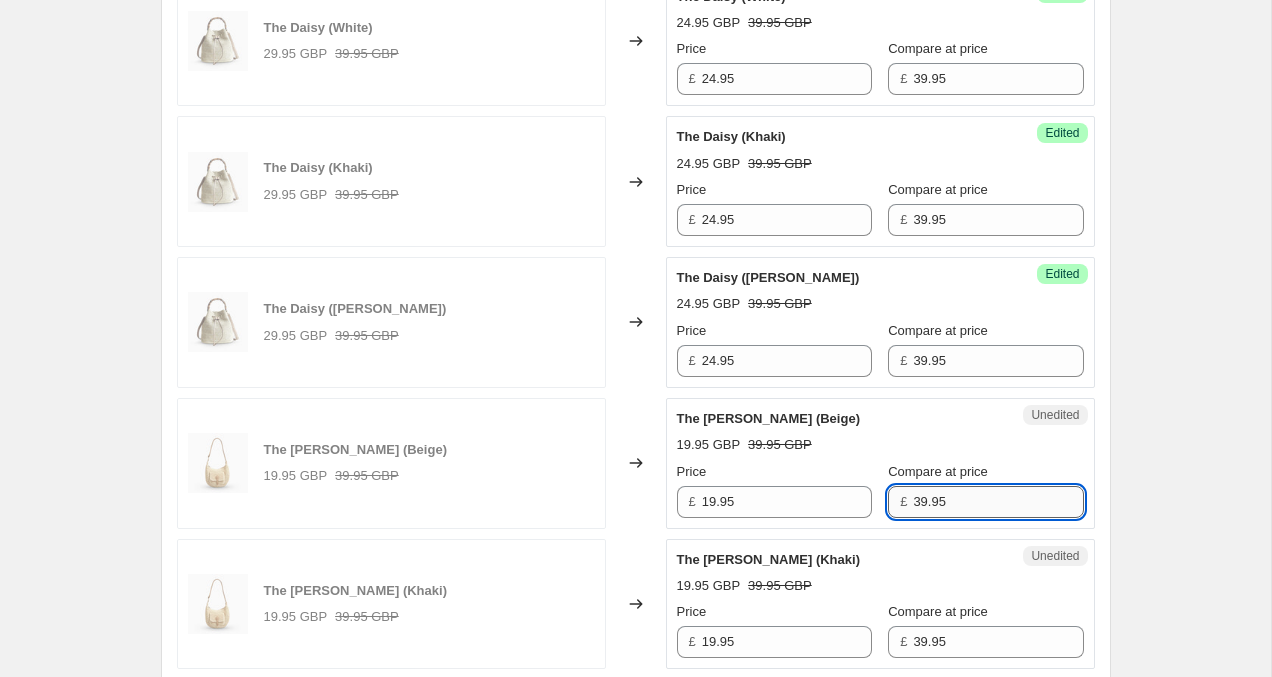 click on "39.95" at bounding box center (998, 502) 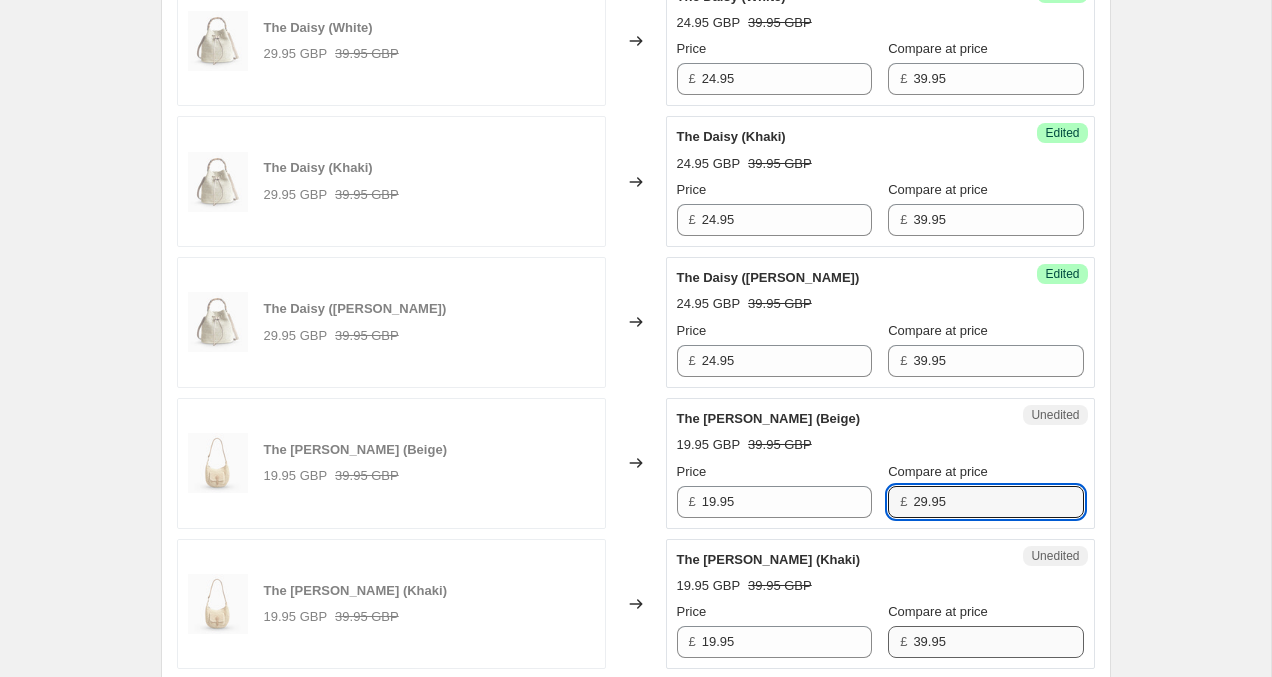 type on "29.95" 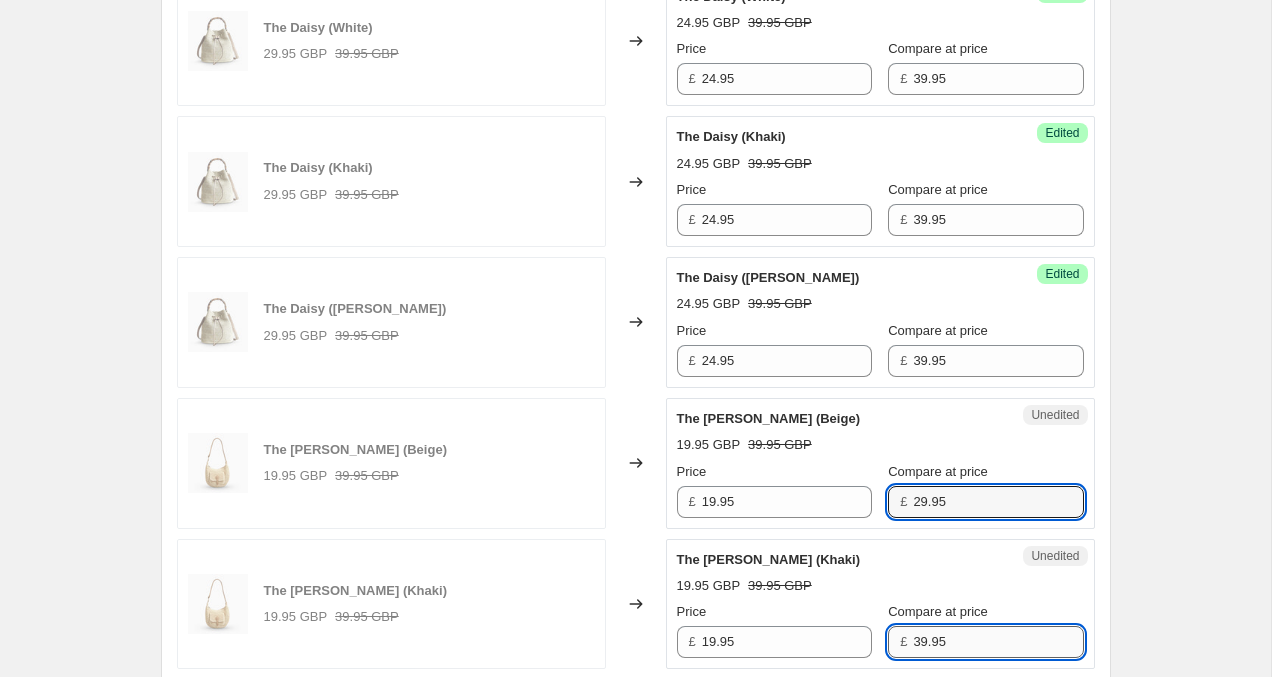 click on "39.95" at bounding box center (998, 642) 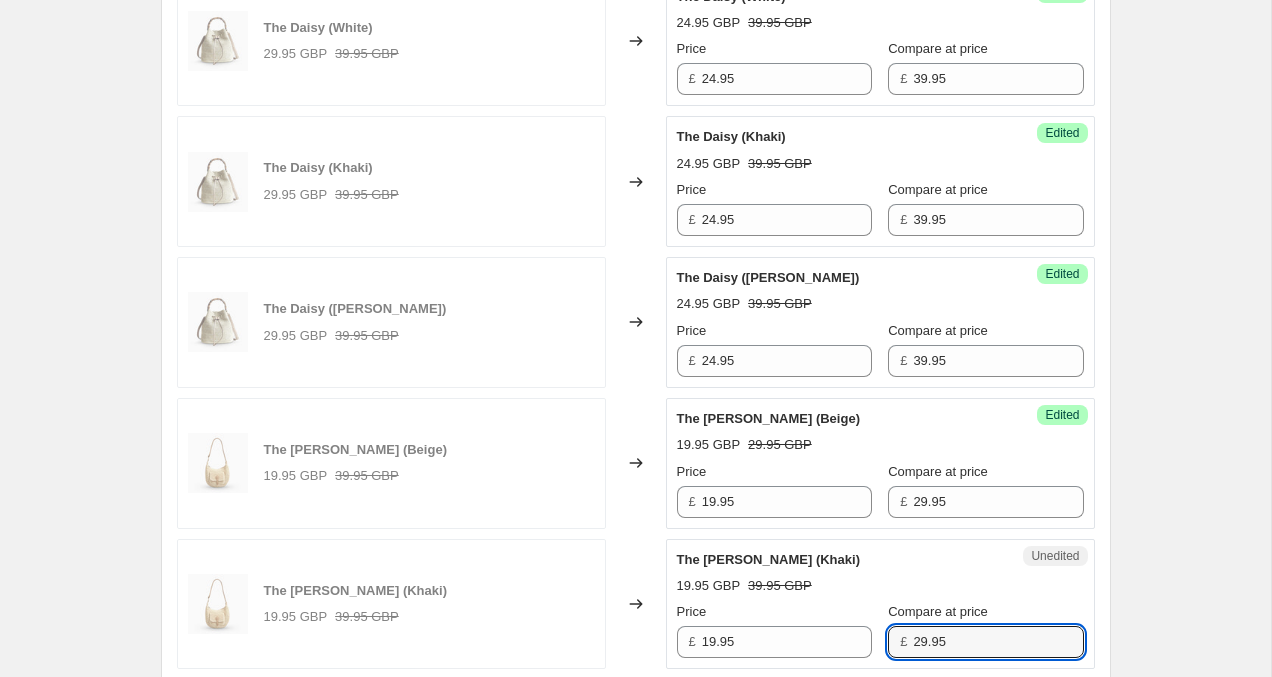 type on "29.95" 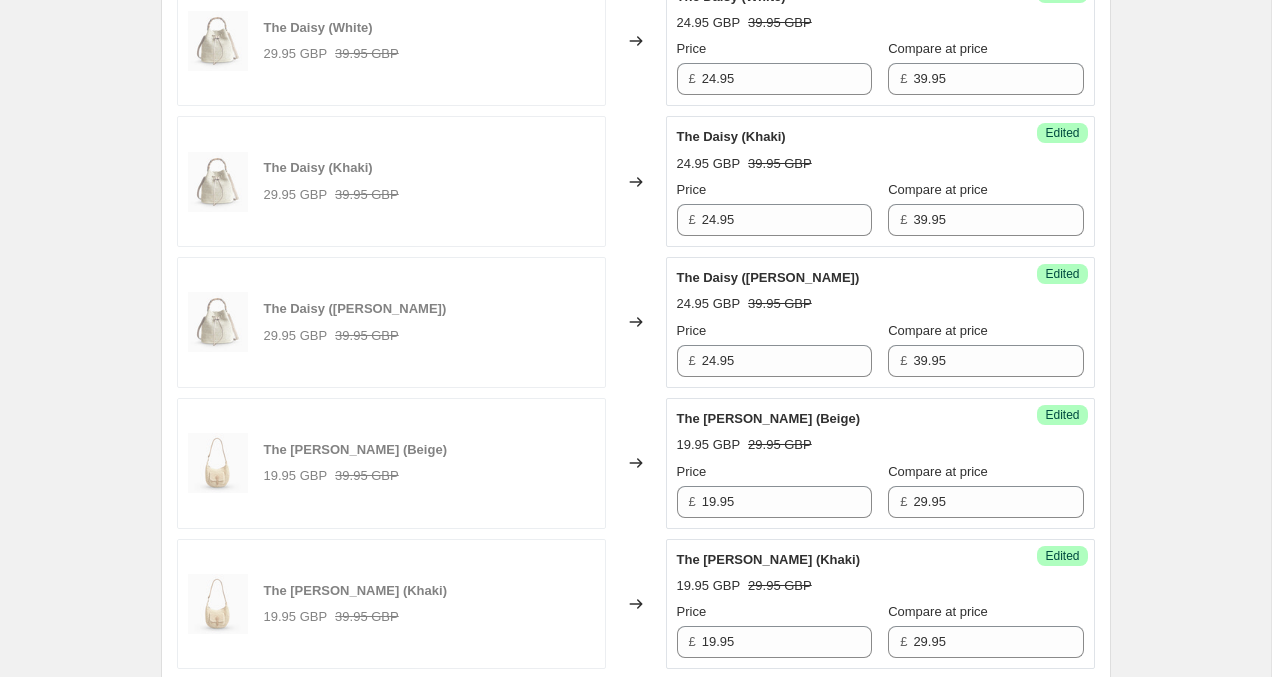 click on "Create new price [MEDICAL_DATA]. This page is ready Create new price [MEDICAL_DATA] Draft Step 1. Optionally give your price [MEDICAL_DATA] a title (eg "March 30% off sale on boots") [DATE] 22:13:35 Price [MEDICAL_DATA] This title is just for internal use, customers won't see it Step 2. Select how the prices should change Use bulk price change rules Set product prices individually Use CSV upload Select tags to add while price change is active Select tags to remove while price change is active Step 3. Select which products should change in price Select all products, use filters, or select products variants individually All products Filter by product, collection, tag, vendor, product type, variant title, or inventory Select product variants individually Select product variants 10   product variants selected PRICE CHANGE PREVIEW 10 product variants selected. 5 product prices edited: The Winona (Cream) 24.95 GBP 49.95 GBP Changed to Unedited The Winona (Cream) 24.95 GBP 49.95 GBP Price £ 24.95 Compare at price £ 49.95 £" at bounding box center [635, 169] 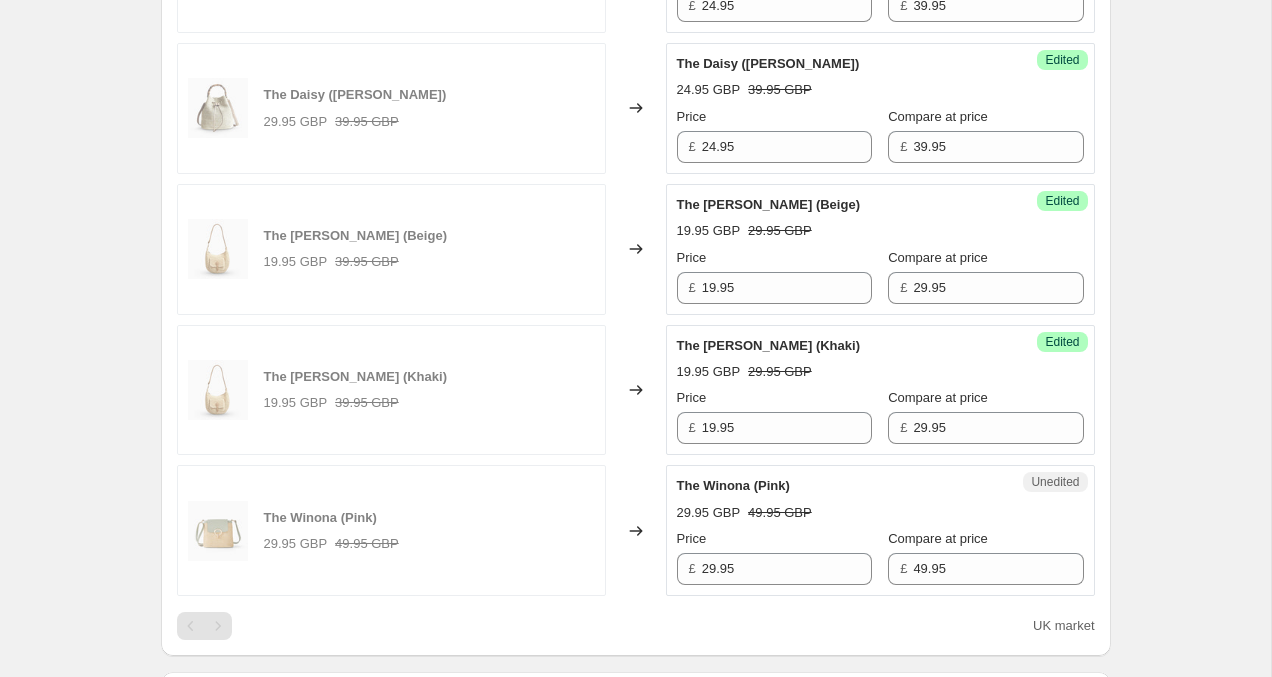 scroll, scrollTop: 1541, scrollLeft: 0, axis: vertical 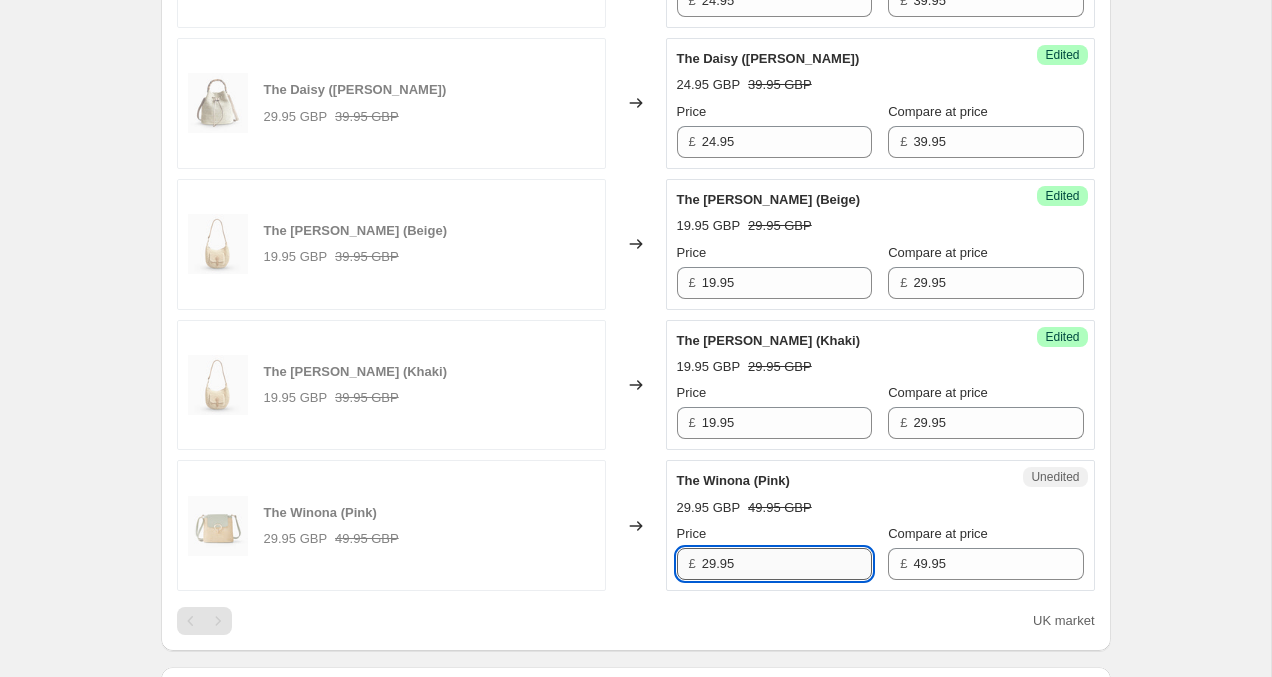 click on "29.95" at bounding box center (787, 564) 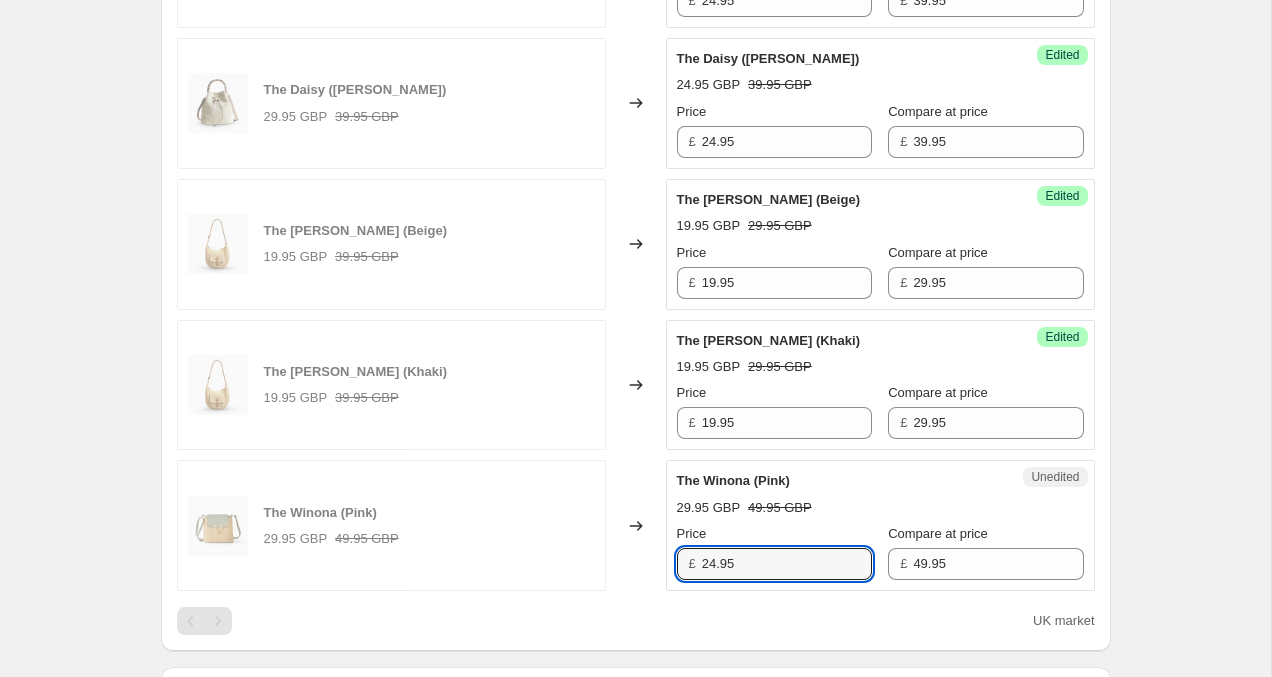 type on "24.95" 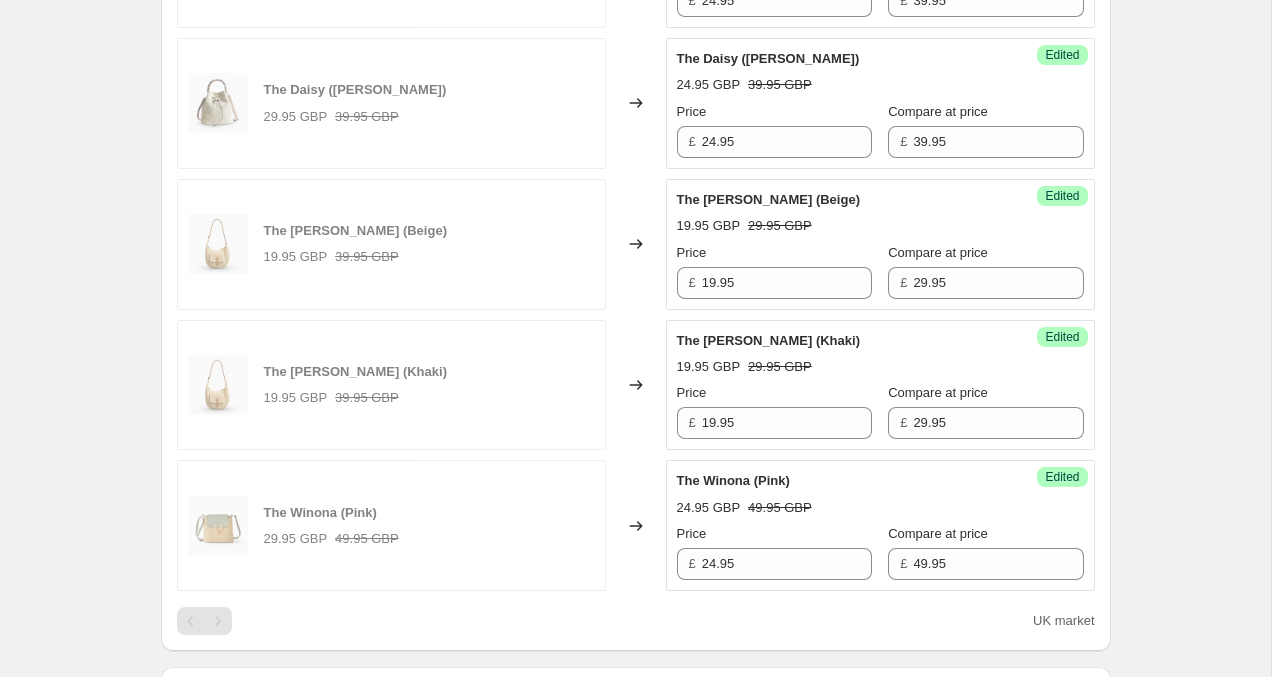 click on "Create new price [MEDICAL_DATA]. This page is ready Create new price [MEDICAL_DATA] Draft Step 1. Optionally give your price [MEDICAL_DATA] a title (eg "March 30% off sale on boots") [DATE] 22:13:35 Price [MEDICAL_DATA] This title is just for internal use, customers won't see it Step 2. Select how the prices should change Use bulk price change rules Set product prices individually Use CSV upload Select tags to add while price change is active Select tags to remove while price change is active Step 3. Select which products should change in price Select all products, use filters, or select products variants individually All products Filter by product, collection, tag, vendor, product type, variant title, or inventory Select product variants individually Select product variants 10   product variants selected PRICE CHANGE PREVIEW 10 product variants selected. 6 product prices edited: The Winona (Cream) 24.95 GBP 49.95 GBP Changed to Unedited The Winona (Cream) 24.95 GBP 49.95 GBP Price £ 24.95 Compare at price £ 49.95 £" at bounding box center [635, -50] 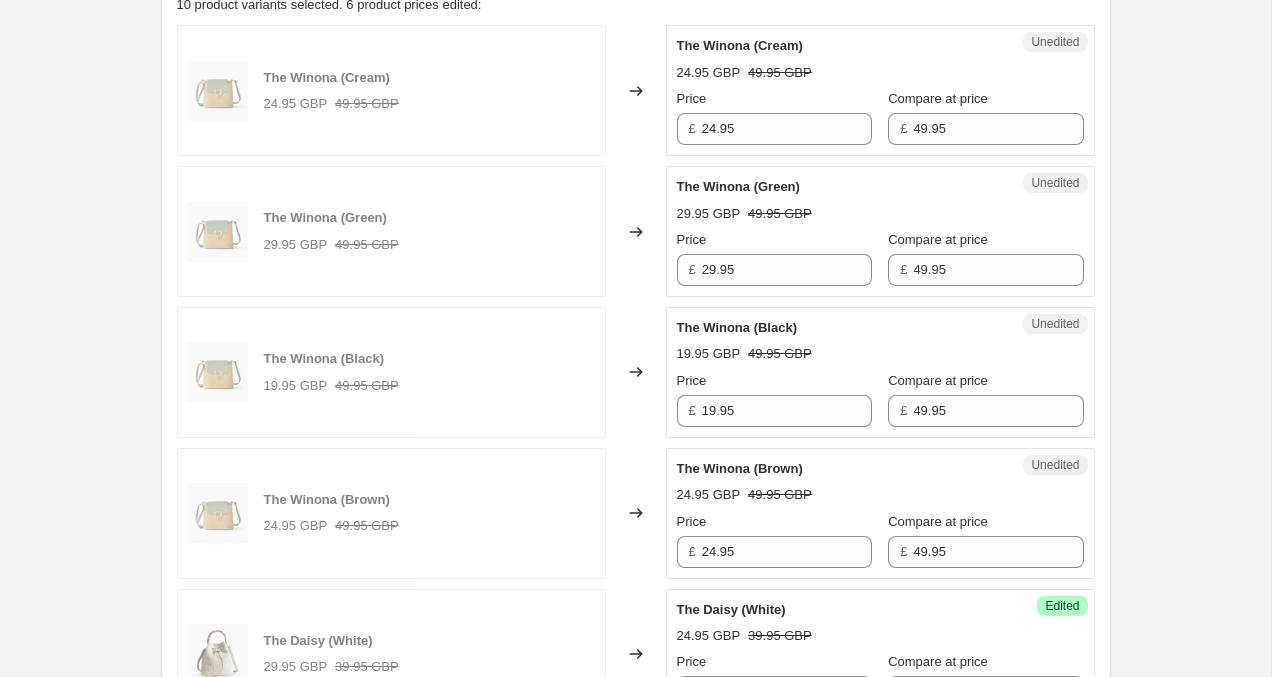 scroll, scrollTop: 694, scrollLeft: 0, axis: vertical 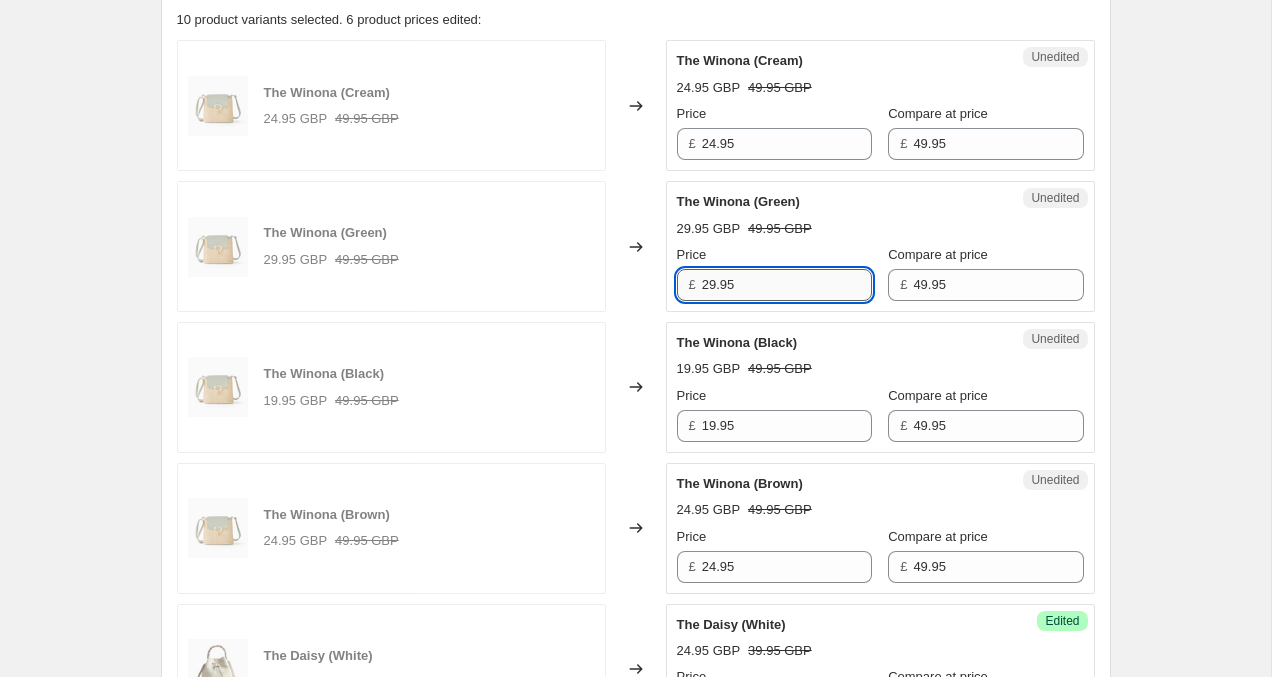 click on "29.95" at bounding box center [787, 285] 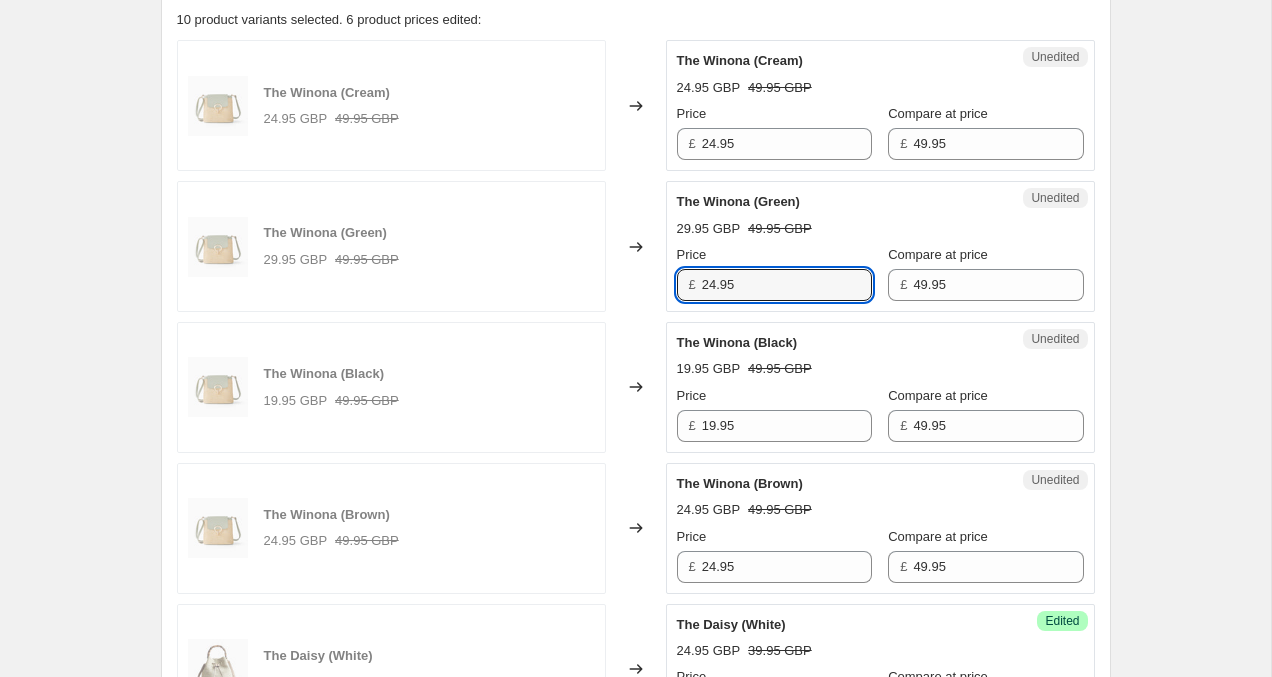 type on "24.95" 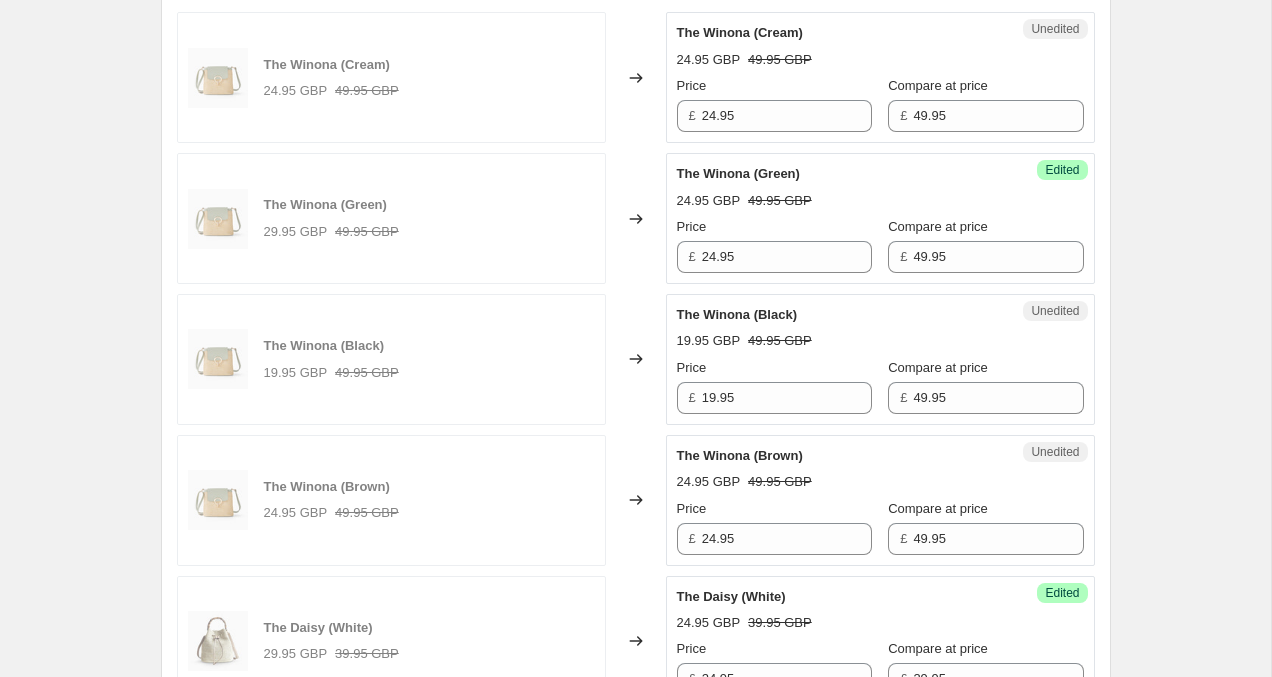 scroll, scrollTop: 724, scrollLeft: 0, axis: vertical 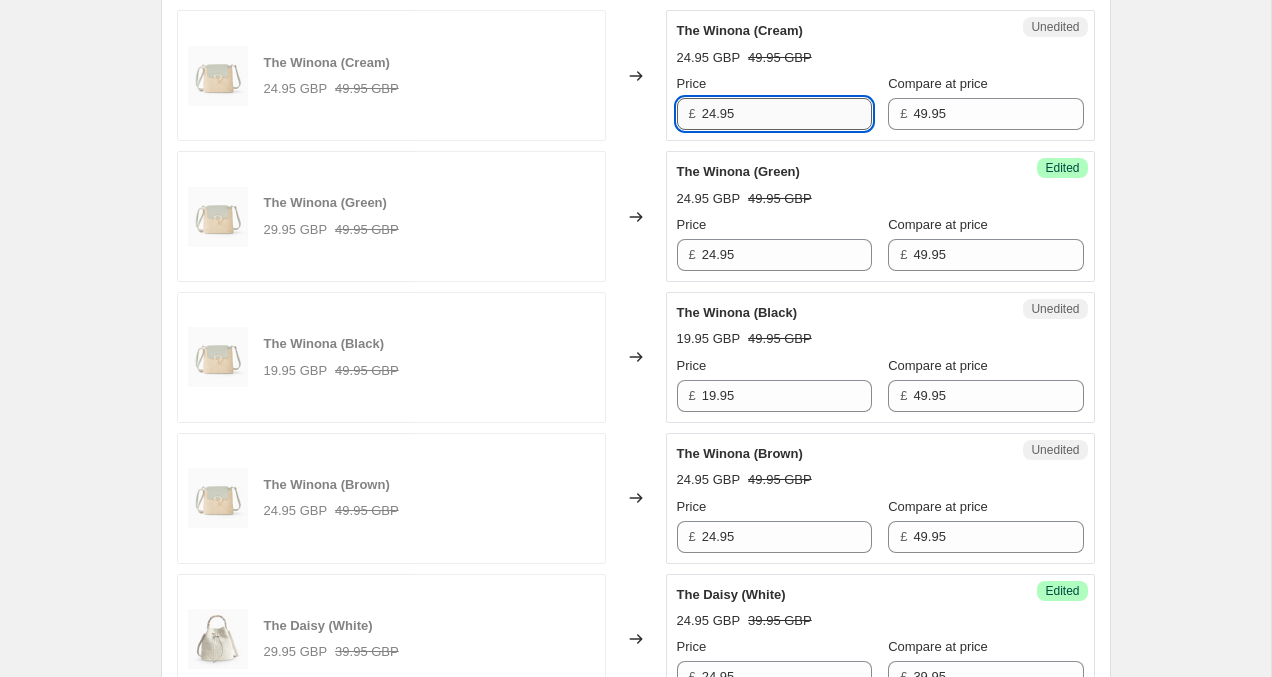 click on "24.95" at bounding box center (787, 114) 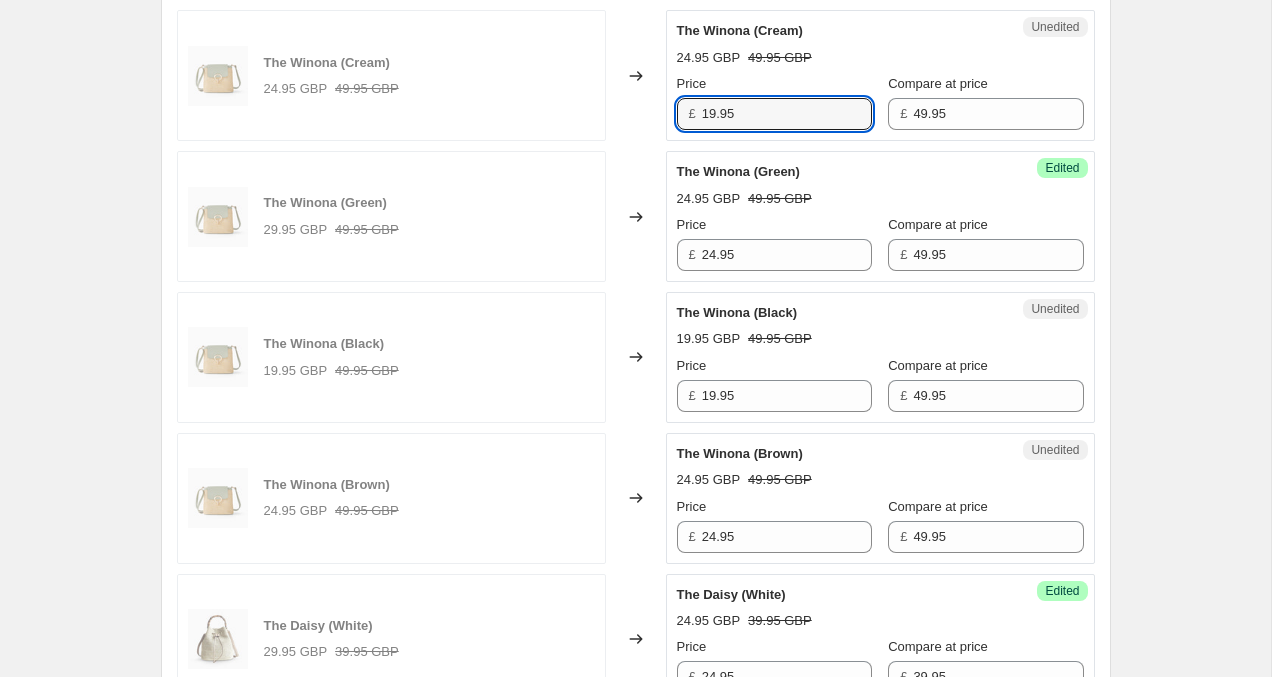 type on "19.95" 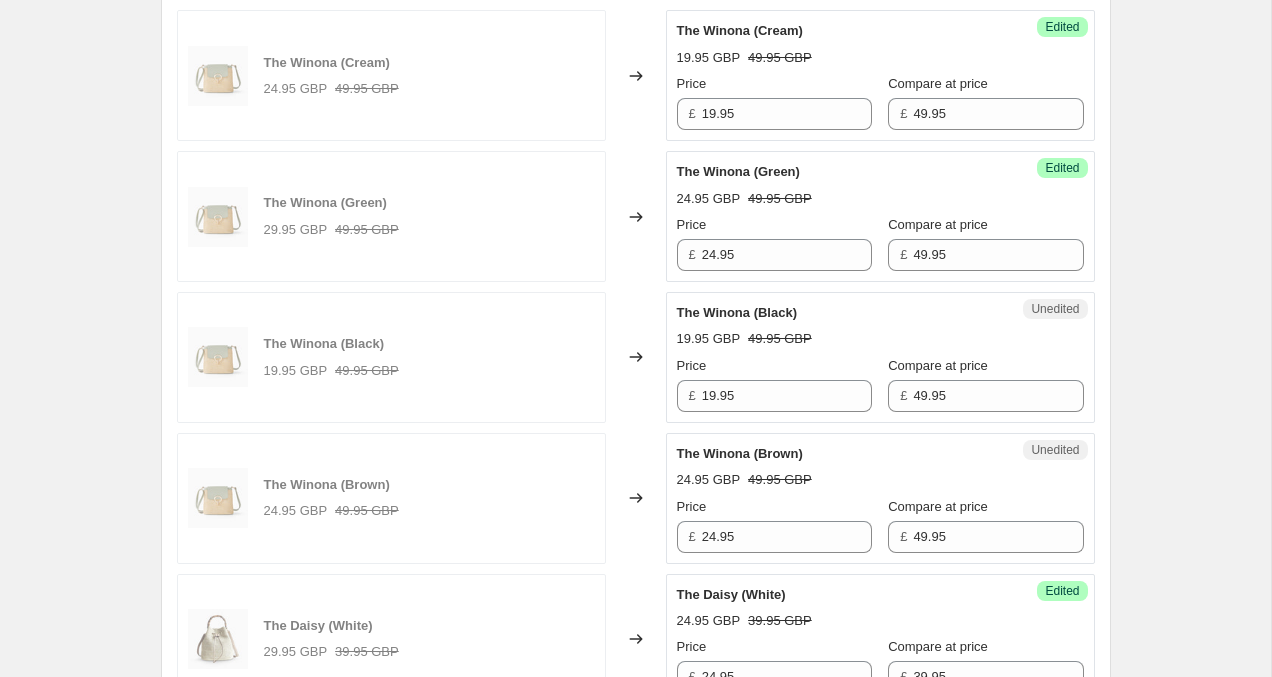click on "Create new price [MEDICAL_DATA]. This page is ready Create new price [MEDICAL_DATA] Draft Step 1. Optionally give your price [MEDICAL_DATA] a title (eg "March 30% off sale on boots") [DATE] 22:13:35 Price [MEDICAL_DATA] This title is just for internal use, customers won't see it Step 2. Select how the prices should change Use bulk price change rules Set product prices individually Use CSV upload Select tags to add while price change is active Select tags to remove while price change is active Step 3. Select which products should change in price Select all products, use filters, or select products variants individually All products Filter by product, collection, tag, vendor, product type, variant title, or inventory Select product variants individually Select product variants 10   product variants selected PRICE CHANGE PREVIEW 10 product variants selected. 8 product prices edited: The Winona (Cream) 24.95 GBP 49.95 GBP Changed to Success Edited The Winona (Cream) 19.95 GBP 49.95 GBP Price £ 19.95 Compare at price £ £" at bounding box center [635, 767] 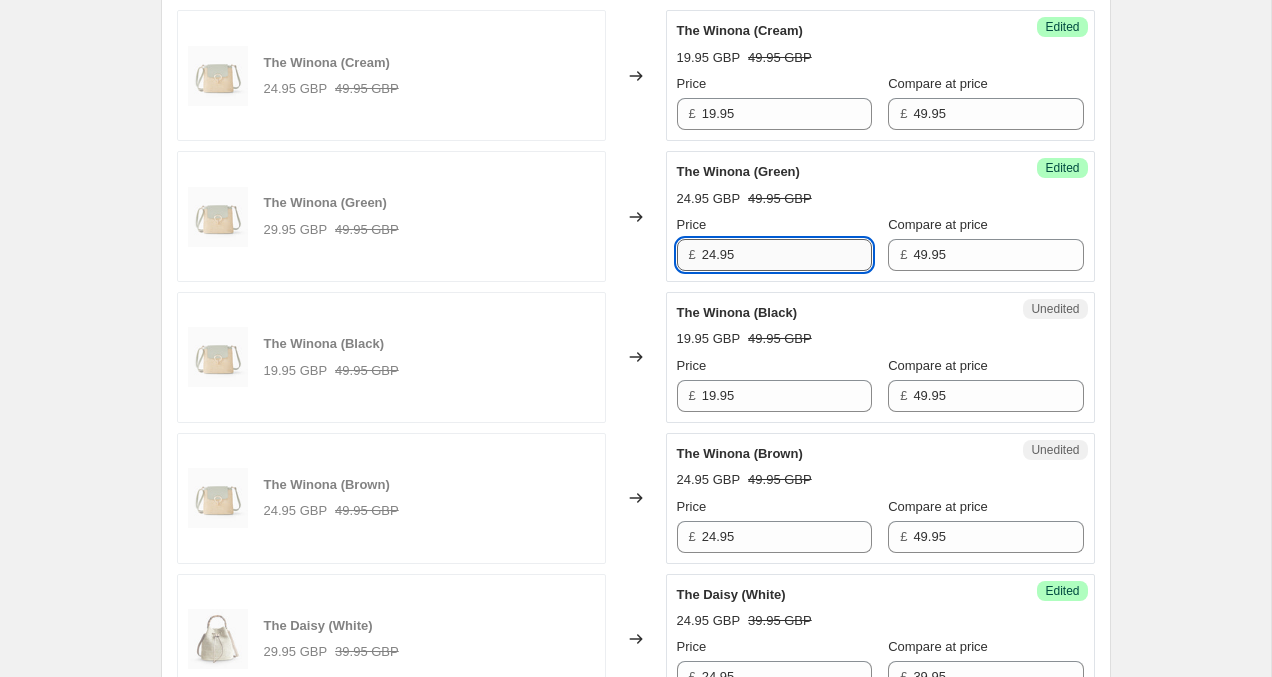drag, startPoint x: 717, startPoint y: 251, endPoint x: 705, endPoint y: 251, distance: 12 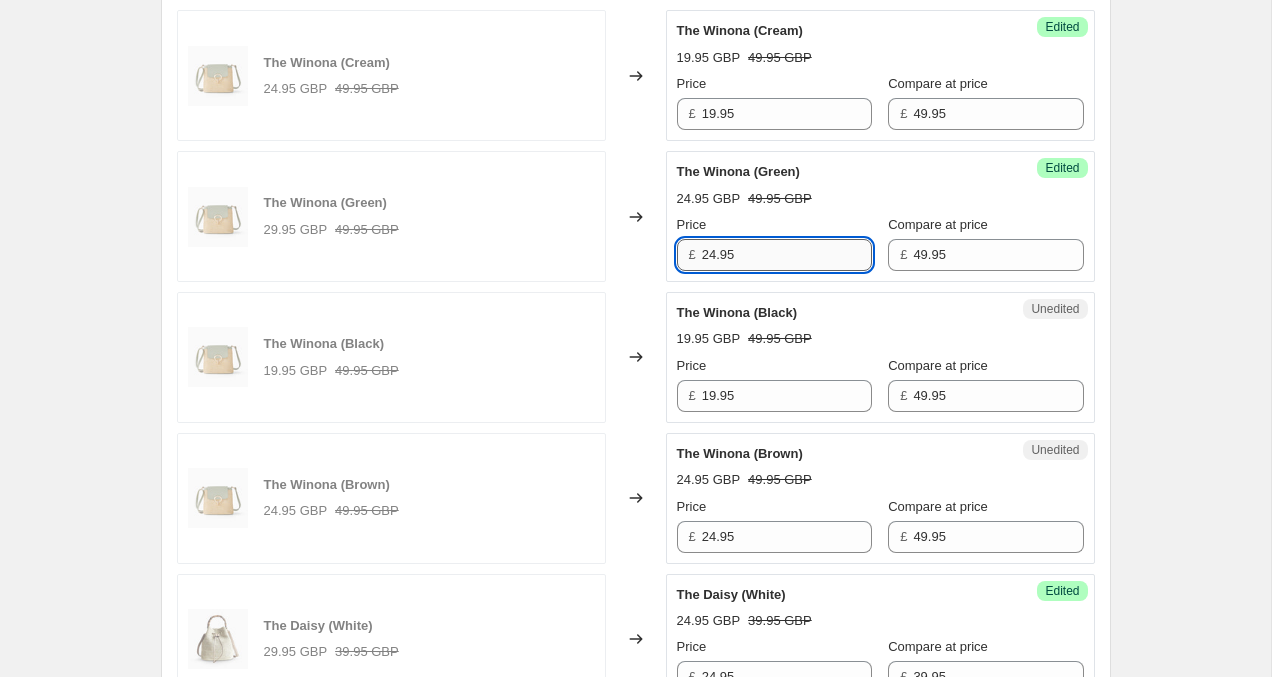 click on "24.95" at bounding box center [787, 255] 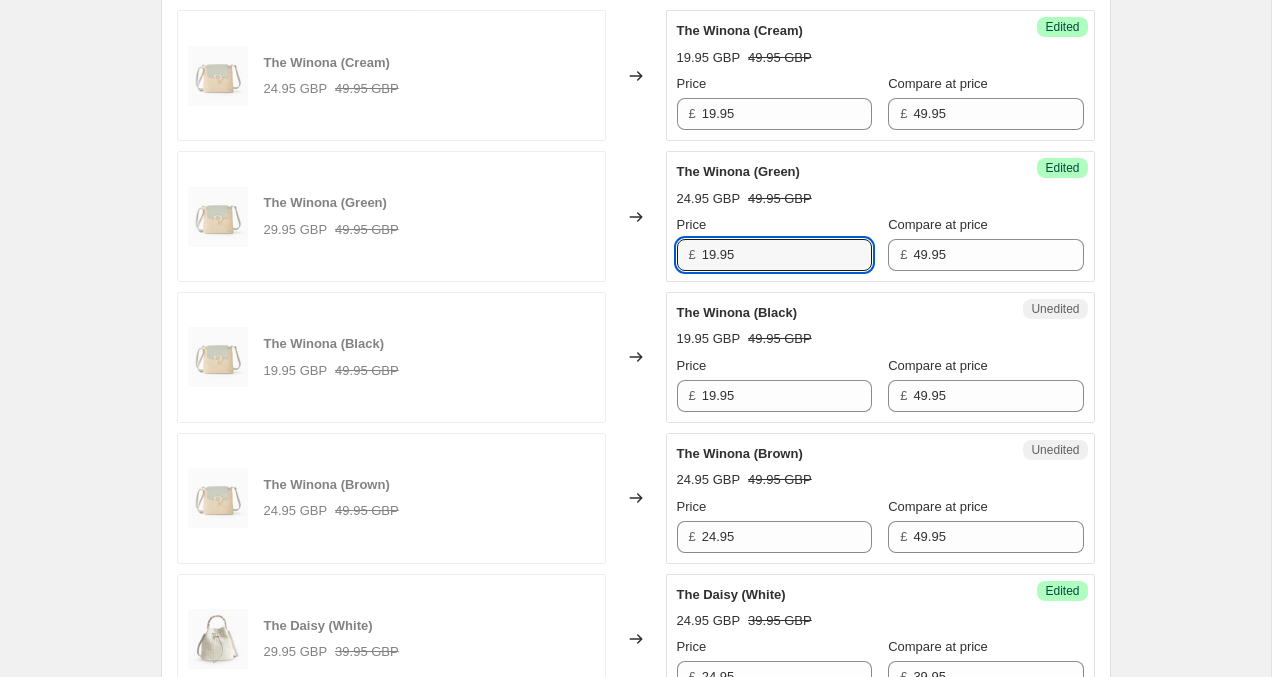 type on "19.95" 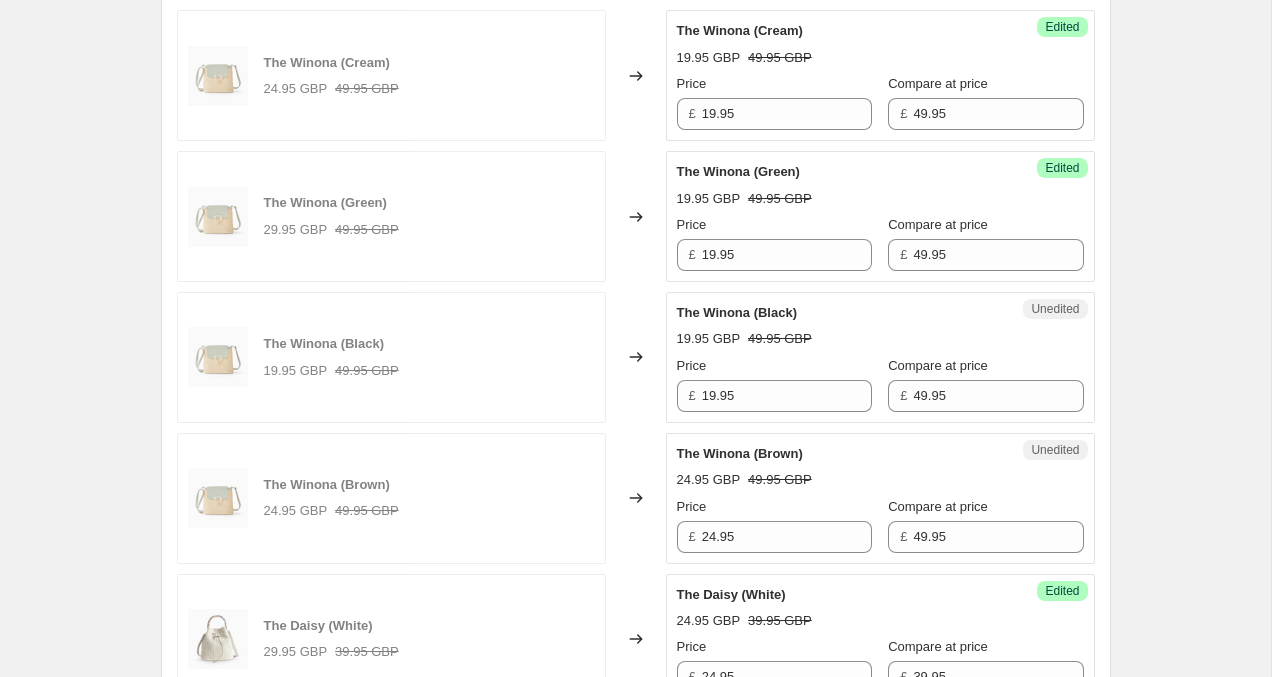 click on "Create new price [MEDICAL_DATA]. This page is ready Create new price [MEDICAL_DATA] Draft Step 1. Optionally give your price [MEDICAL_DATA] a title (eg "March 30% off sale on boots") [DATE] 22:13:35 Price [MEDICAL_DATA] This title is just for internal use, customers won't see it Step 2. Select how the prices should change Use bulk price change rules Set product prices individually Use CSV upload Select tags to add while price change is active Select tags to remove while price change is active Step 3. Select which products should change in price Select all products, use filters, or select products variants individually All products Filter by product, collection, tag, vendor, product type, variant title, or inventory Select product variants individually Select product variants 10   product variants selected PRICE CHANGE PREVIEW 10 product variants selected. 8 product prices edited: The Winona (Cream) 24.95 GBP 49.95 GBP Changed to Success Edited The Winona (Cream) 19.95 GBP 49.95 GBP Price £ 19.95 Compare at price £ £" at bounding box center [635, 767] 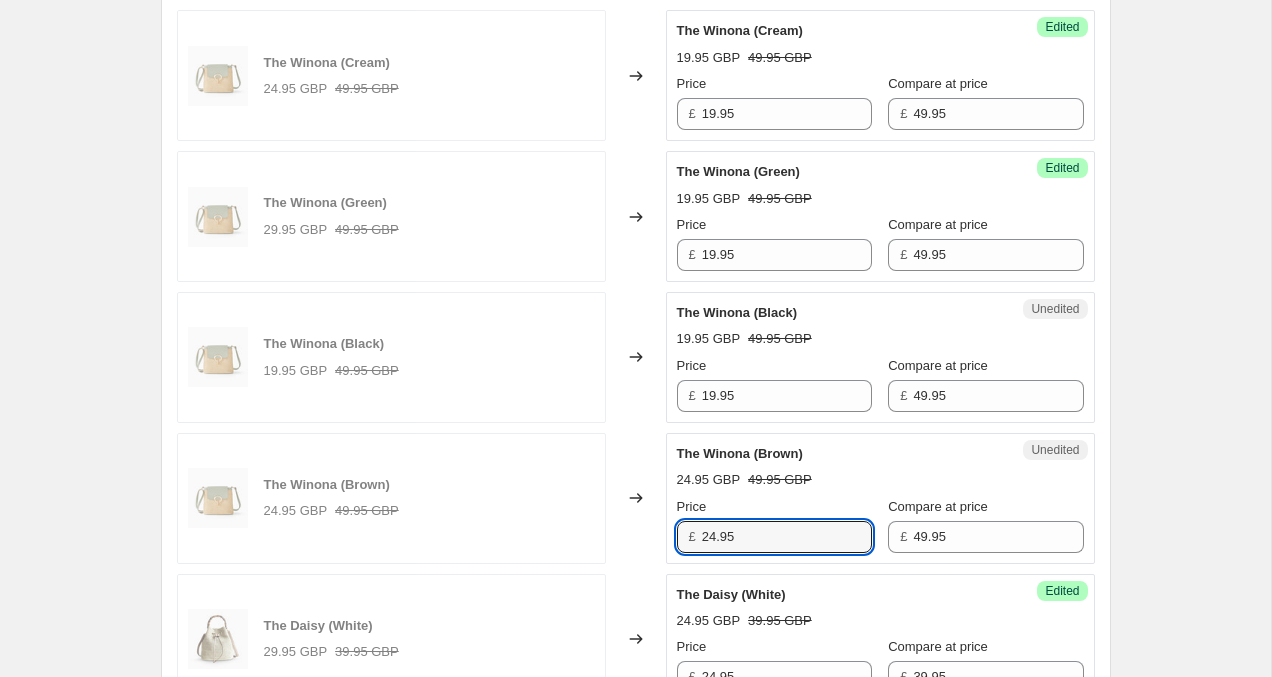 drag, startPoint x: 717, startPoint y: 535, endPoint x: 701, endPoint y: 535, distance: 16 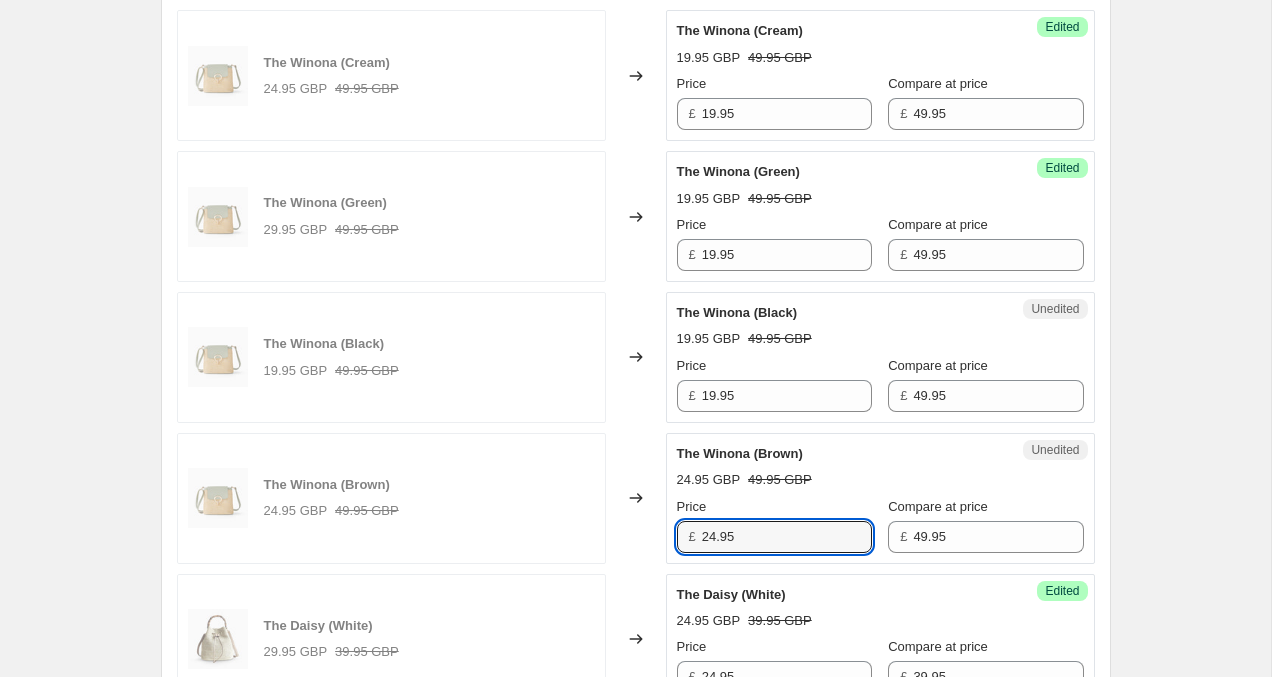 click on "£ 24.95" at bounding box center [774, 537] 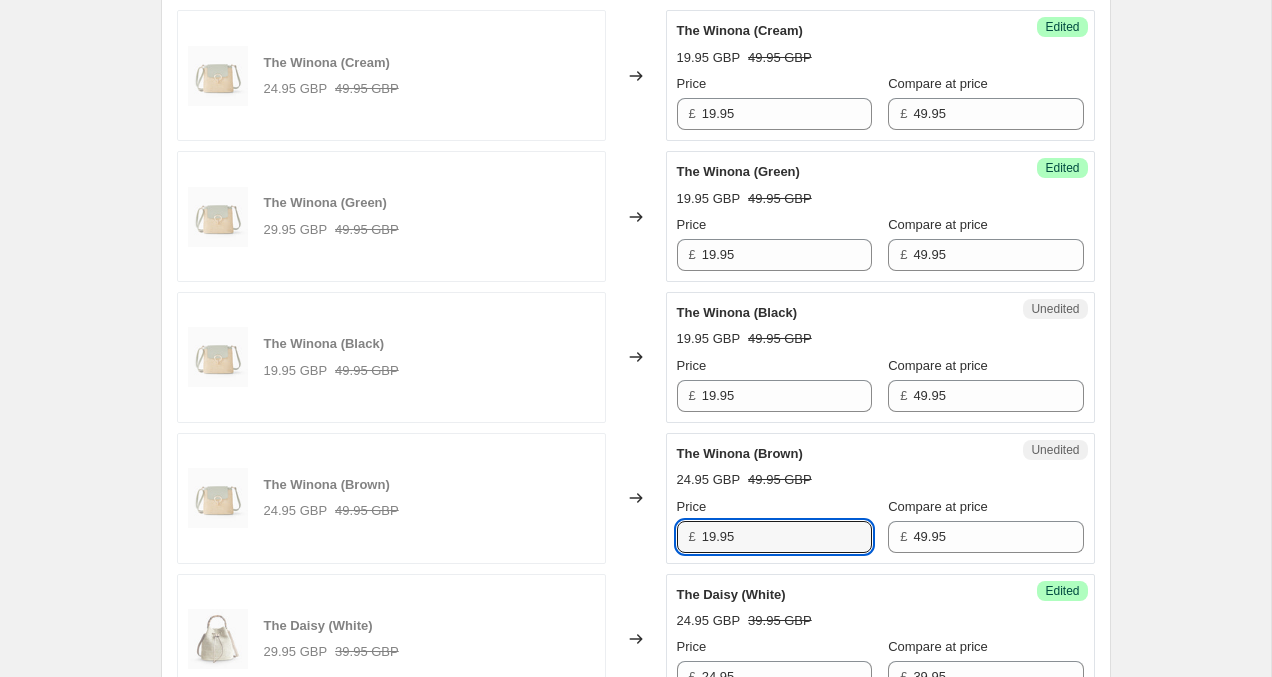 type on "19.95" 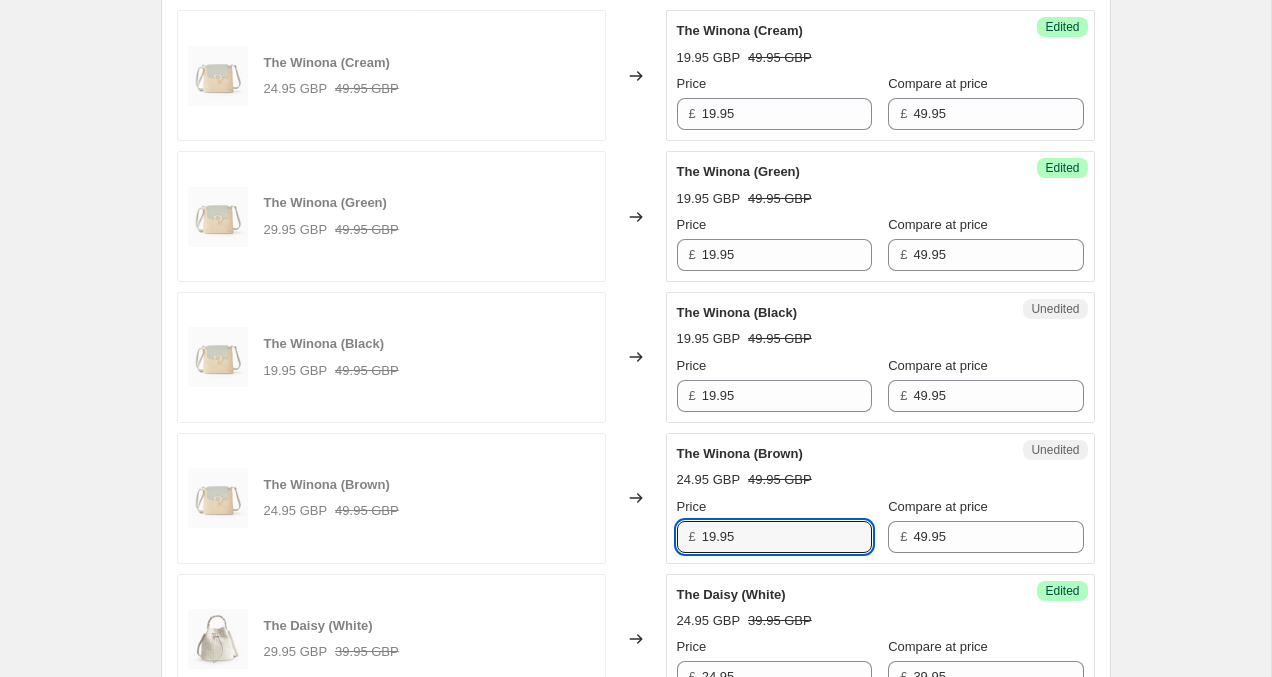 click on "Create new price [MEDICAL_DATA]. This page is ready Create new price [MEDICAL_DATA] Draft Step 1. Optionally give your price [MEDICAL_DATA] a title (eg "March 30% off sale on boots") [DATE] 22:13:35 Price [MEDICAL_DATA] This title is just for internal use, customers won't see it Step 2. Select how the prices should change Use bulk price change rules Set product prices individually Use CSV upload Select tags to add while price change is active Select tags to remove while price change is active Step 3. Select which products should change in price Select all products, use filters, or select products variants individually All products Filter by product, collection, tag, vendor, product type, variant title, or inventory Select product variants individually Select product variants 10   product variants selected PRICE CHANGE PREVIEW 10 product variants selected. 8 product prices edited: The Winona (Cream) 24.95 GBP 49.95 GBP Changed to Success Edited The Winona (Cream) 19.95 GBP 49.95 GBP Price £ 19.95 Compare at price £ £" at bounding box center [635, 767] 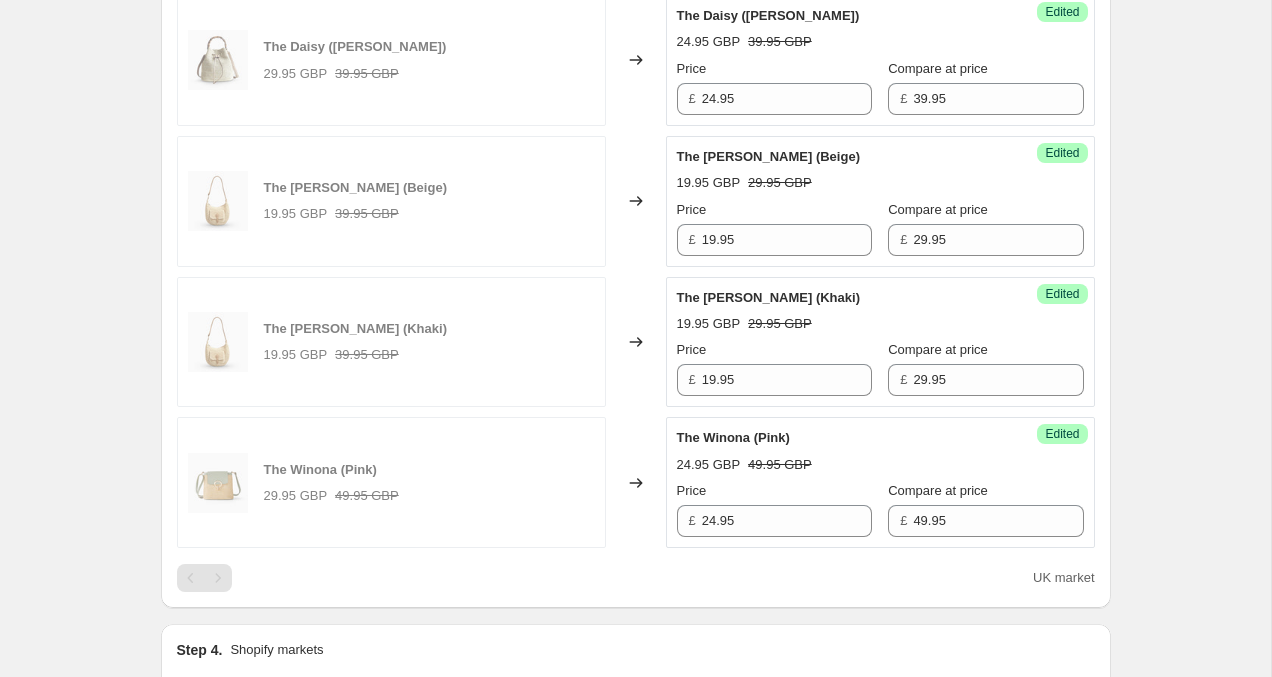 scroll, scrollTop: 1600, scrollLeft: 0, axis: vertical 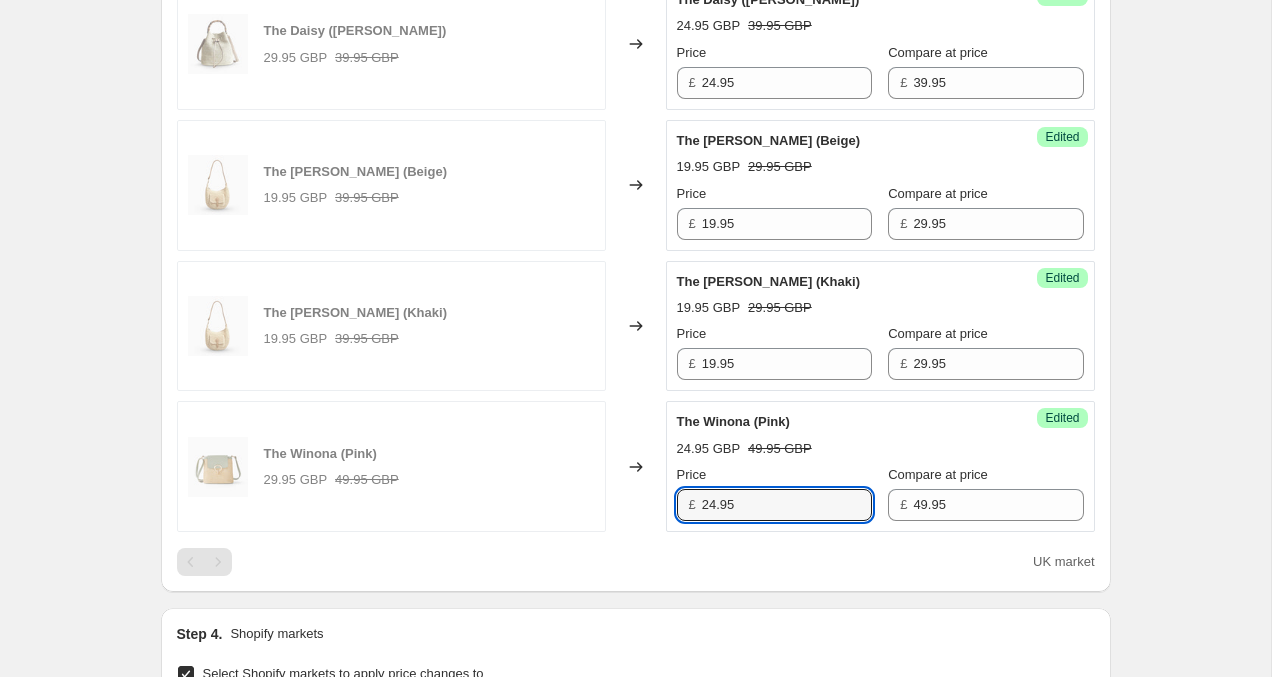 drag, startPoint x: 719, startPoint y: 510, endPoint x: 701, endPoint y: 510, distance: 18 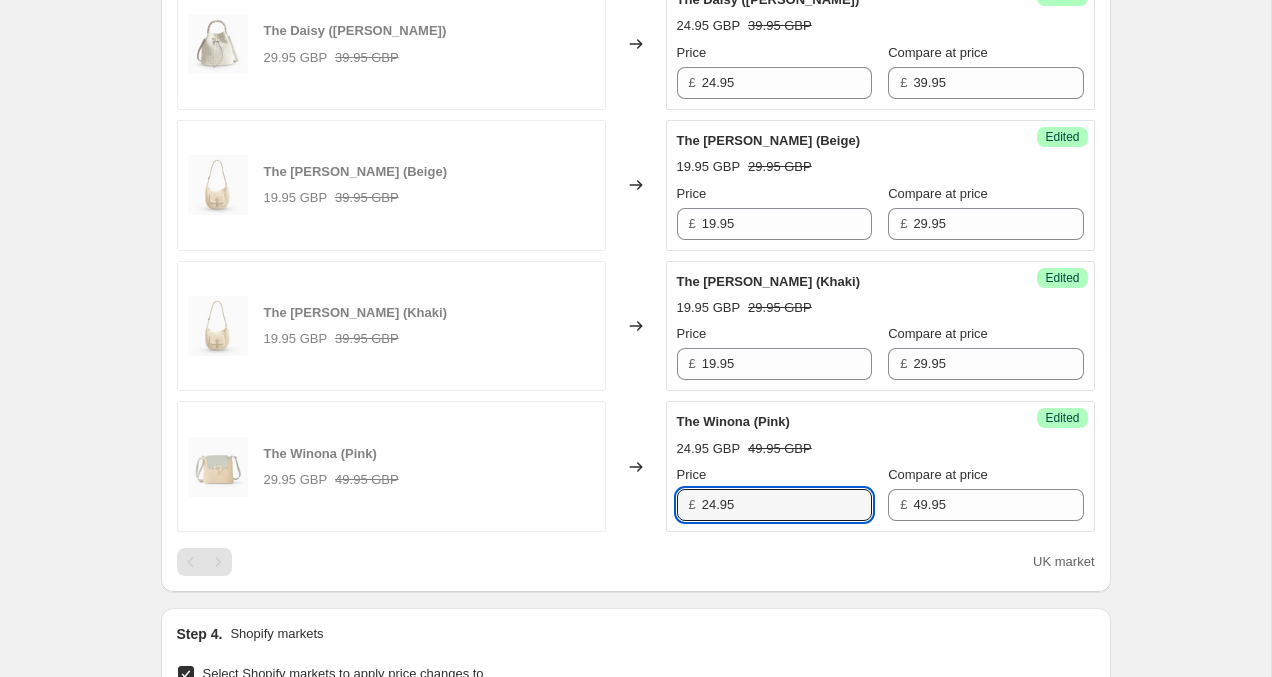 click on "£ 24.95" at bounding box center [774, 505] 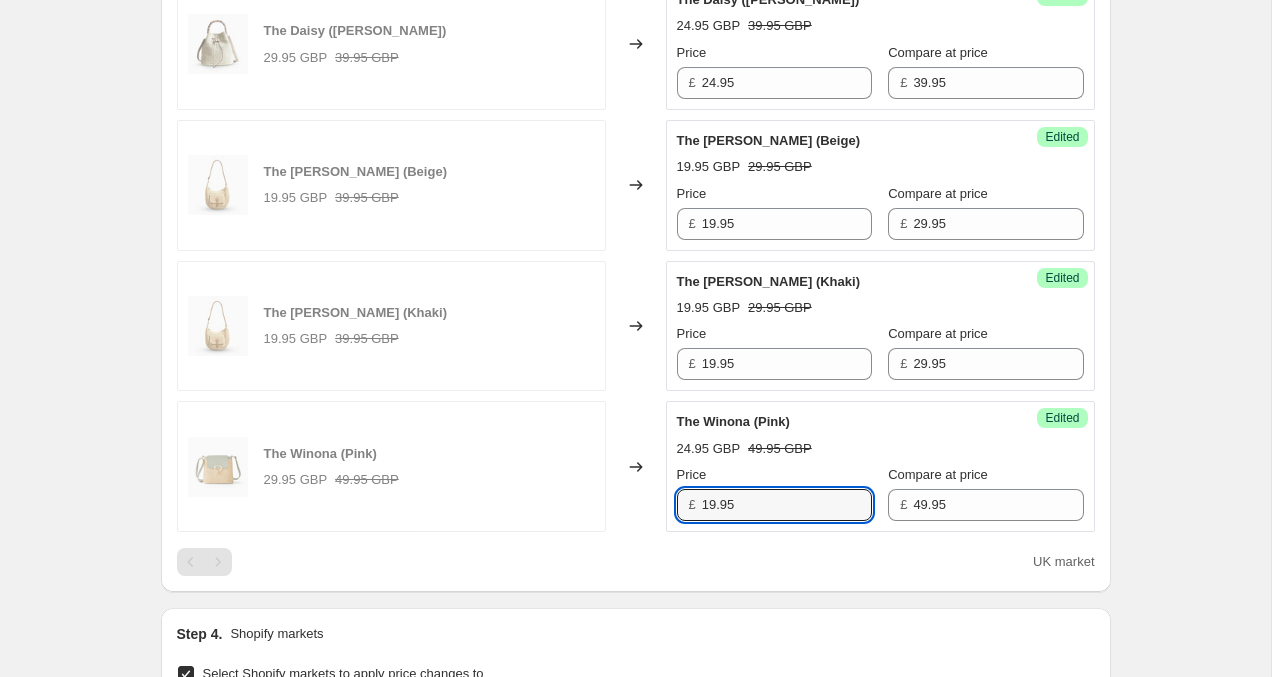 type on "19.95" 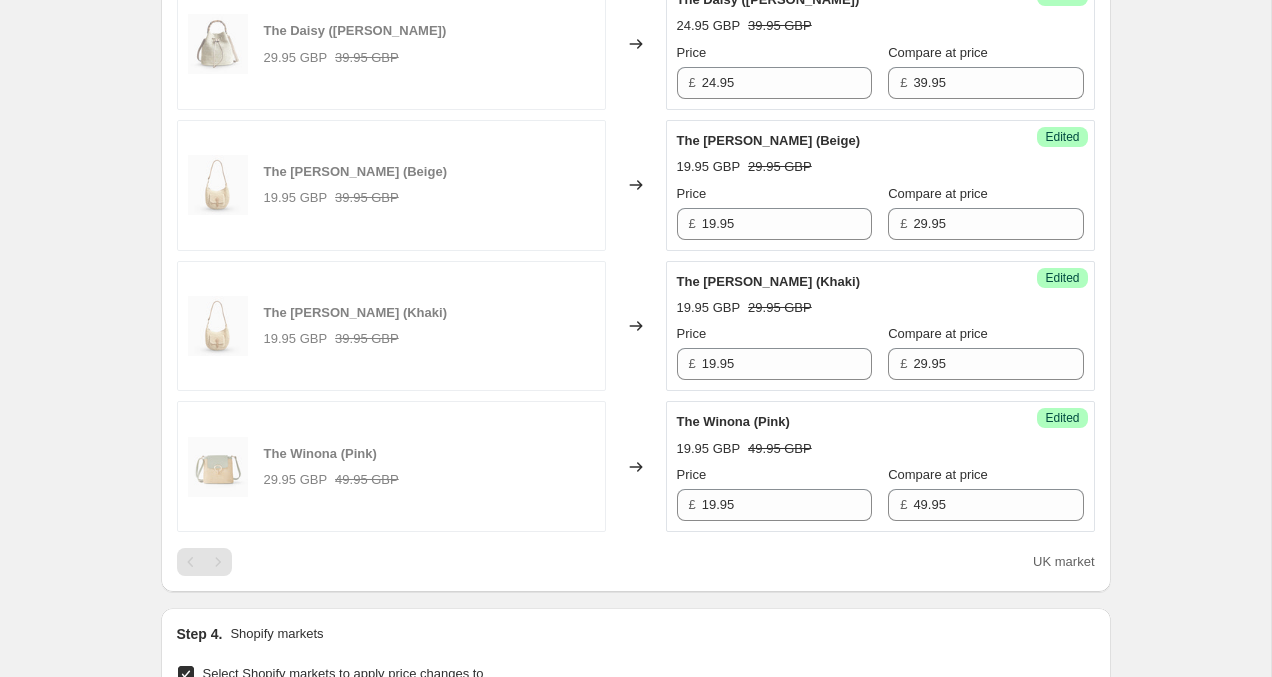 click on "Create new price [MEDICAL_DATA]. This page is ready Create new price [MEDICAL_DATA] Draft Step 1. Optionally give your price [MEDICAL_DATA] a title (eg "March 30% off sale on boots") [DATE] 22:13:35 Price [MEDICAL_DATA] This title is just for internal use, customers won't see it Step 2. Select how the prices should change Use bulk price change rules Set product prices individually Use CSV upload Select tags to add while price change is active Select tags to remove while price change is active Step 3. Select which products should change in price Select all products, use filters, or select products variants individually All products Filter by product, collection, tag, vendor, product type, variant title, or inventory Select product variants individually Select product variants 10   product variants selected PRICE CHANGE PREVIEW 10 product variants selected. 9 product prices edited: The Winona (Cream) 24.95 GBP 49.95 GBP Changed to Success Edited The Winona (Cream) 19.95 GBP 49.95 GBP Price £ 19.95 Compare at price £ £" at bounding box center (635, -109) 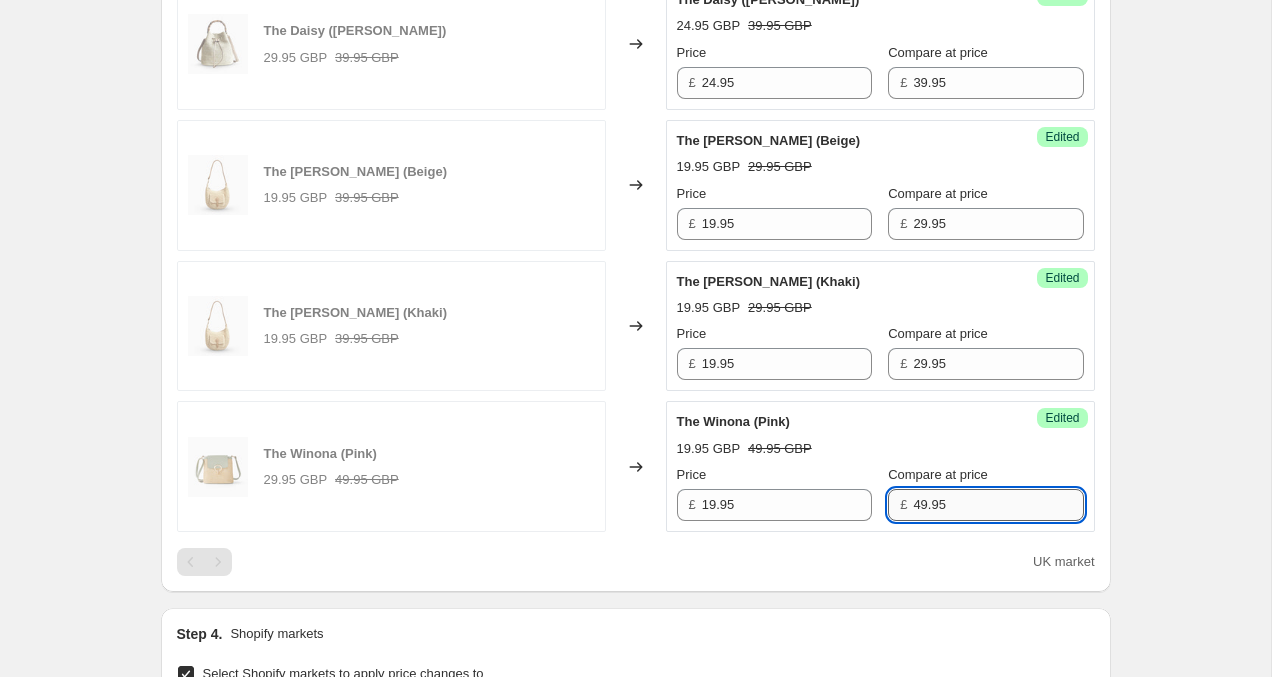 click on "49.95" at bounding box center (998, 505) 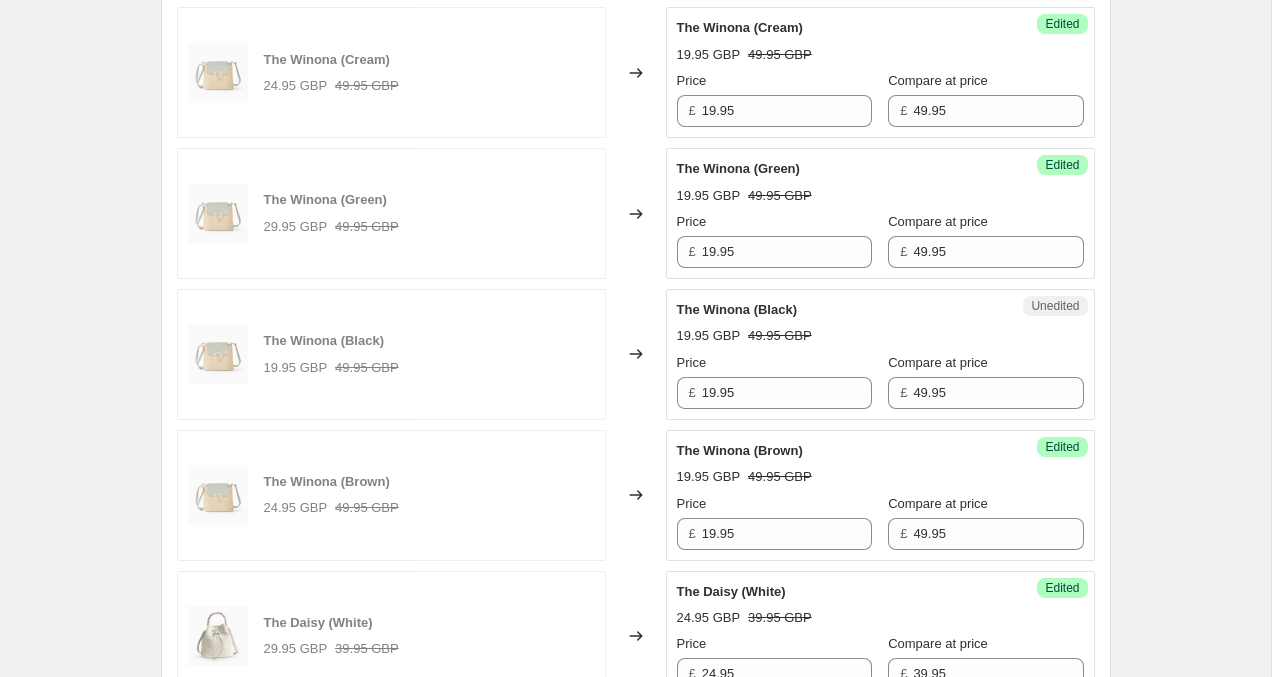 scroll, scrollTop: 702, scrollLeft: 0, axis: vertical 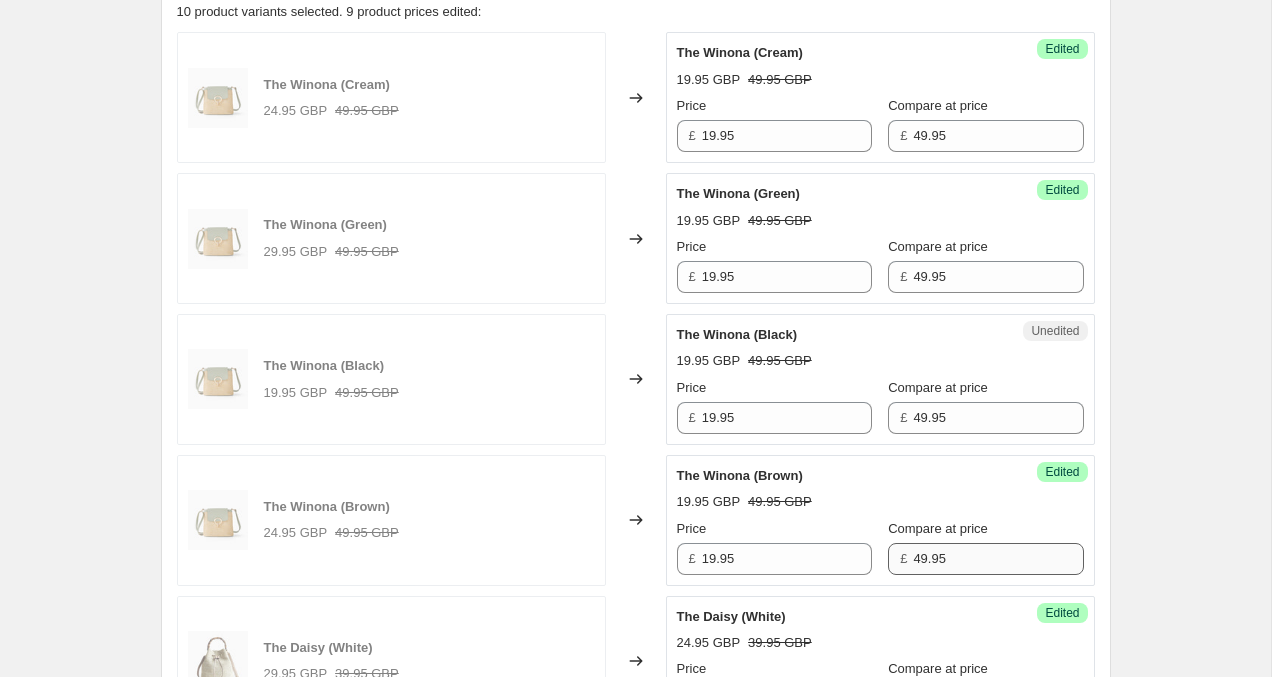 type on "39.95" 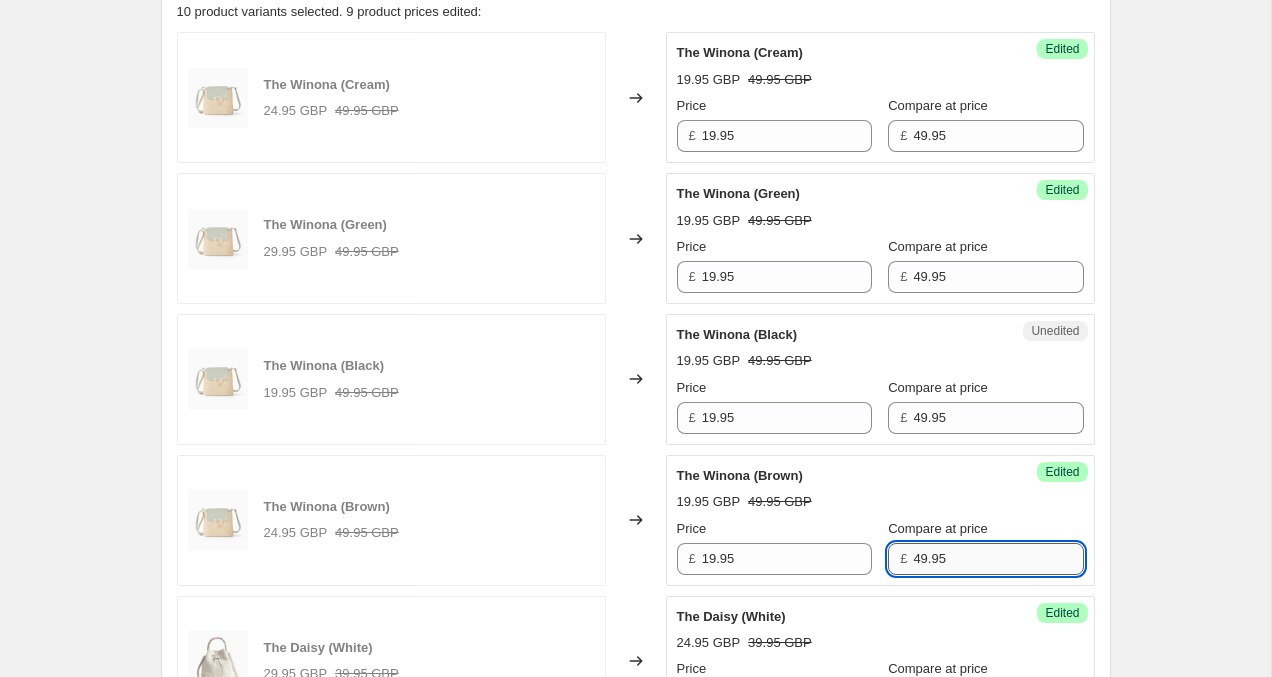 click on "49.95" at bounding box center [998, 559] 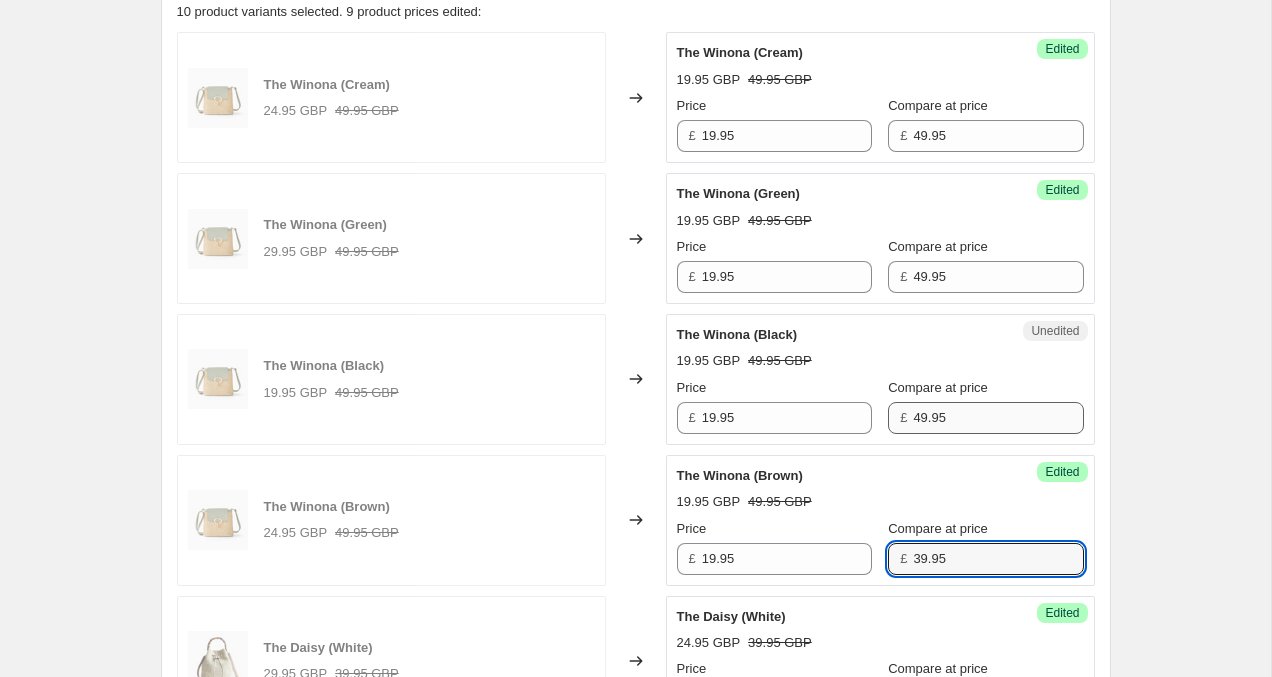 type on "39.95" 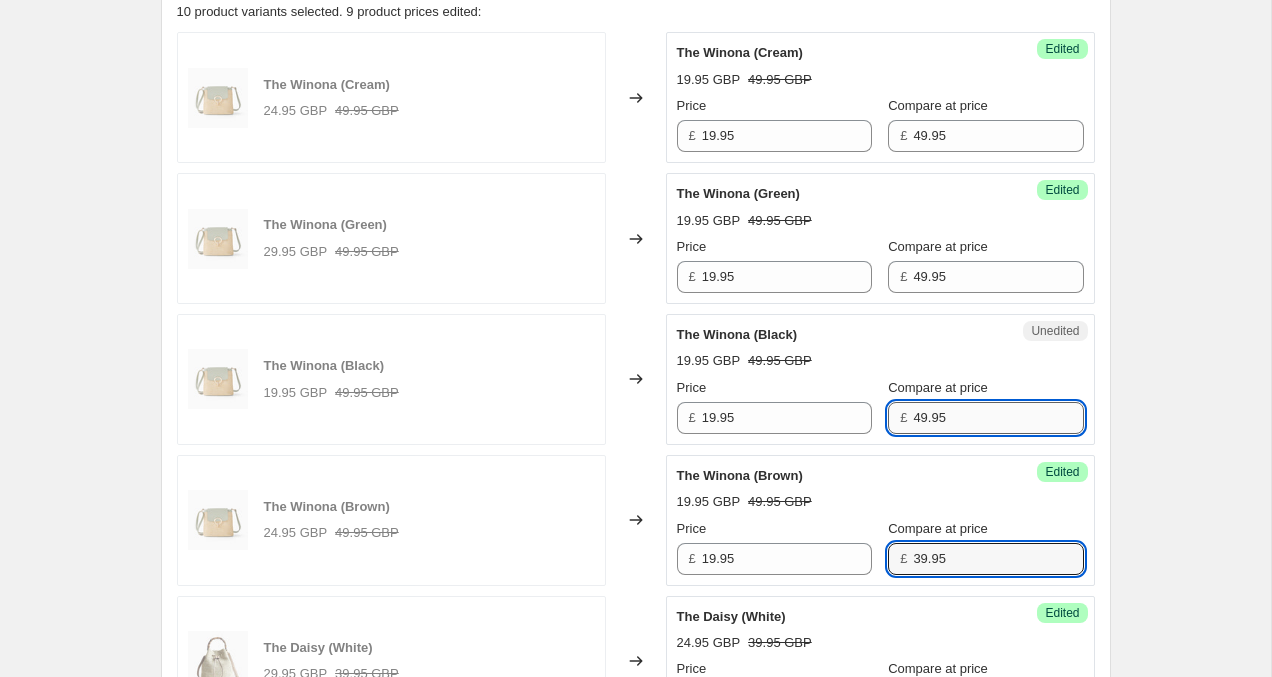click on "49.95" at bounding box center [998, 418] 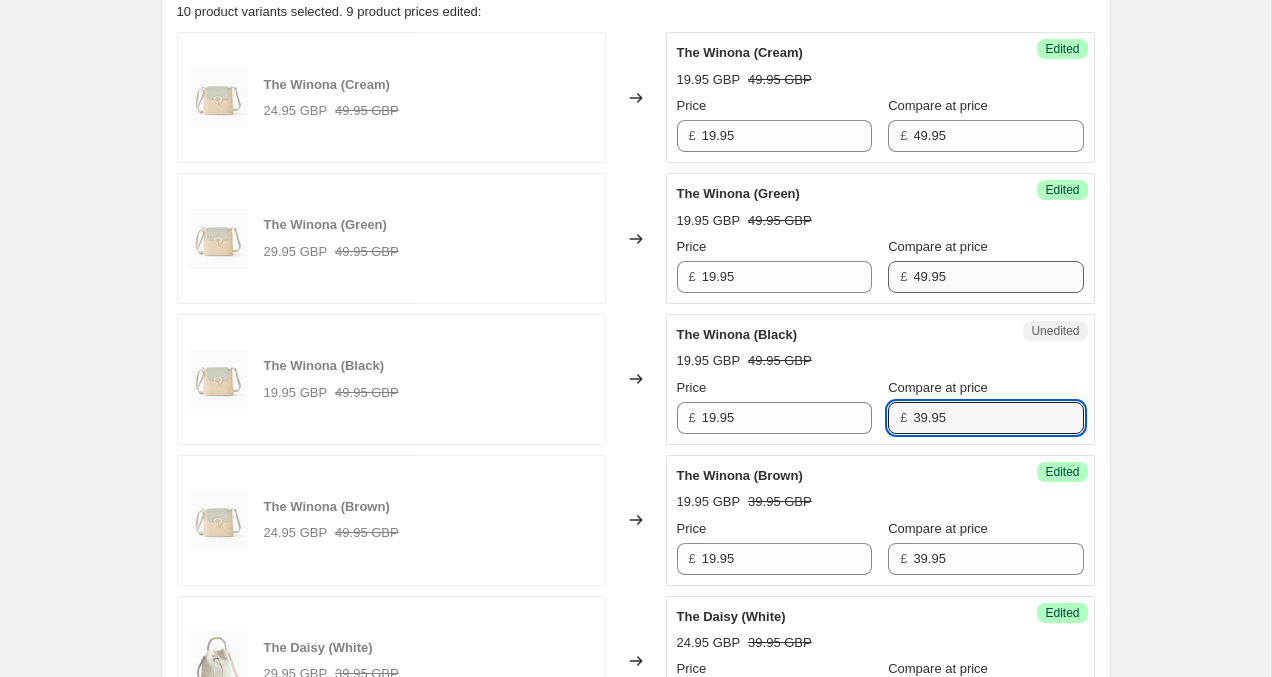 type on "39.95" 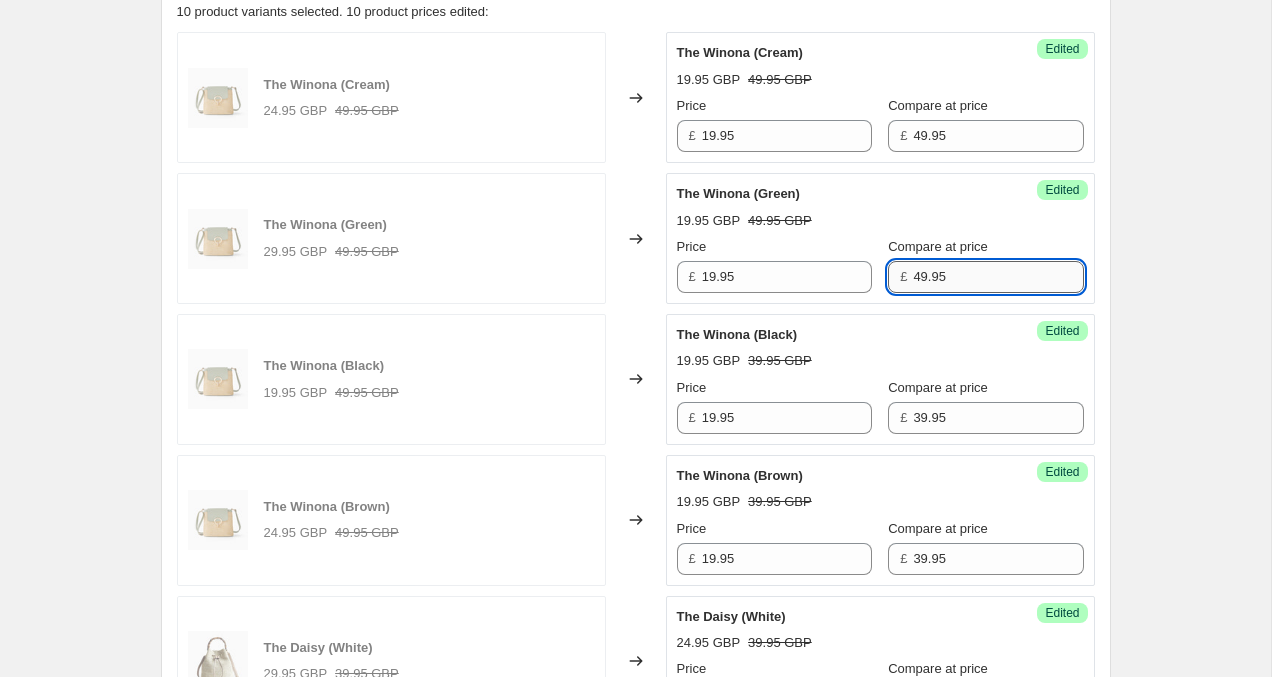 click on "49.95" at bounding box center [998, 277] 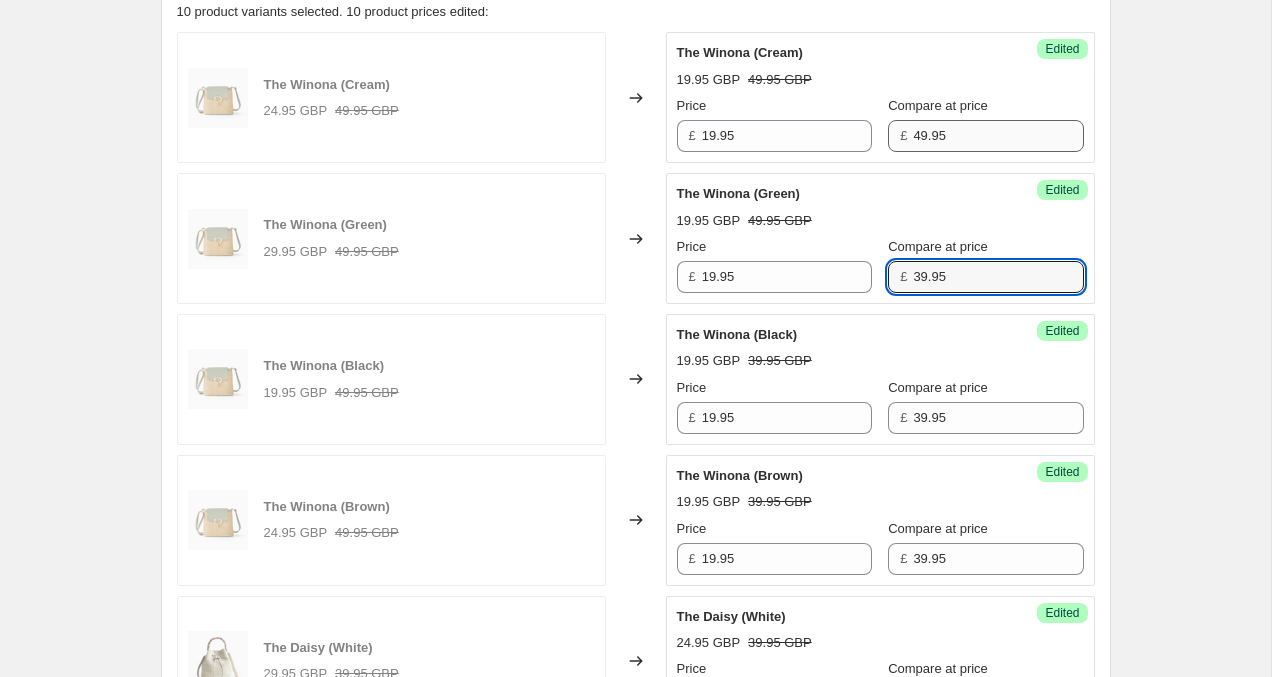 type on "39.95" 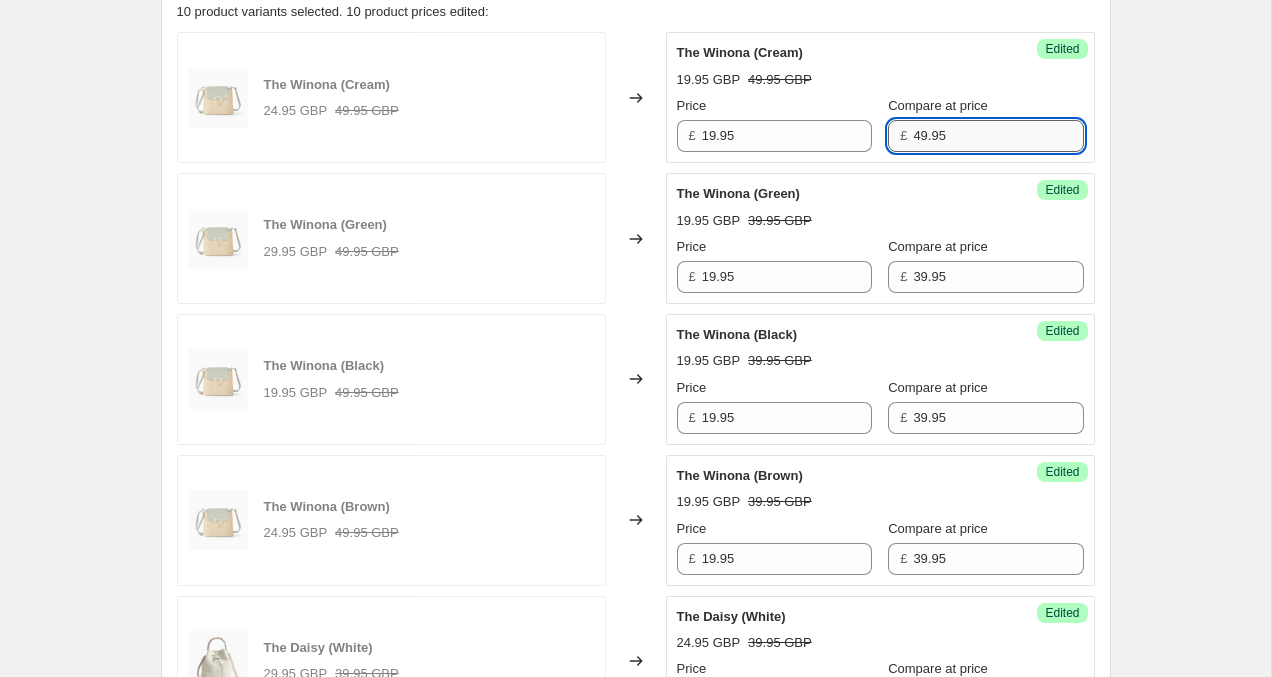 click on "49.95" at bounding box center (998, 136) 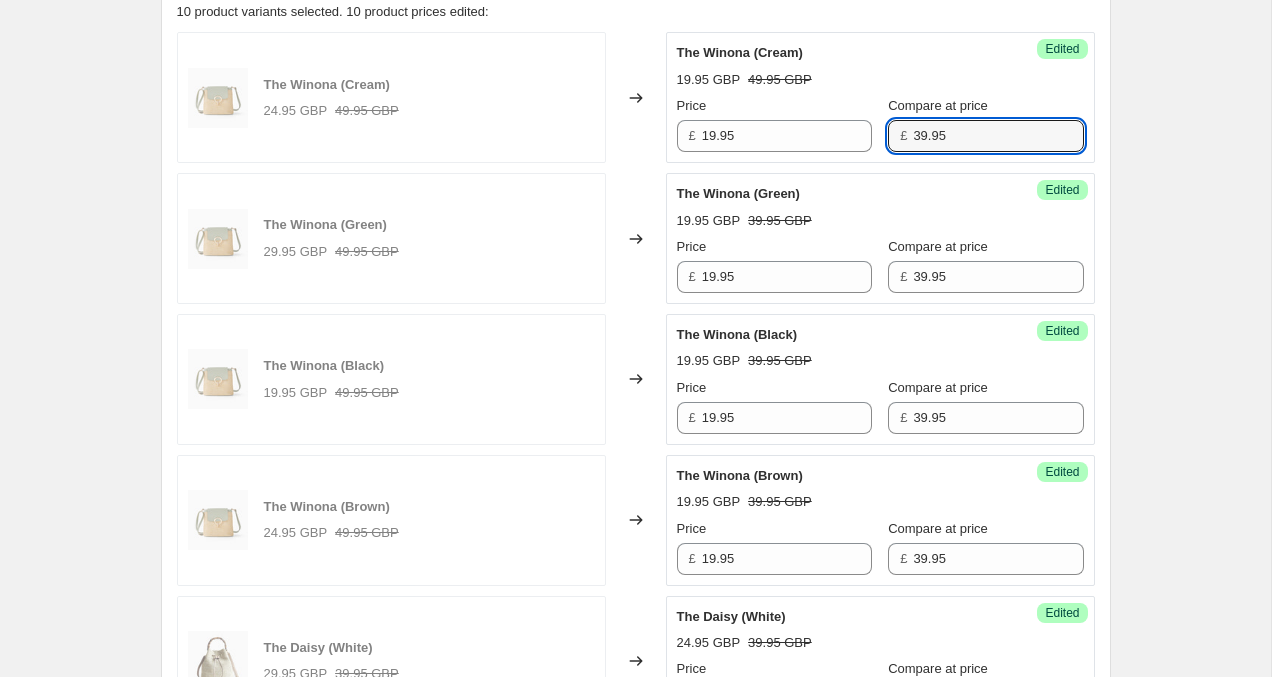 type on "39.95" 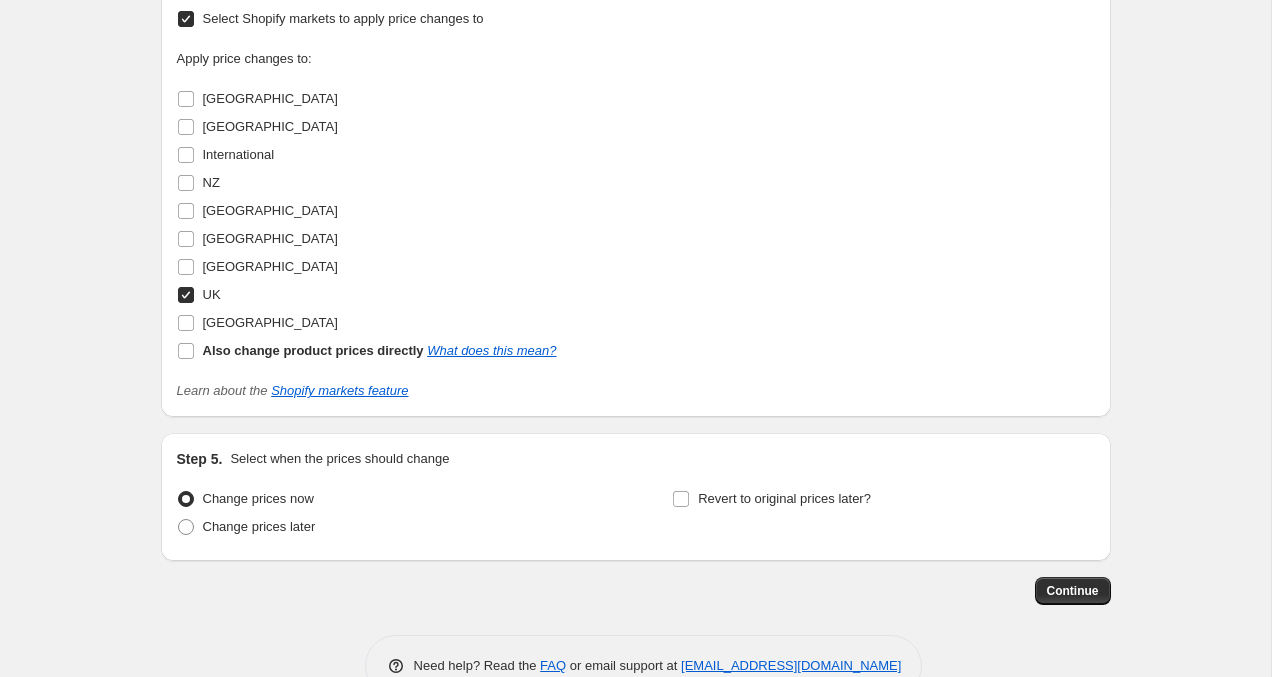 scroll, scrollTop: 2305, scrollLeft: 0, axis: vertical 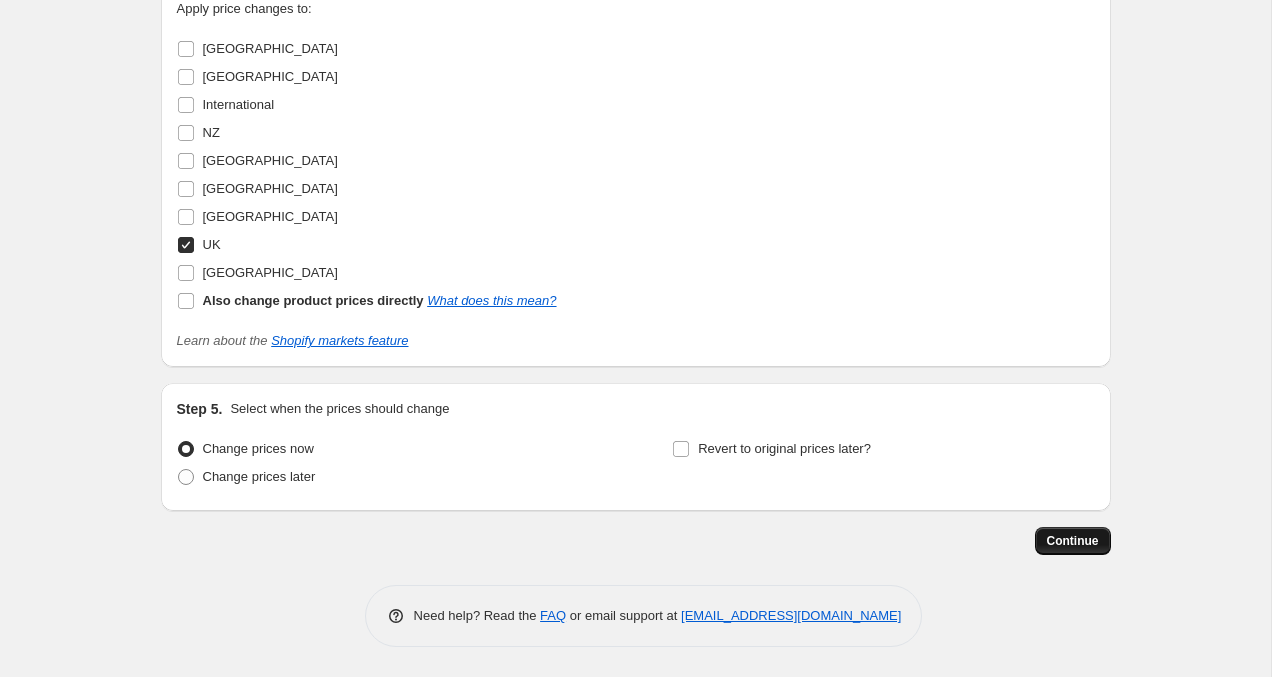 click on "Continue" at bounding box center (1073, 541) 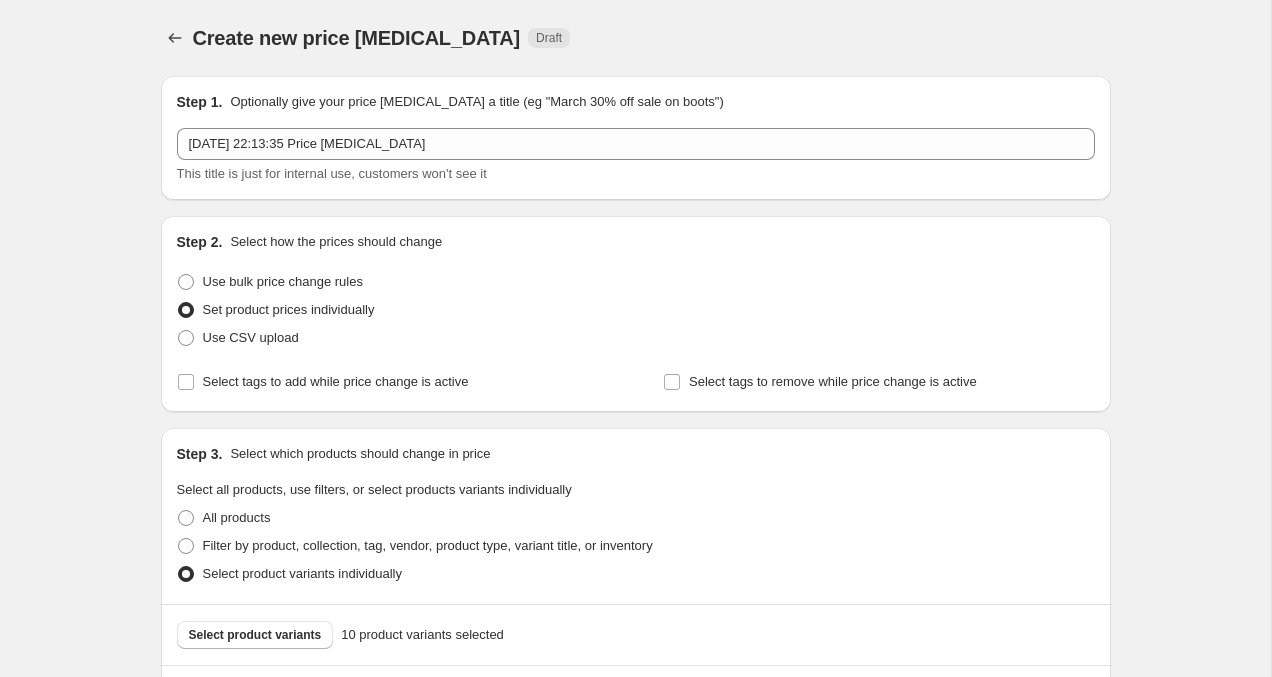 scroll, scrollTop: 2305, scrollLeft: 0, axis: vertical 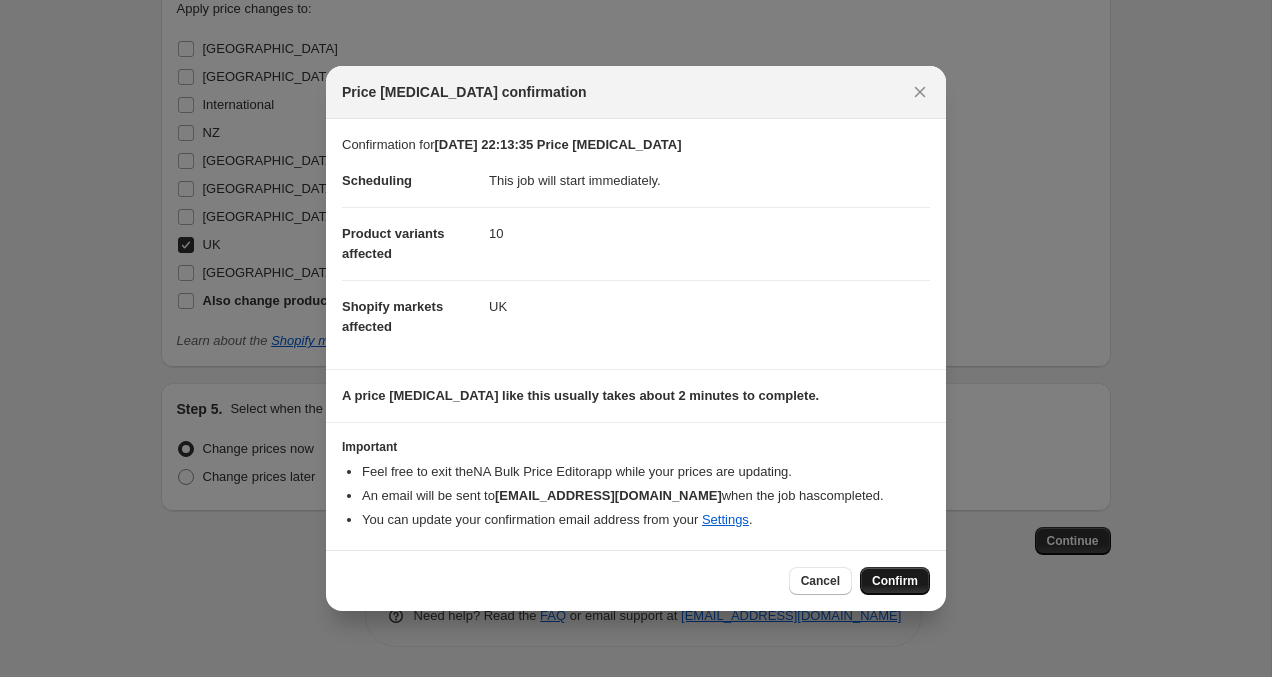 click on "Confirm" at bounding box center [895, 581] 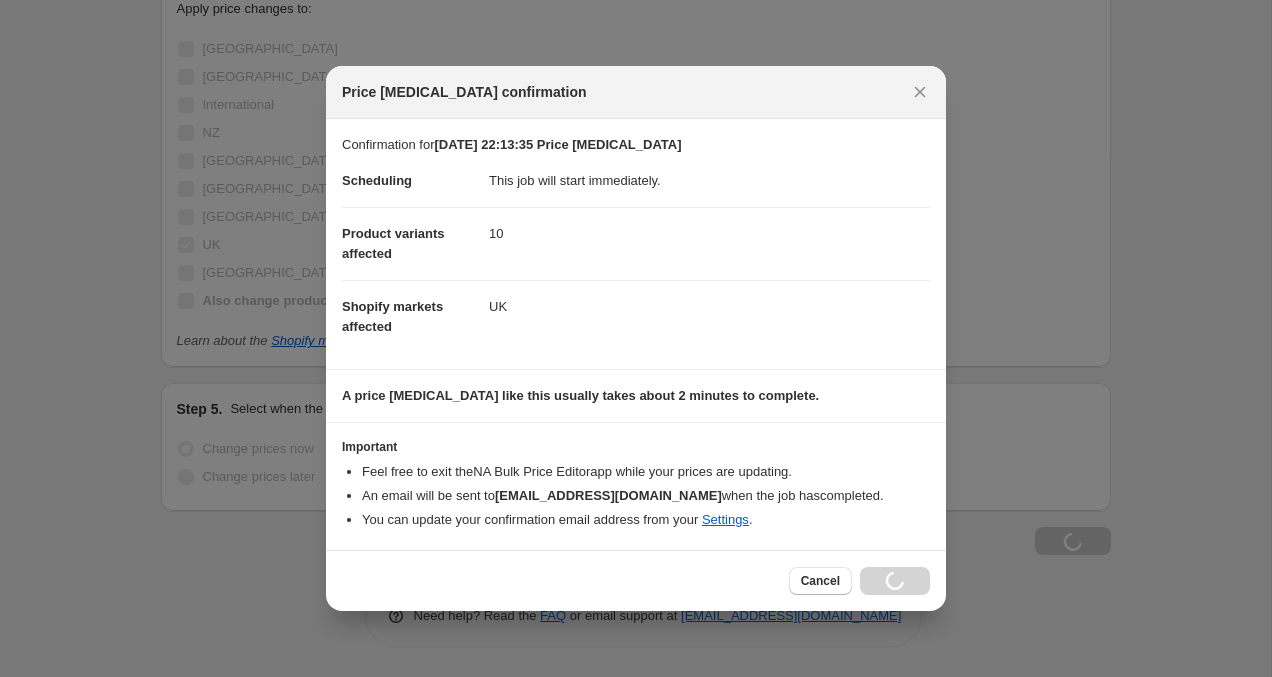 scroll, scrollTop: 2373, scrollLeft: 0, axis: vertical 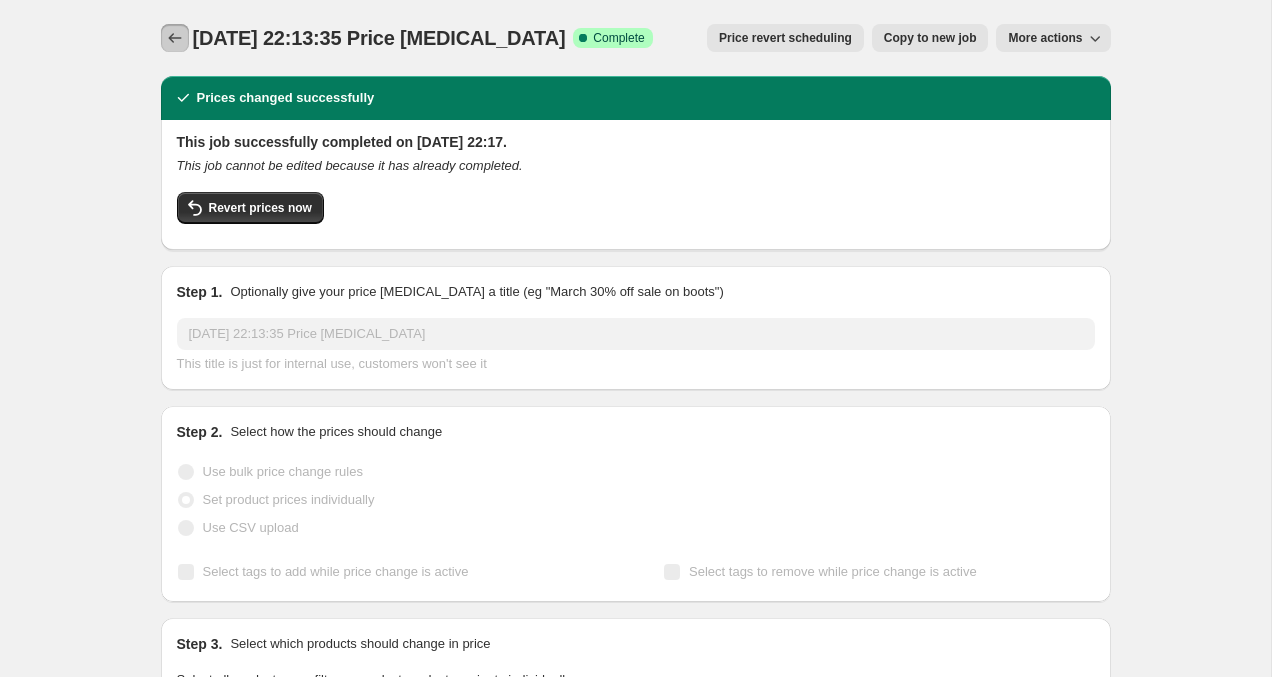 click 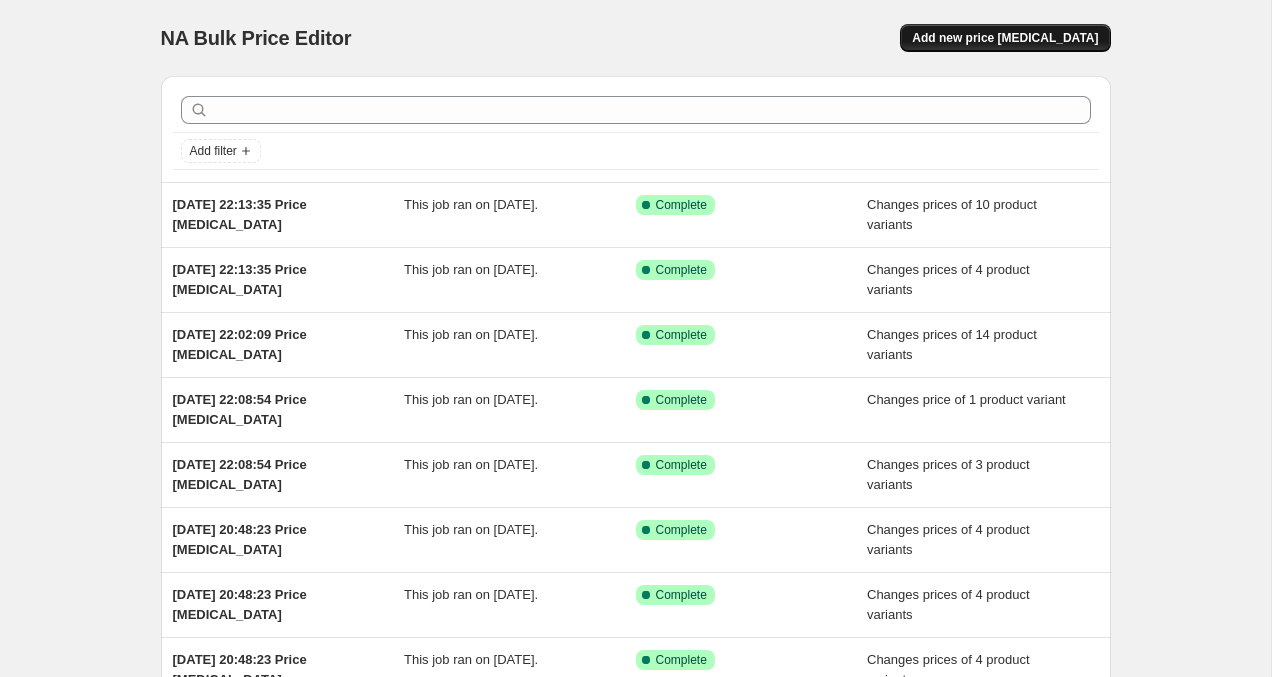 click on "Add new price [MEDICAL_DATA]" at bounding box center (1005, 38) 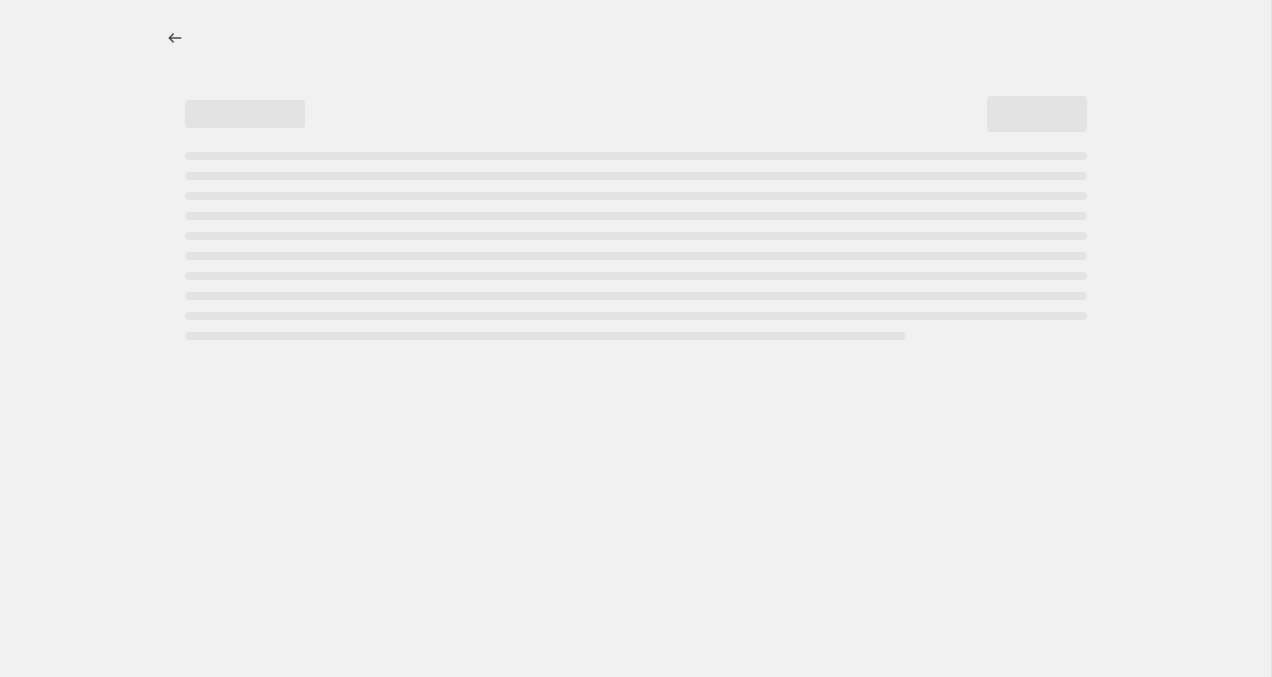 select on "percentage" 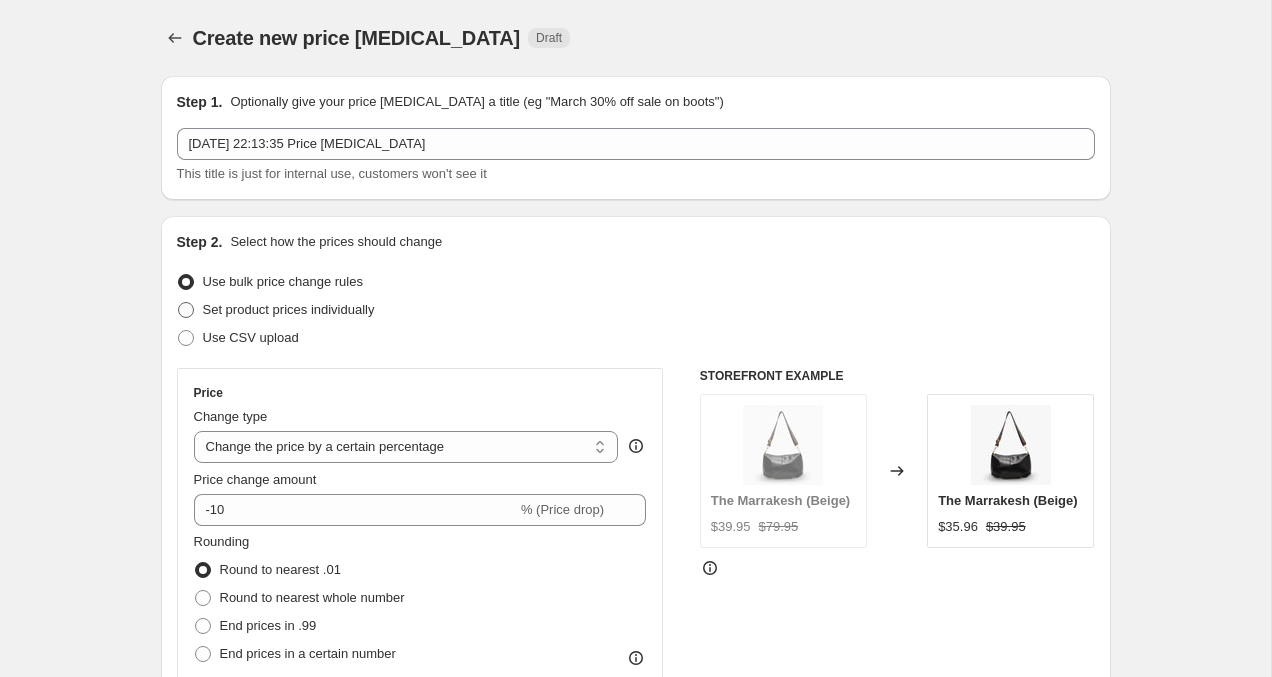 click at bounding box center [186, 310] 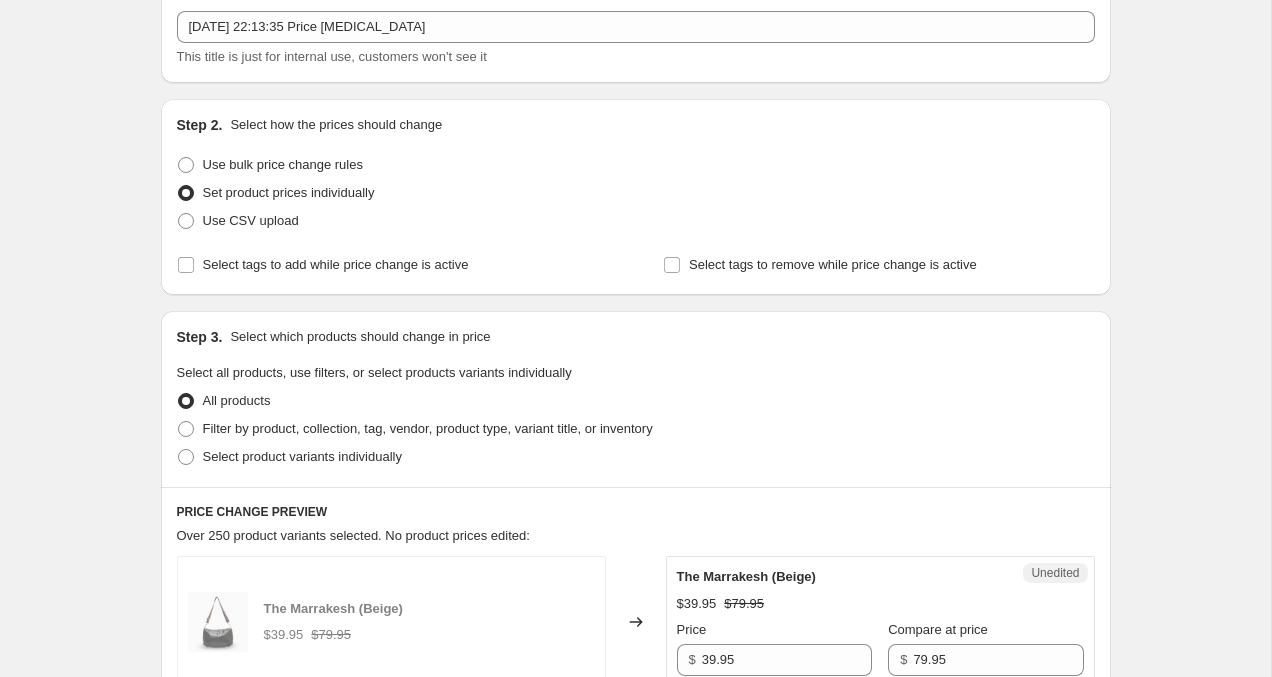 scroll, scrollTop: 113, scrollLeft: 0, axis: vertical 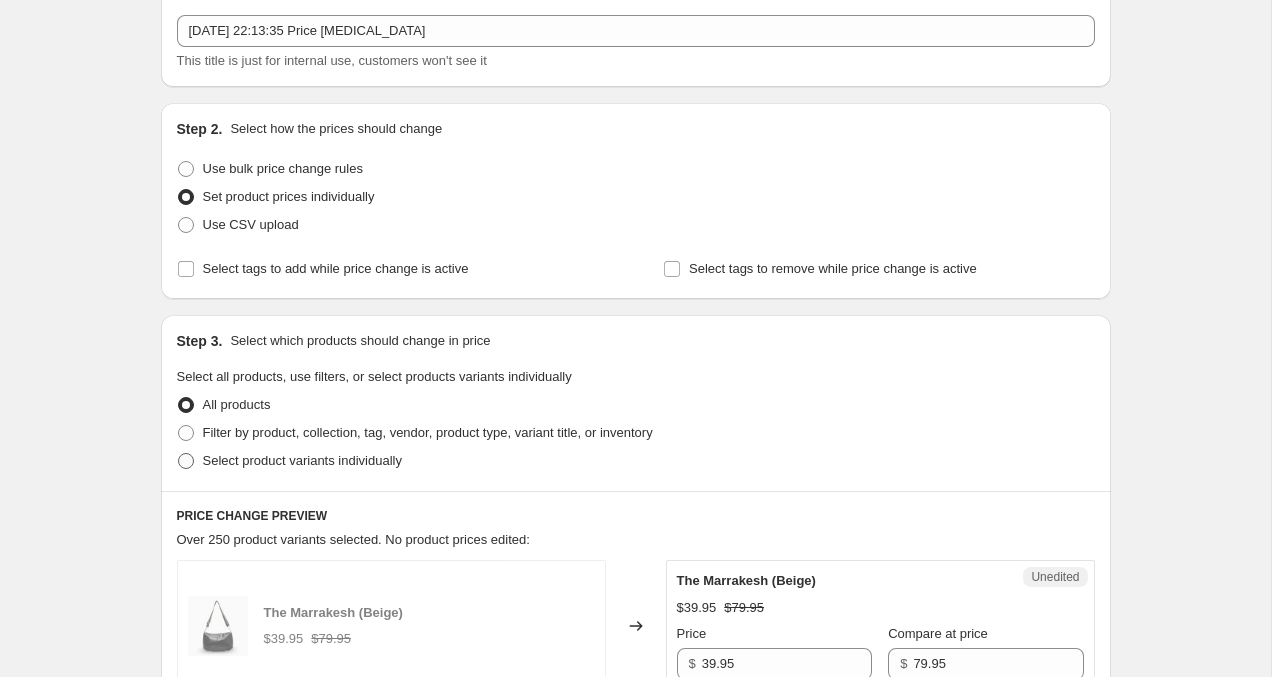 click at bounding box center (186, 461) 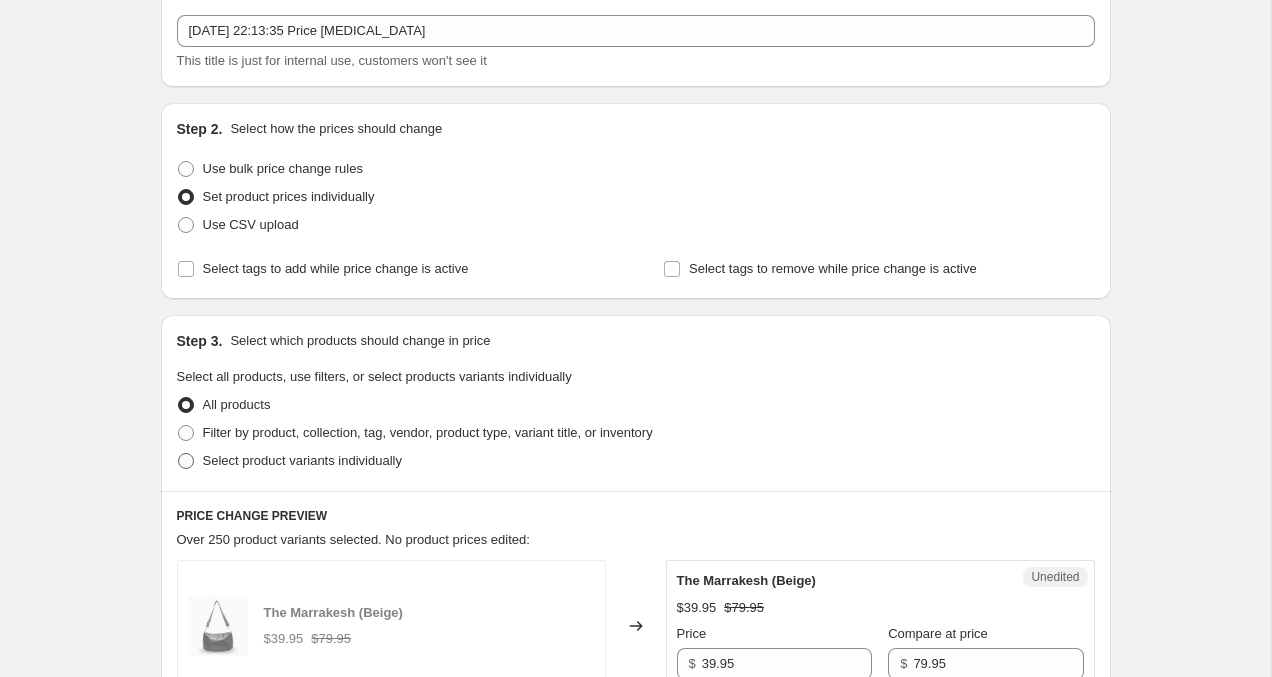radio on "true" 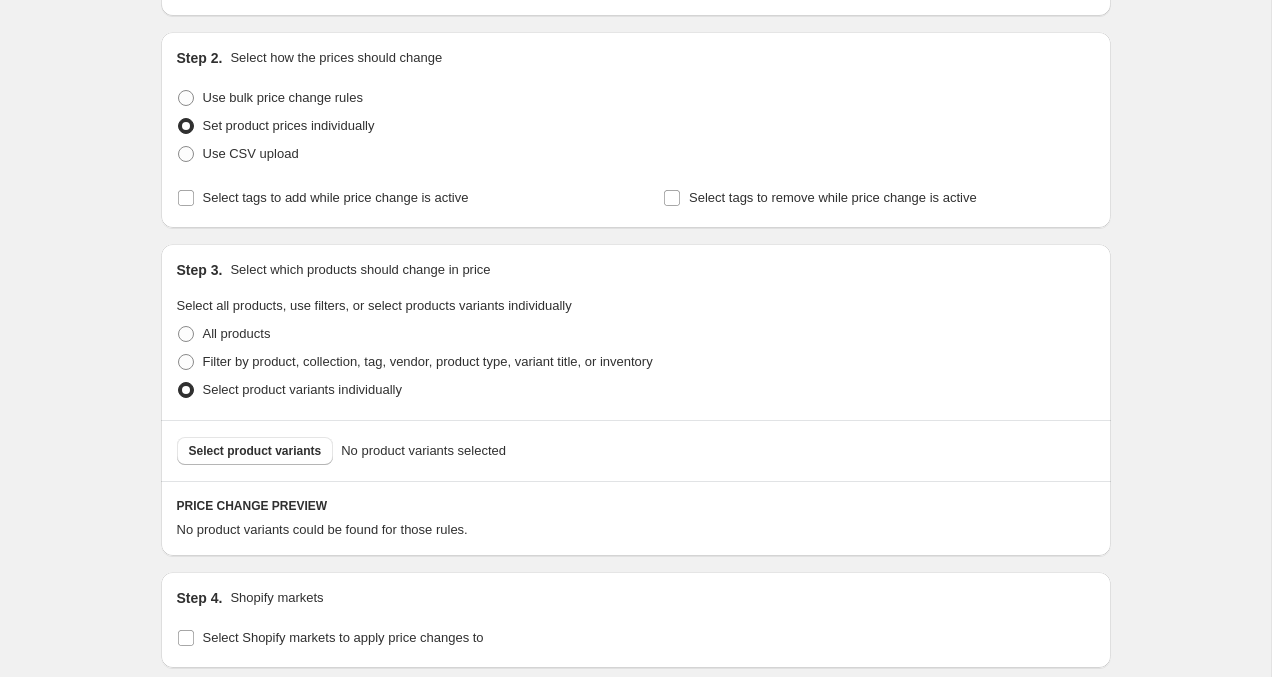 scroll, scrollTop: 189, scrollLeft: 0, axis: vertical 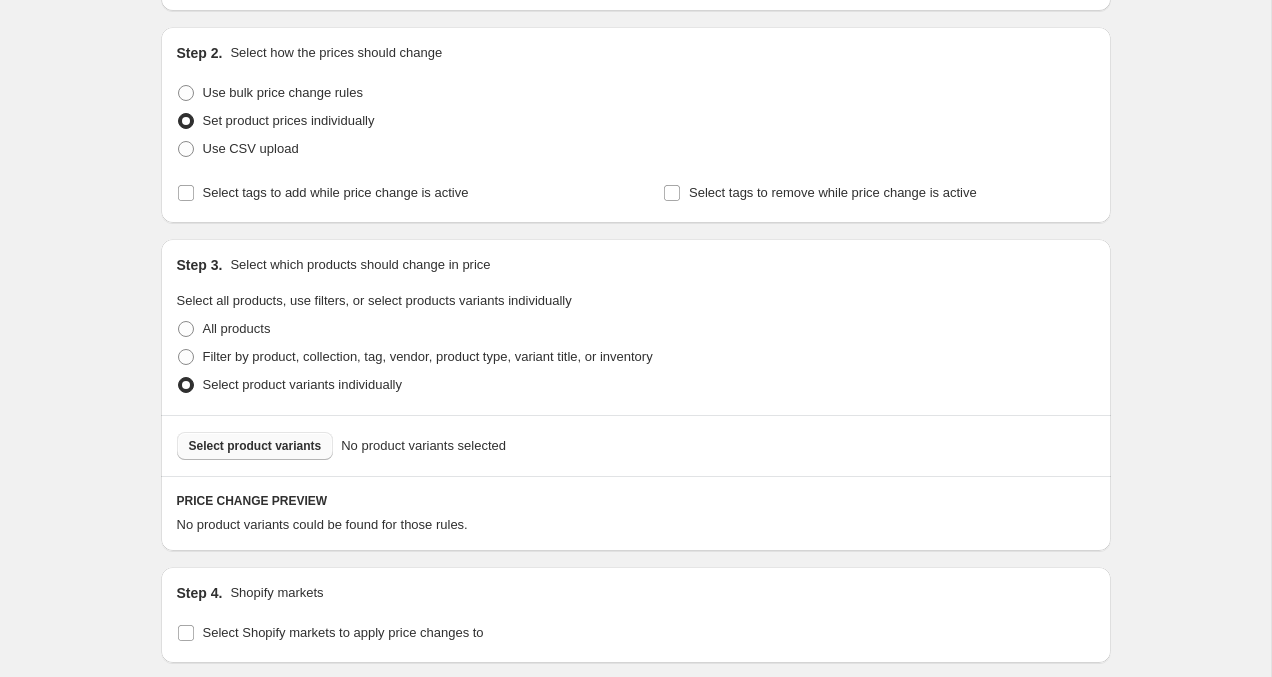 click on "Select product variants" at bounding box center [255, 446] 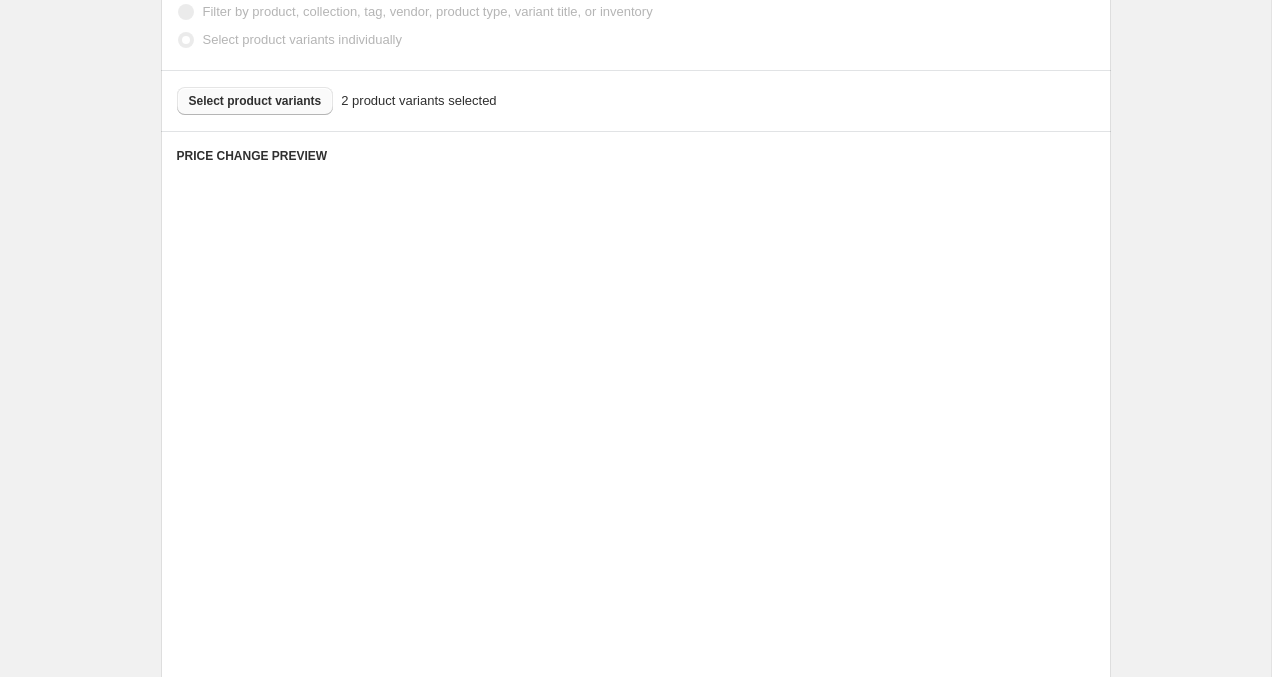 scroll, scrollTop: 811, scrollLeft: 0, axis: vertical 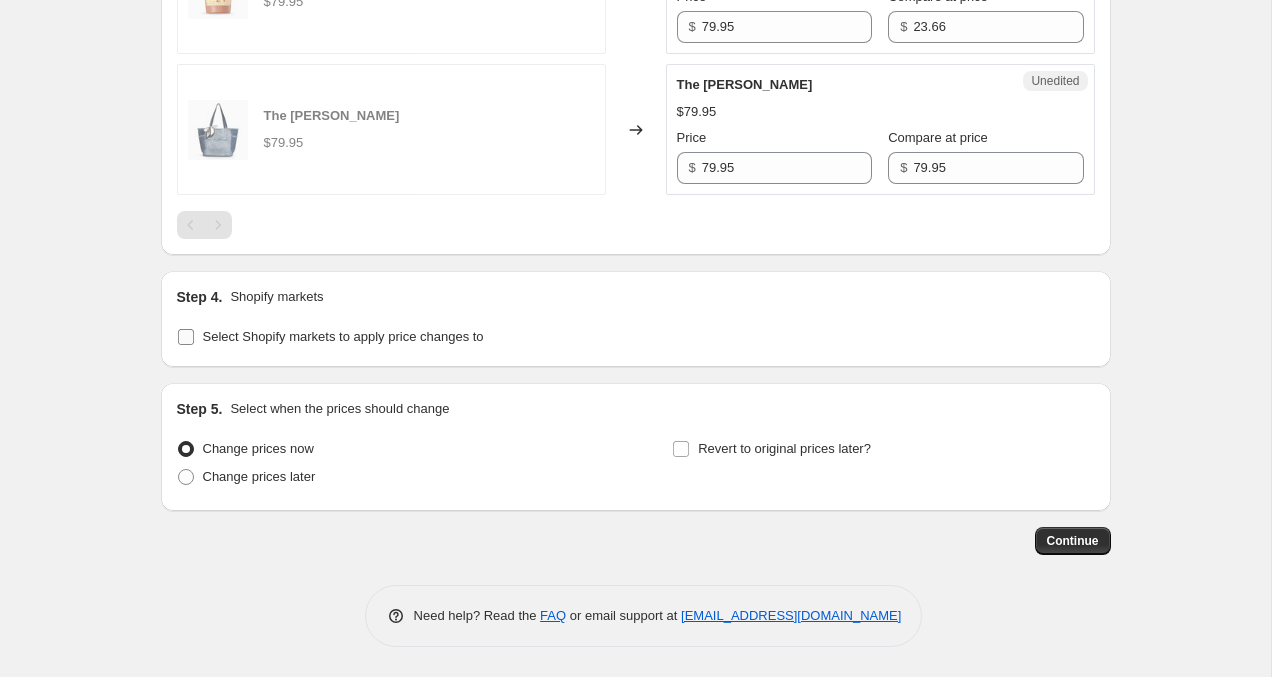 click on "Select Shopify markets to apply price changes to" at bounding box center (330, 337) 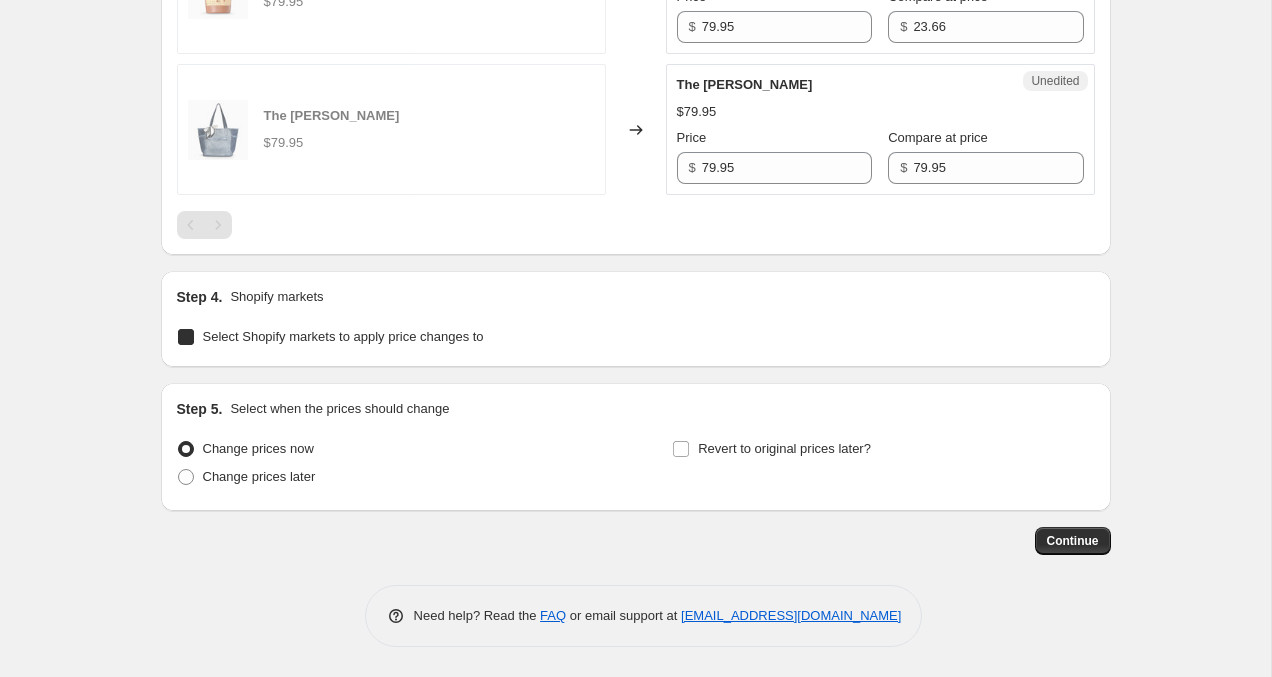 checkbox on "true" 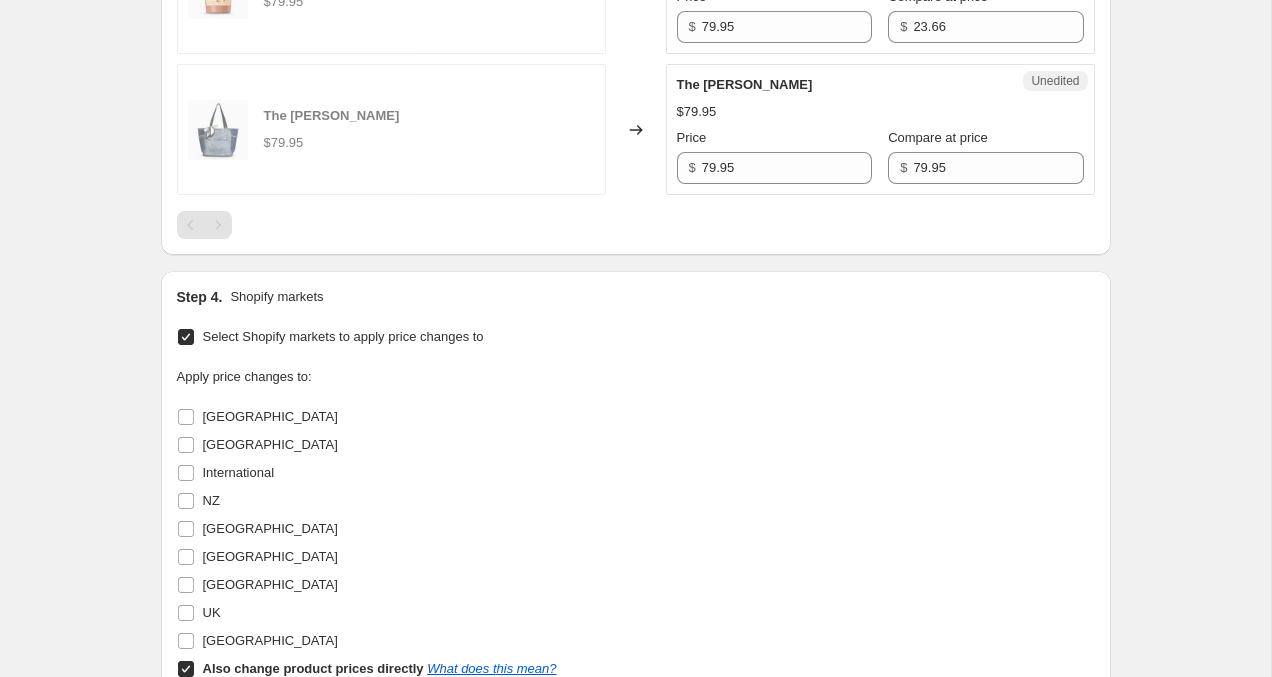 scroll, scrollTop: 900, scrollLeft: 0, axis: vertical 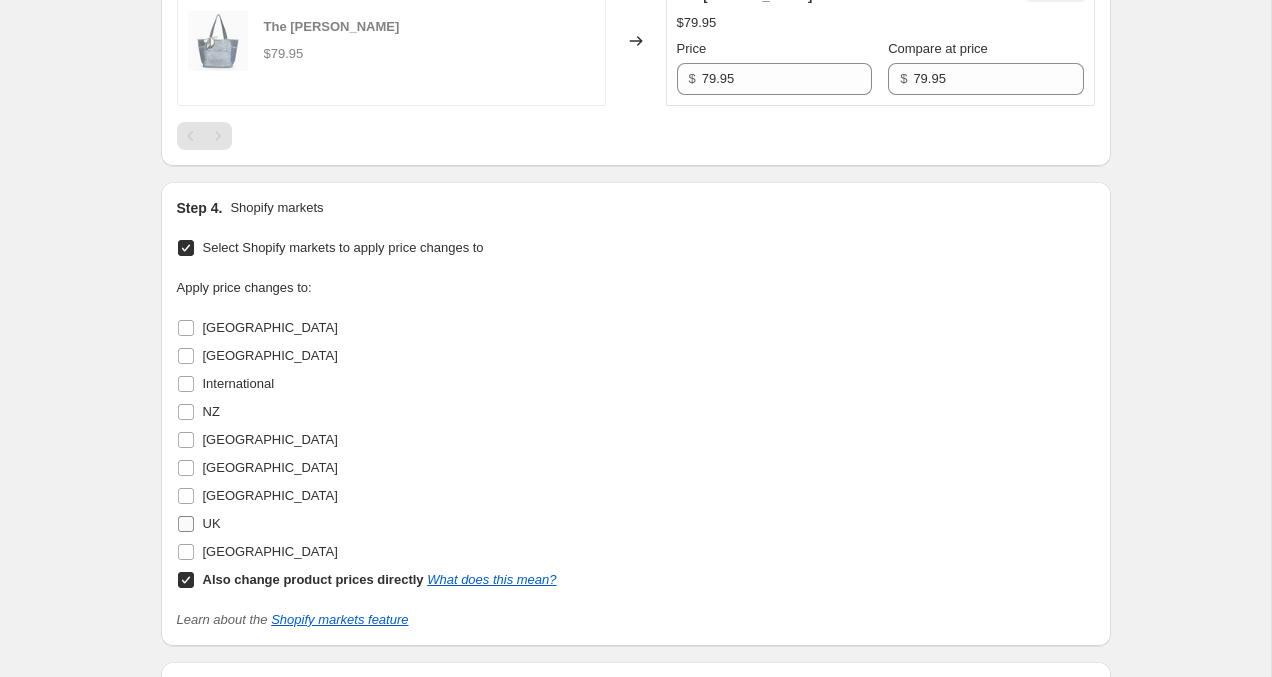 click on "UK" at bounding box center (186, 524) 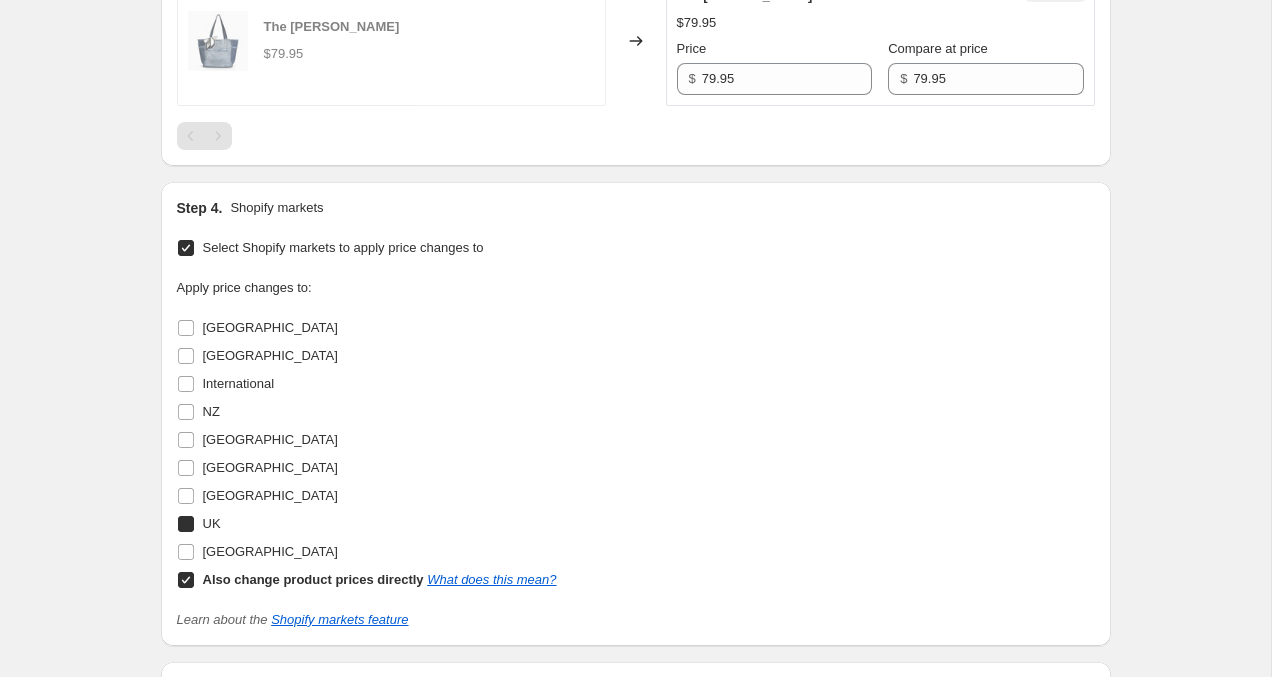 checkbox on "true" 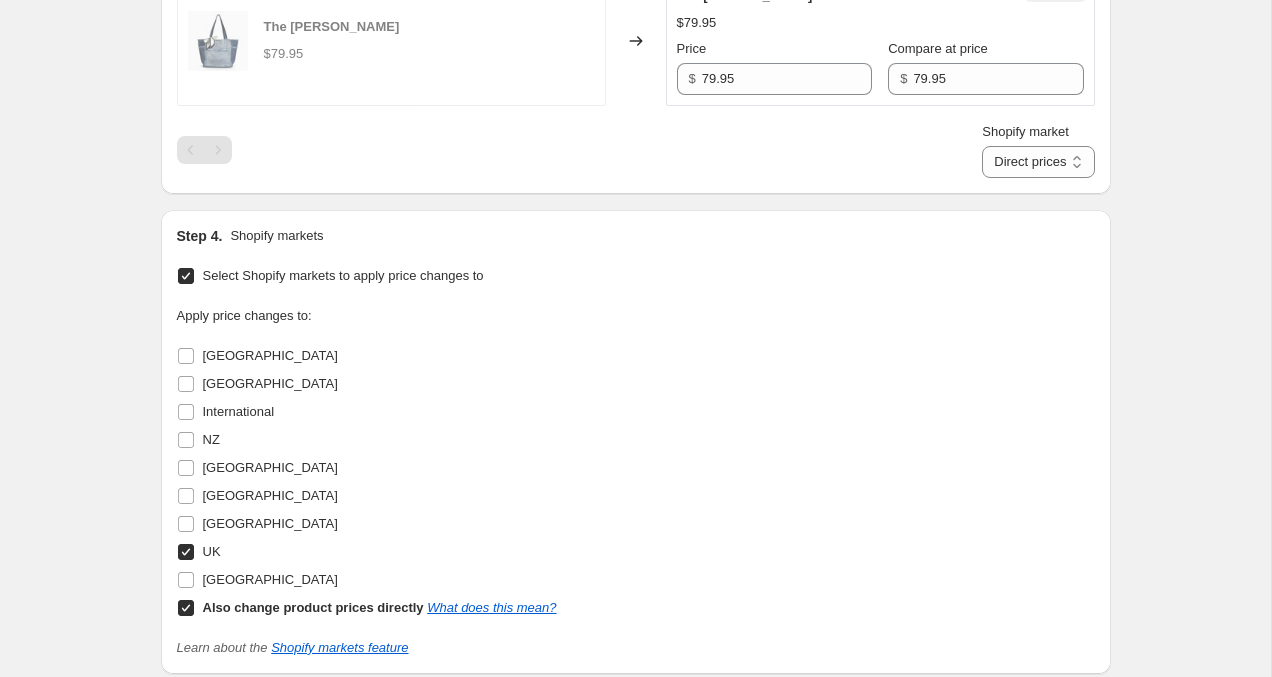 click on "Also change product prices directly   What does this mean?" at bounding box center [186, 608] 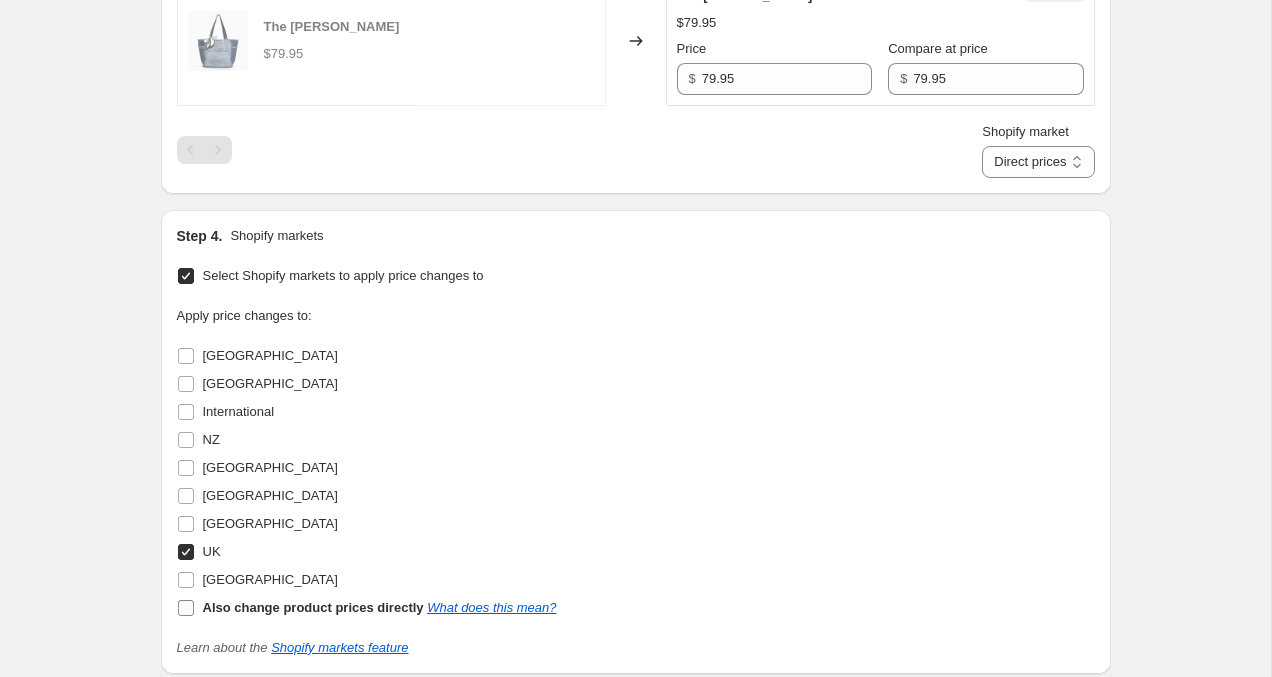checkbox on "false" 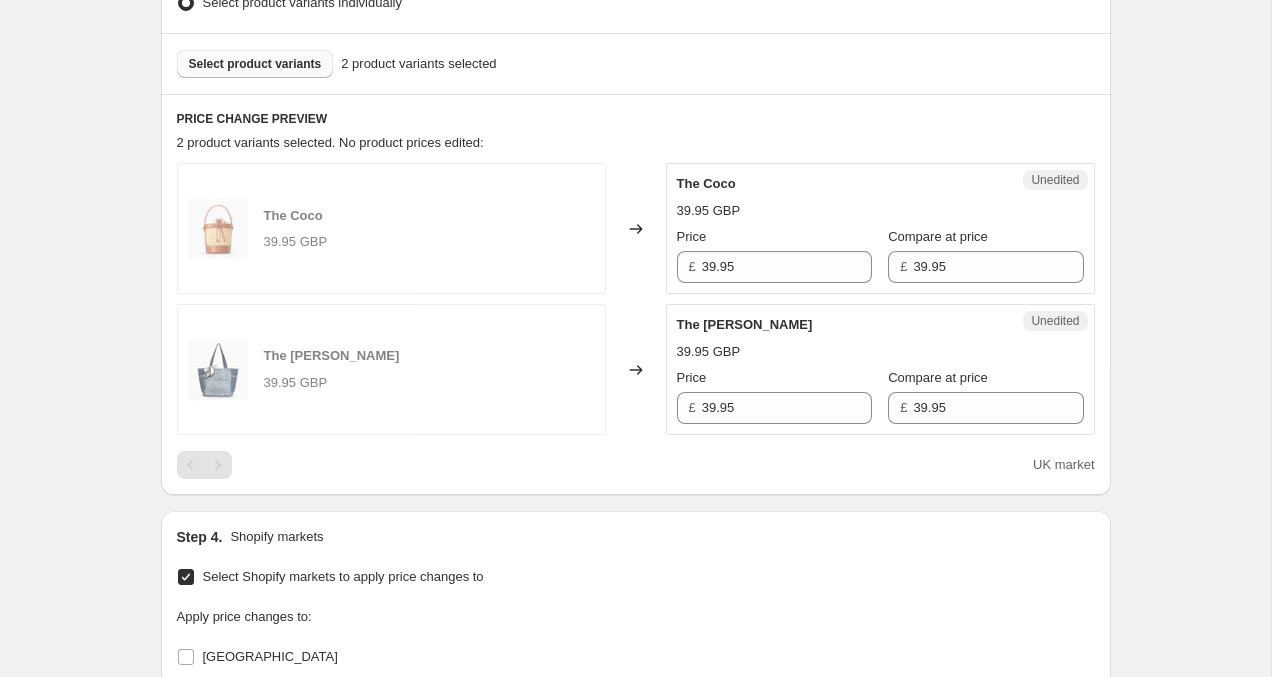 scroll, scrollTop: 467, scrollLeft: 0, axis: vertical 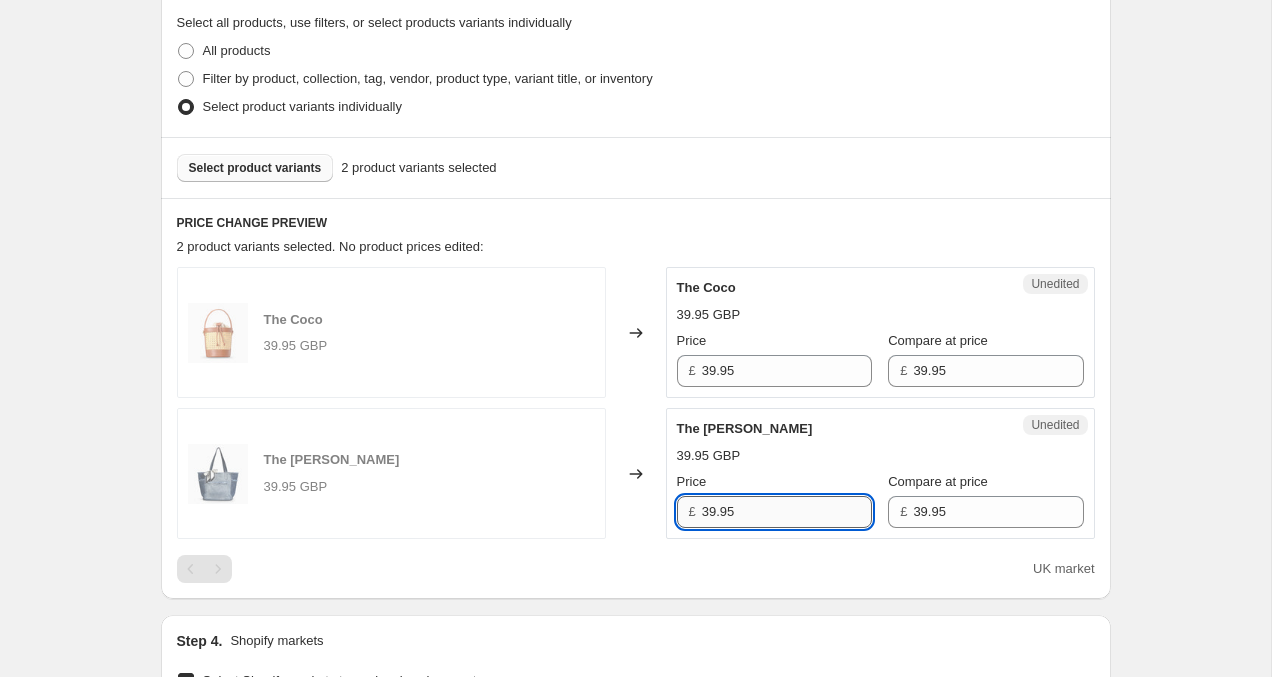 click on "39.95" at bounding box center [787, 512] 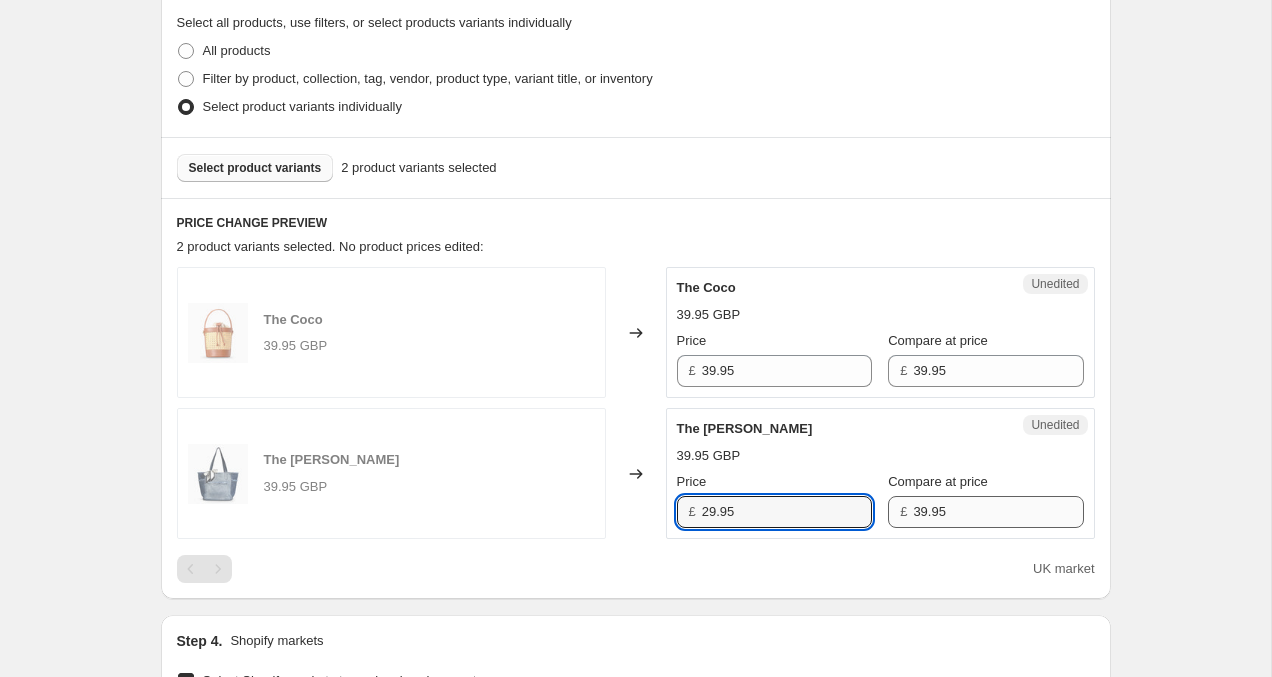 type on "29.95" 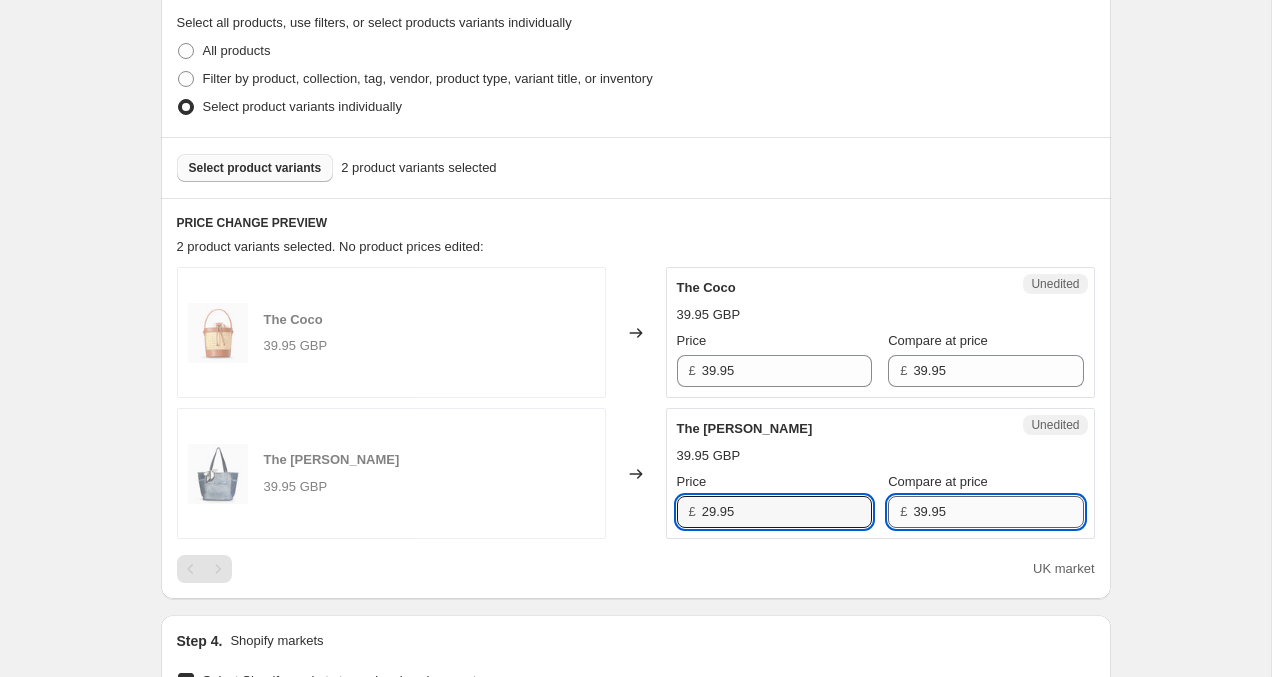 click on "39.95" at bounding box center (998, 512) 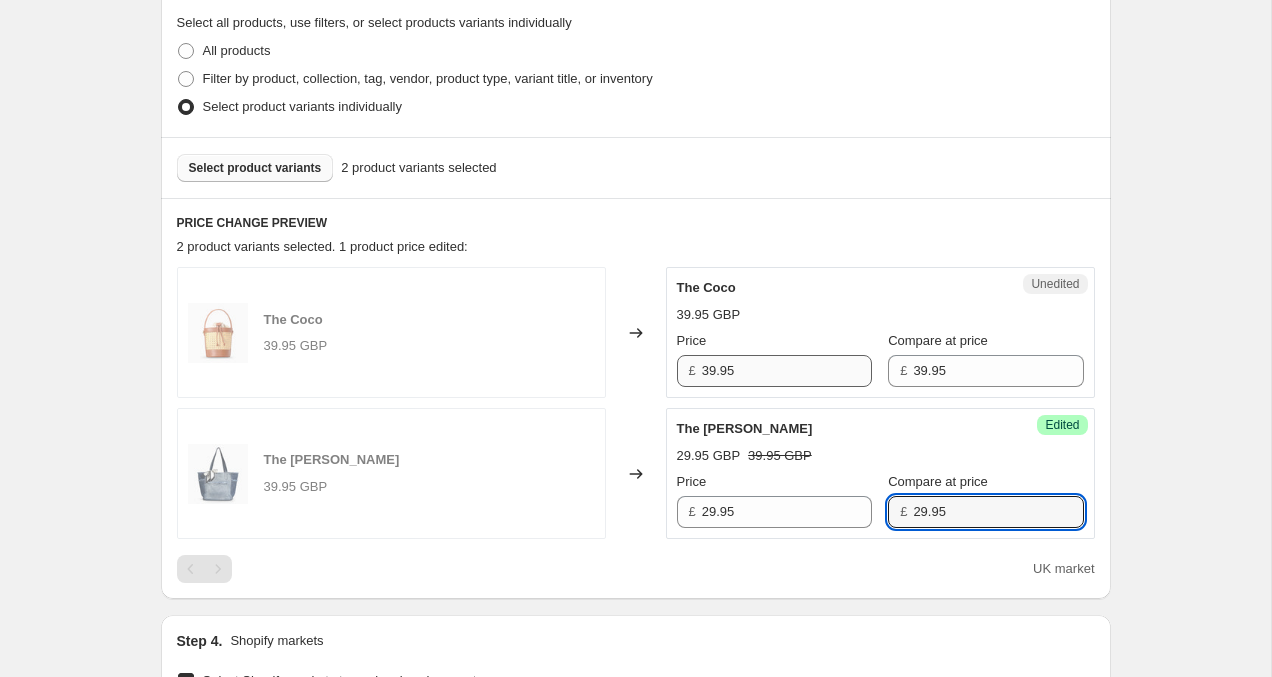 type on "29.95" 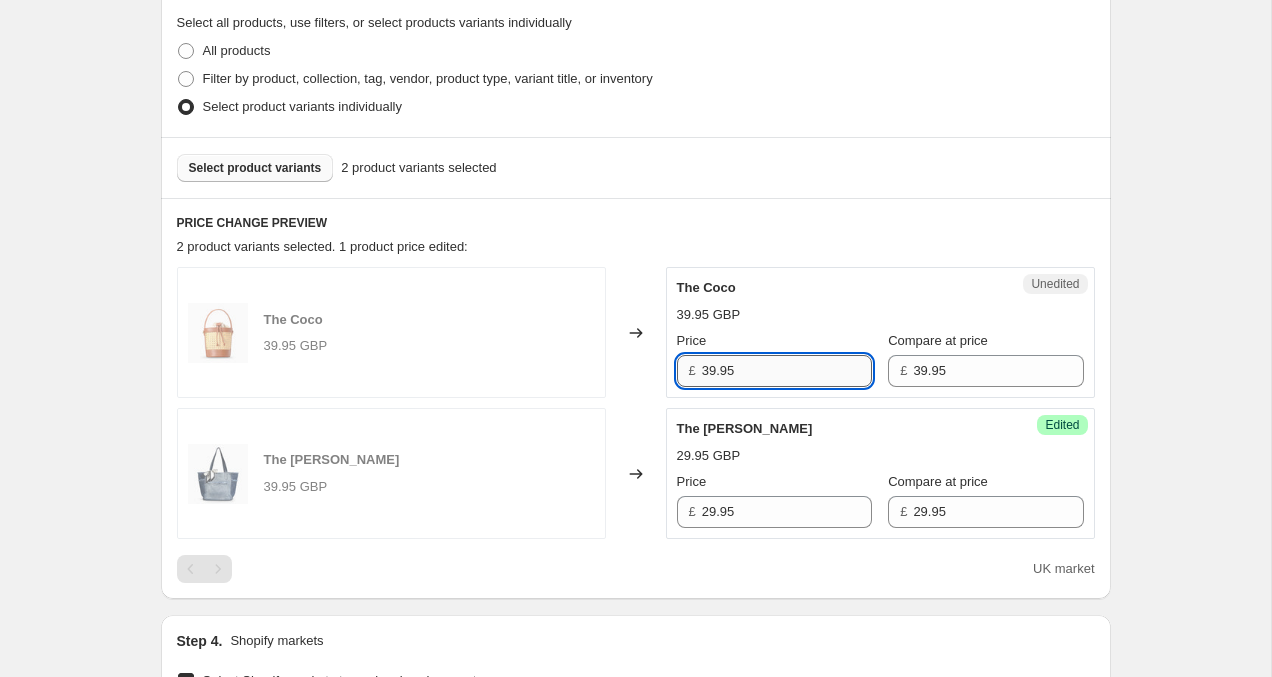 click on "39.95" at bounding box center [787, 371] 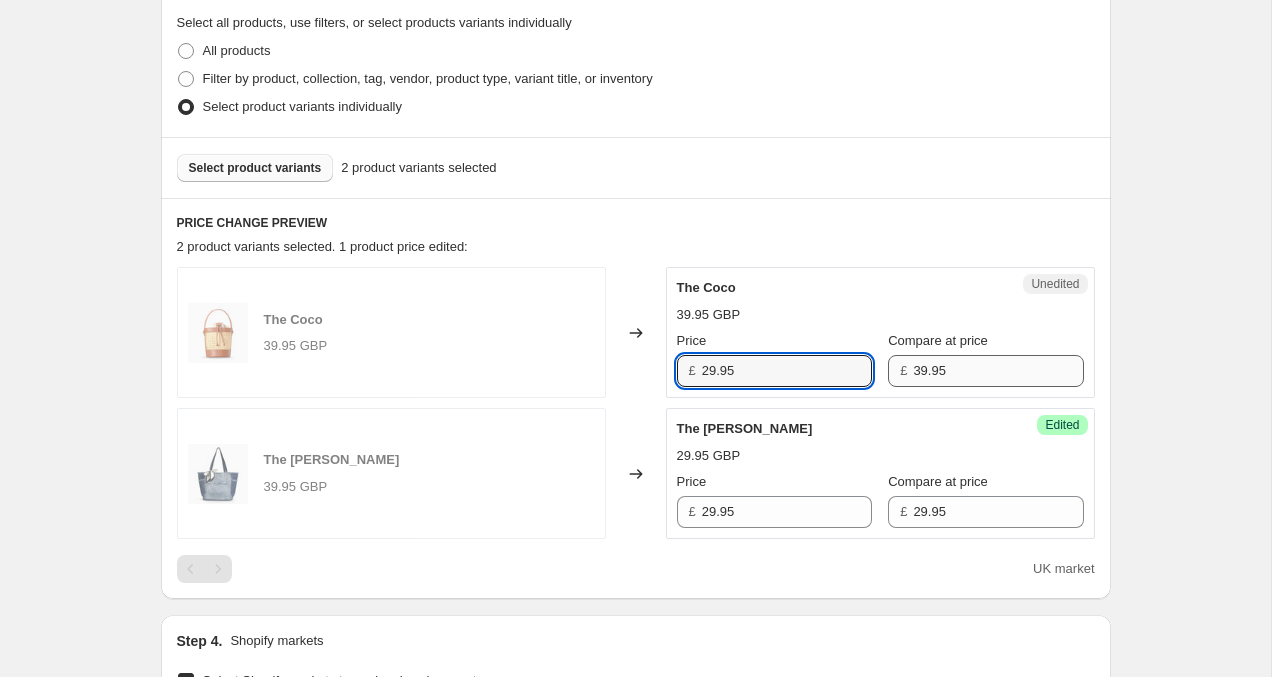 type on "29.95" 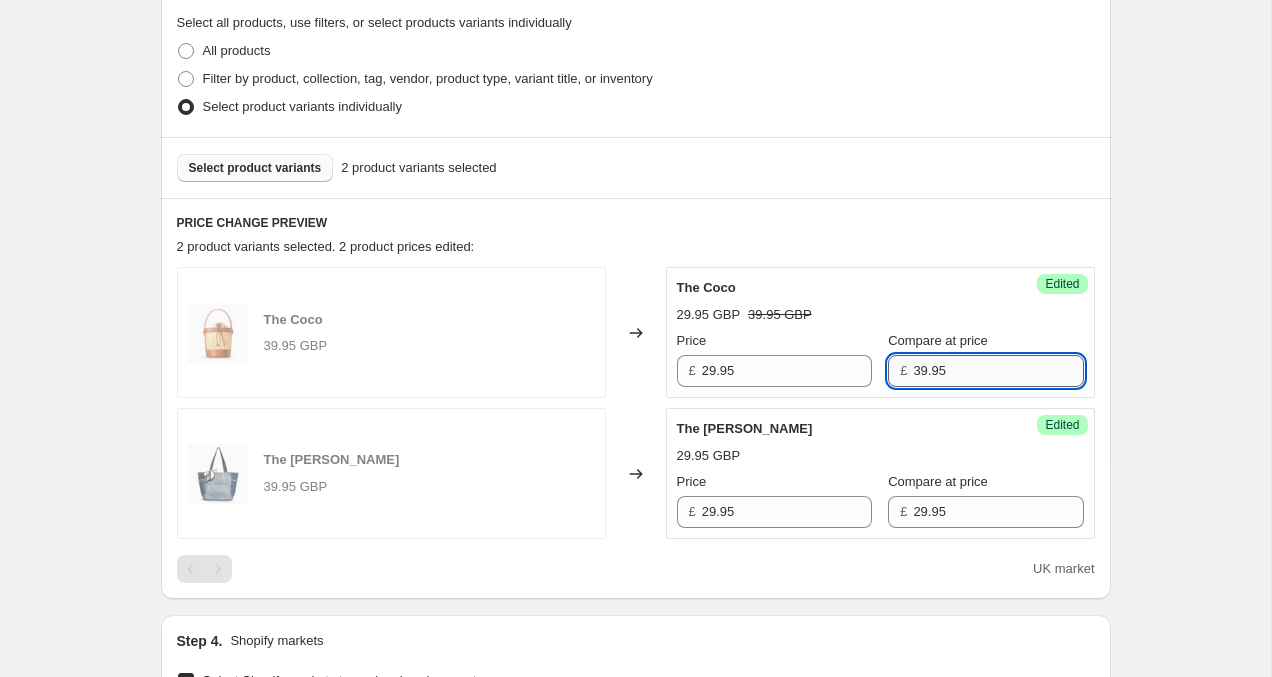 click on "39.95" at bounding box center (998, 371) 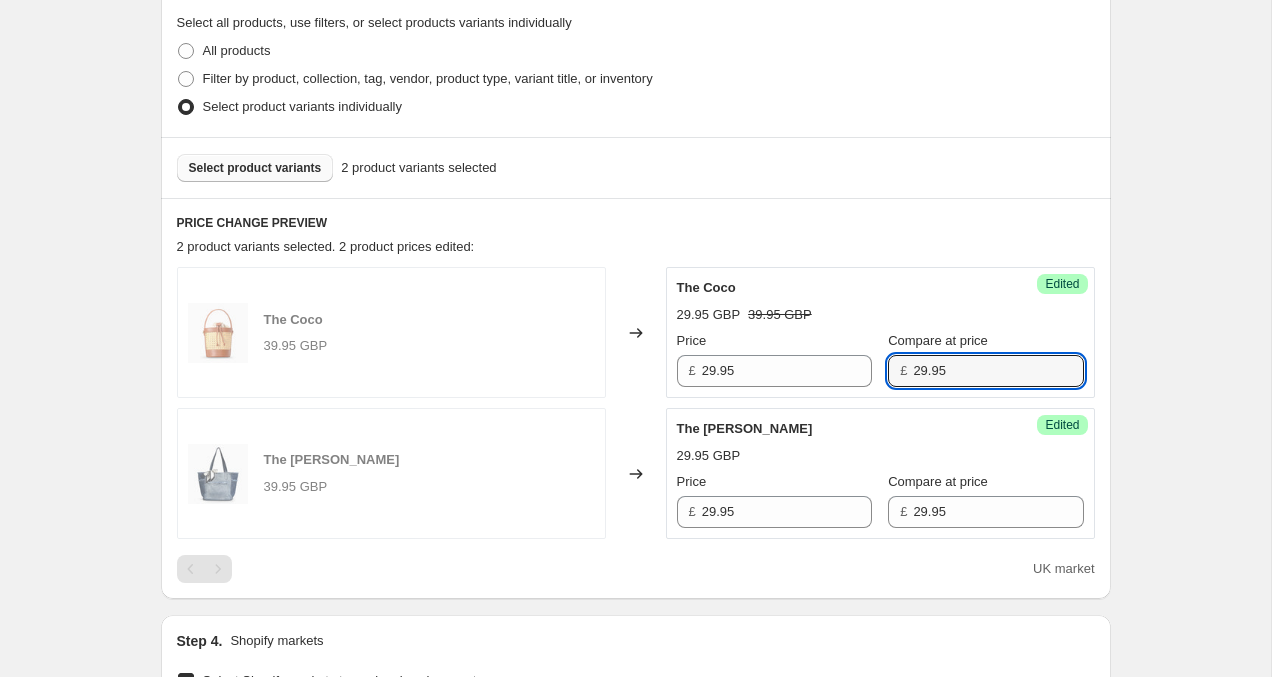 type on "29.95" 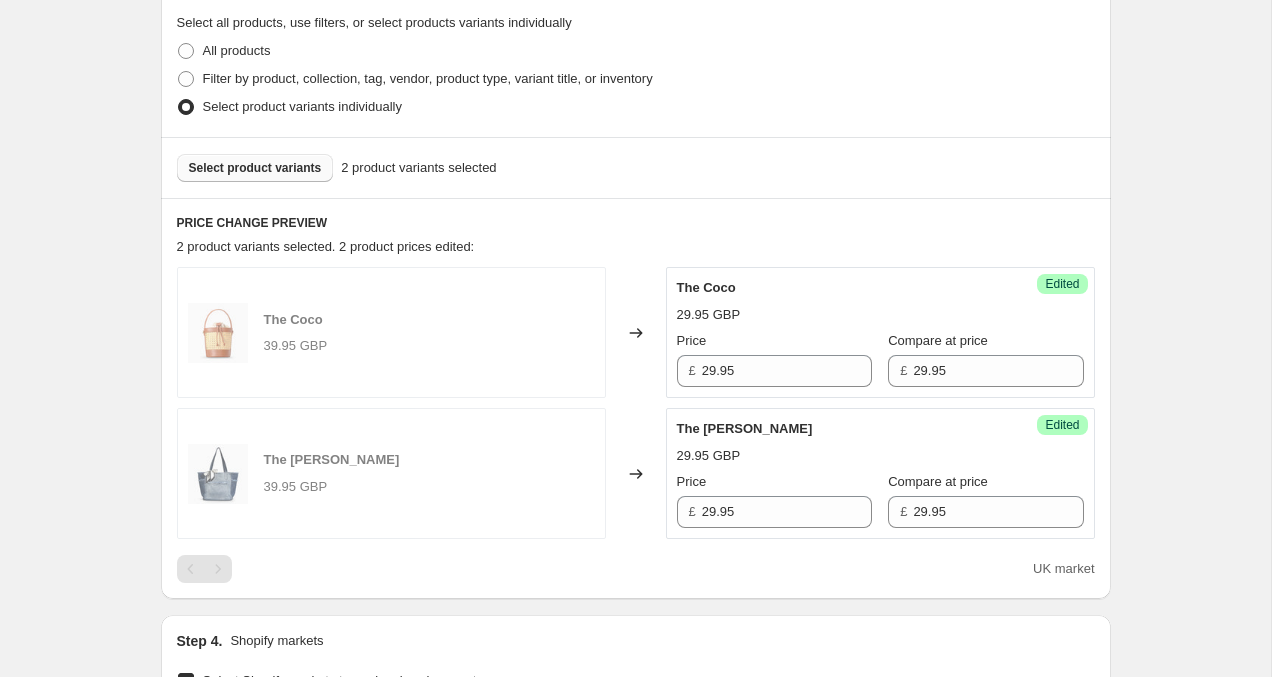scroll, scrollTop: 1179, scrollLeft: 0, axis: vertical 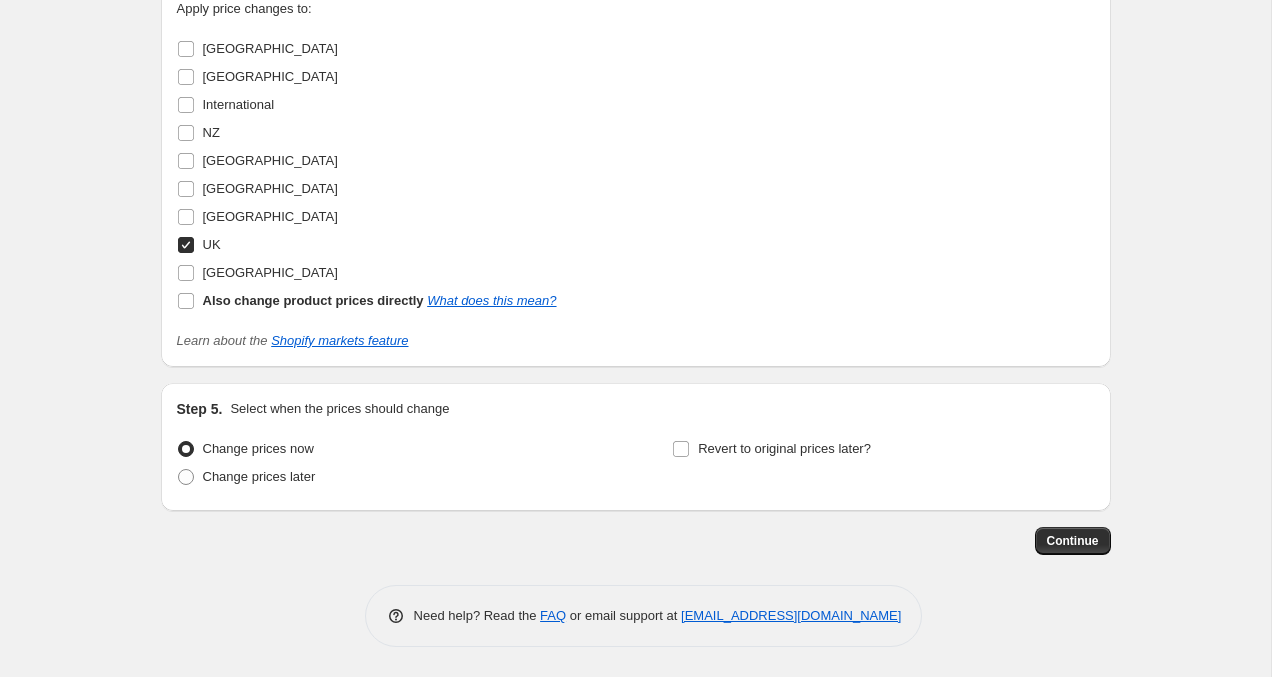 click on "Step 1. Optionally give your price [MEDICAL_DATA] a title (eg "March 30% off sale on boots") [DATE] 22:13:35 Price [MEDICAL_DATA] This title is just for internal use, customers won't see it Step 2. Select how the prices should change Use bulk price change rules Set product prices individually Use CSV upload Select tags to add while price change is active Select tags to remove while price change is active Step 3. Select which products should change in price Select all products, use filters, or select products variants individually All products Filter by product, collection, tag, vendor, product type, variant title, or inventory Select product variants individually Select product variants 2   product variants selected PRICE CHANGE PREVIEW 2 product variants selected. 2 product prices edited: The Coco 39.95 GBP Changed to Success Edited The Coco 29.95 GBP Price £ 29.95 Compare at price £ 29.95 The [PERSON_NAME] 39.95 GBP Changed to Success Edited The [PERSON_NAME] 29.95 GBP Price £ 29.95 Compare at price £ 29.95 UK market NZ [GEOGRAPHIC_DATA]" at bounding box center [636, -236] 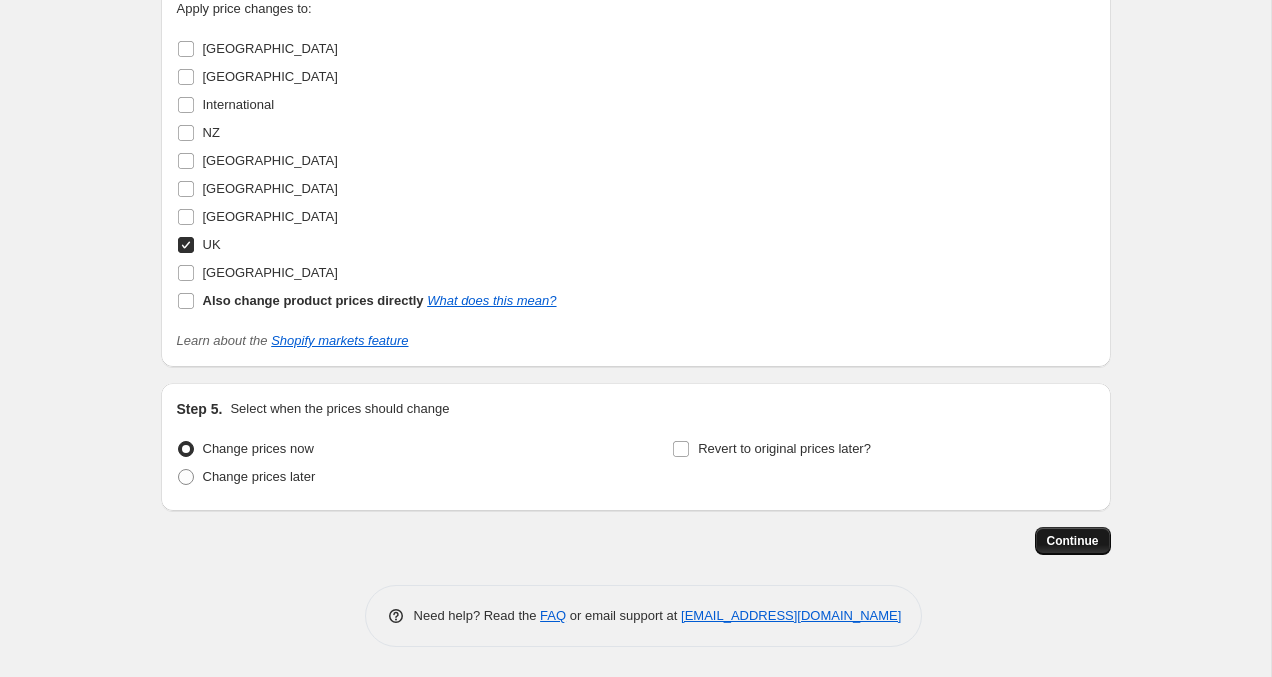 click on "Continue" at bounding box center [1073, 541] 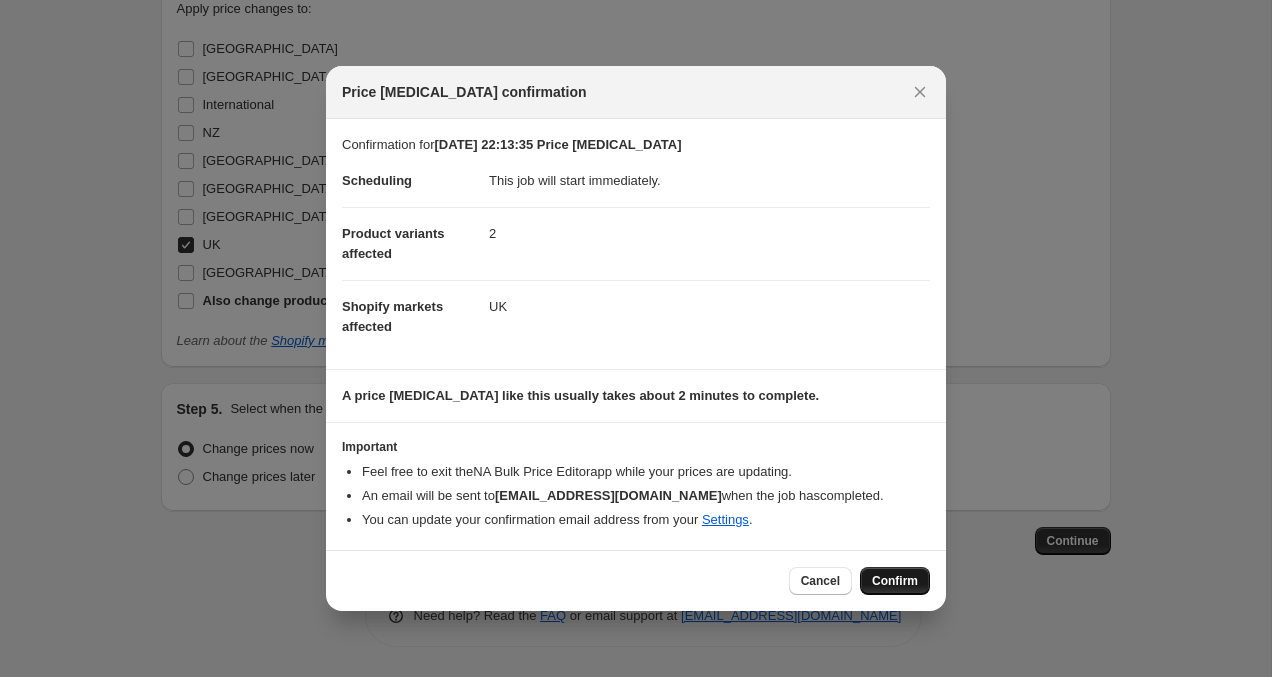 click on "Confirm" at bounding box center (895, 581) 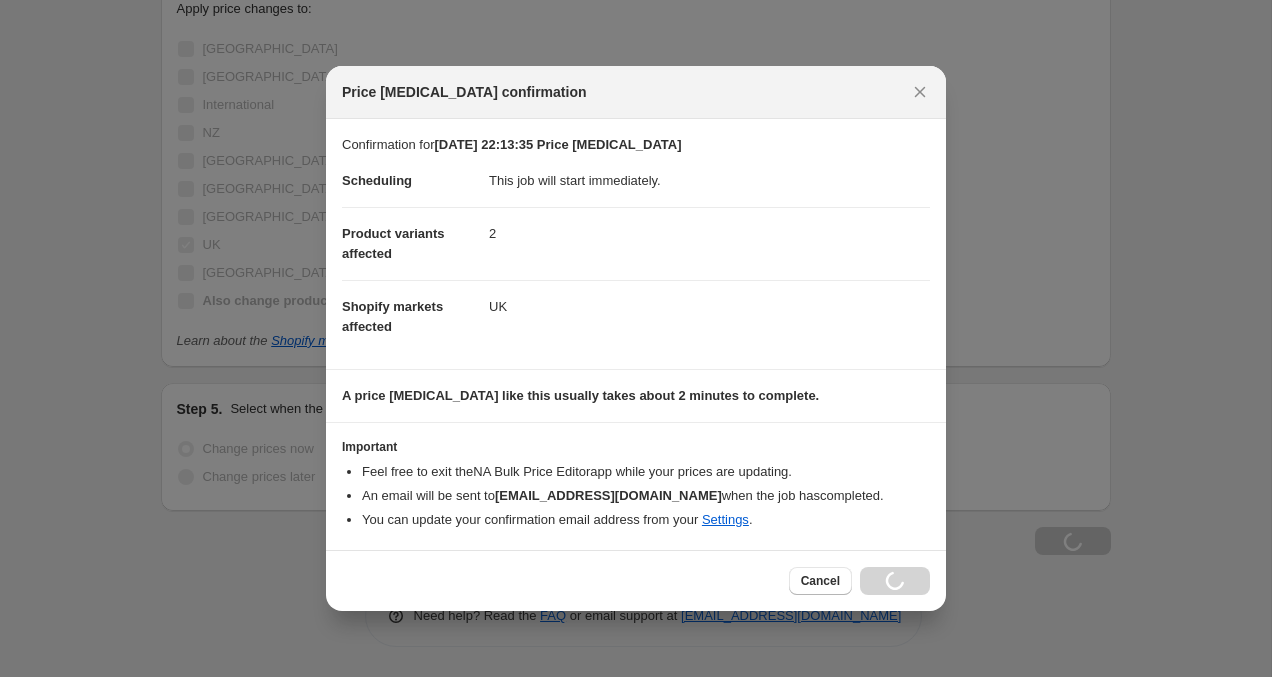 scroll, scrollTop: 1247, scrollLeft: 0, axis: vertical 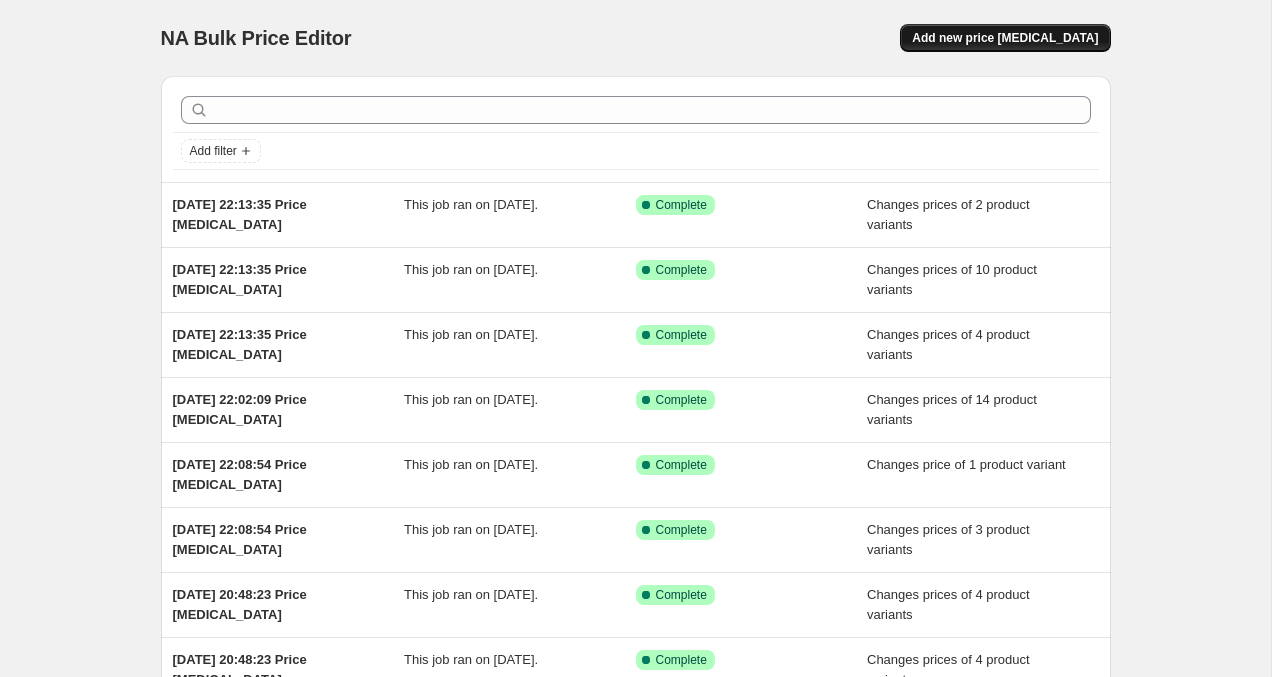 click on "Add new price [MEDICAL_DATA]" at bounding box center (1005, 38) 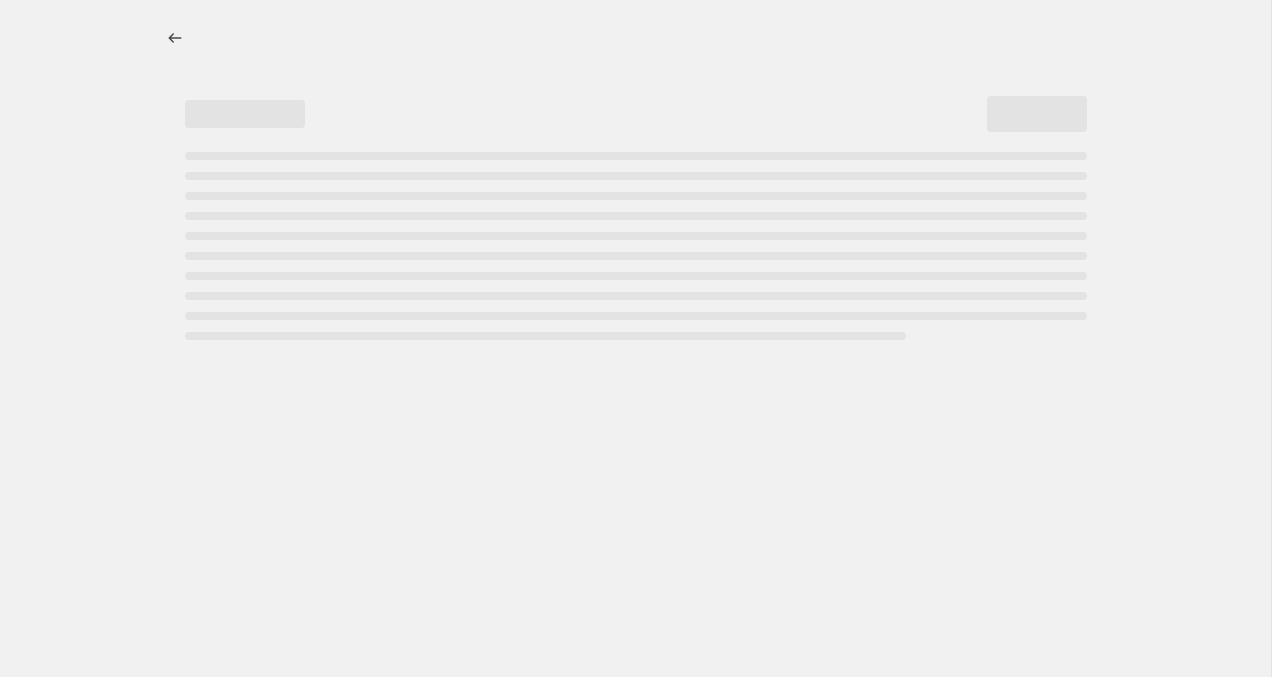 select on "percentage" 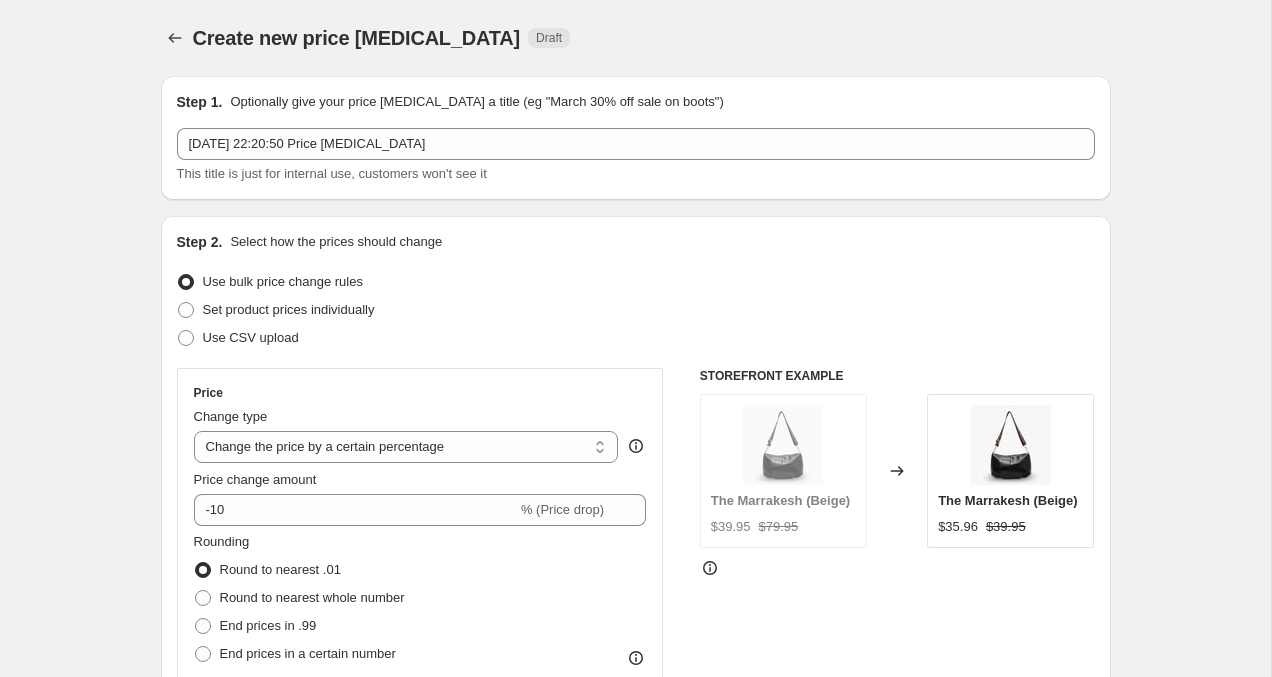 click on "Step 2. Select how the prices should change Use bulk price change rules Set product prices individually Use CSV upload Price Change type Change the price to a certain amount Change the price by a certain amount Change the price by a certain percentage Change the price to the current compare at price (price before sale) Change the price by a certain amount relative to the compare at price Change the price by a certain percentage relative to the compare at price Don't change the price Change the price by a certain percentage relative to the cost per item Change price to certain cost margin Change the price by a certain percentage Price change amount -10 % (Price drop) Rounding Round to nearest .01 Round to nearest whole number End prices in .99 End prices in a certain number Show rounding direction options? Compare at price What's the compare at price? Change type Change the compare at price to the current price (sale) Change the compare at price to a certain amount Don't change the compare at price $39.95" at bounding box center (636, 567) 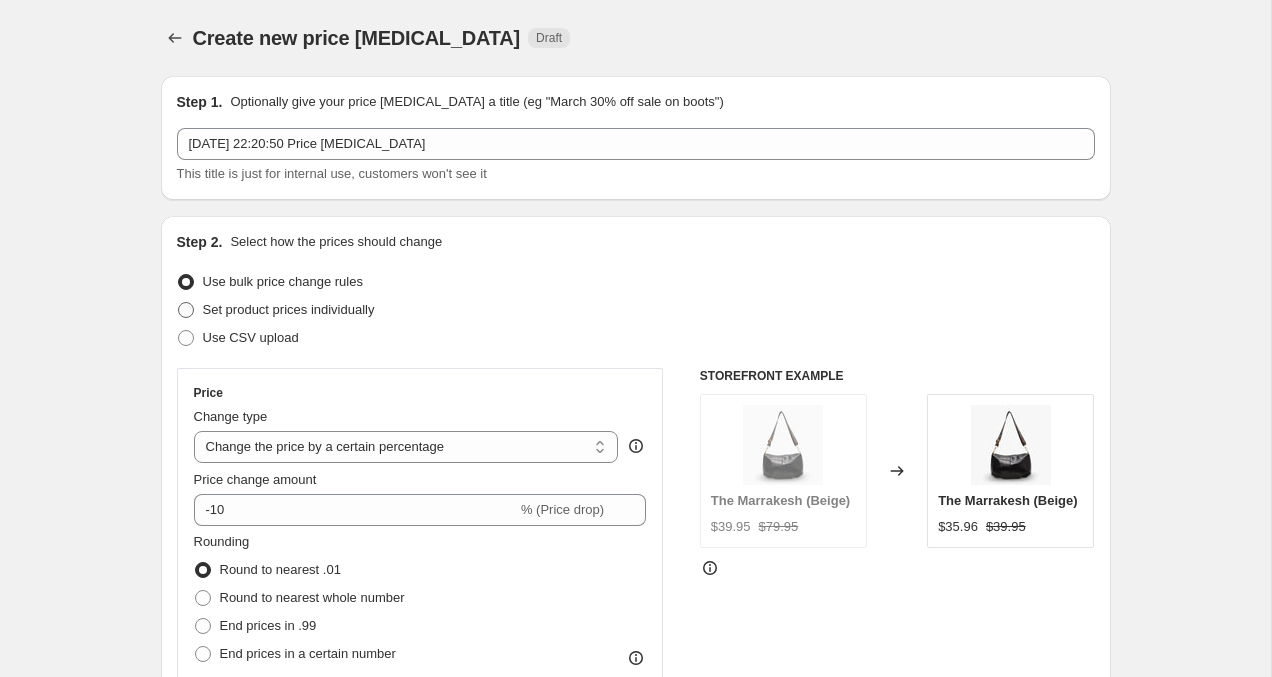 click at bounding box center (186, 310) 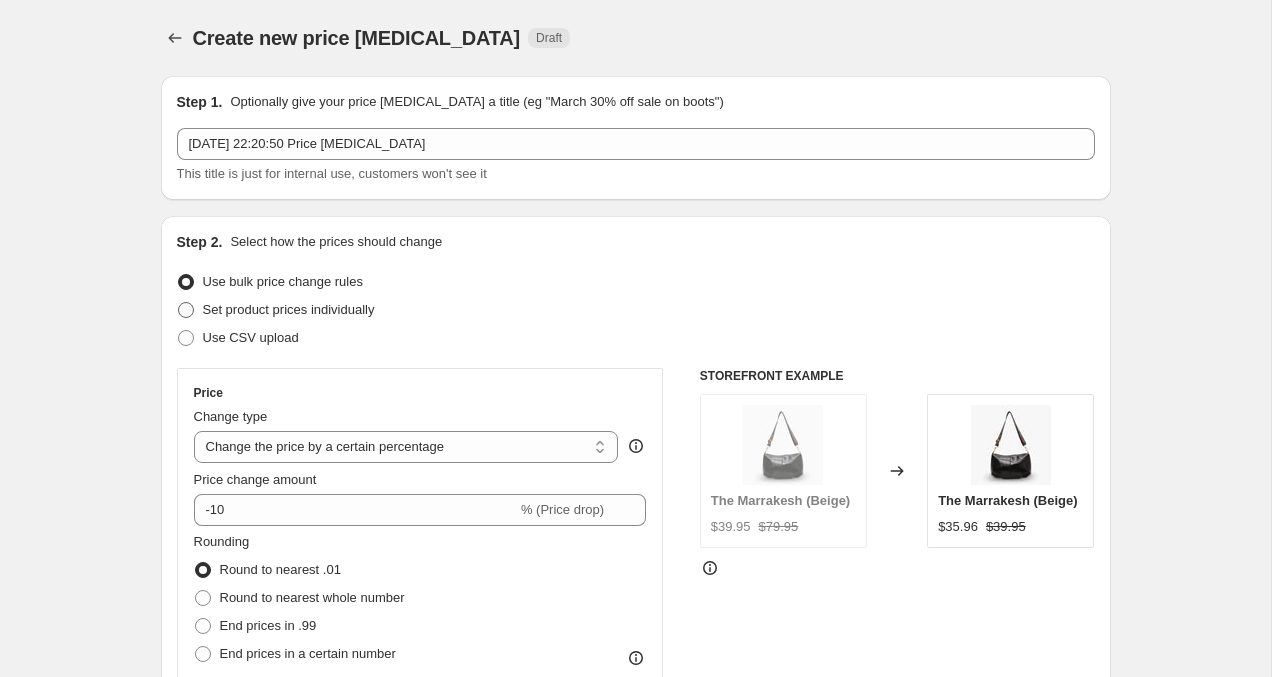 radio on "true" 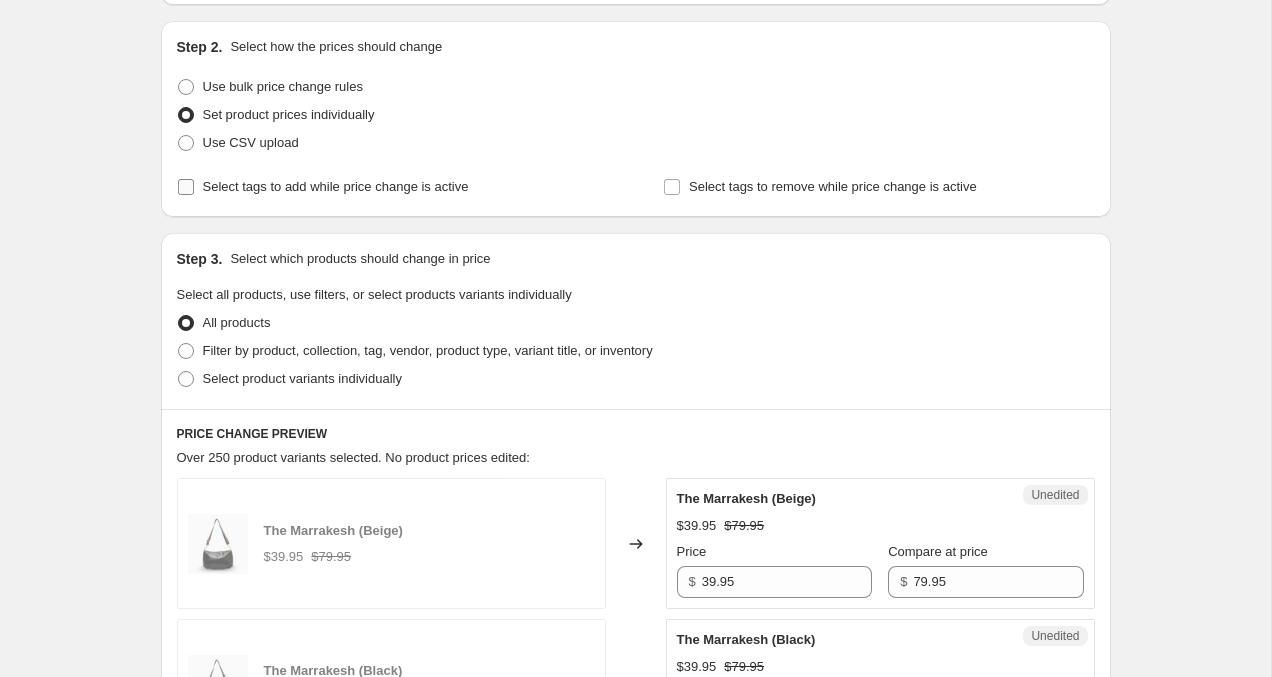 scroll, scrollTop: 256, scrollLeft: 0, axis: vertical 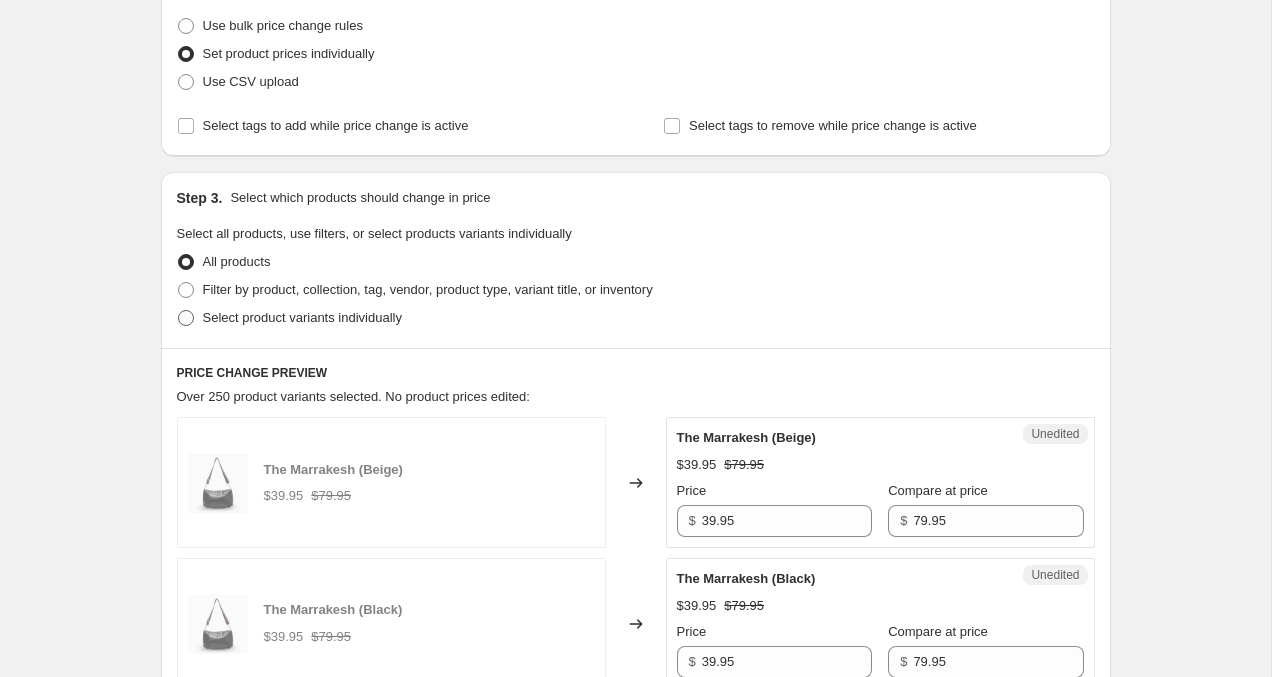 click at bounding box center (186, 318) 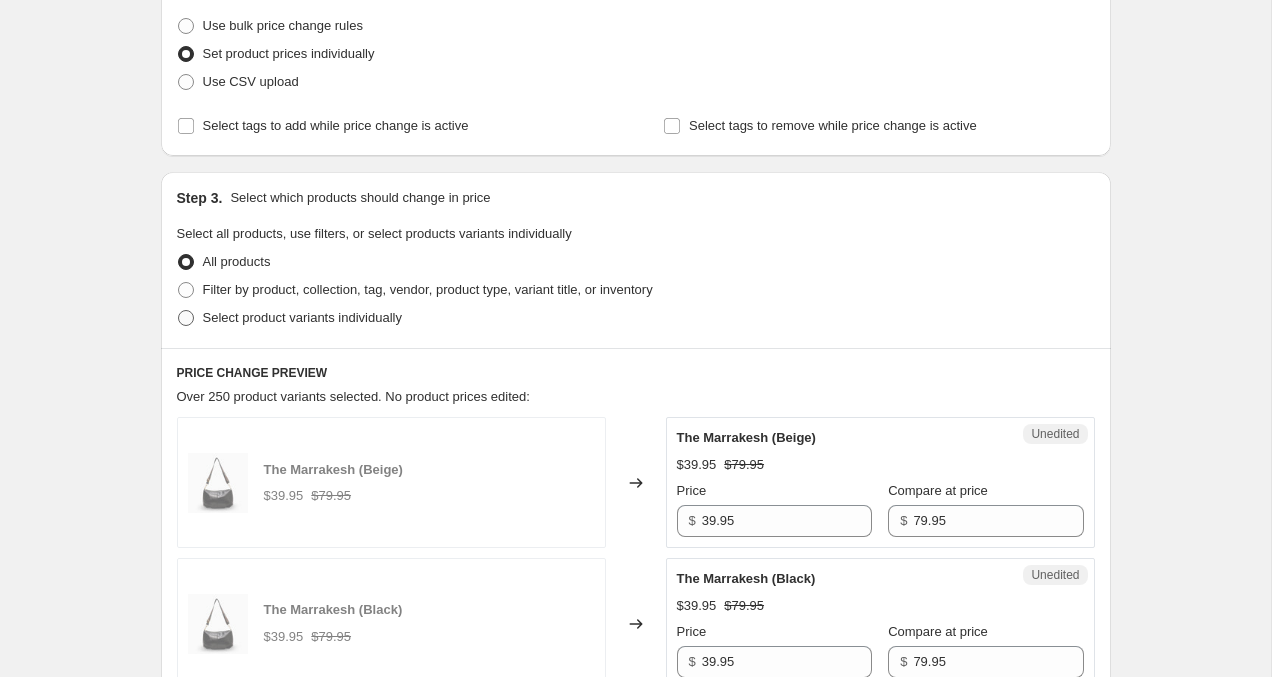 radio on "true" 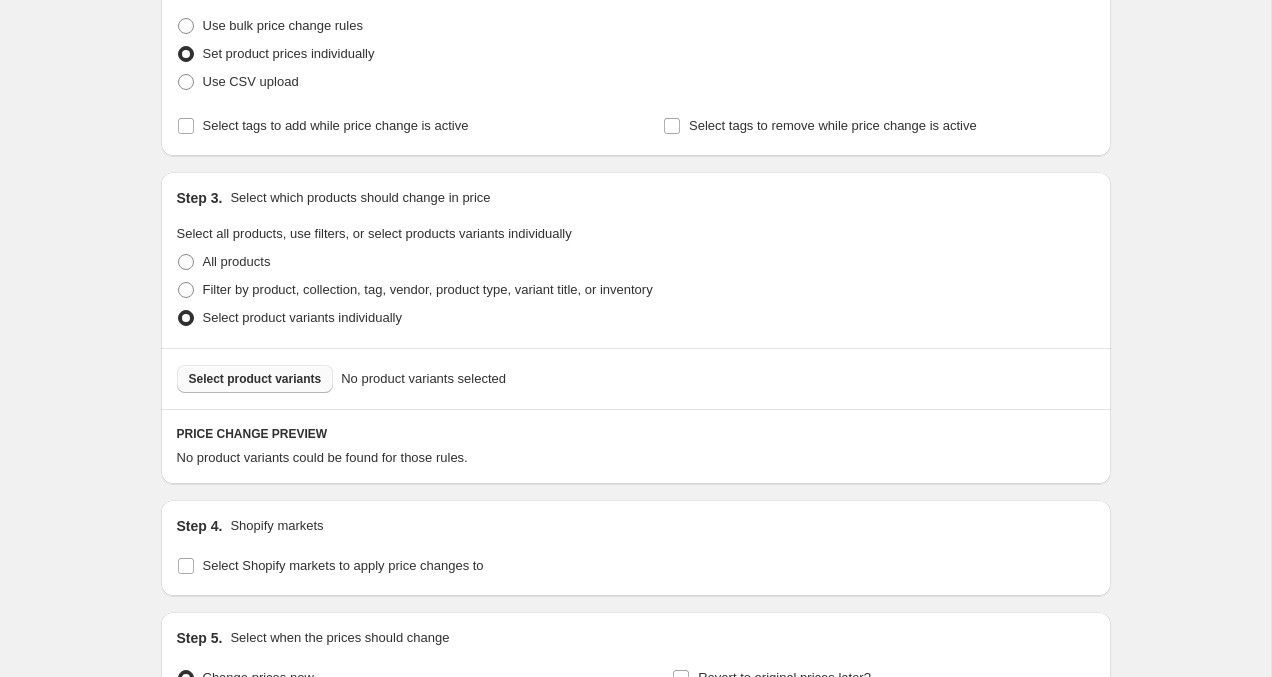click on "Select product variants" at bounding box center (255, 379) 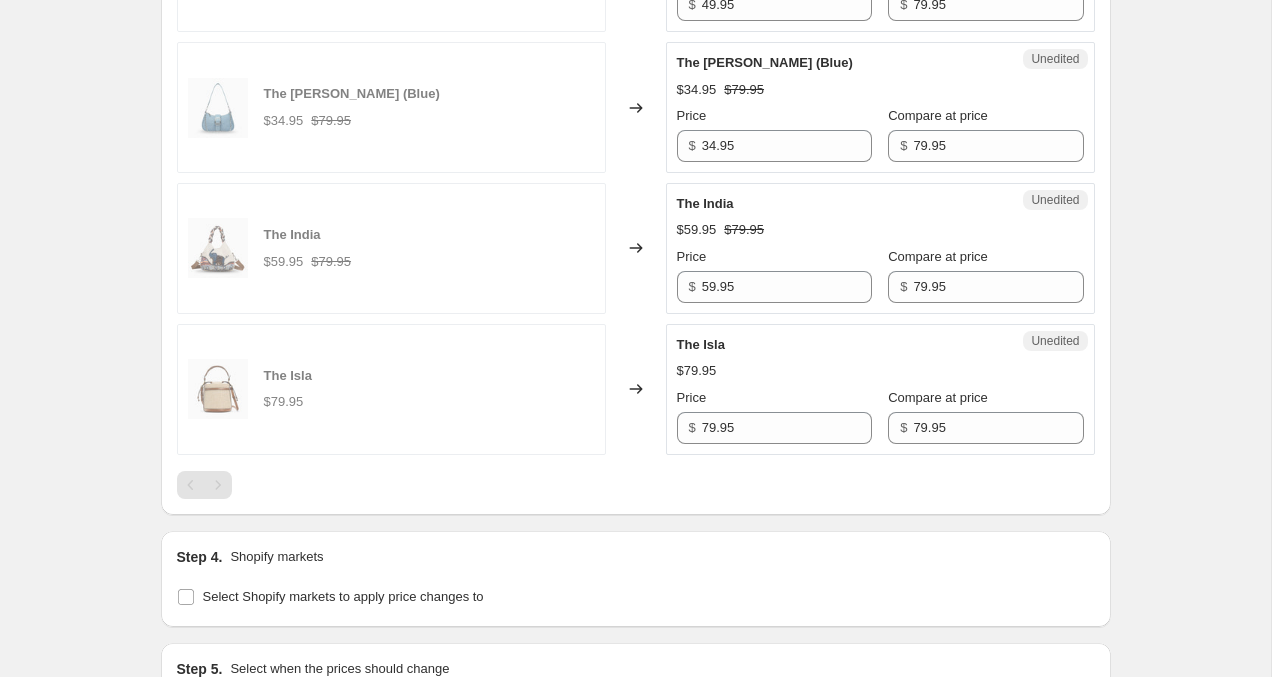 scroll, scrollTop: 1603, scrollLeft: 0, axis: vertical 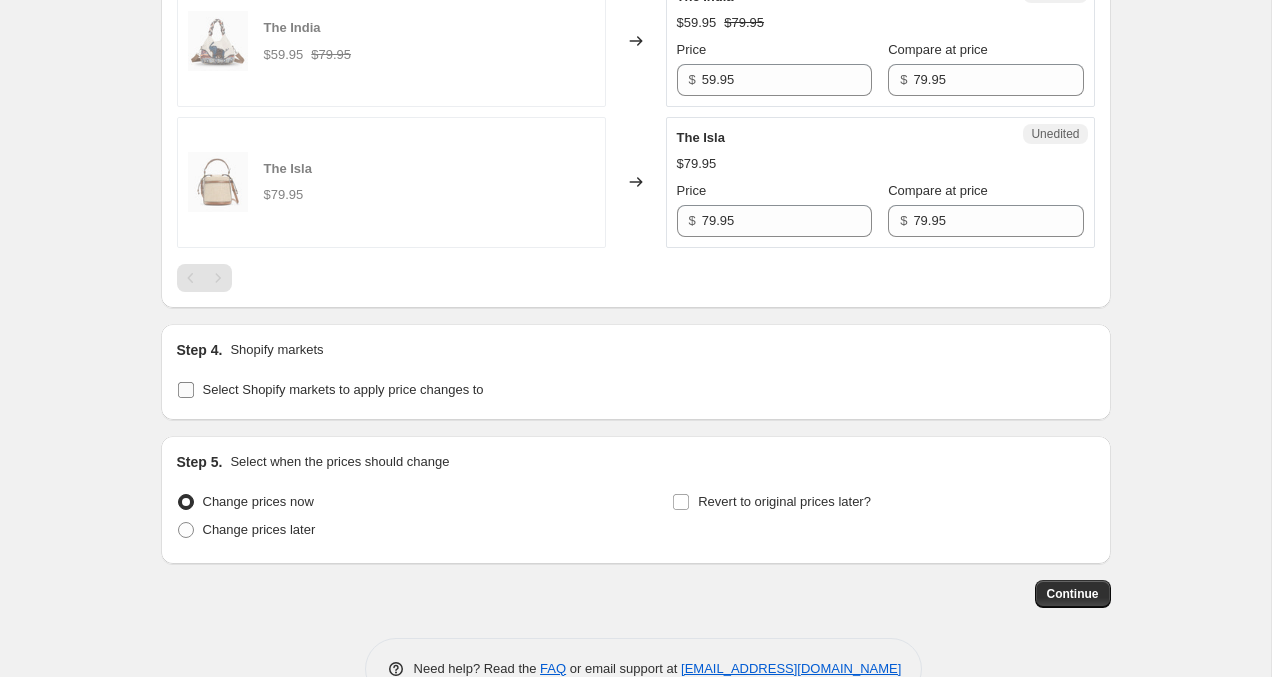 click at bounding box center (186, 390) 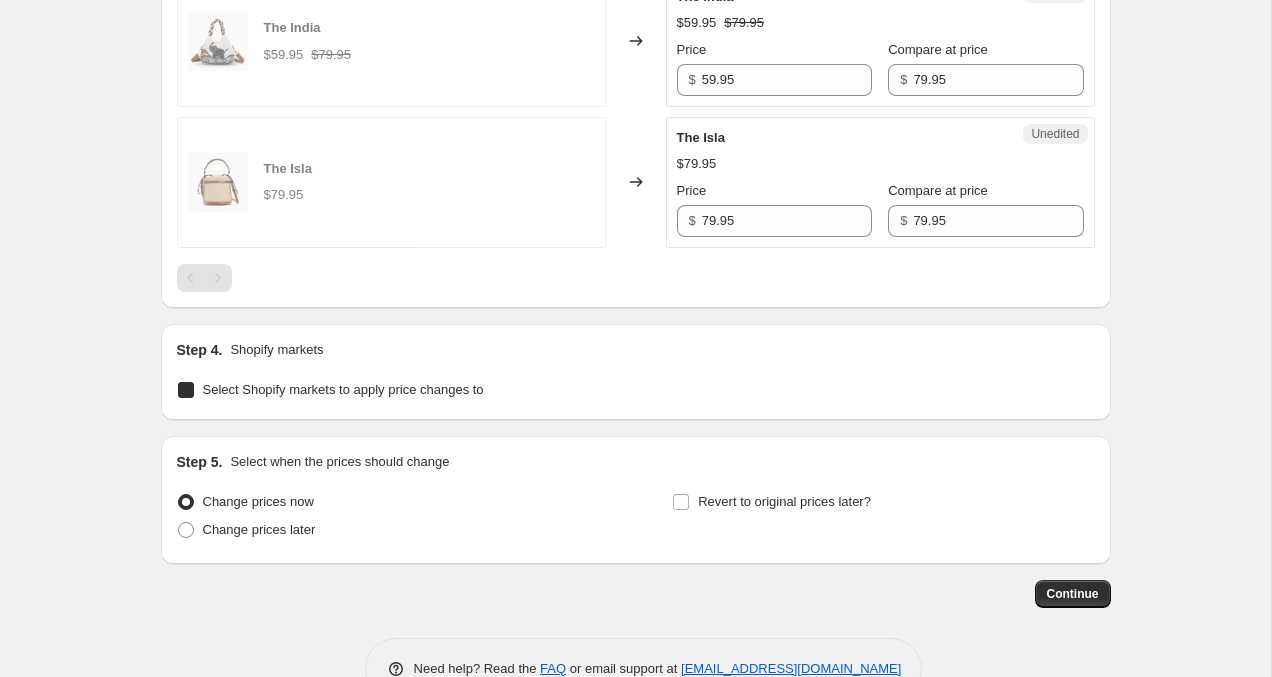 checkbox on "true" 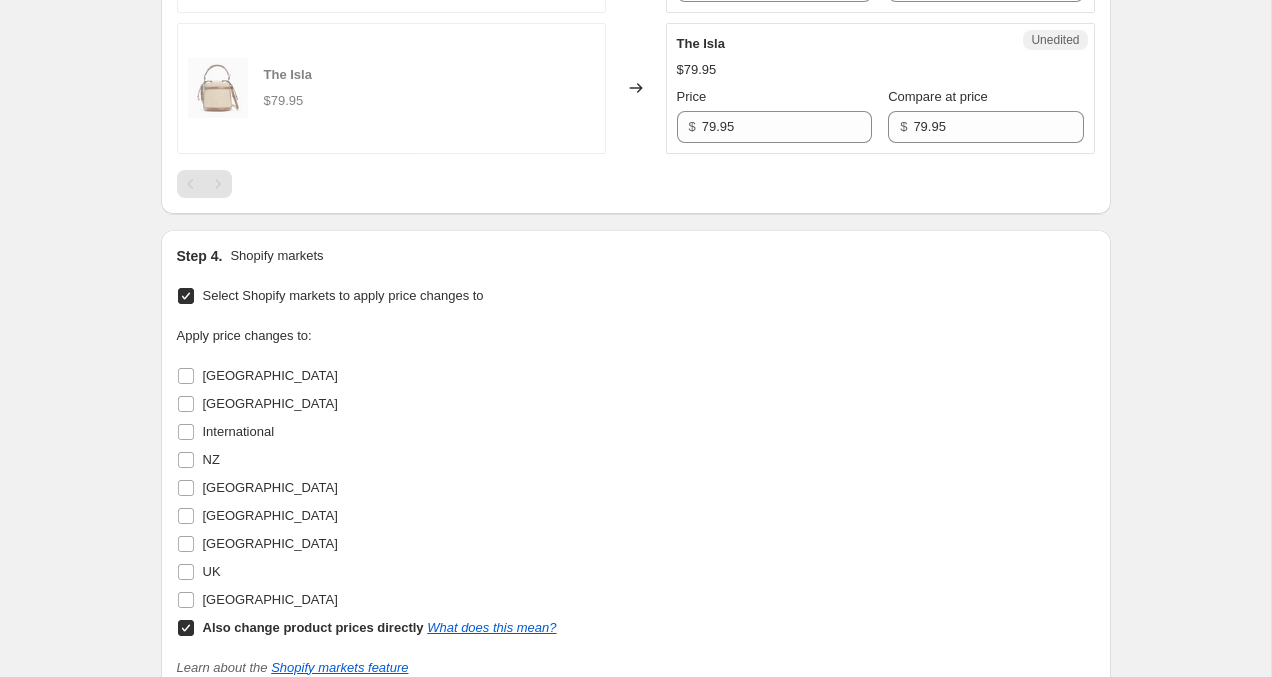 scroll, scrollTop: 1689, scrollLeft: 0, axis: vertical 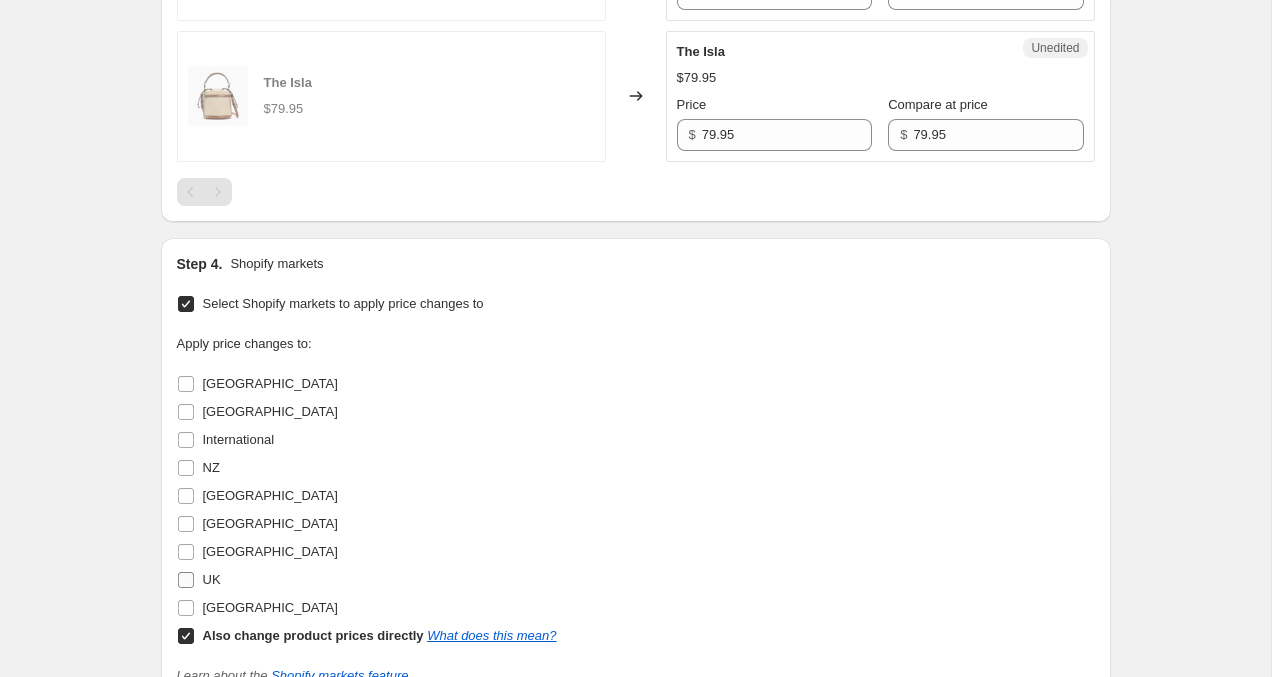 click at bounding box center [186, 580] 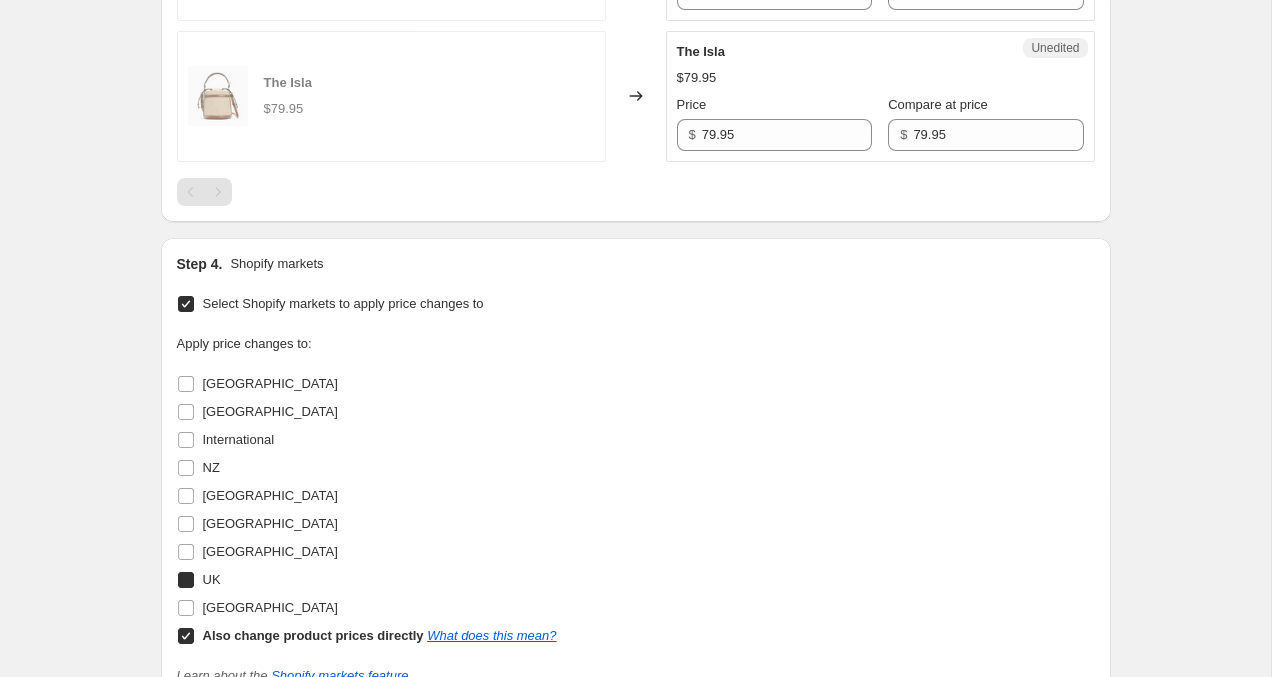 checkbox on "true" 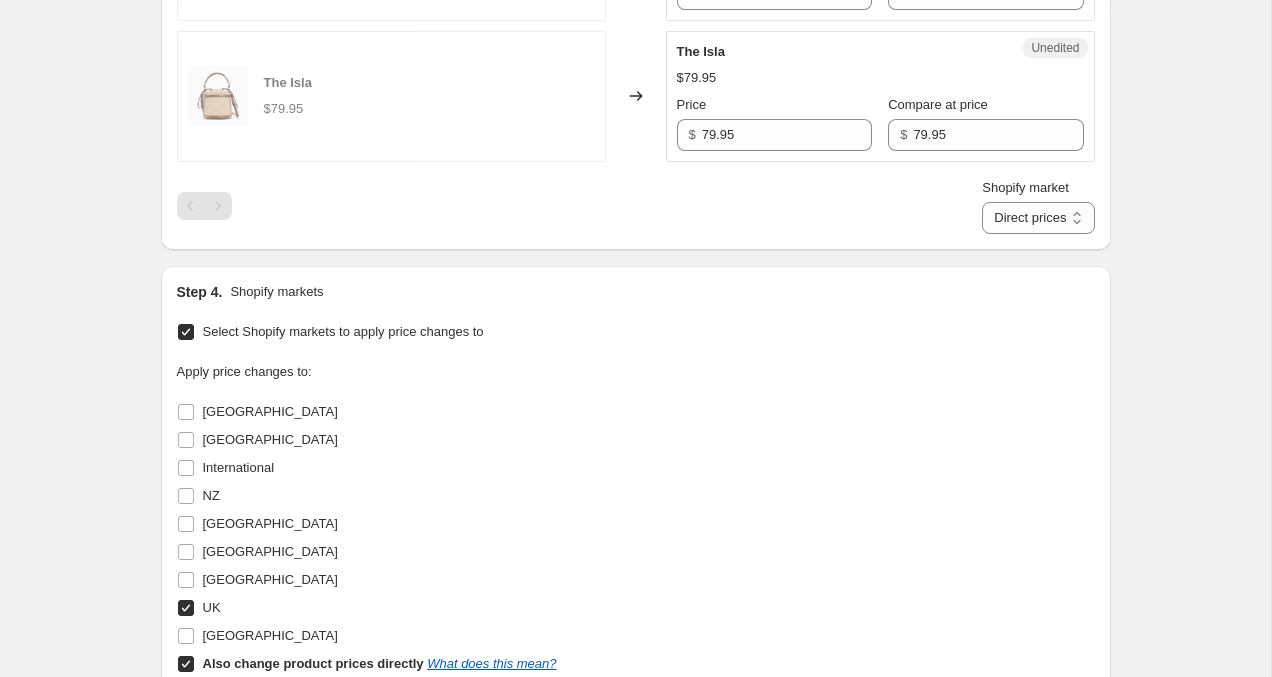 click on "Also change product prices directly   What does this mean?" at bounding box center (186, 664) 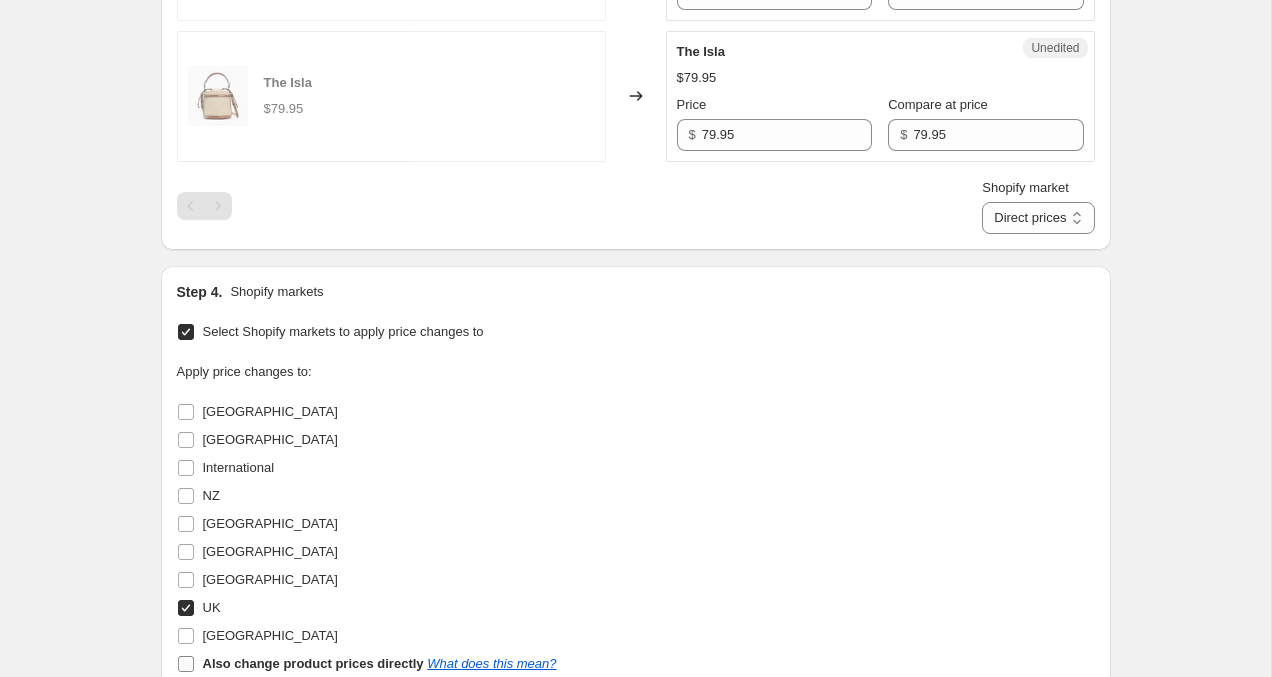 checkbox on "false" 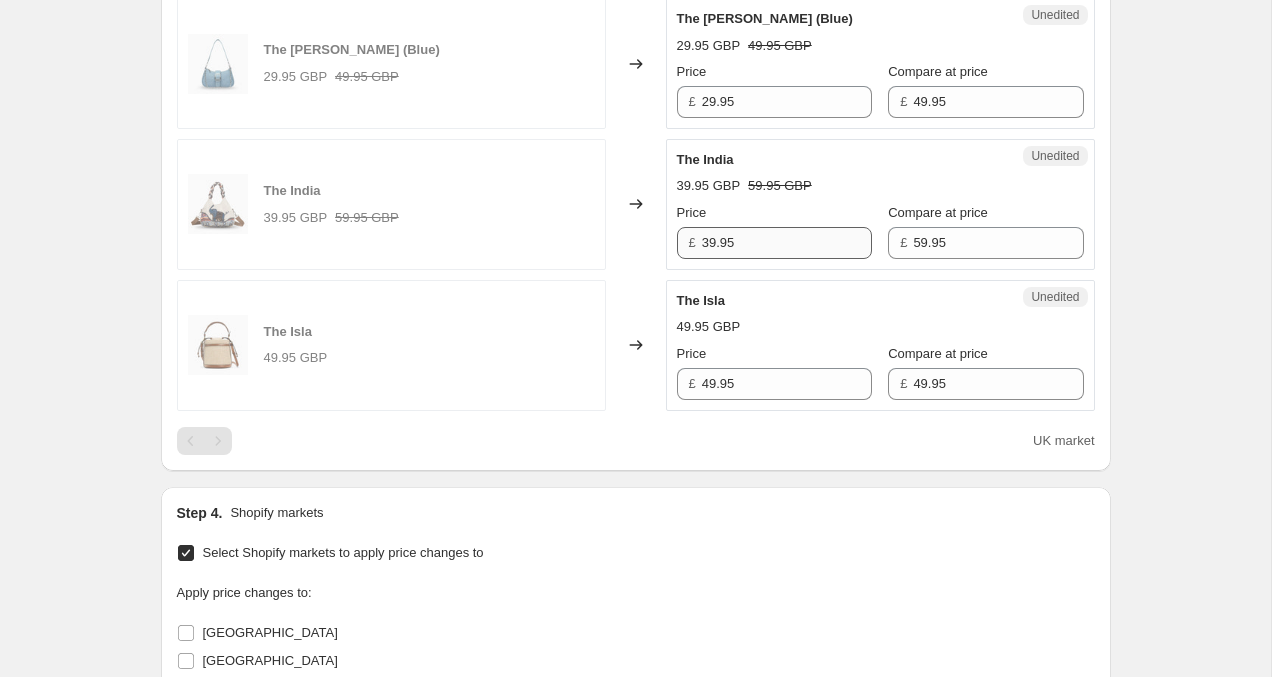 scroll, scrollTop: 1428, scrollLeft: 0, axis: vertical 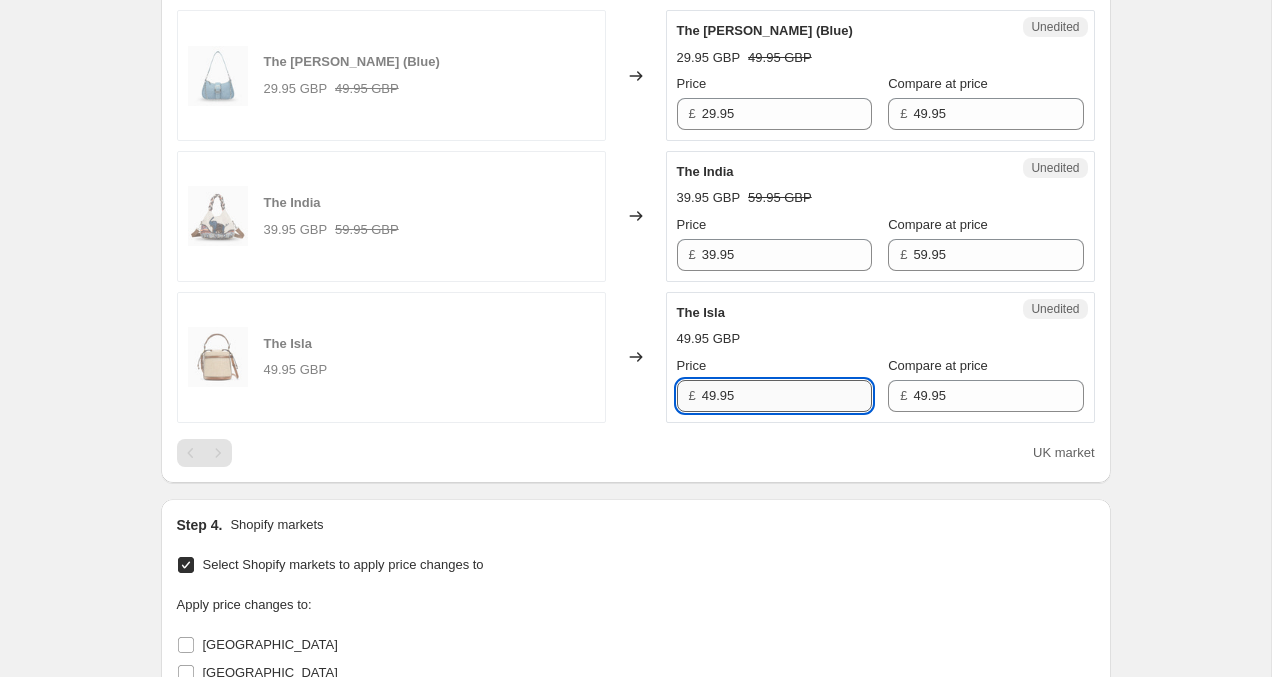 click on "49.95" at bounding box center [787, 396] 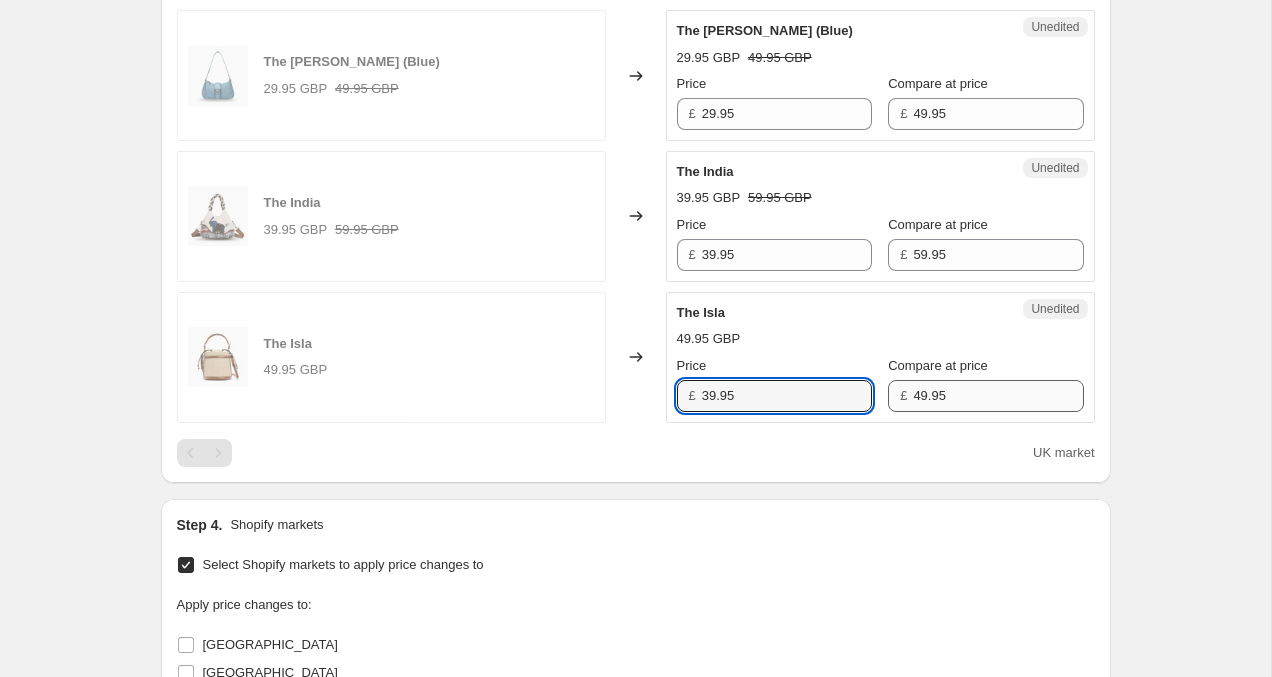 type on "39.95" 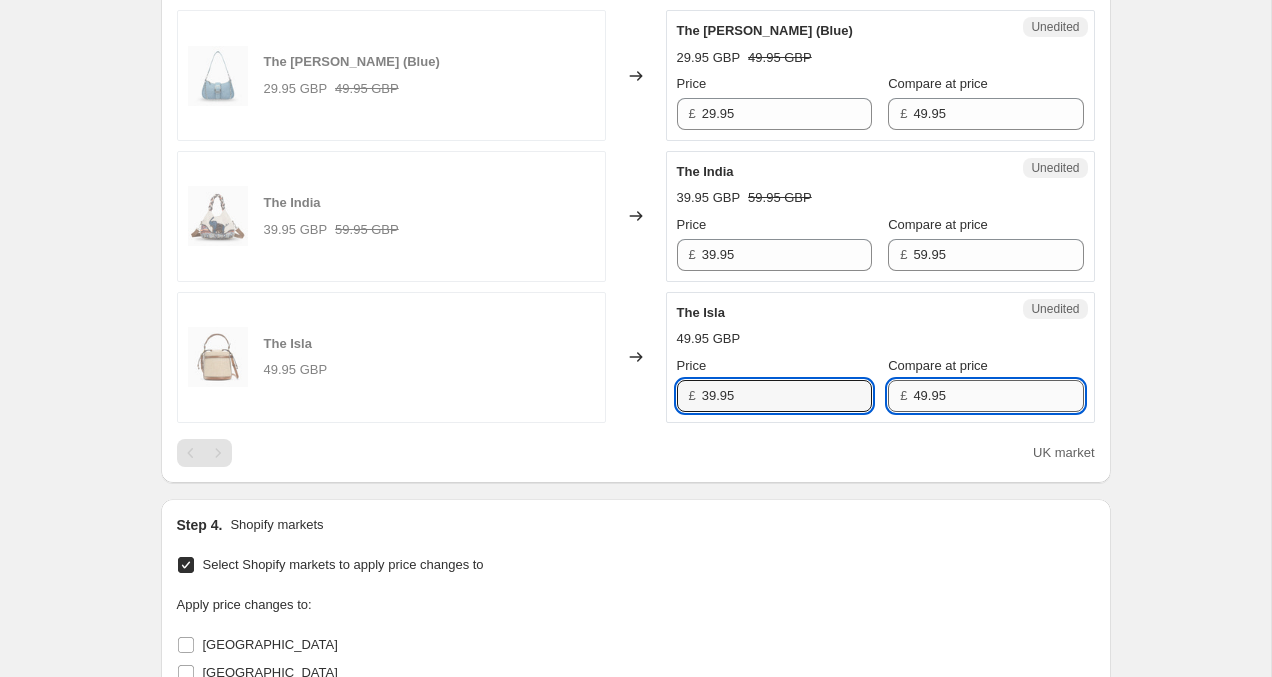 click on "49.95" at bounding box center [998, 396] 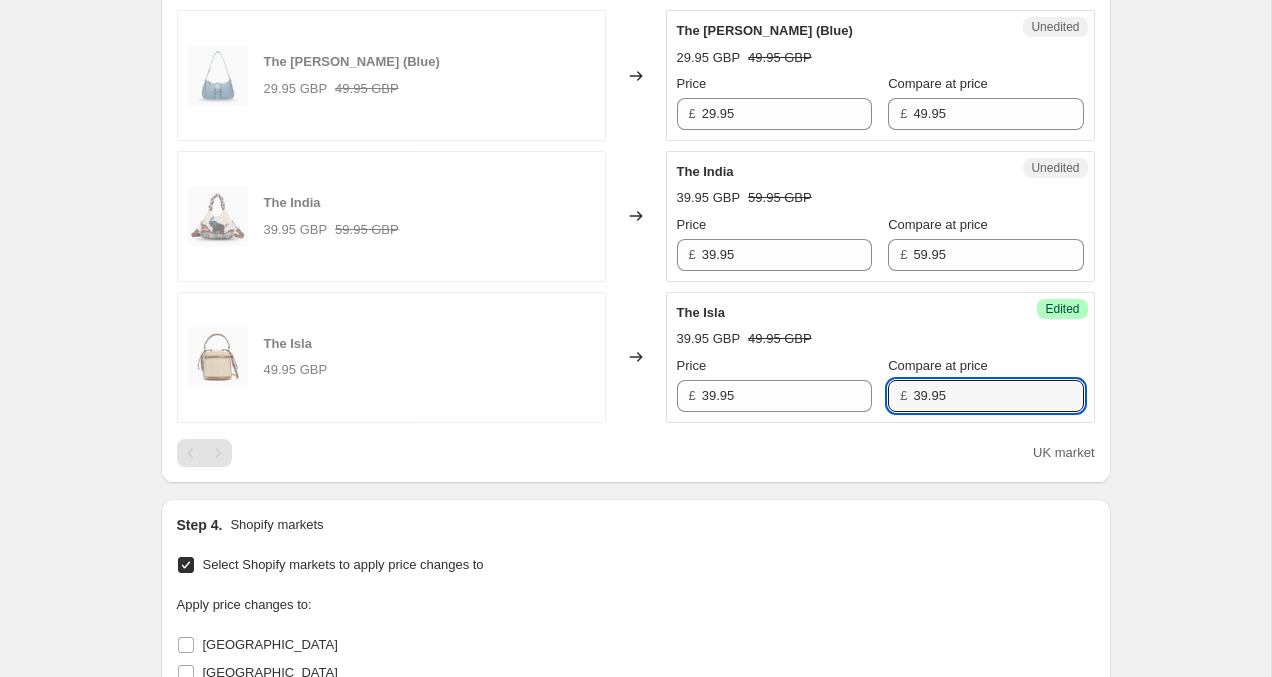 type on "39.95" 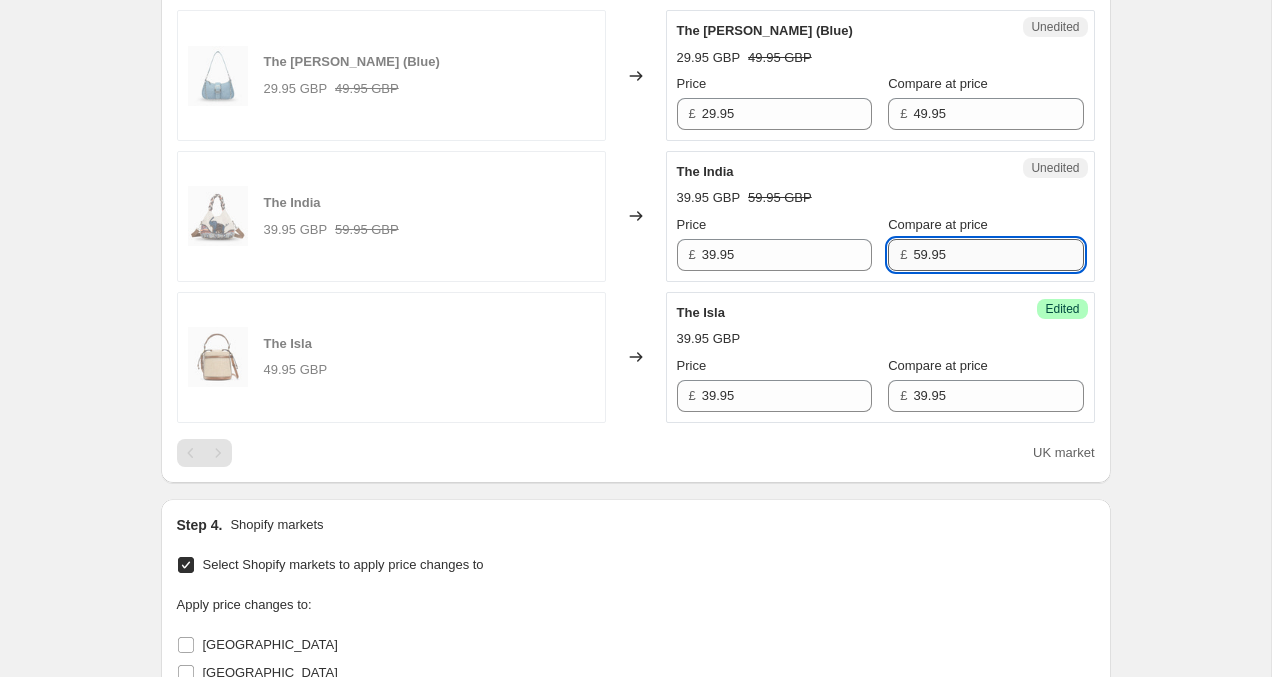 click on "59.95" at bounding box center (998, 255) 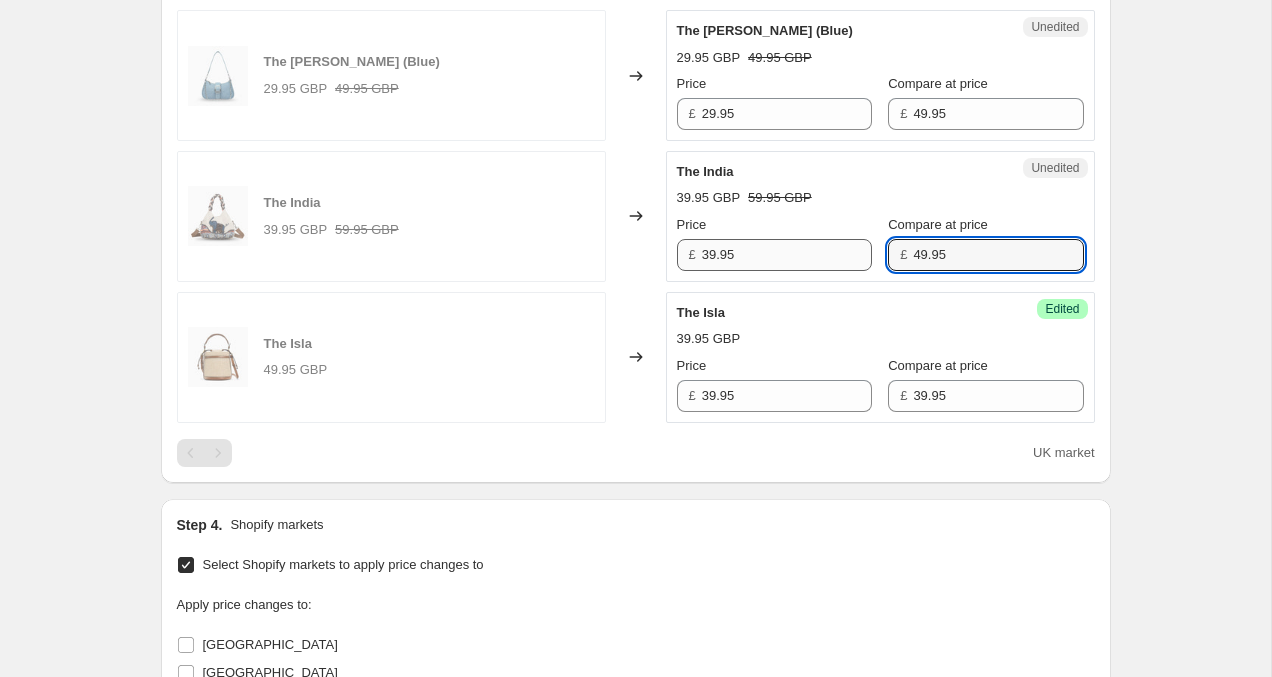 type on "49.95" 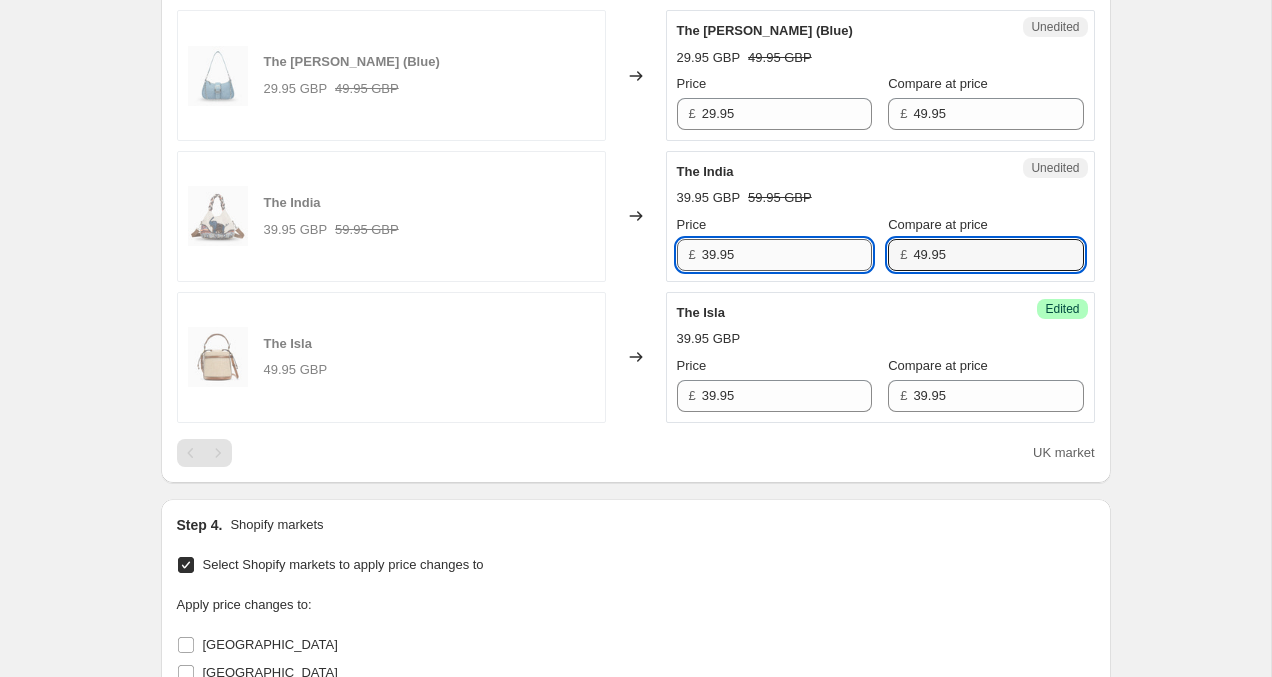 click on "39.95" at bounding box center (787, 255) 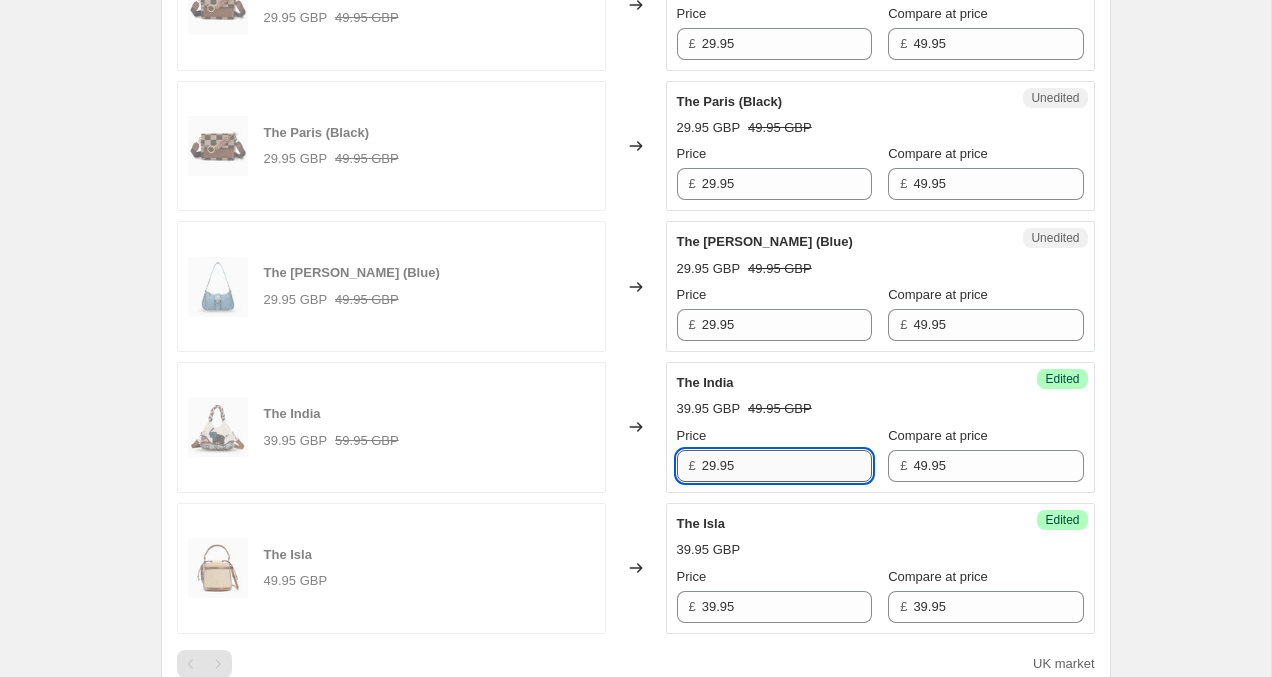 scroll, scrollTop: 1179, scrollLeft: 0, axis: vertical 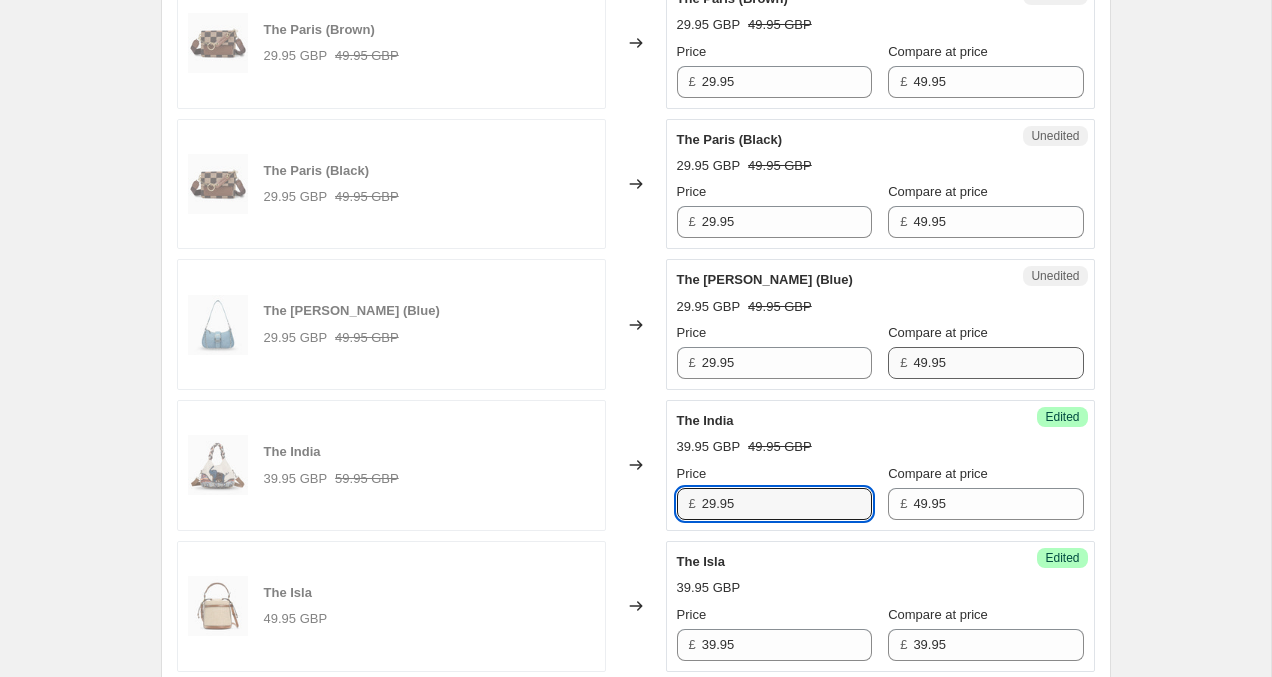 type on "29.95" 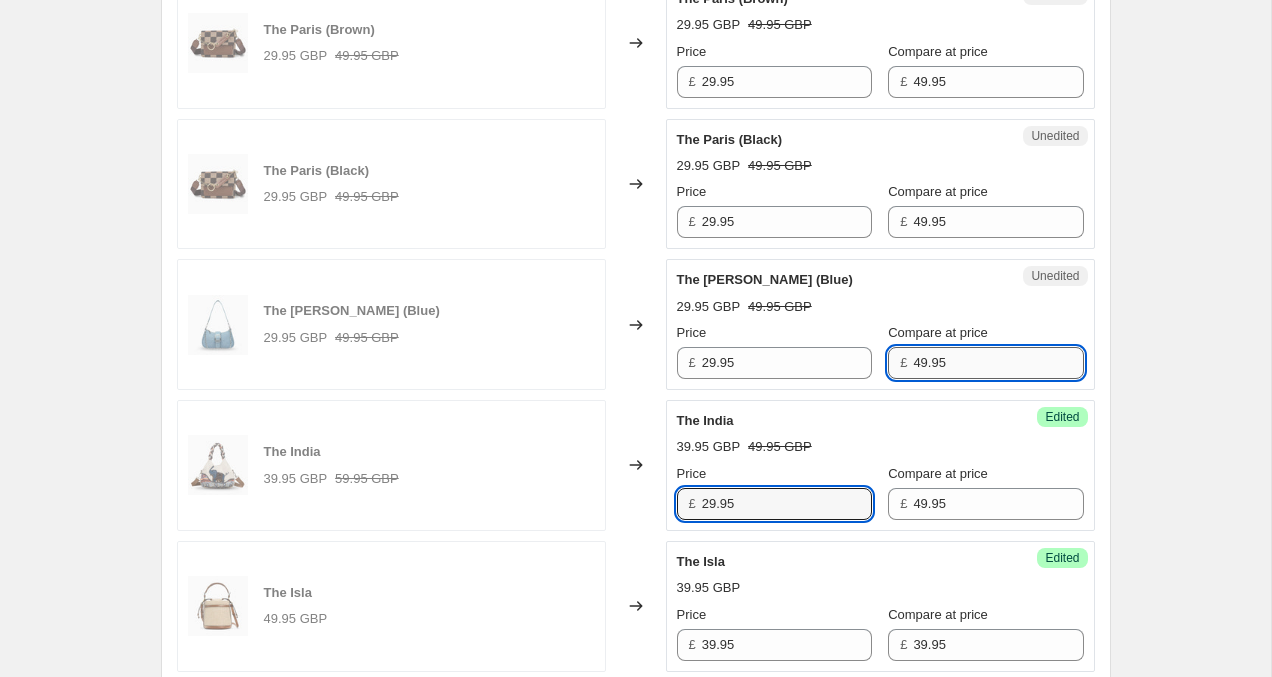 click on "49.95" at bounding box center [998, 363] 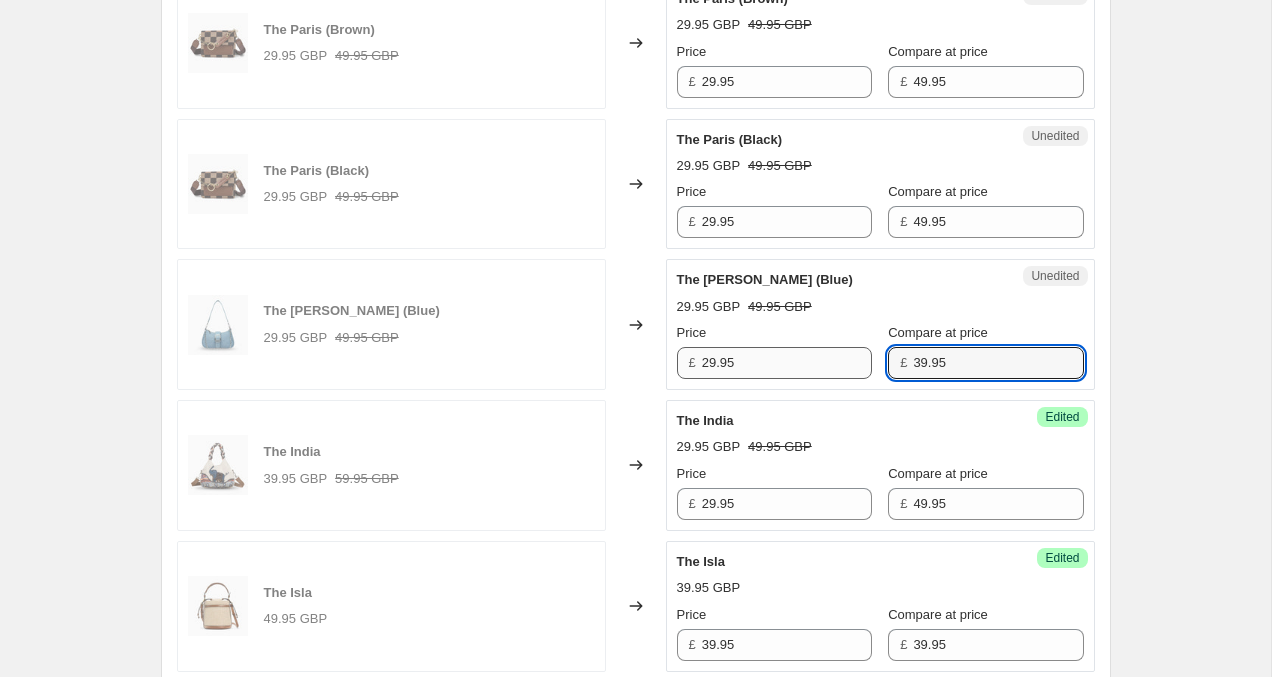 type on "39.95" 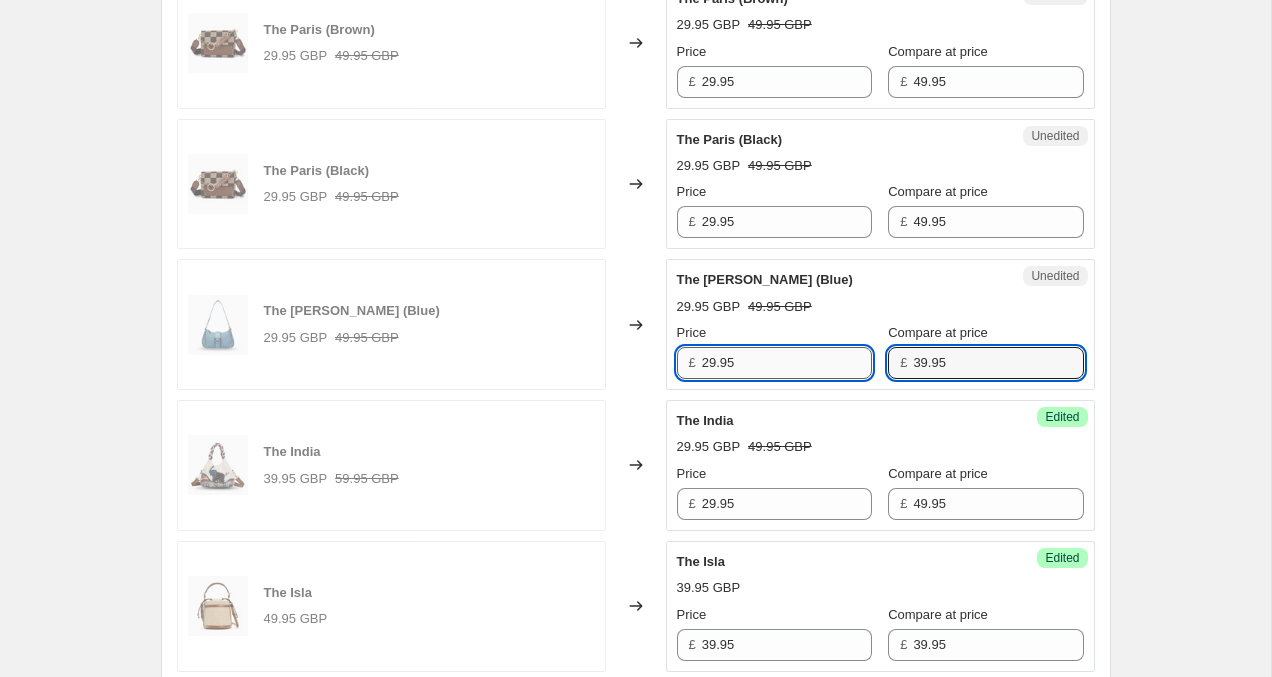 click on "29.95" at bounding box center [787, 363] 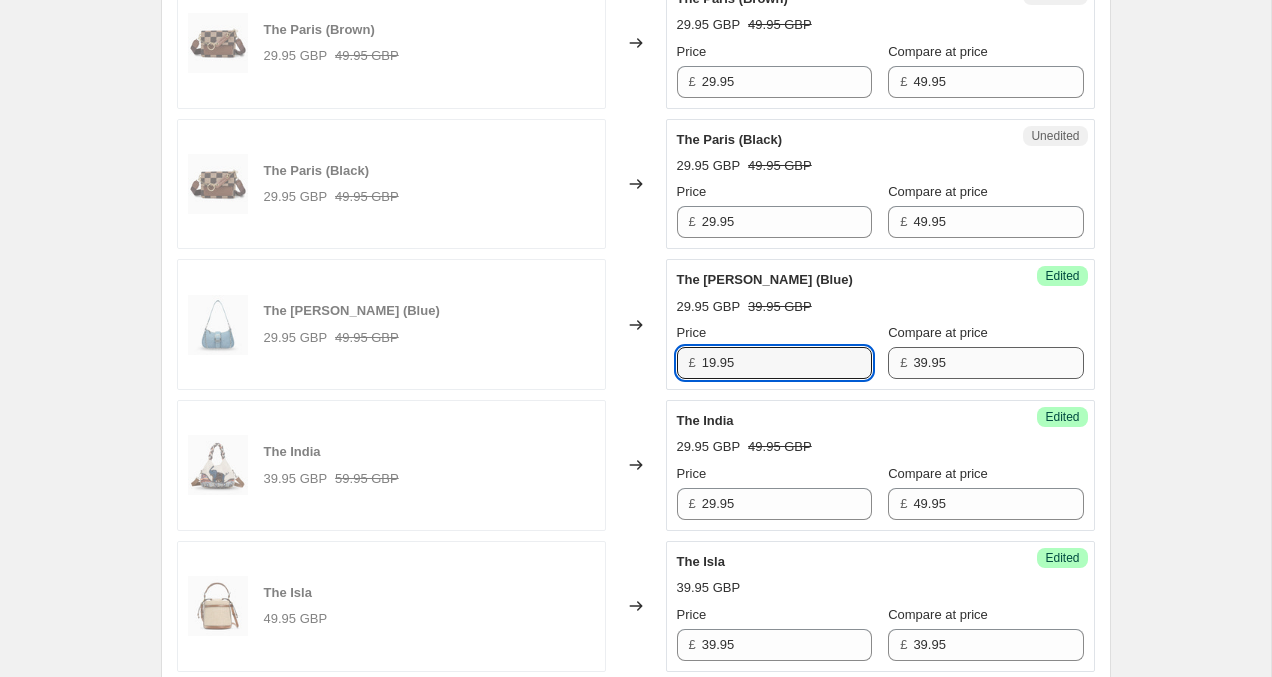 type on "19.95" 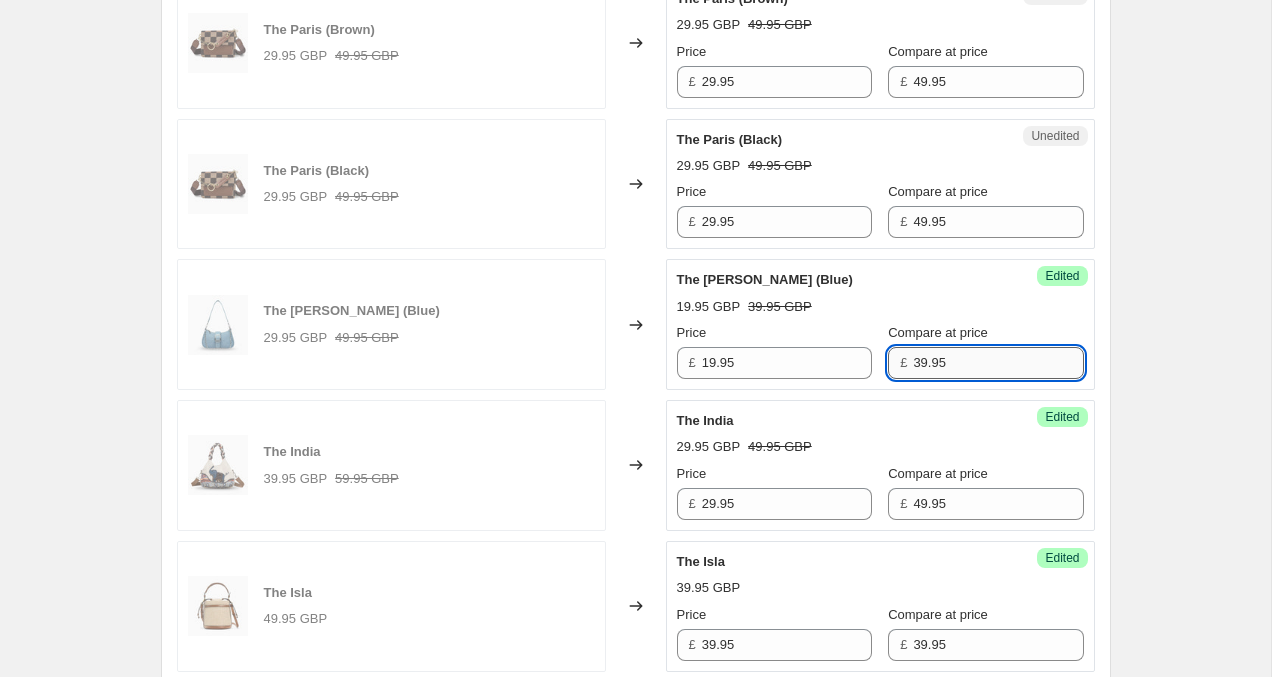 click on "39.95" at bounding box center [998, 363] 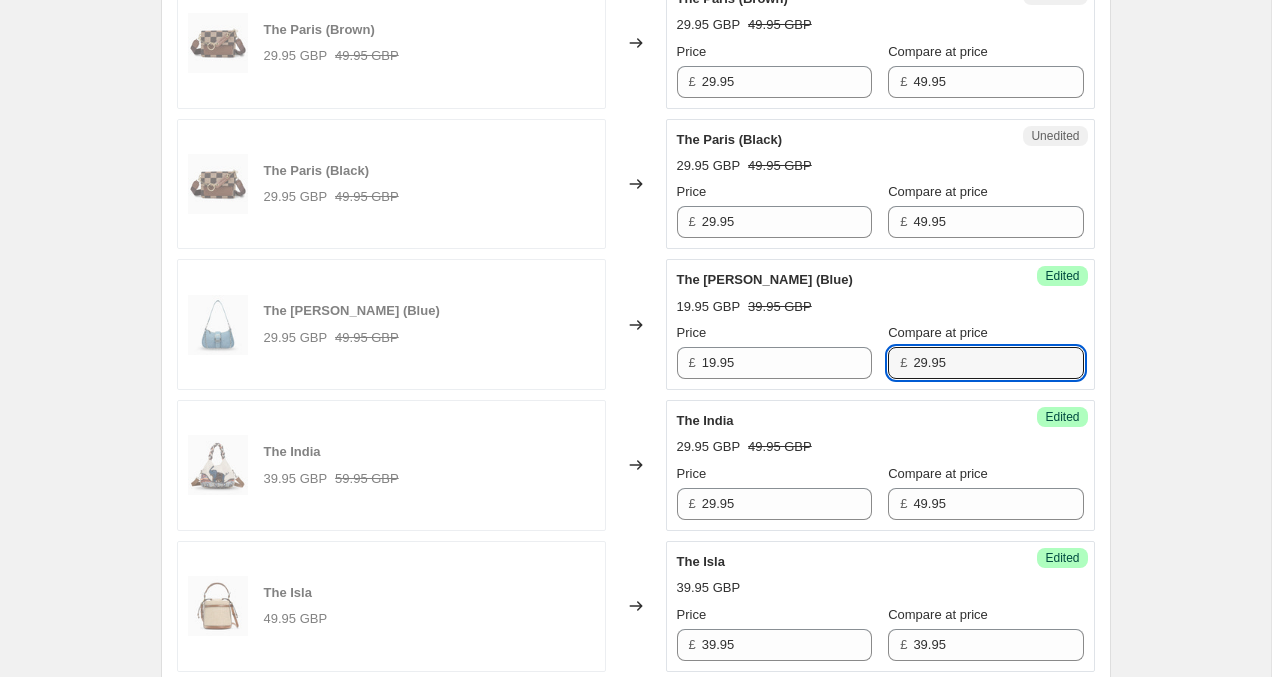 type on "29.95" 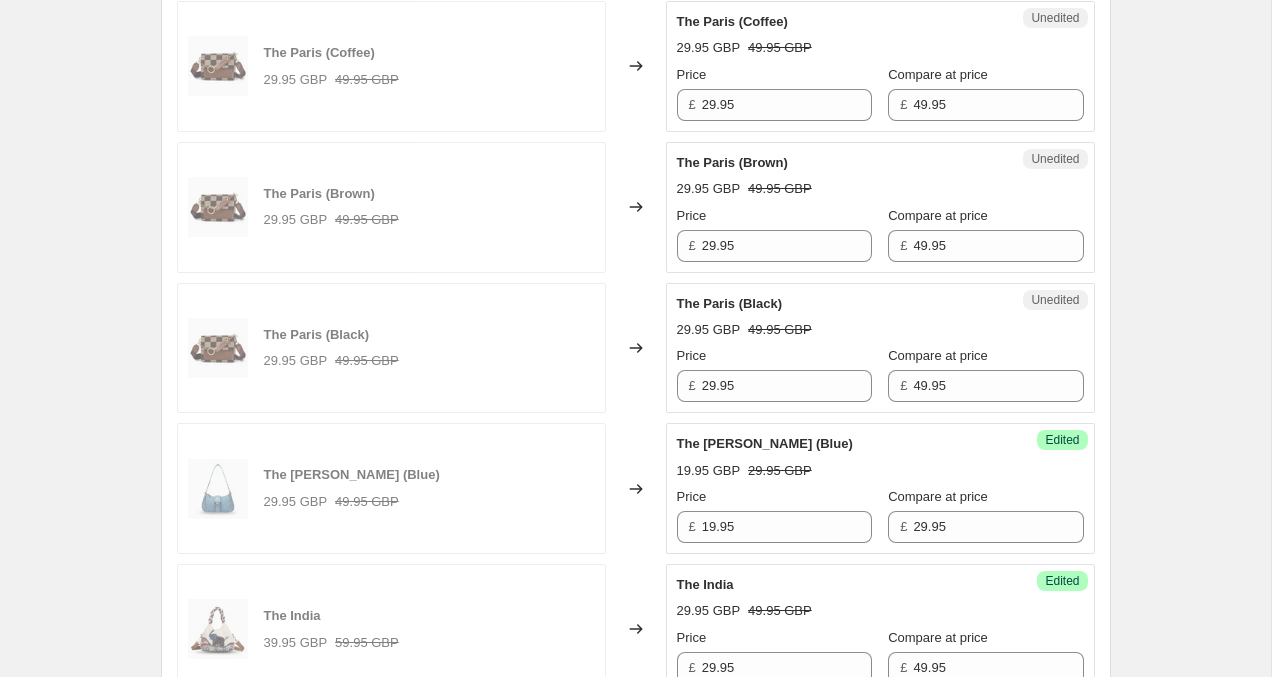 scroll, scrollTop: 1012, scrollLeft: 0, axis: vertical 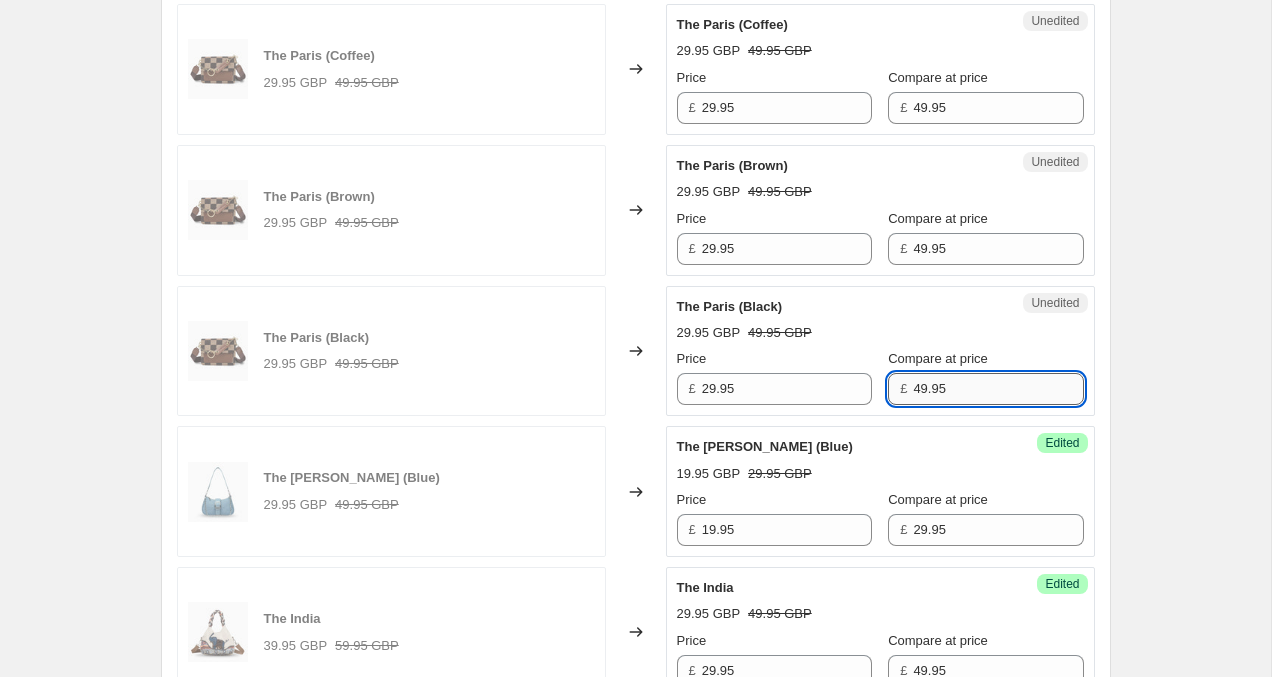 click on "49.95" at bounding box center [998, 389] 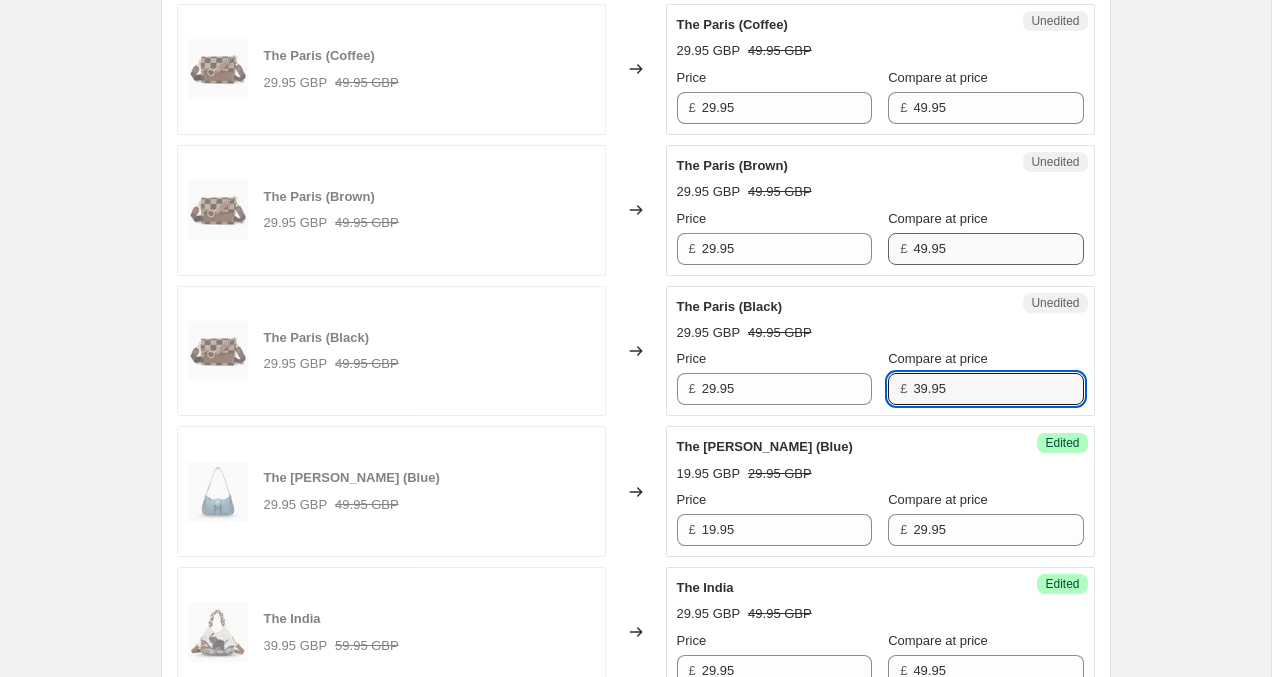 type on "39.95" 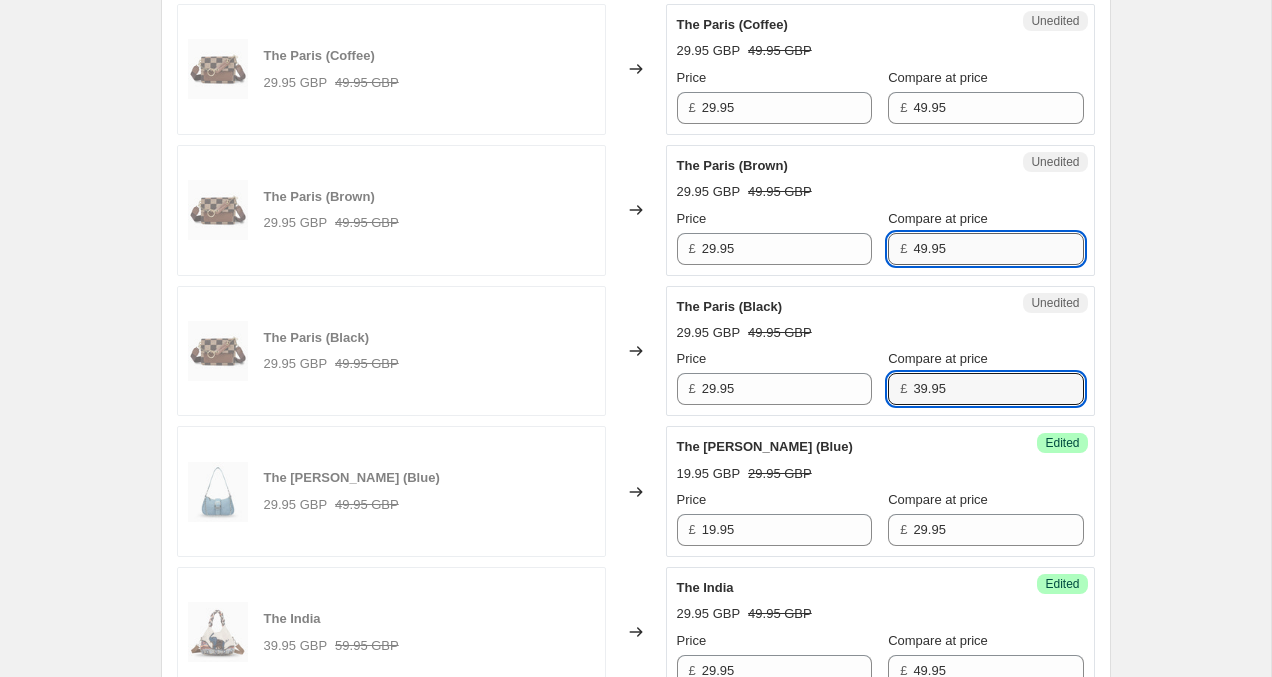click on "49.95" at bounding box center [998, 249] 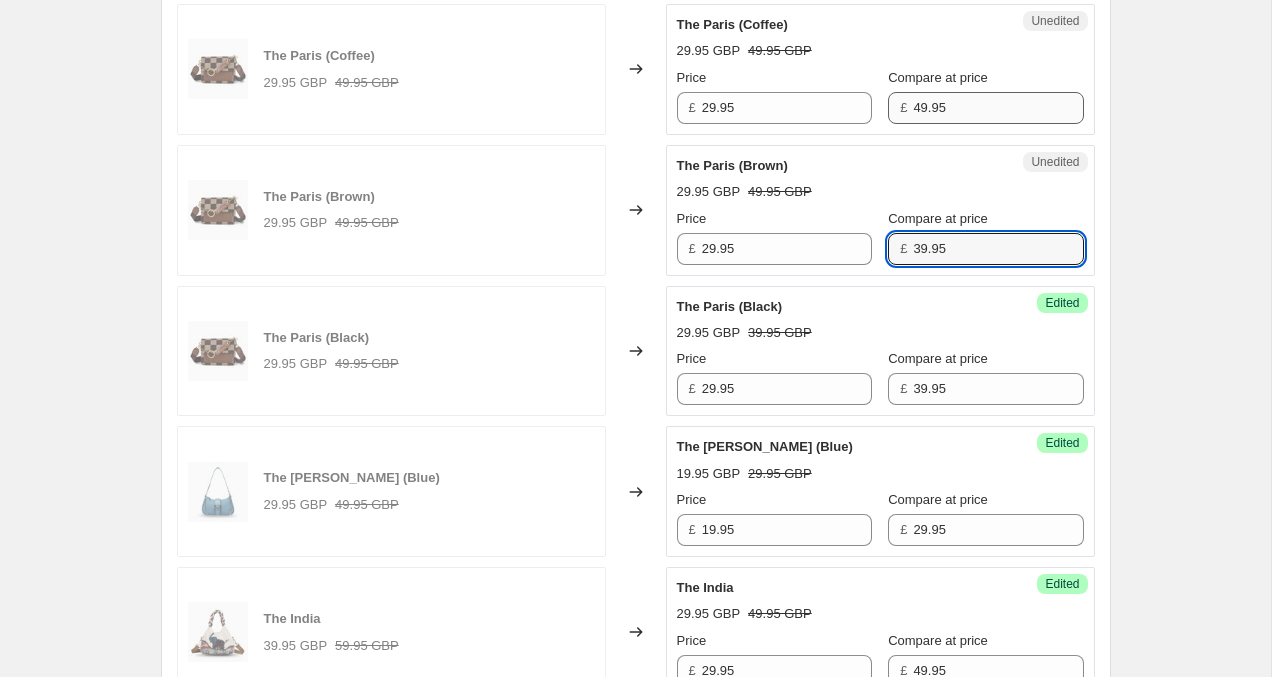 type on "39.95" 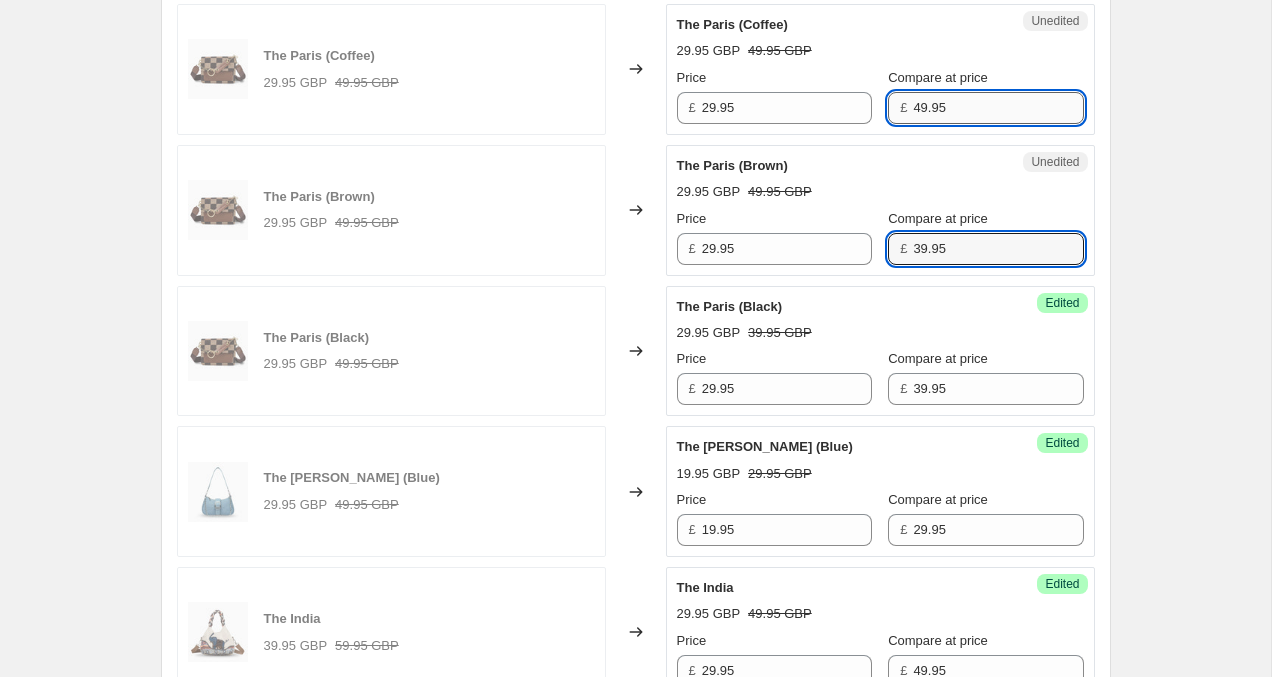 click on "49.95" at bounding box center [998, 108] 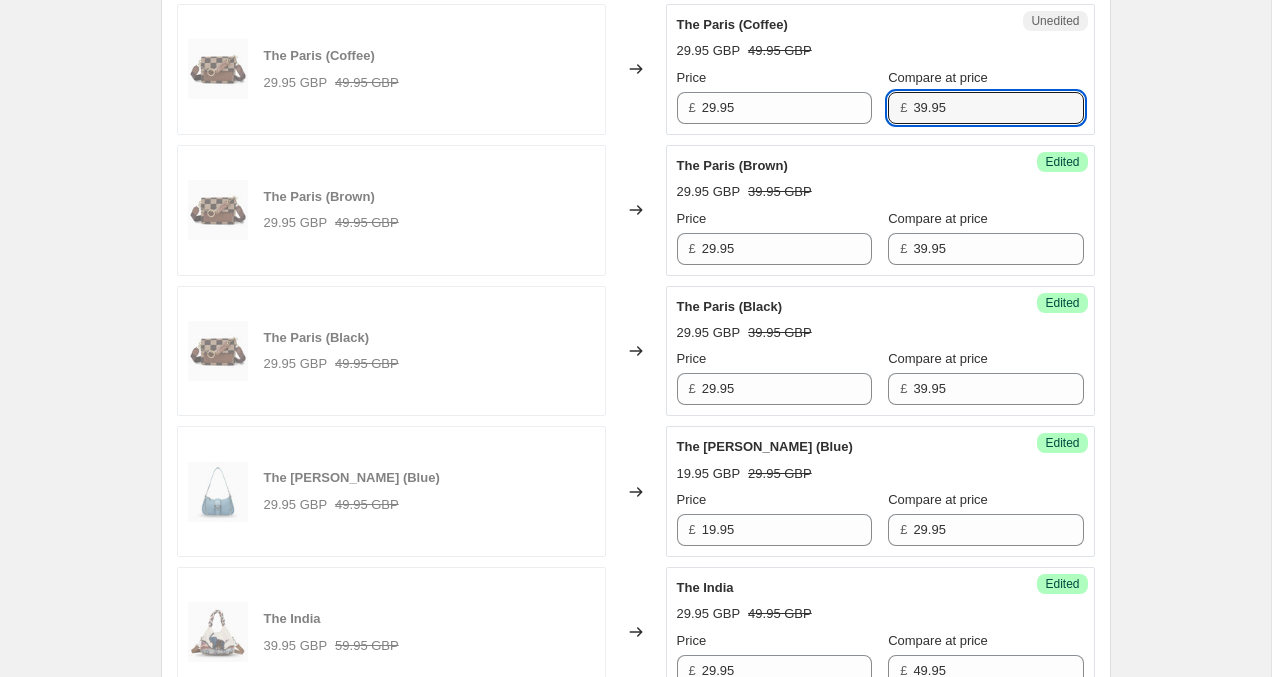type on "39.95" 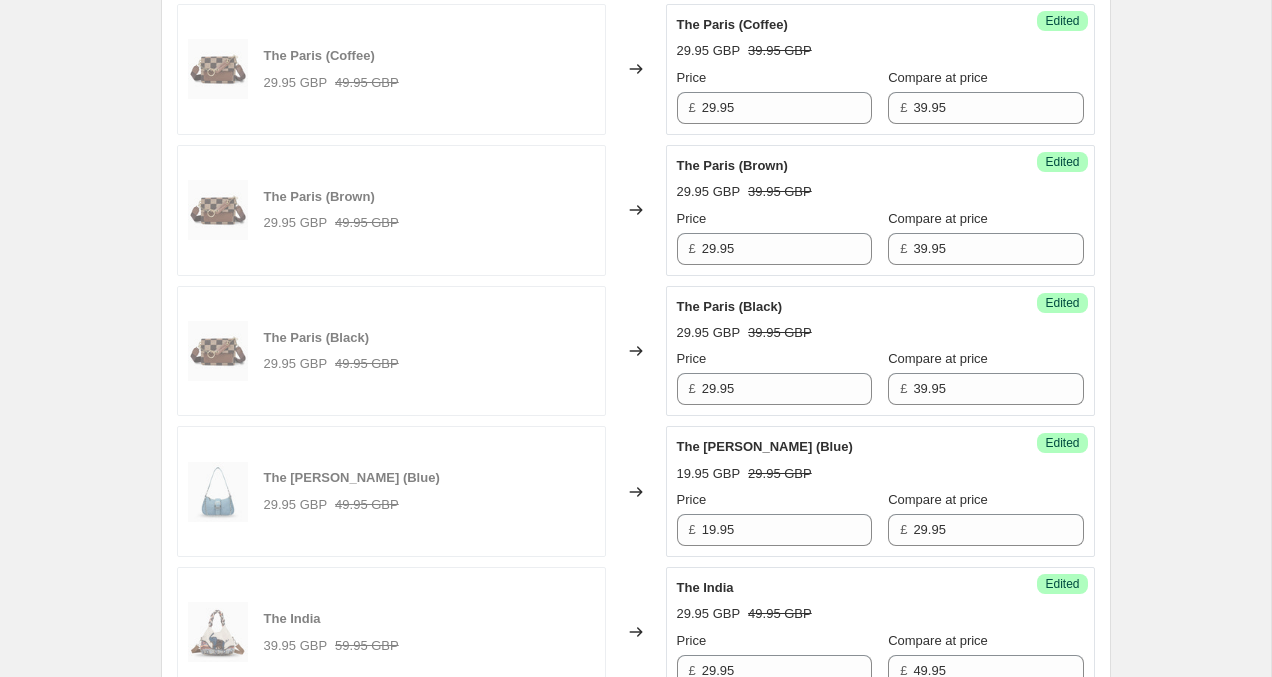 click on "Create new price change job. This page is ready Create new price change job Draft Step 1. Optionally give your price change job a title (eg "March 30% off sale on boots") 11 Jul 2025, 22:20:50 Price change job This title is just for internal use, customers won't see it Step 2. Select how the prices should change Use bulk price change rules Set product prices individually Use CSV upload Select tags to add while price change is active Select tags to remove while price change is active Step 3. Select which products should change in price Select all products, use filters, or select products variants individually All products Filter by product, collection, tag, vendor, product type, variant title, or inventory Select product variants individually Select product variants 8   product variants selected PRICE CHANGE PREVIEW 8 product variants selected. 6 product prices edited: The Jean (Light Blue) 29.95 GBP 49.95 GBP Changed to Unedited The Jean (Light Blue) 29.95 GBP 49.95 GBP Price £ 29.95 Compare at price £ £" at bounding box center (635, 338) 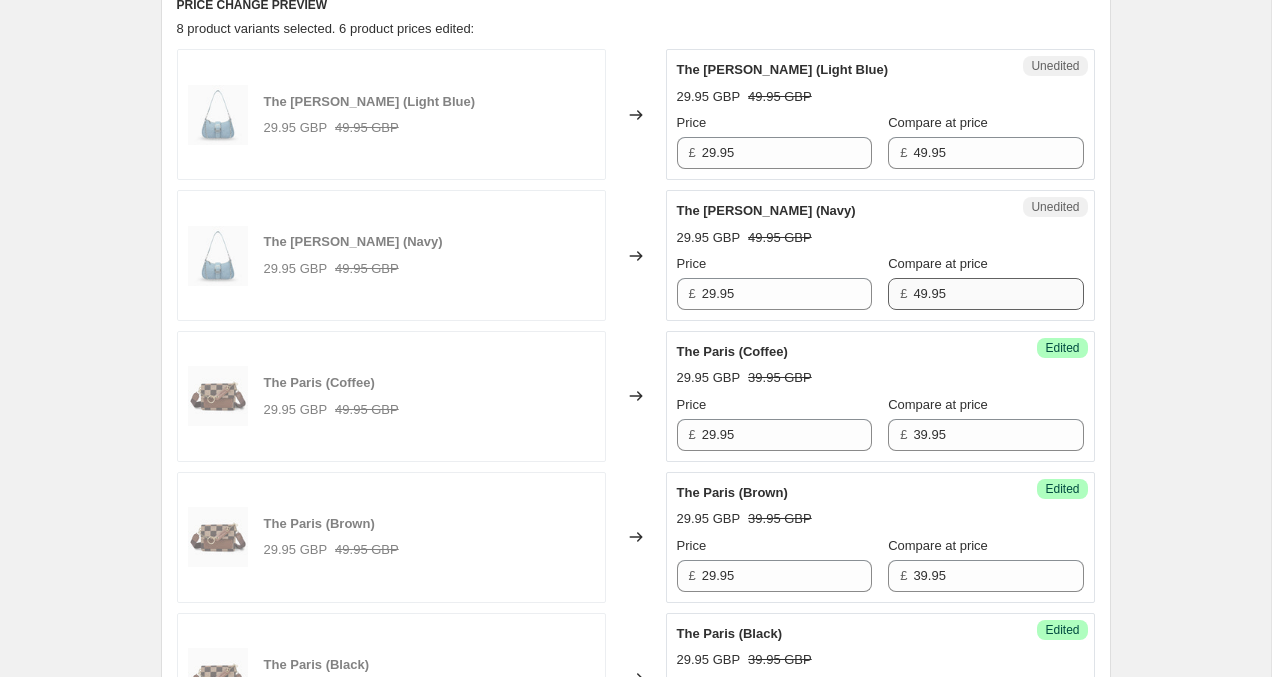 scroll, scrollTop: 675, scrollLeft: 0, axis: vertical 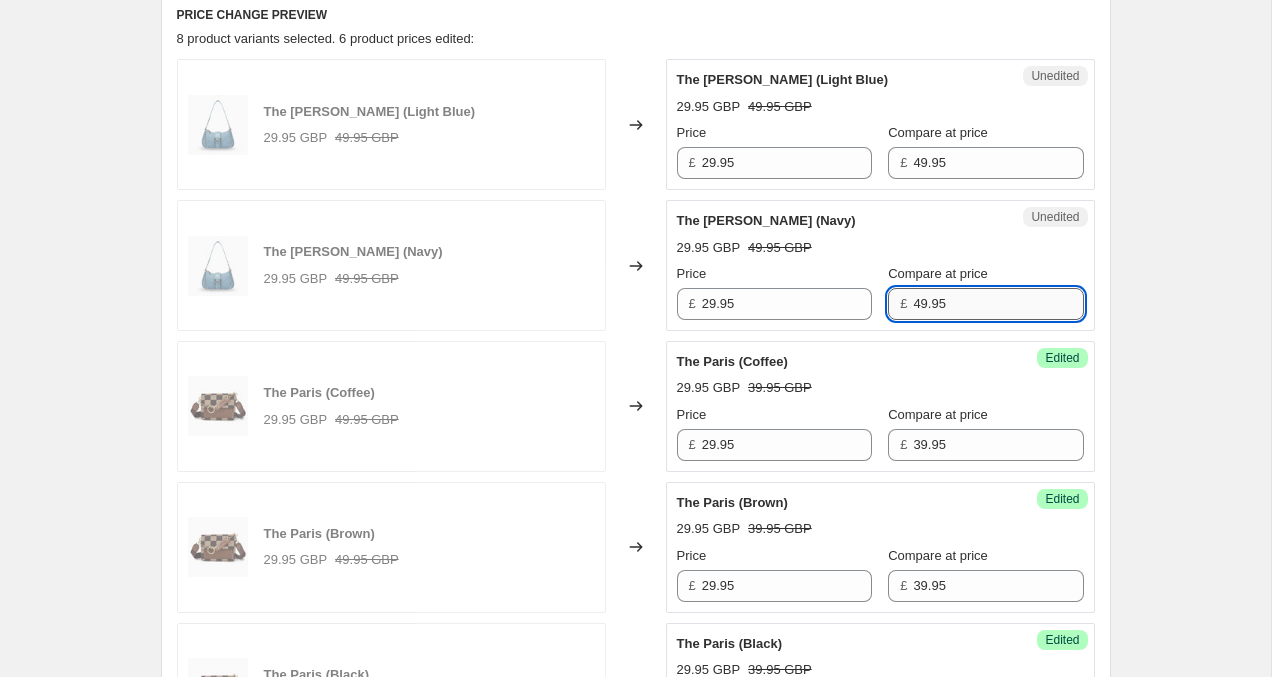 click on "49.95" at bounding box center (998, 304) 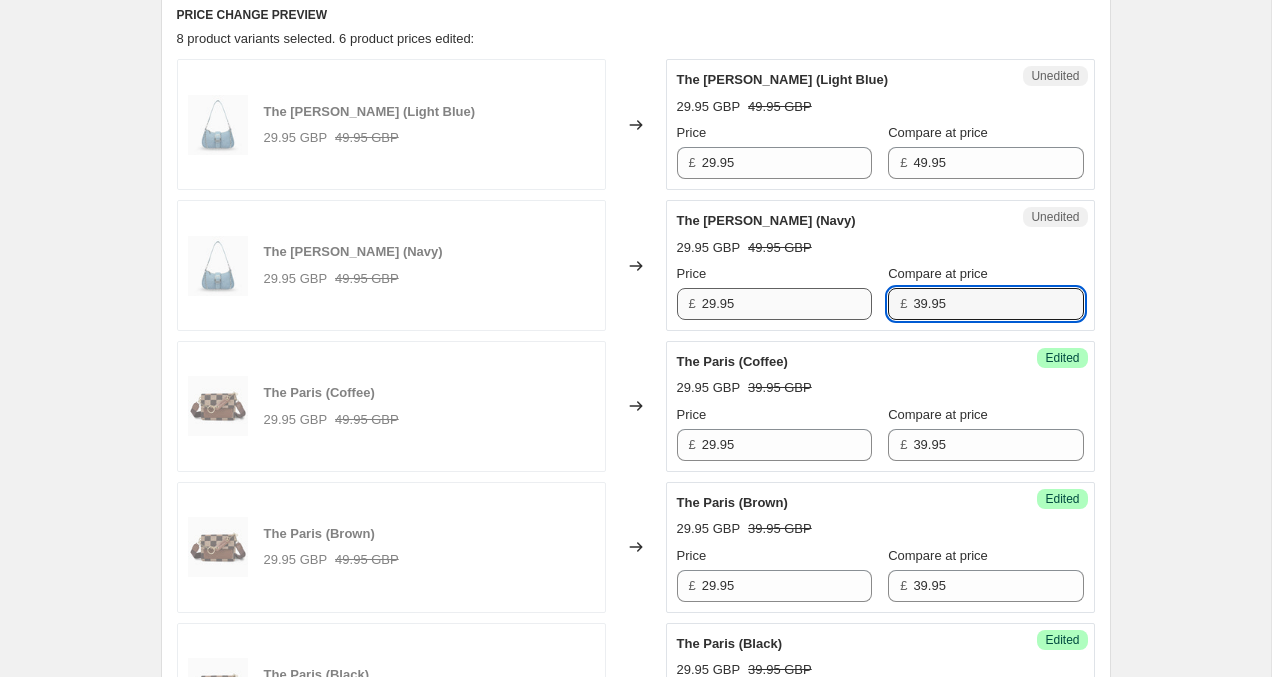 type on "39.95" 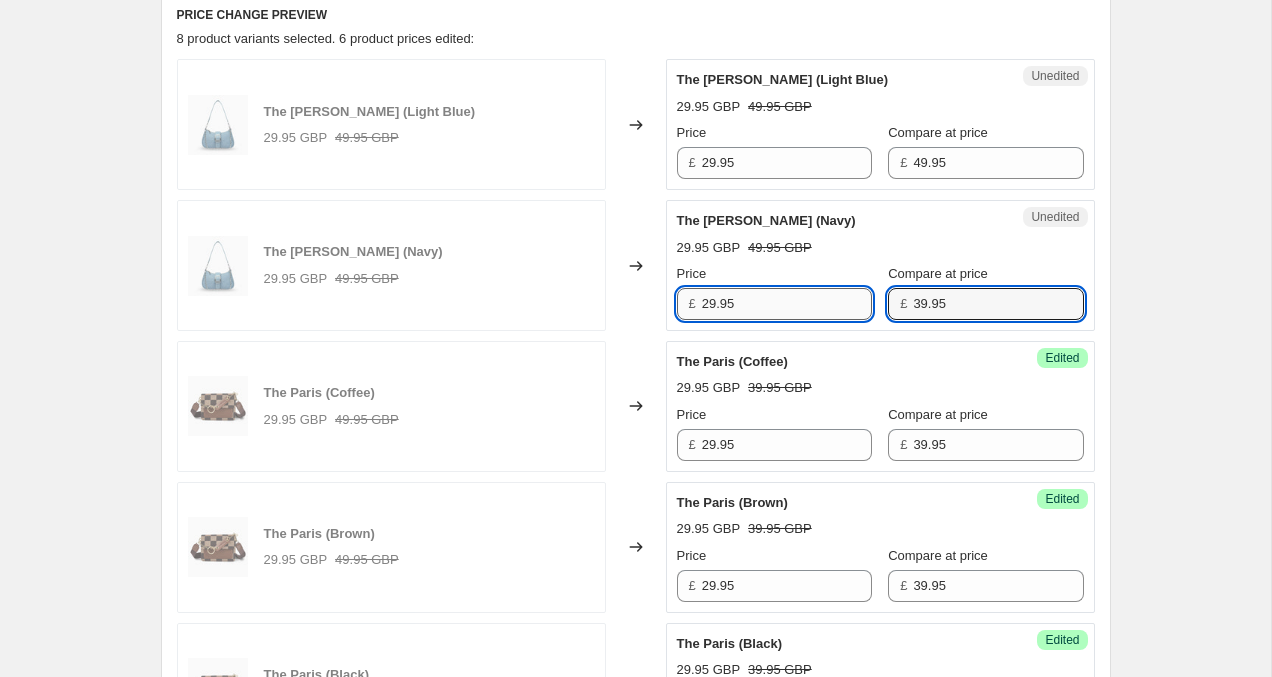 click on "29.95" at bounding box center [787, 304] 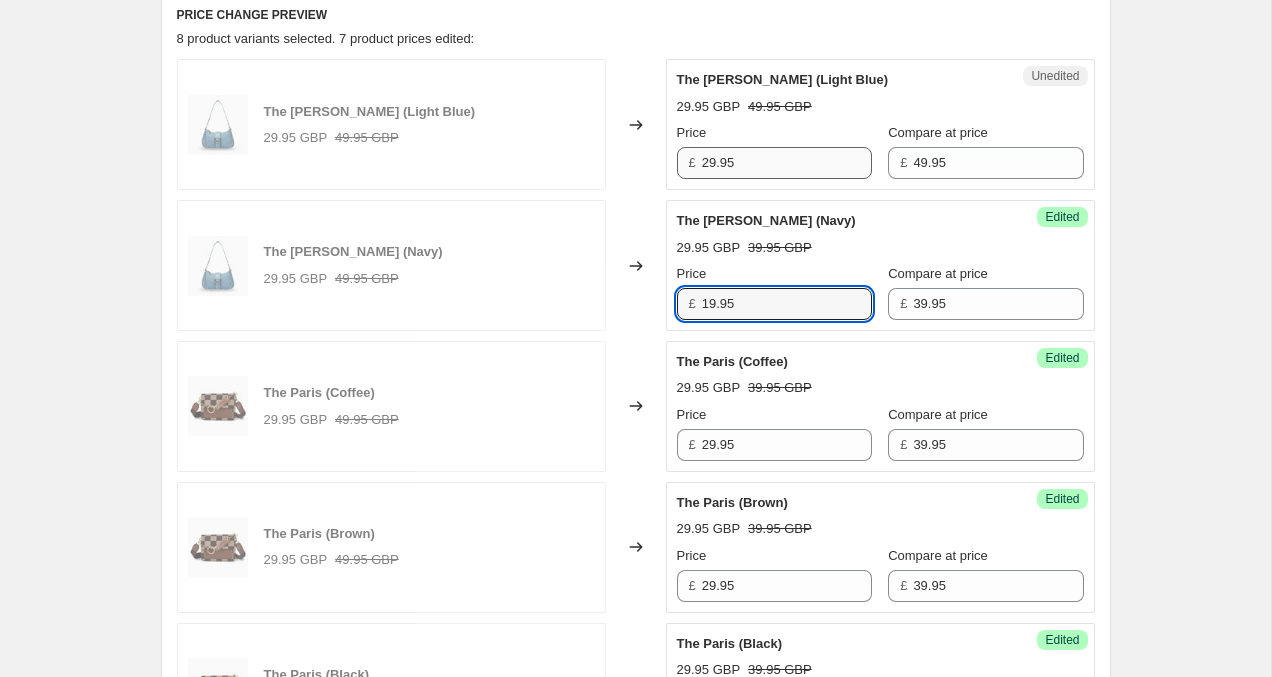 type on "19.95" 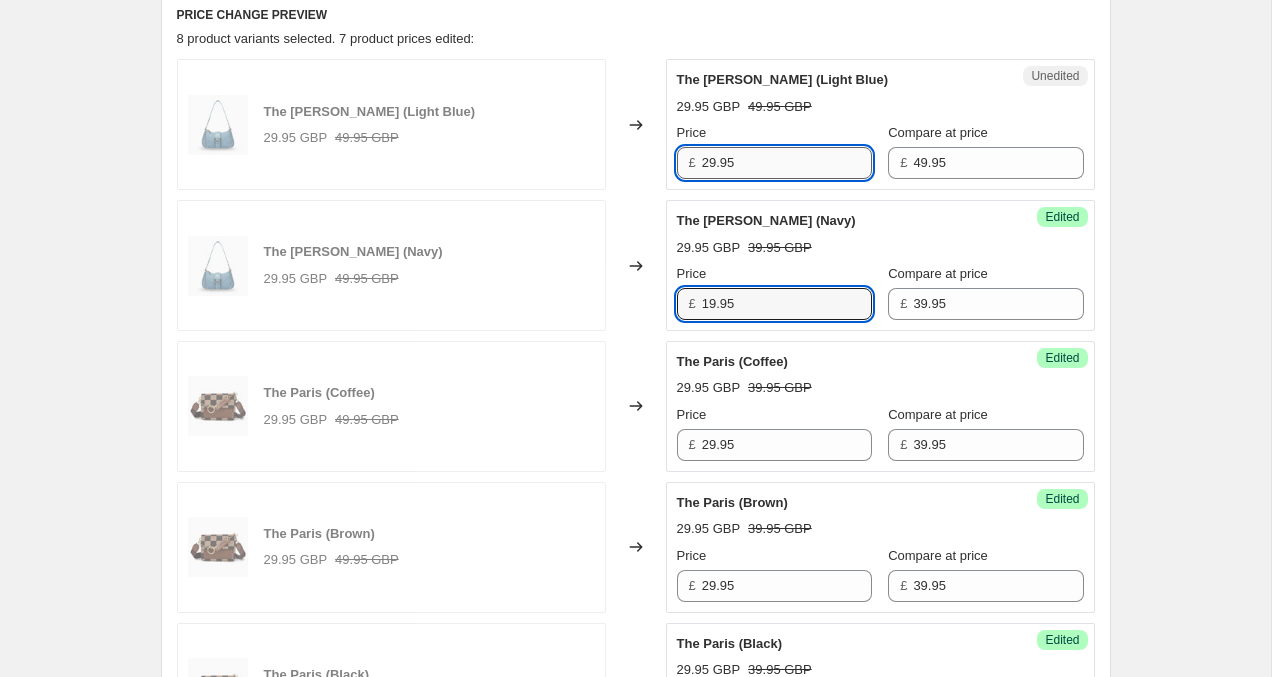 click on "29.95" at bounding box center [787, 163] 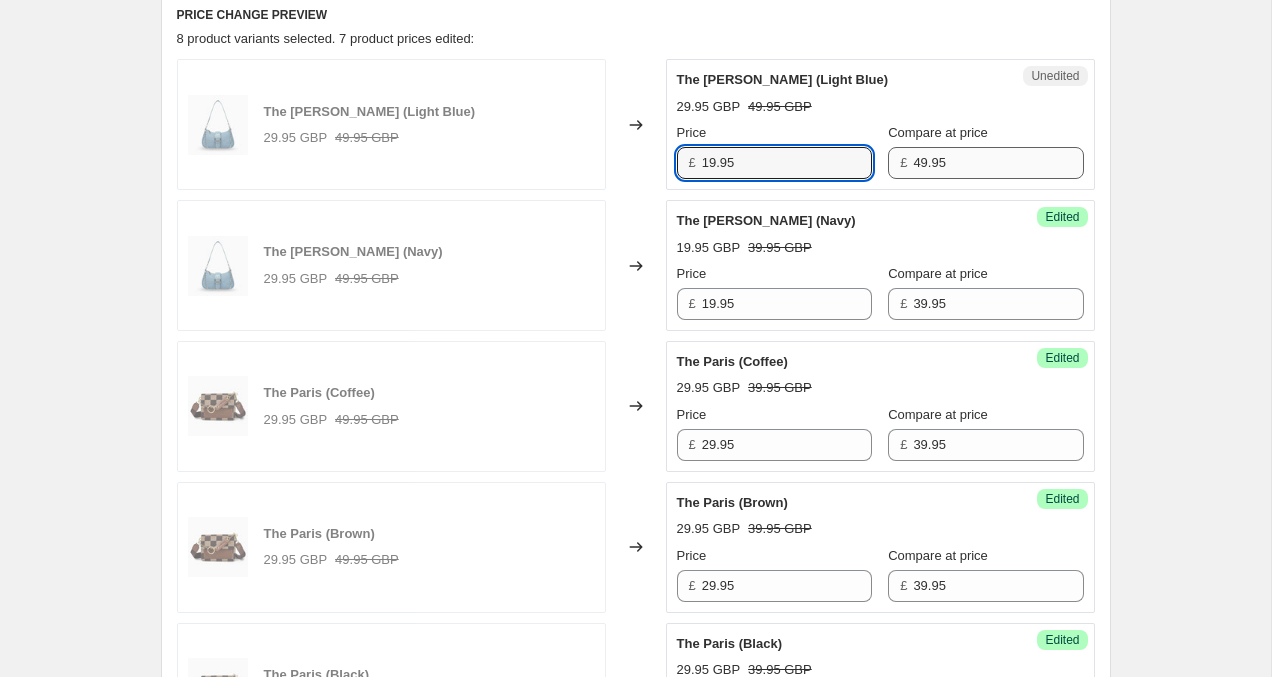 type on "19.95" 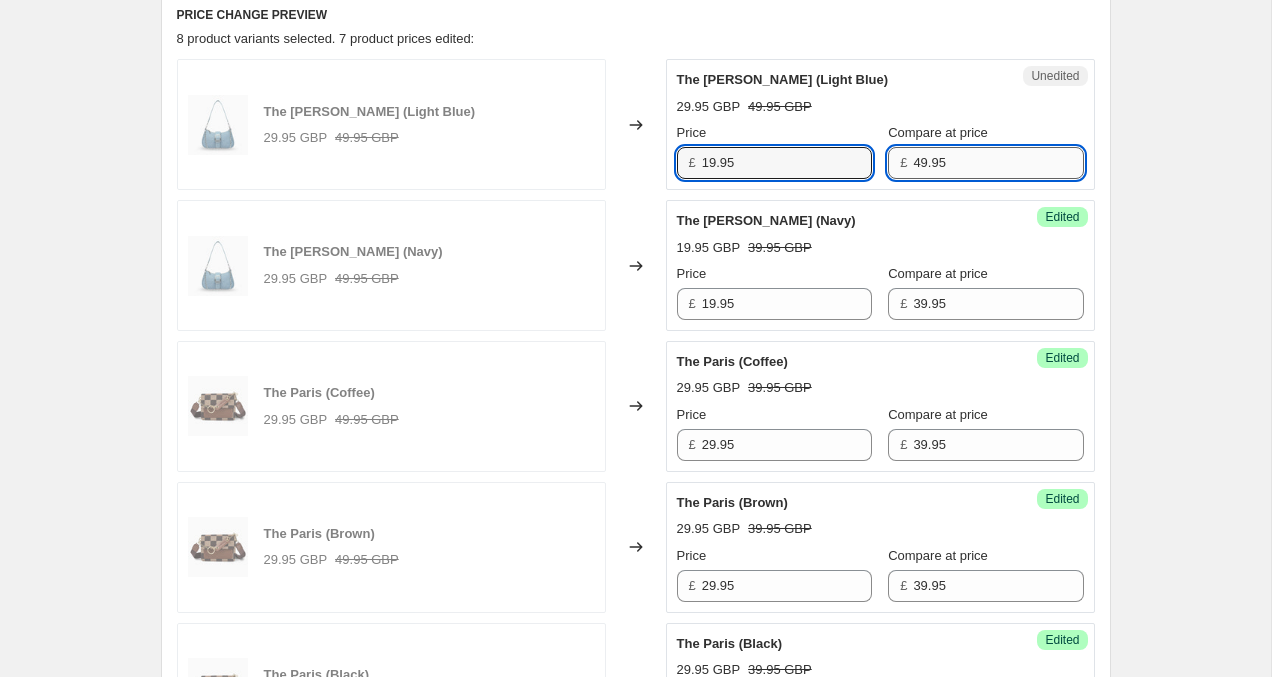 click on "49.95" at bounding box center [998, 163] 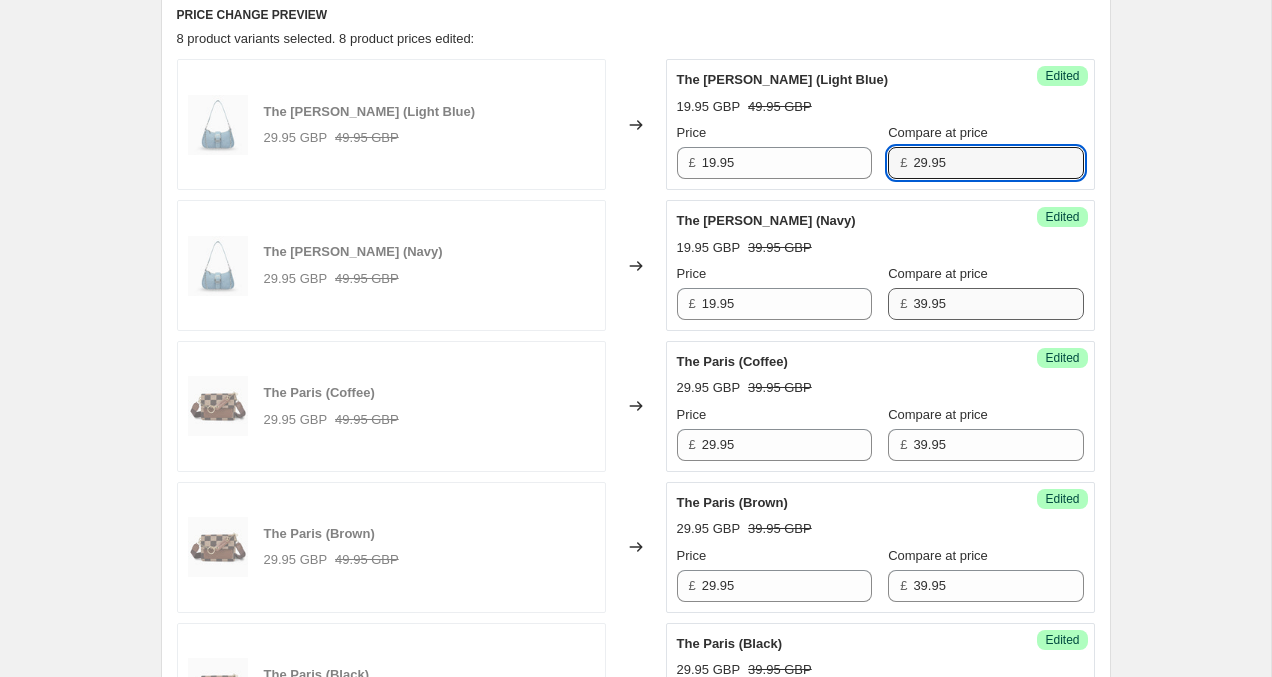type on "29.95" 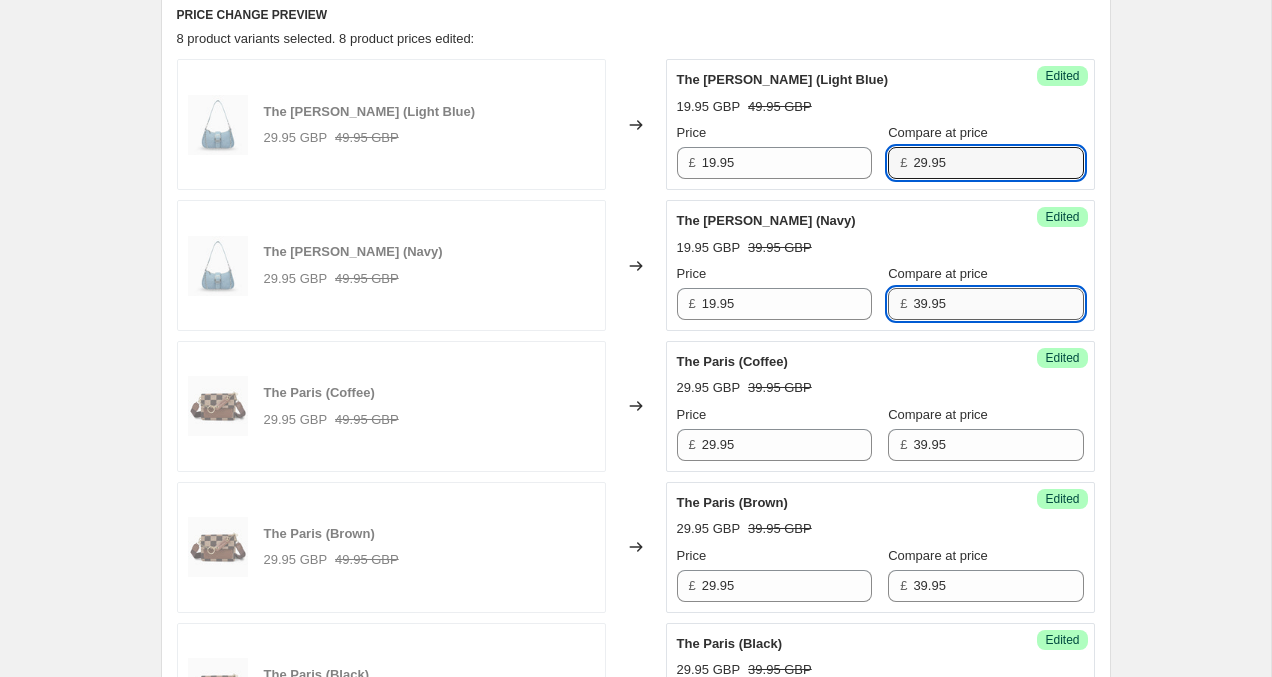 click on "39.95" at bounding box center (998, 304) 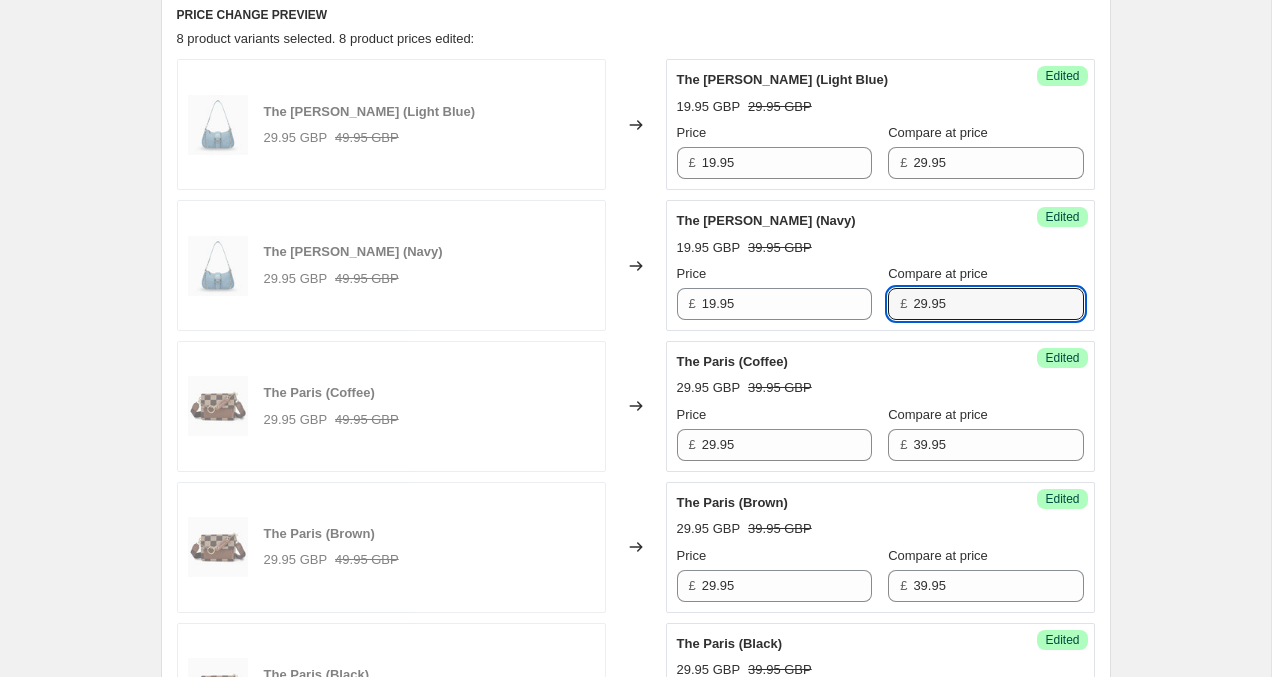 type on "29.95" 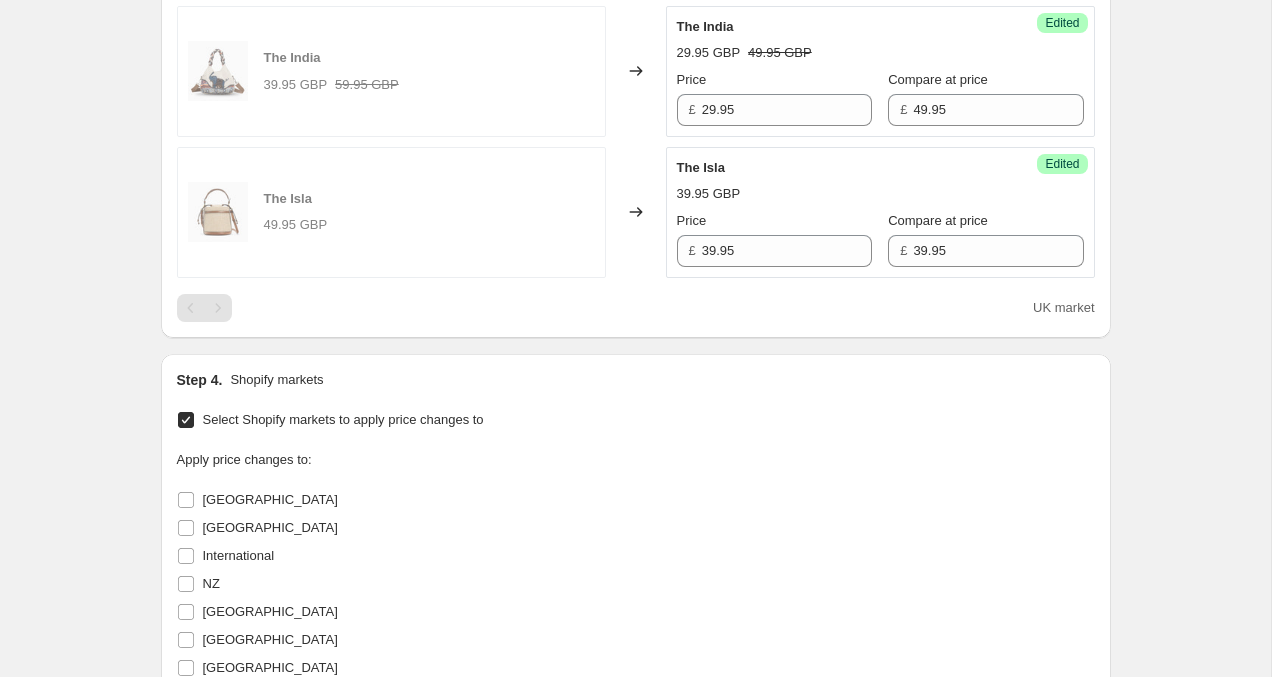 scroll, scrollTop: 2024, scrollLeft: 0, axis: vertical 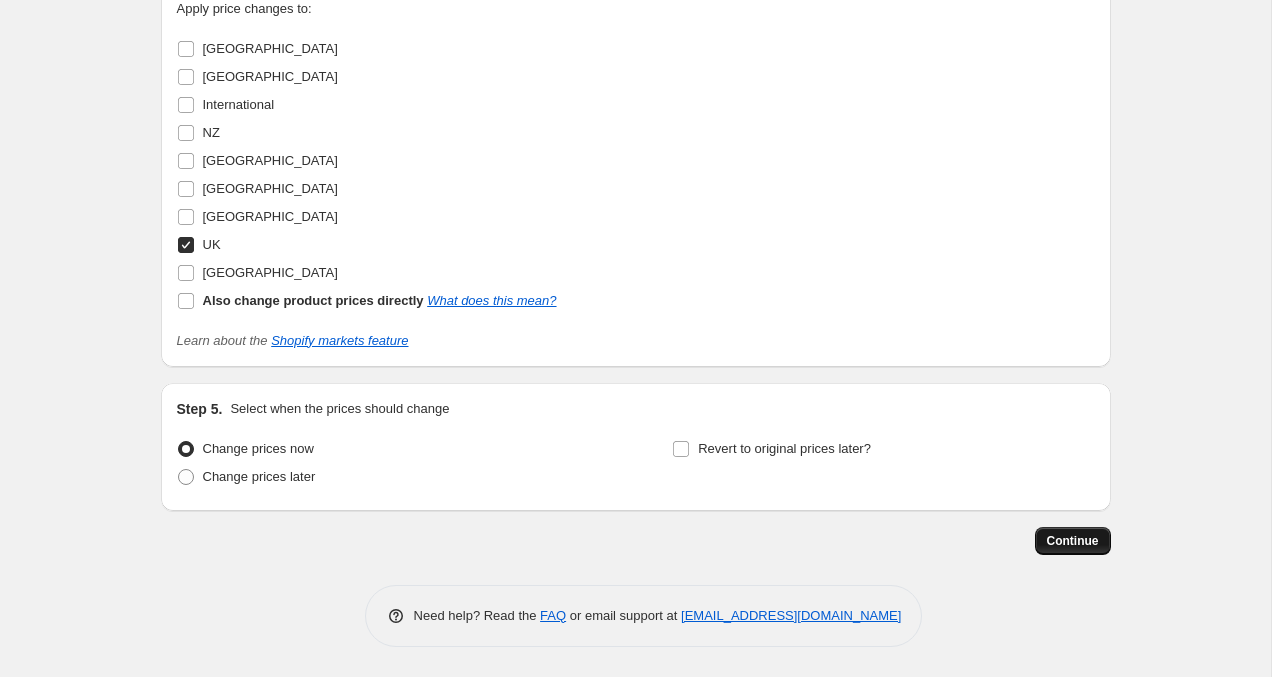 click on "Continue" at bounding box center (1073, 541) 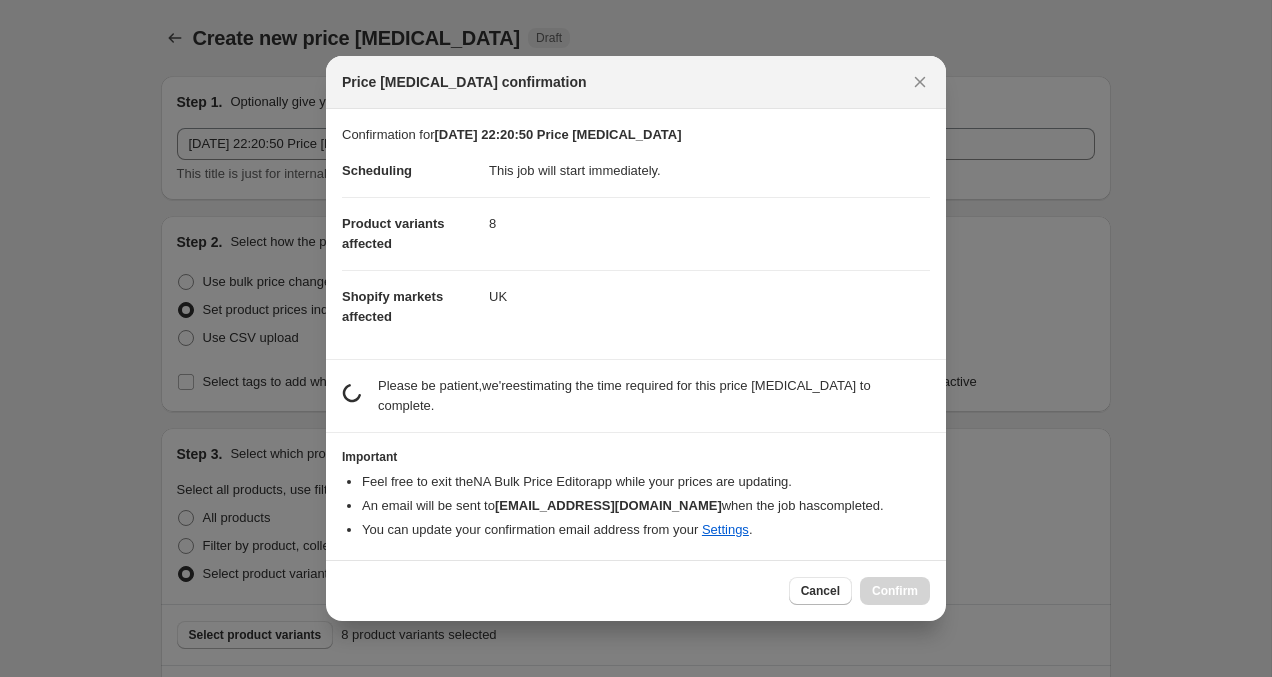 scroll, scrollTop: 0, scrollLeft: 0, axis: both 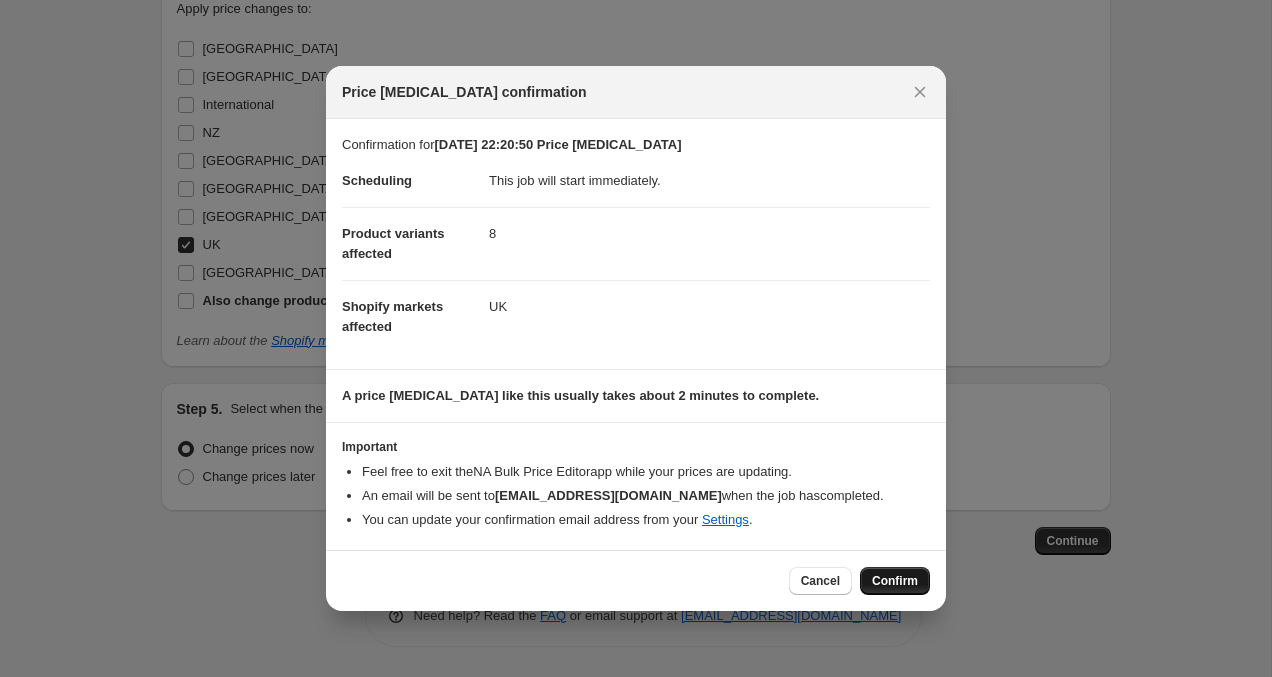 click on "Confirm" at bounding box center [895, 581] 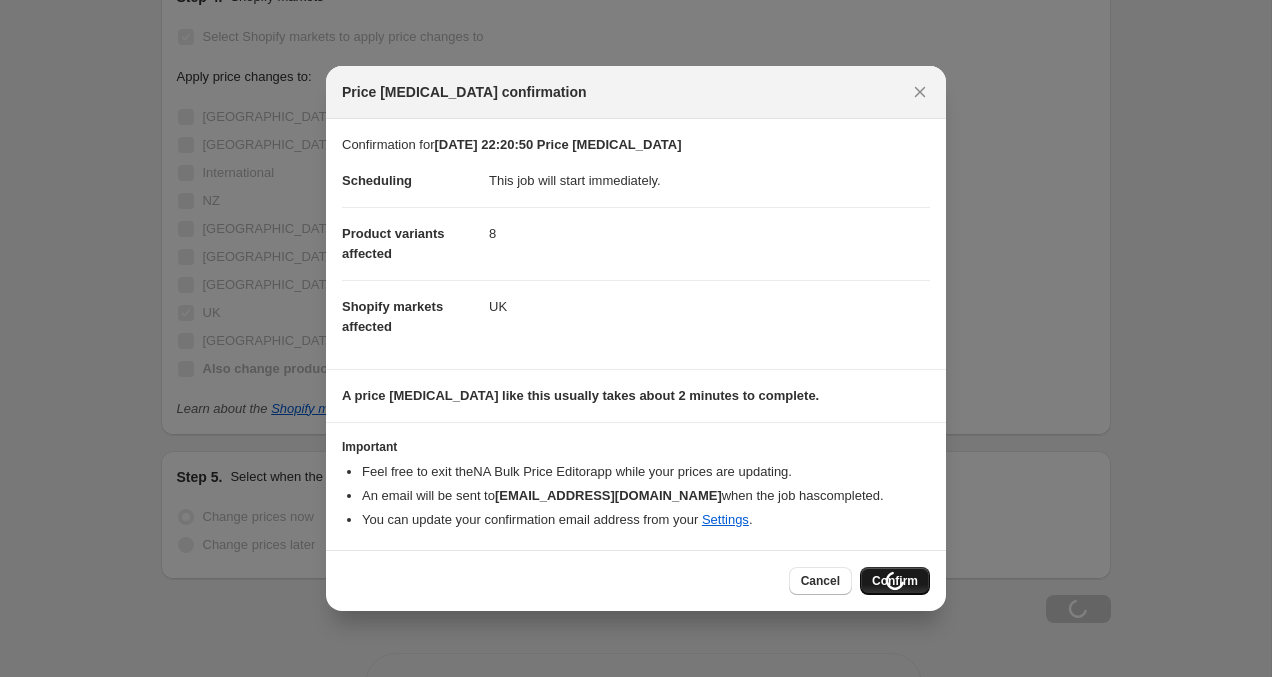 scroll, scrollTop: 2092, scrollLeft: 0, axis: vertical 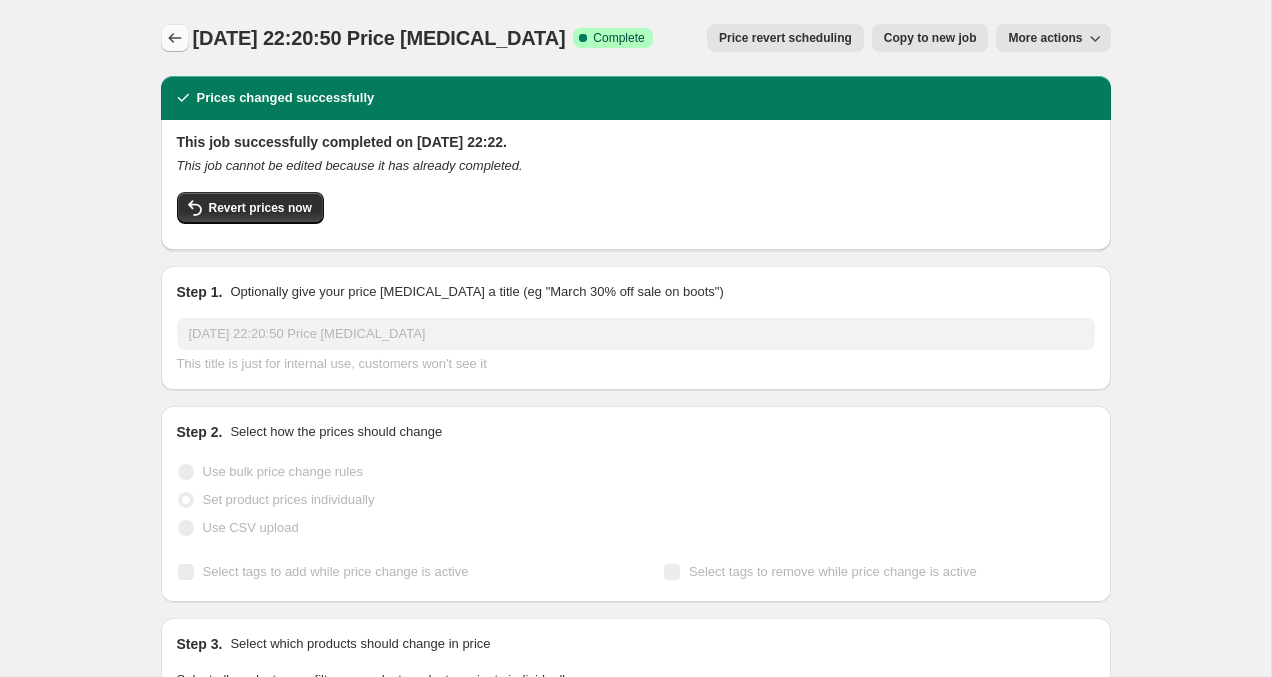 click 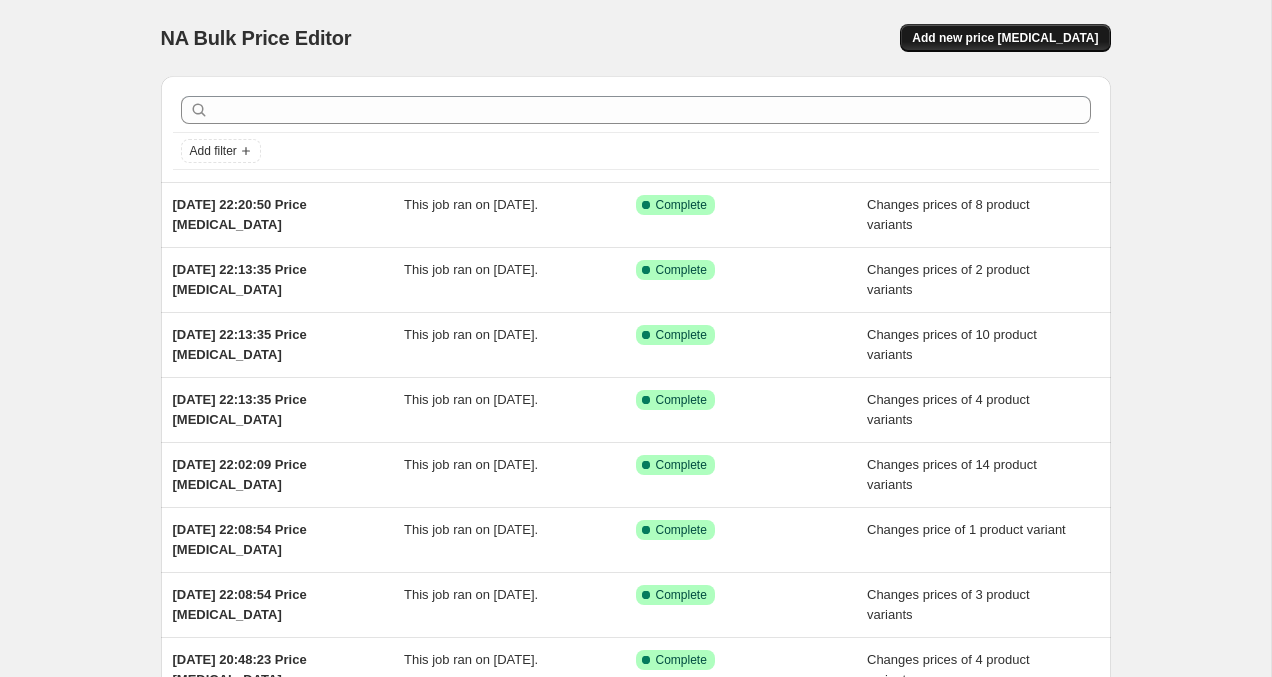click on "Add new price [MEDICAL_DATA]" at bounding box center [1005, 38] 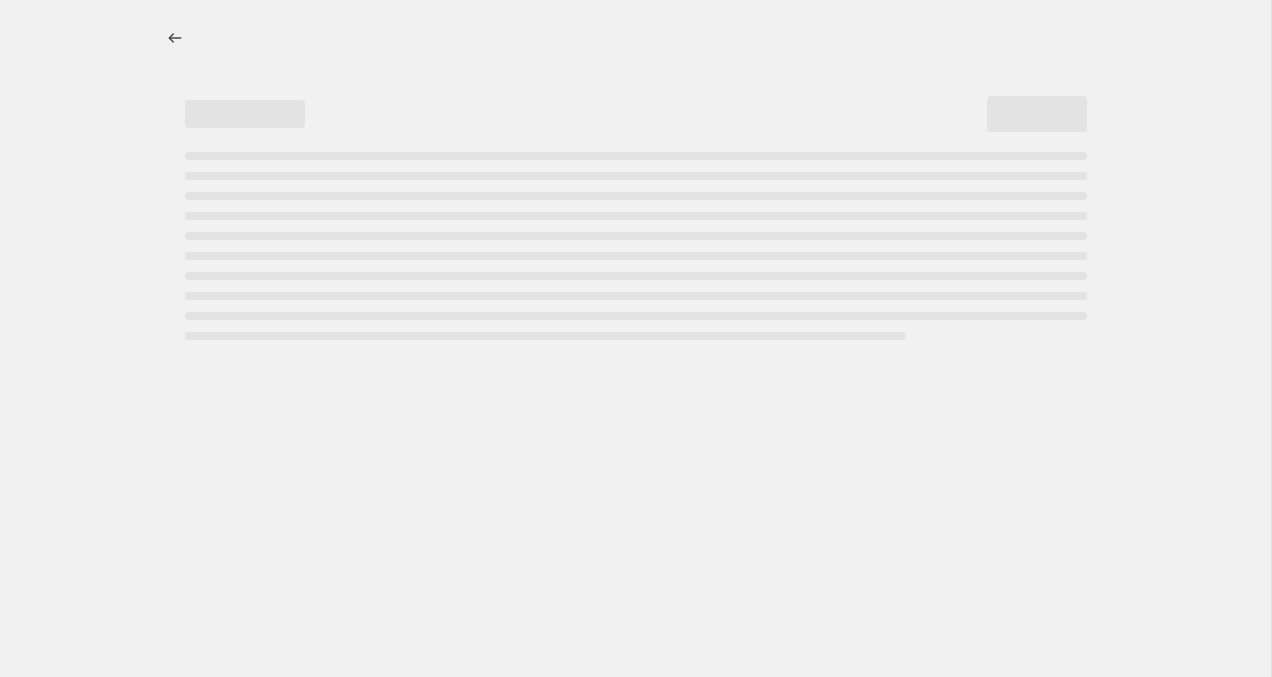 select on "percentage" 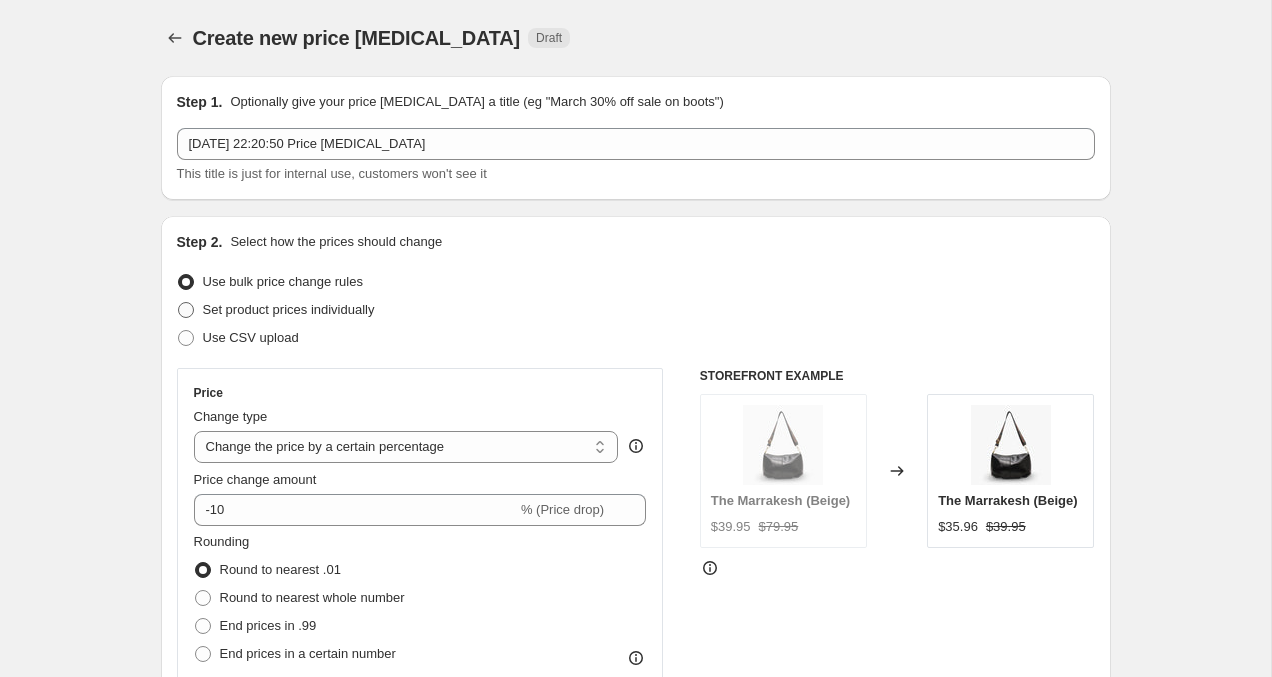 click at bounding box center [186, 310] 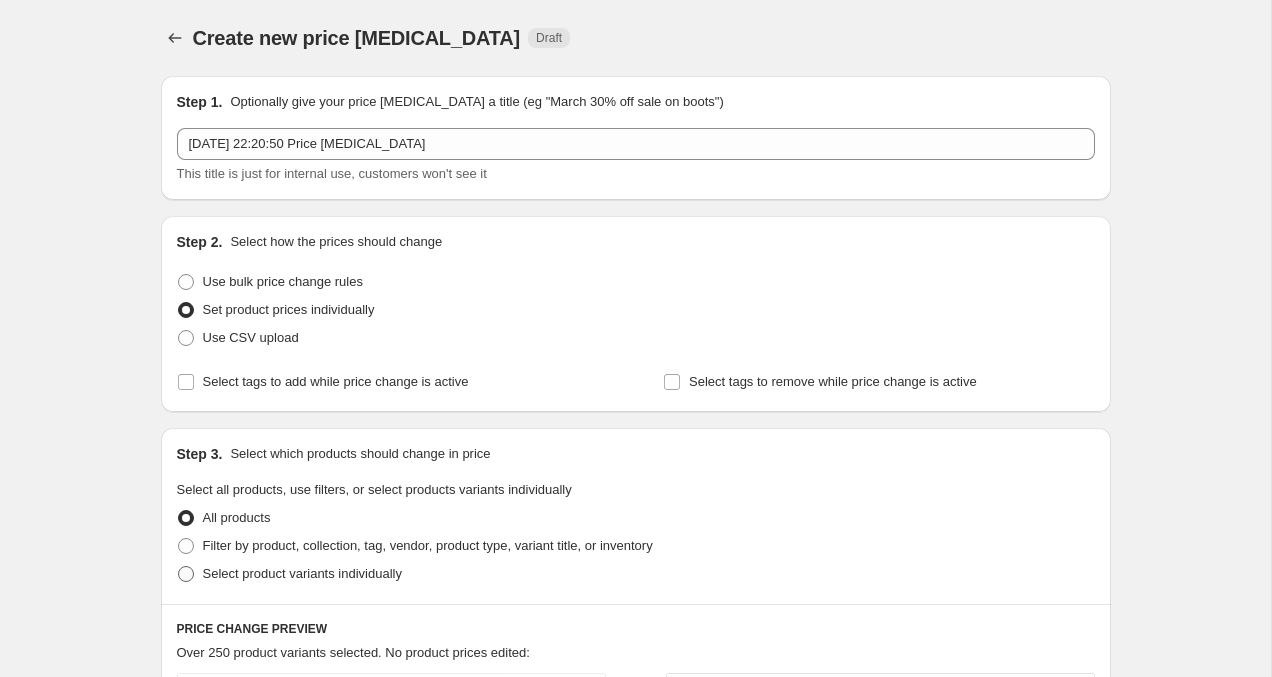 click at bounding box center (186, 574) 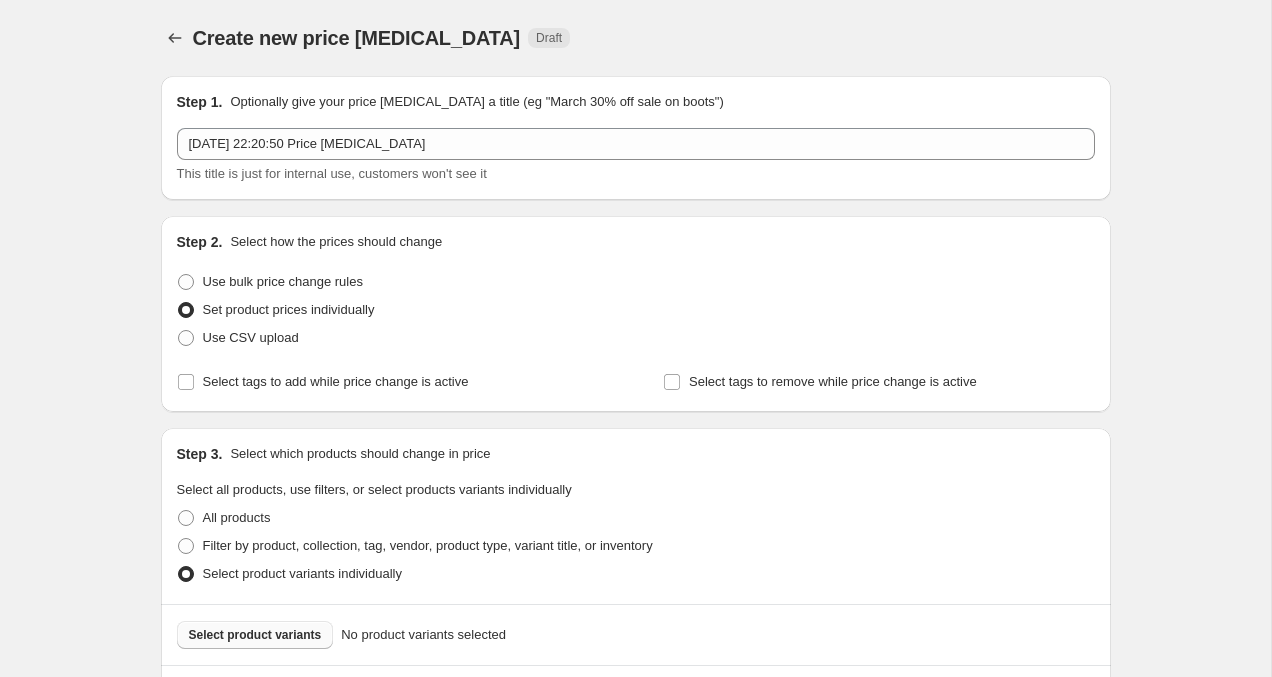 click on "Select product variants" at bounding box center [255, 635] 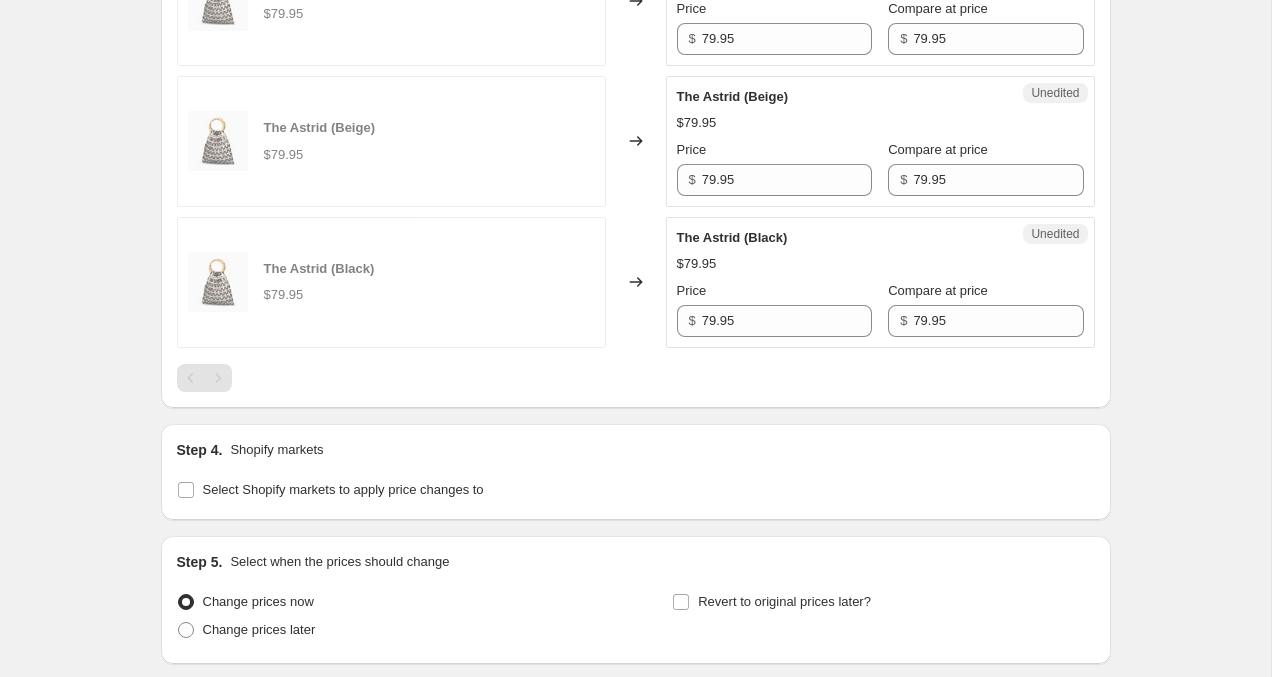 scroll, scrollTop: 1656, scrollLeft: 0, axis: vertical 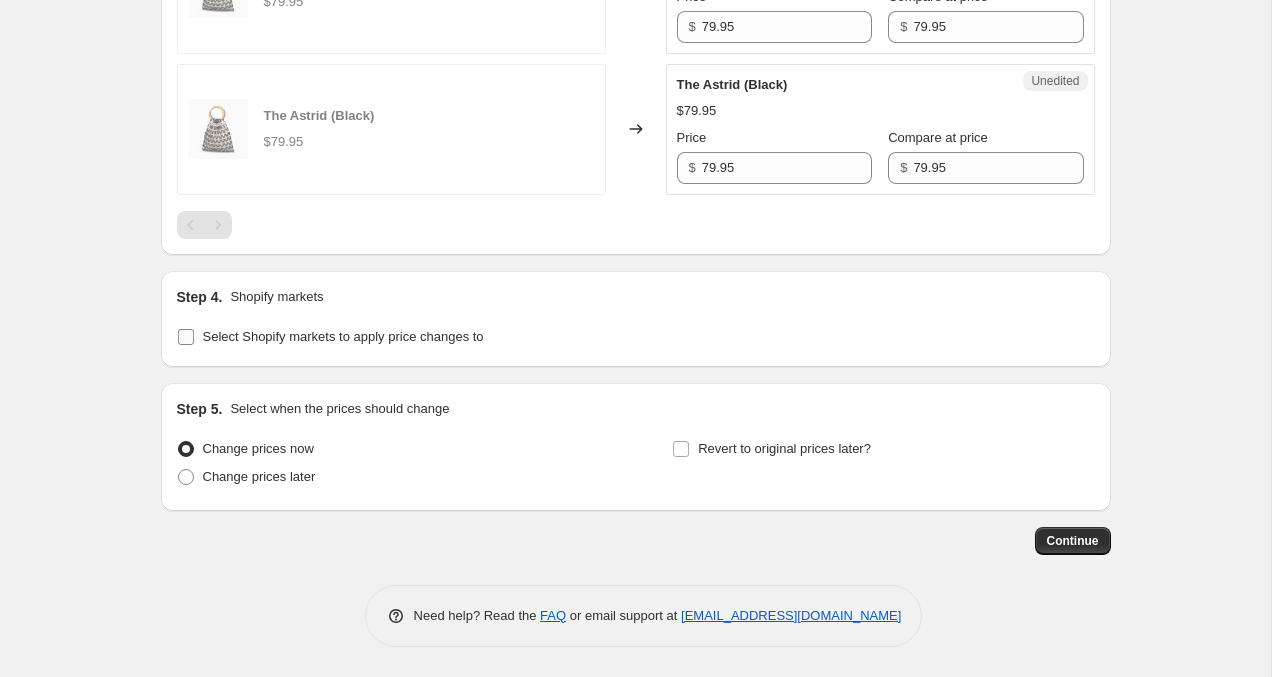 click on "Select Shopify markets to apply price changes to" at bounding box center [186, 337] 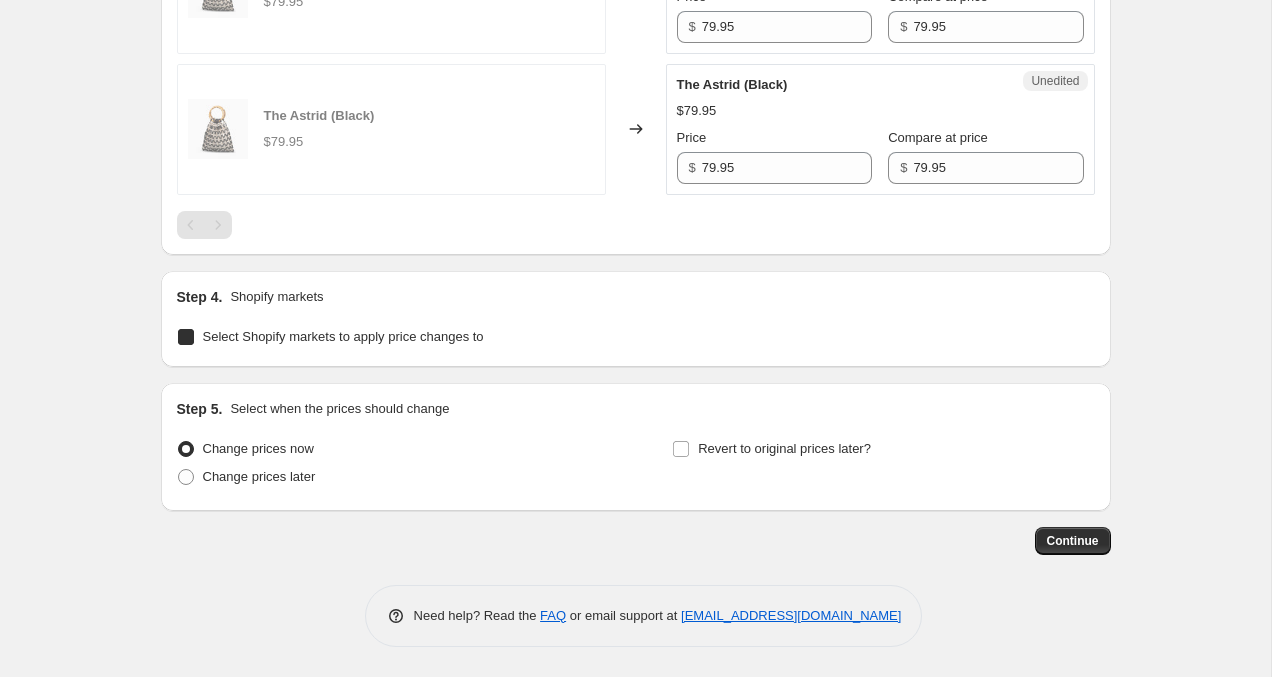checkbox on "true" 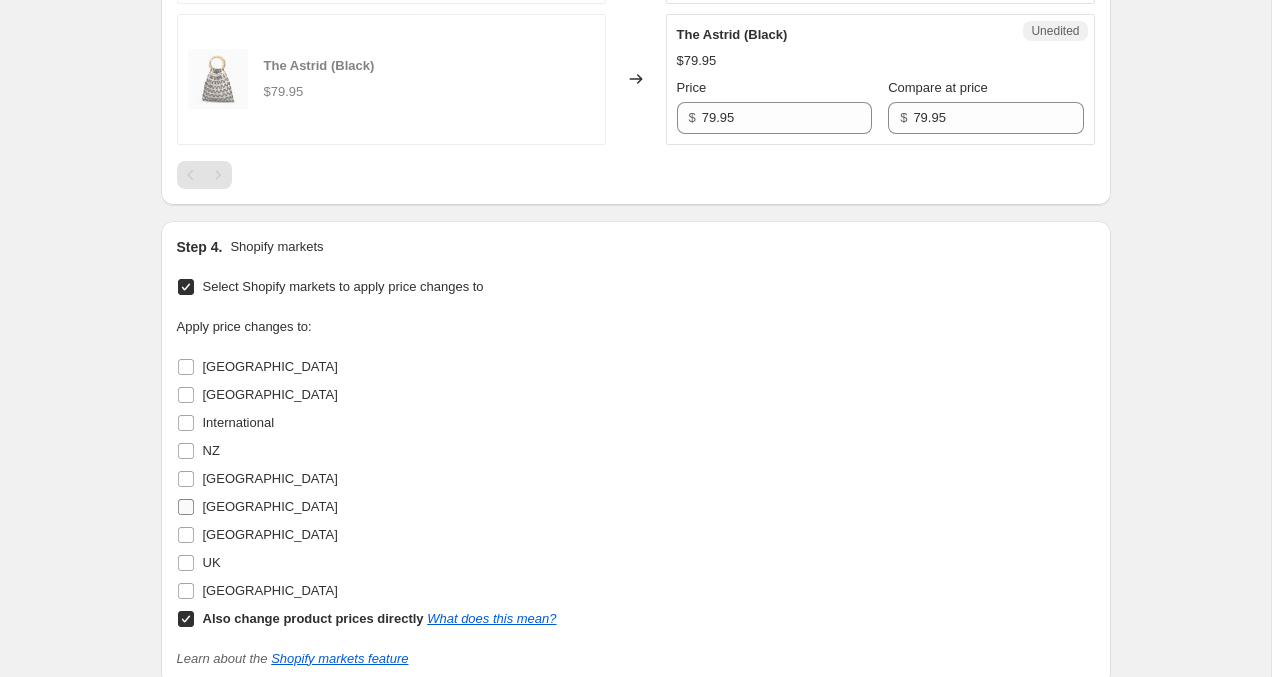 scroll, scrollTop: 1715, scrollLeft: 0, axis: vertical 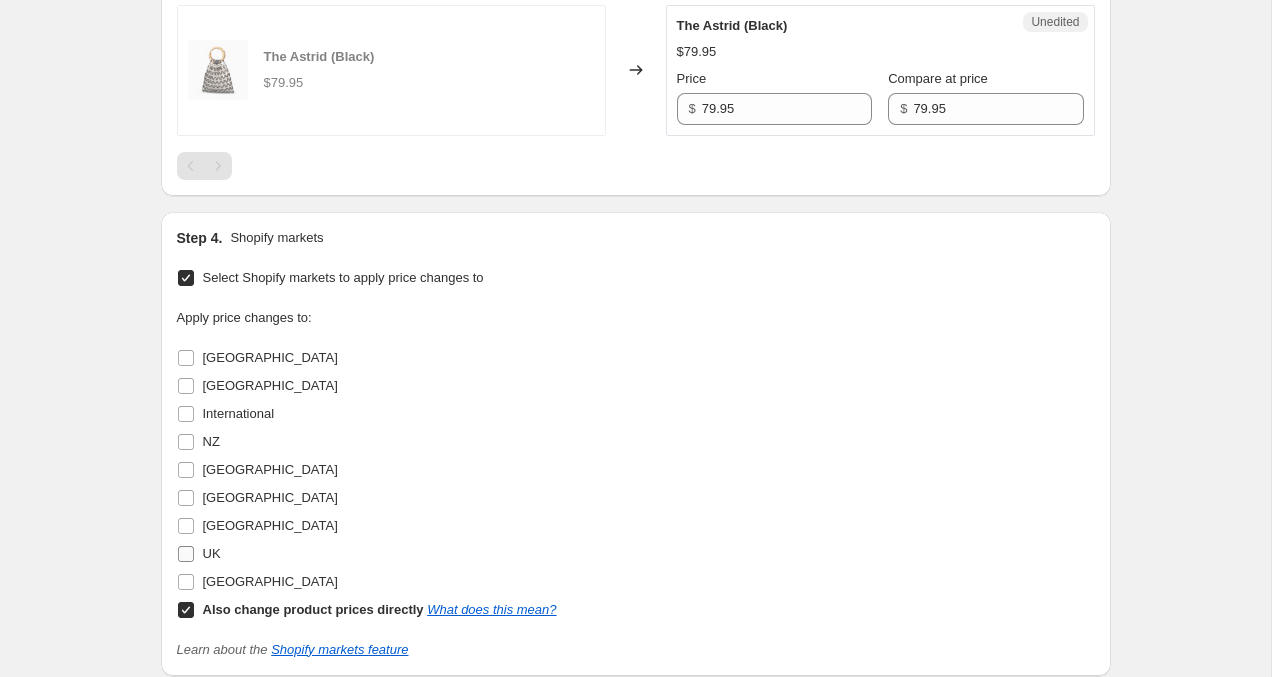 click on "UK" at bounding box center (186, 554) 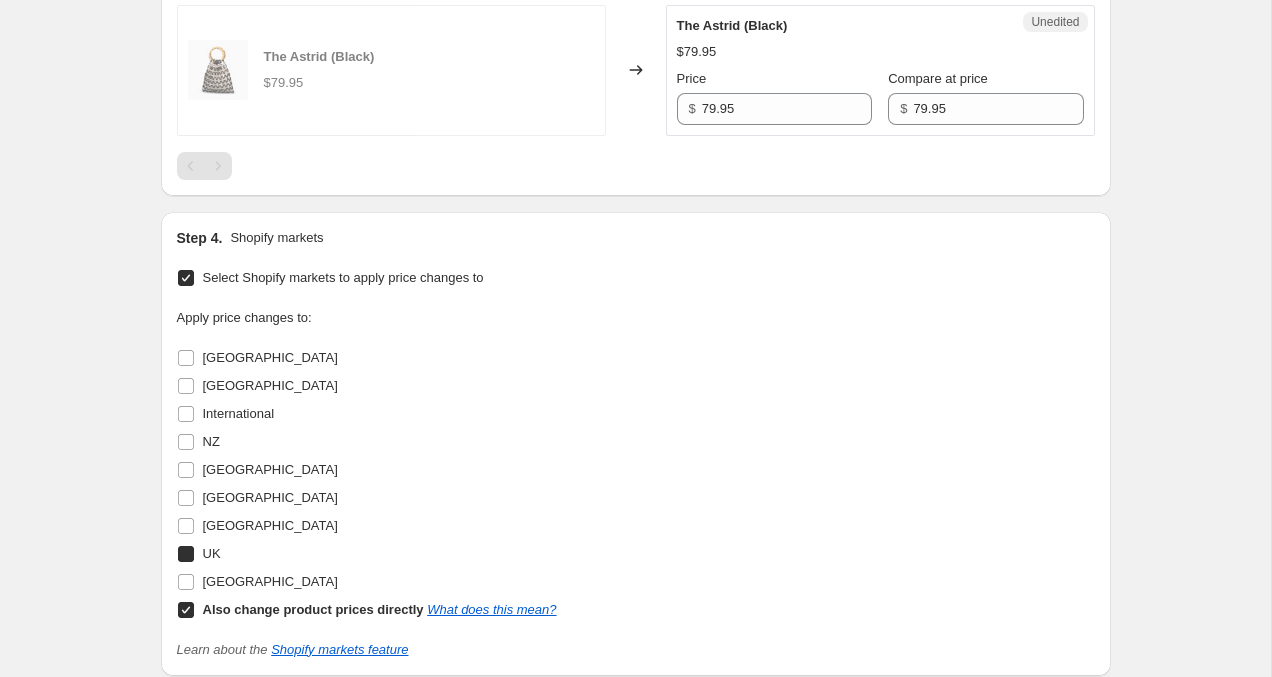 checkbox on "true" 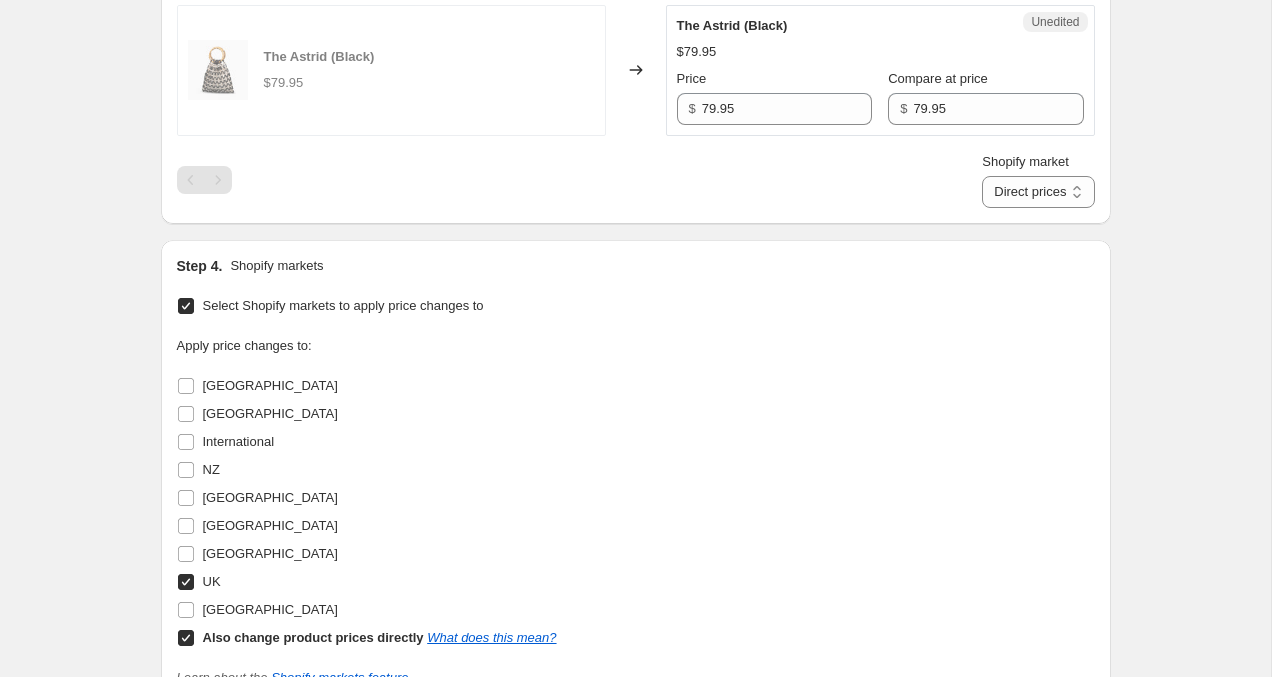 click on "Also change product prices directly   What does this mean?" at bounding box center (186, 638) 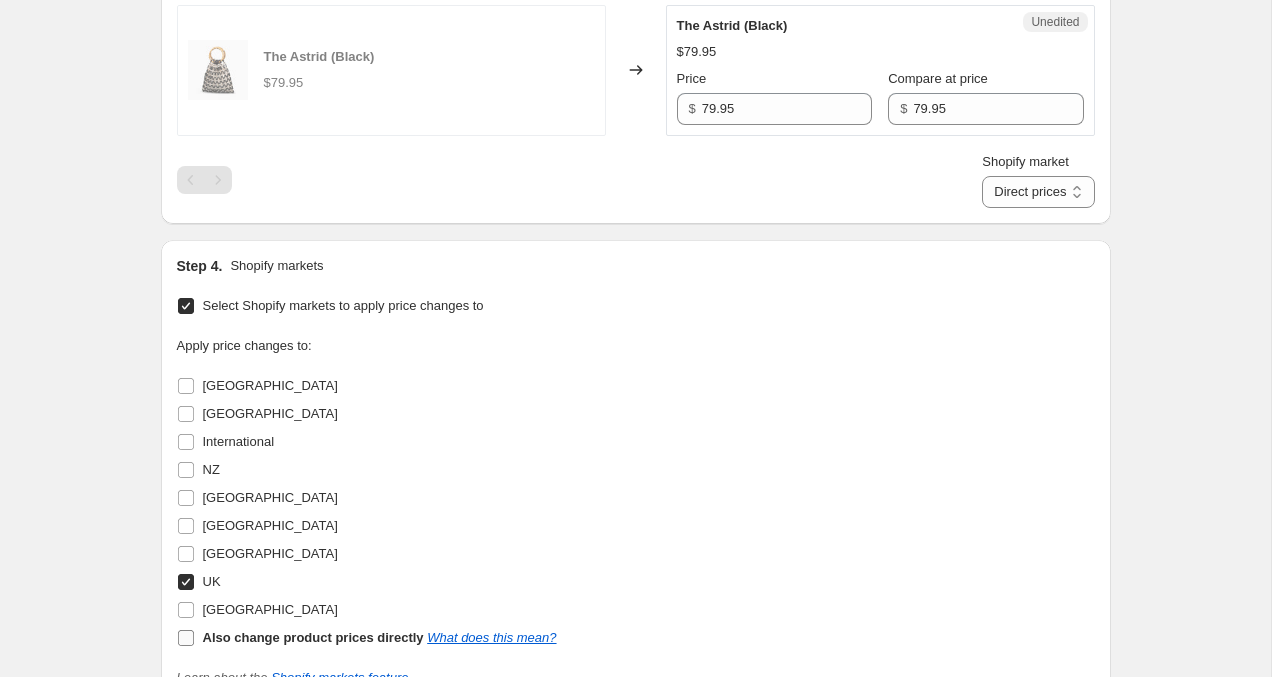 checkbox on "false" 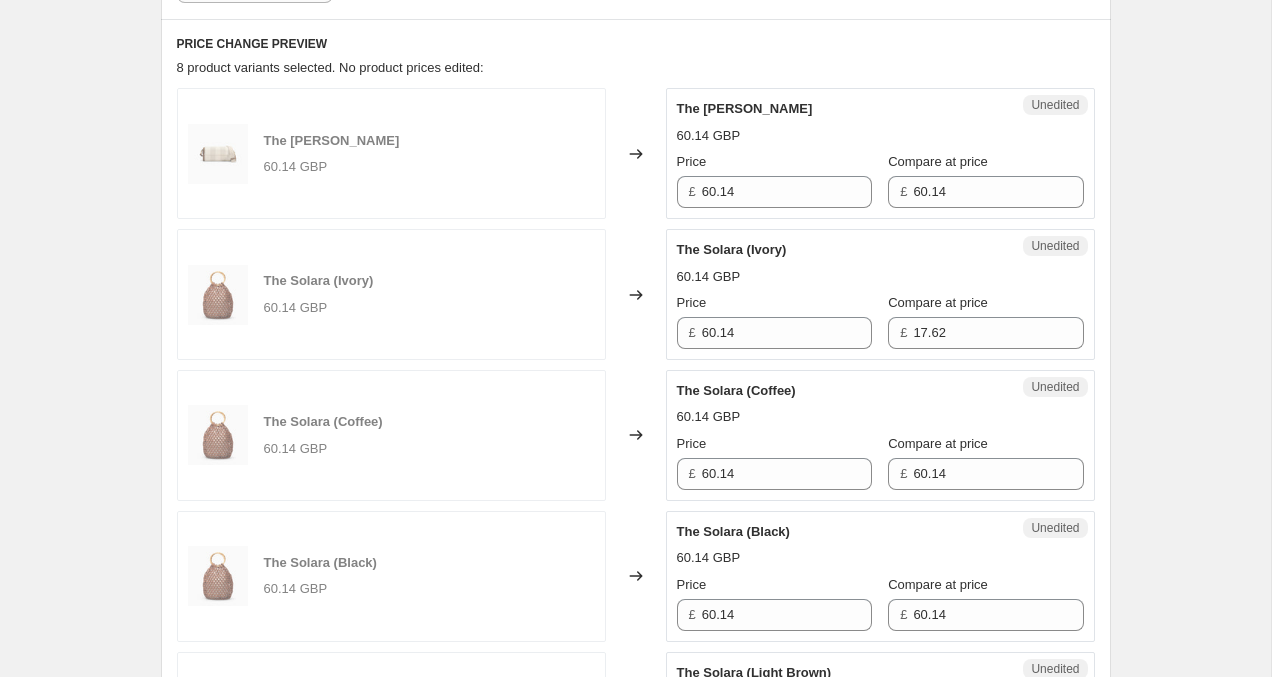 scroll, scrollTop: 635, scrollLeft: 0, axis: vertical 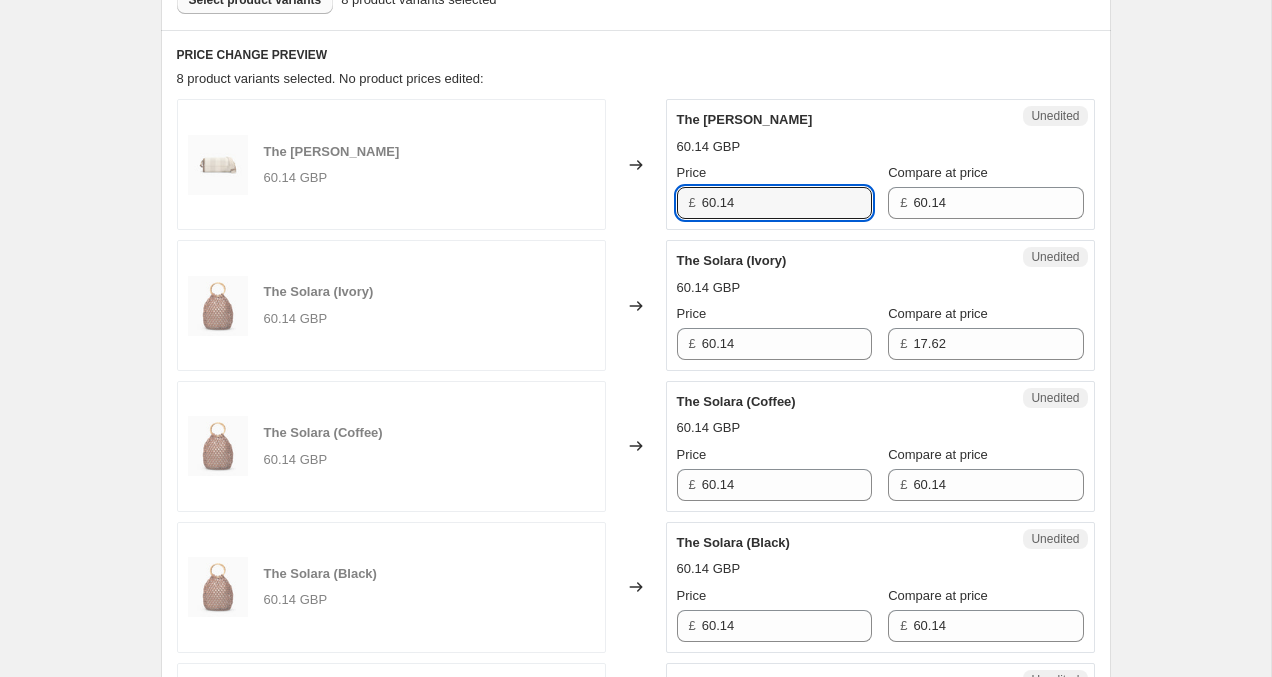 drag, startPoint x: 772, startPoint y: 210, endPoint x: 611, endPoint y: 193, distance: 161.89503 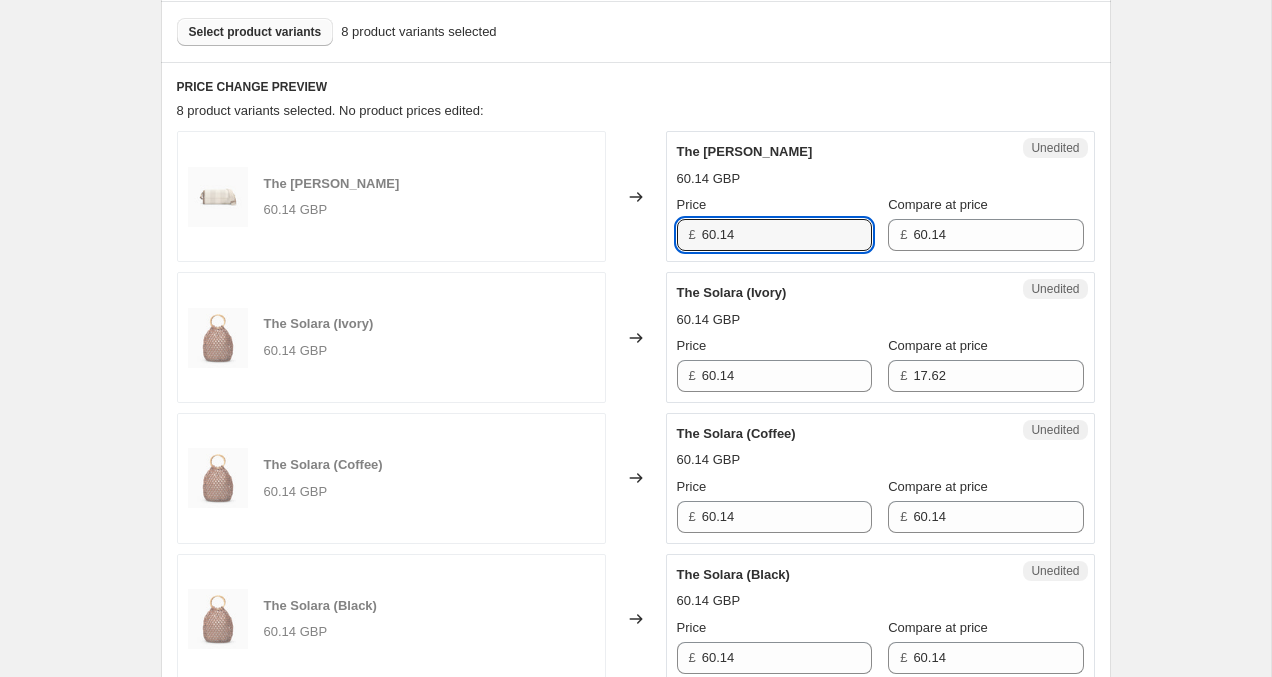 scroll, scrollTop: 602, scrollLeft: 0, axis: vertical 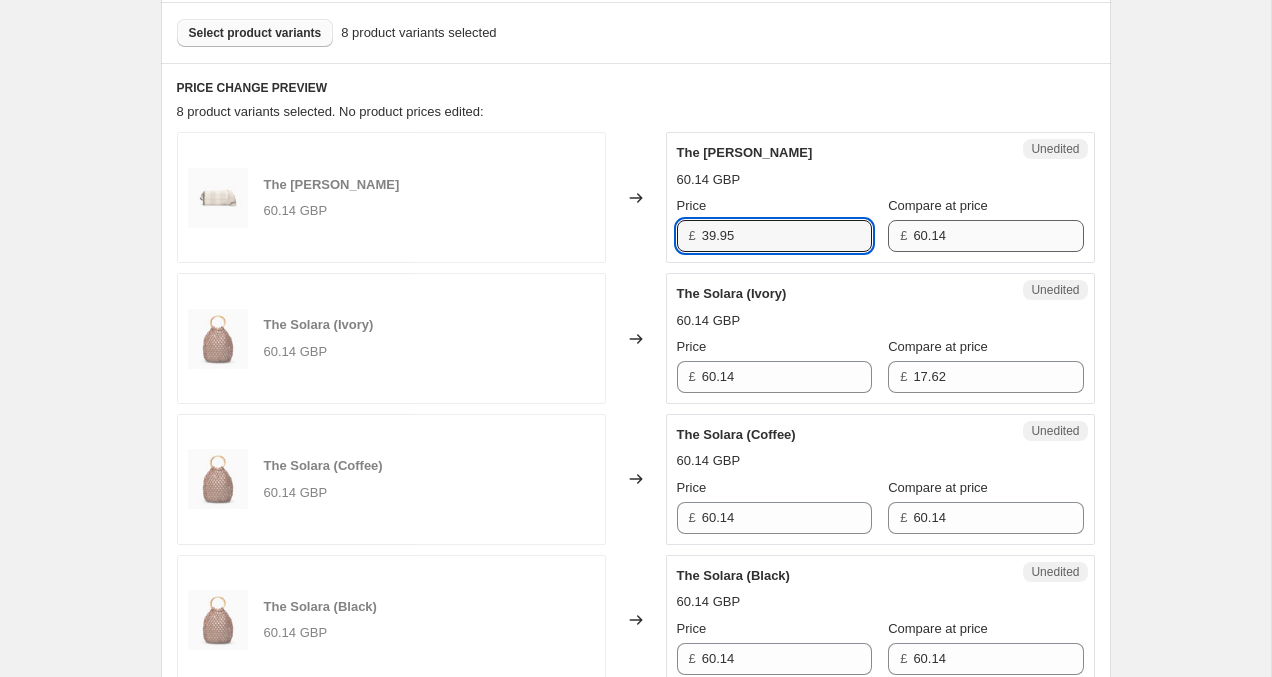 type on "39.95" 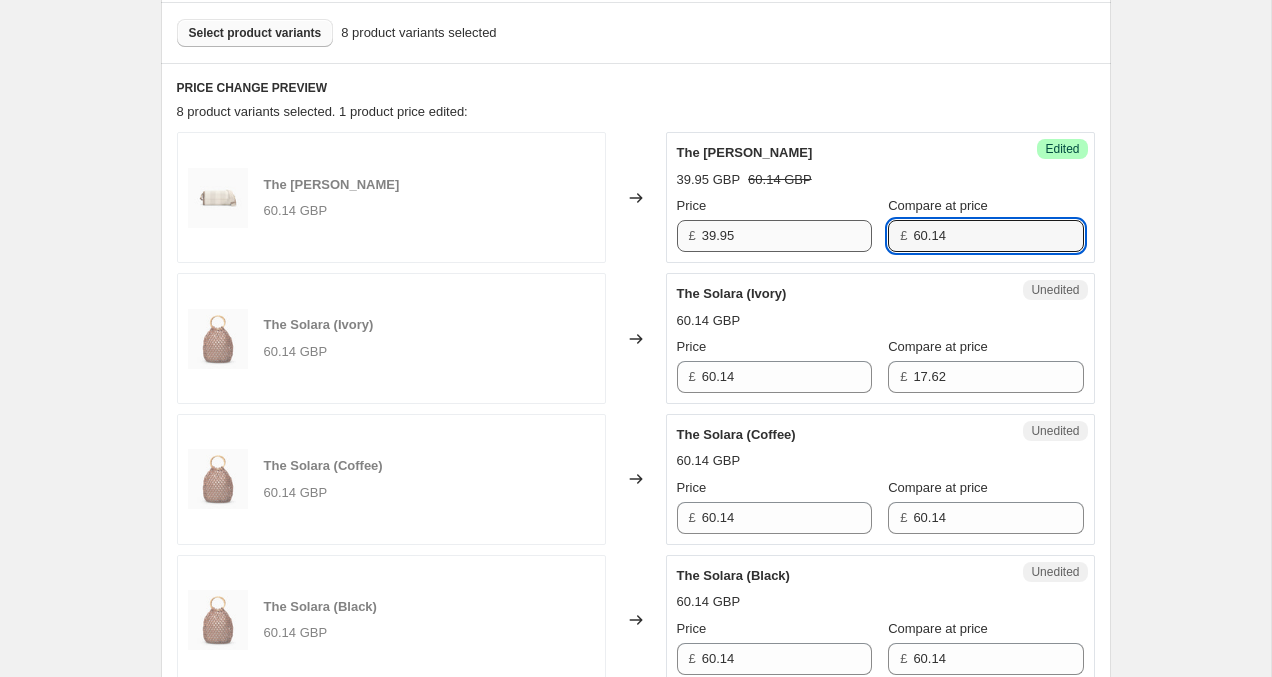 drag, startPoint x: 903, startPoint y: 231, endPoint x: 816, endPoint y: 230, distance: 87.005745 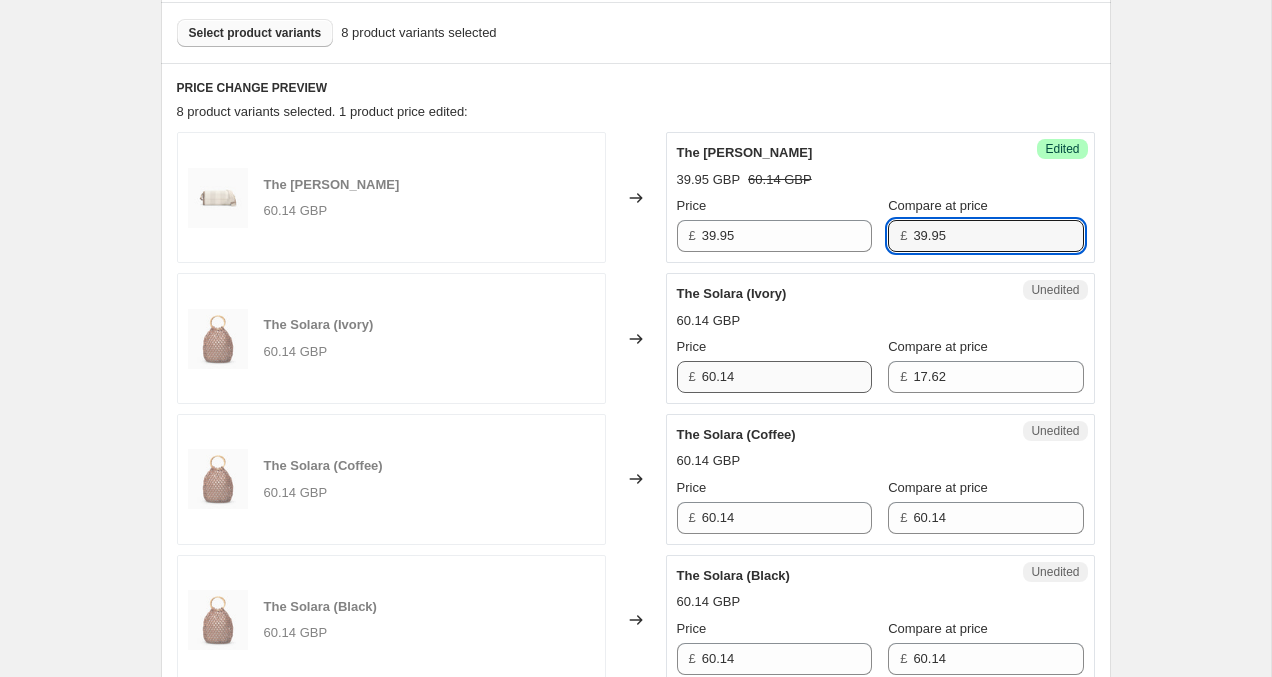 type on "39.95" 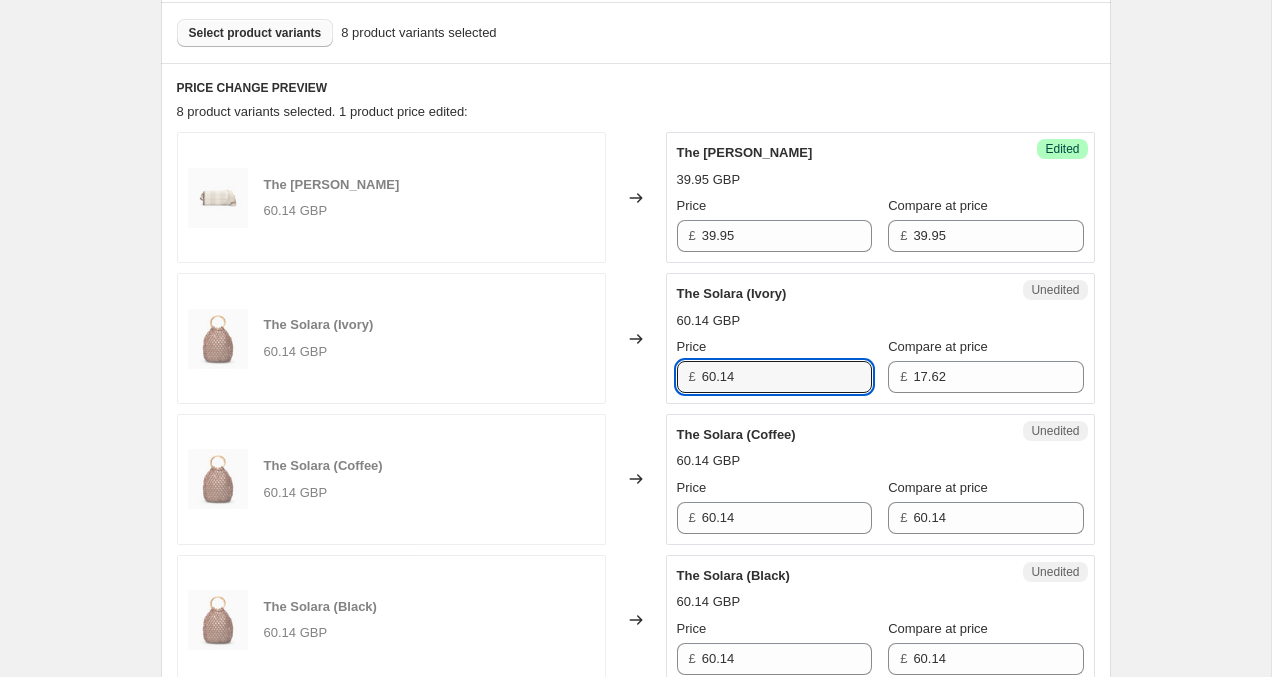 drag, startPoint x: 781, startPoint y: 384, endPoint x: 598, endPoint y: 384, distance: 183 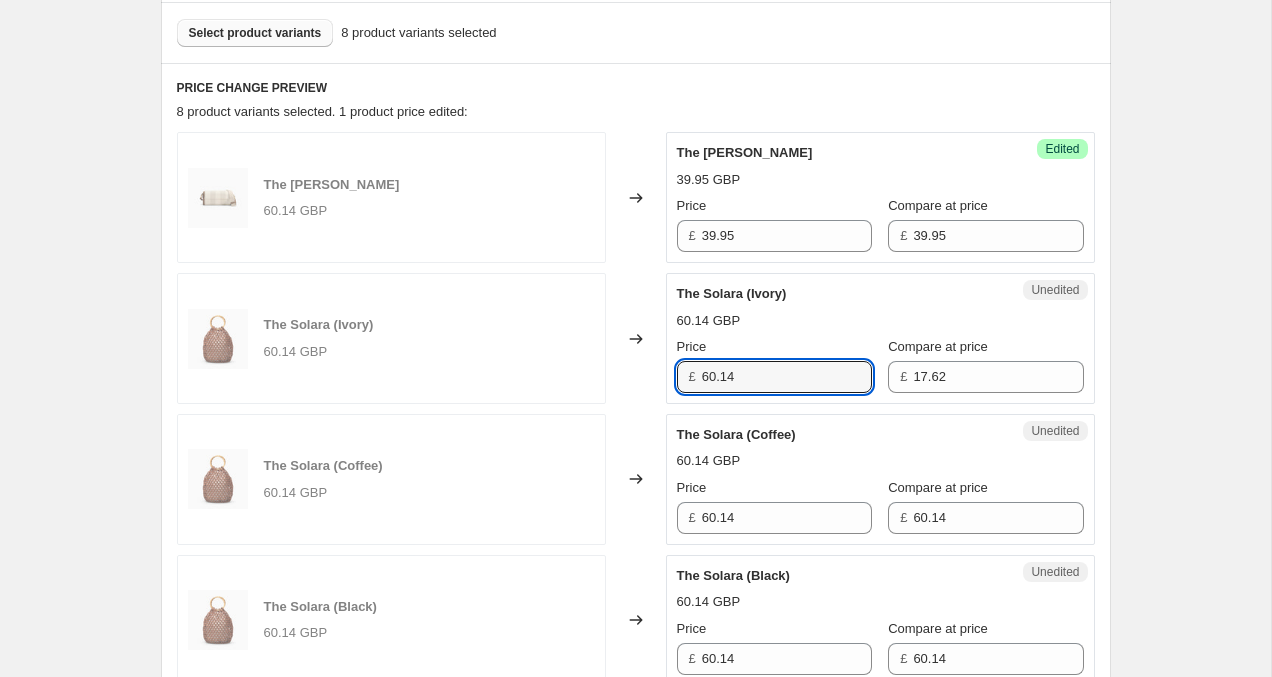 click on "The Solara (Ivory) 60.14 GBP Changed to Unedited The Solara (Ivory) 60.14 GBP Price £ 60.14 Compare at price £ 17.62" at bounding box center (636, 338) 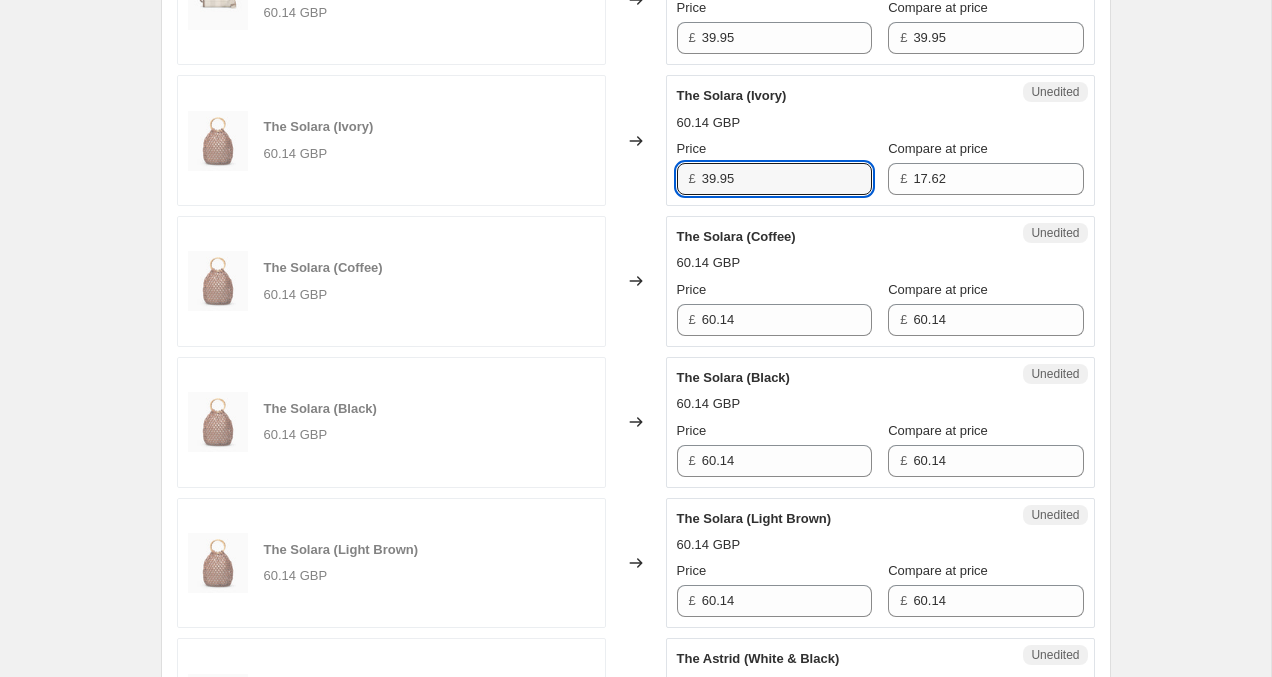 scroll, scrollTop: 817, scrollLeft: 0, axis: vertical 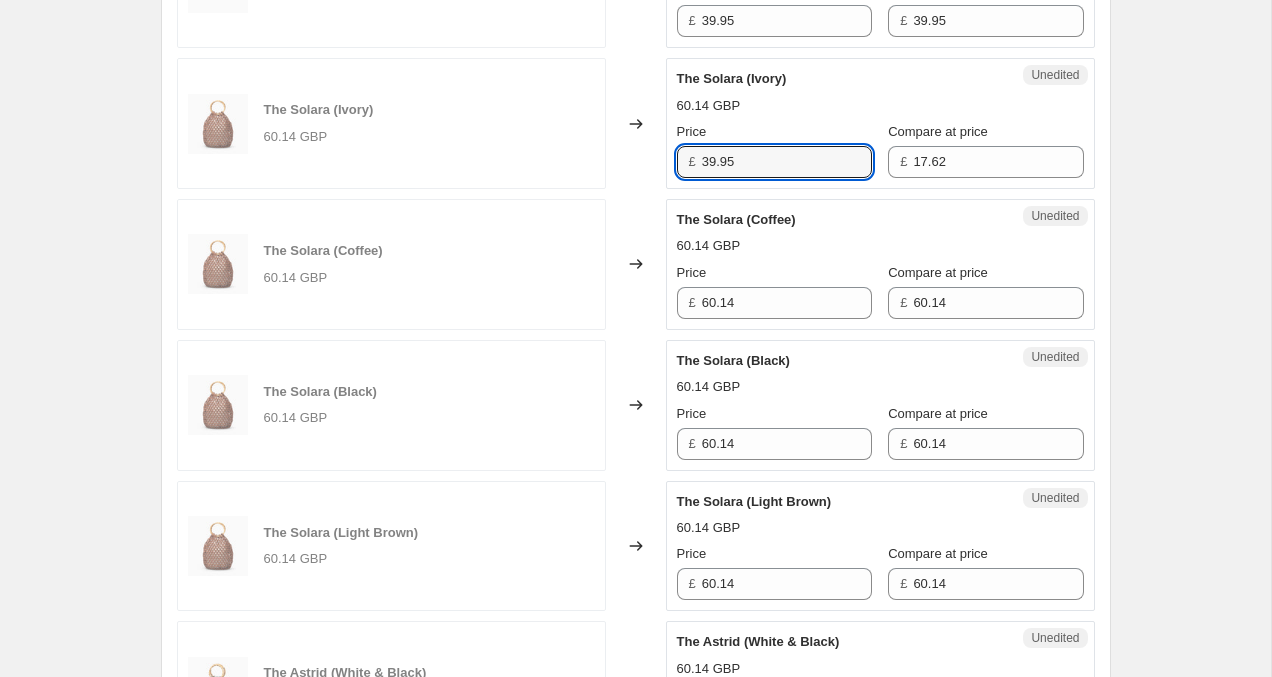 drag, startPoint x: 748, startPoint y: 159, endPoint x: 655, endPoint y: 159, distance: 93 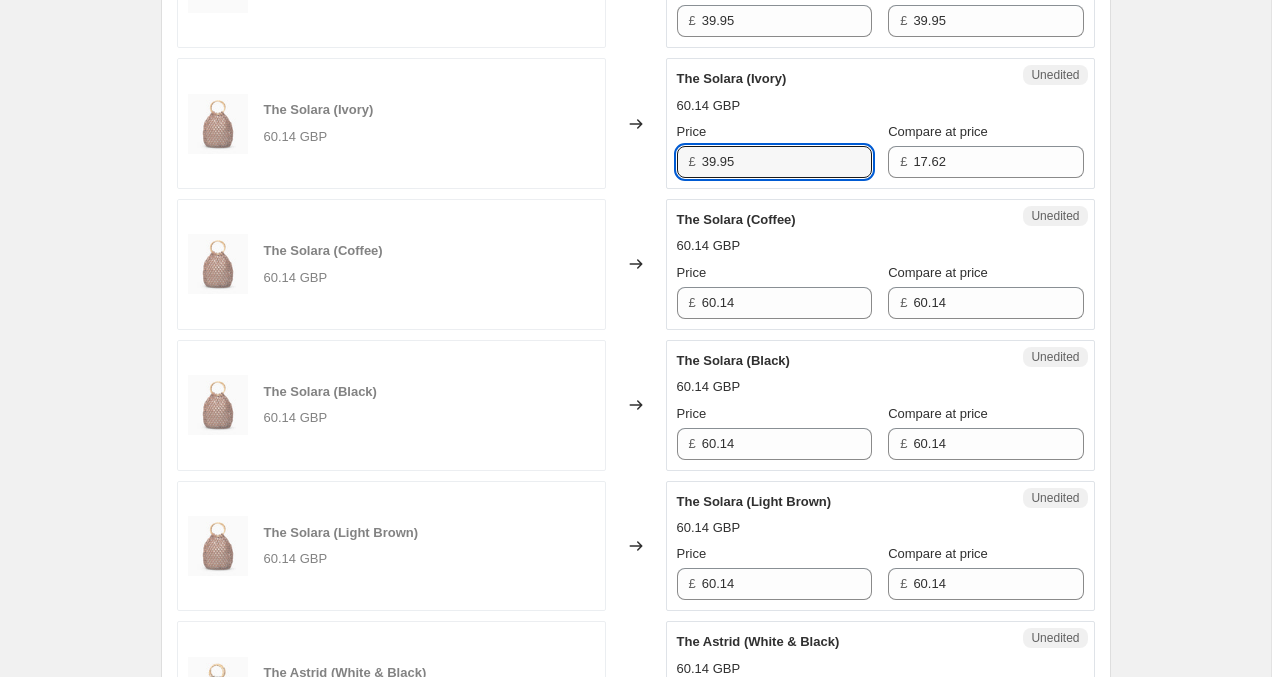 click on "The Solara (Ivory) 60.14 GBP Changed to Unedited The Solara (Ivory) 60.14 GBP Price £ 39.95 Compare at price £ 17.62" at bounding box center [636, 123] 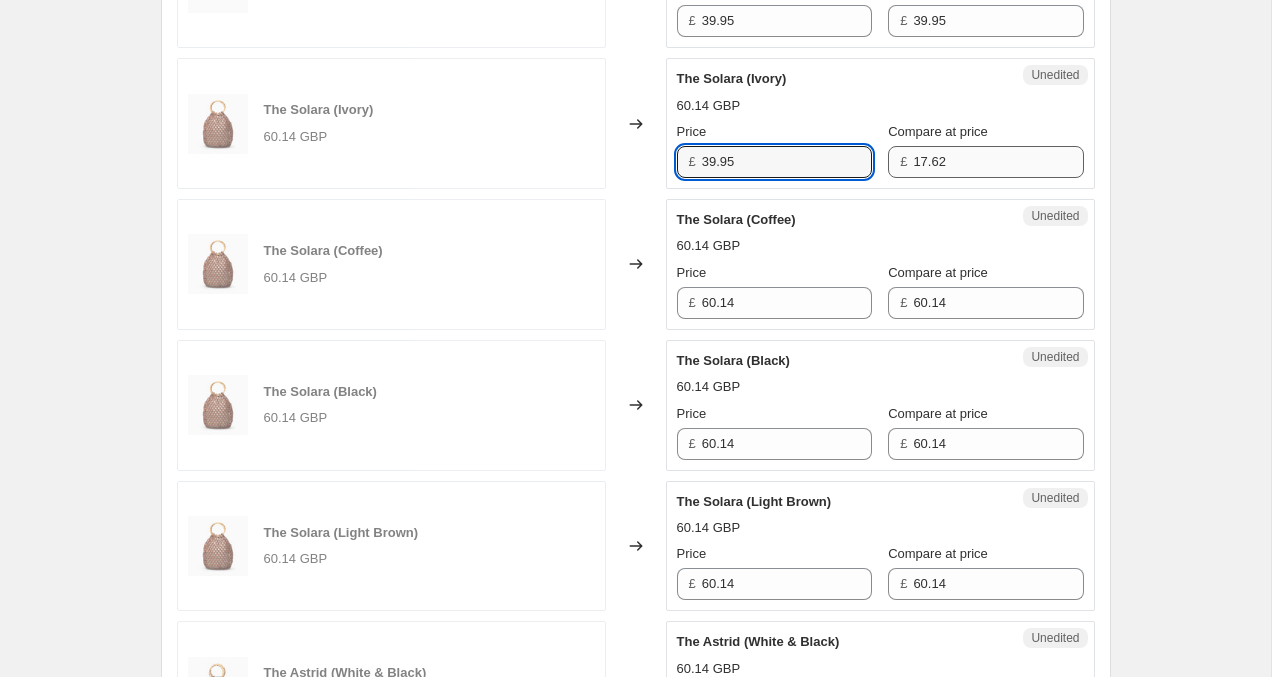 type on "39.95" 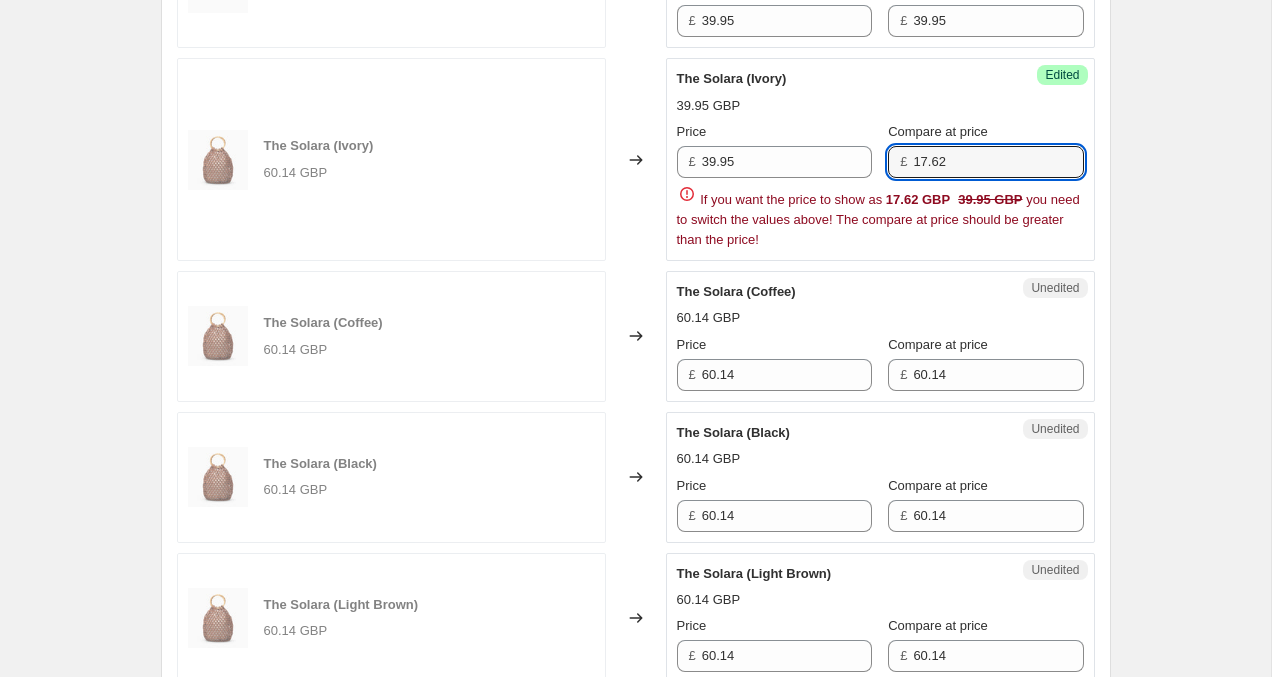 drag, startPoint x: 977, startPoint y: 162, endPoint x: 843, endPoint y: 135, distance: 136.69308 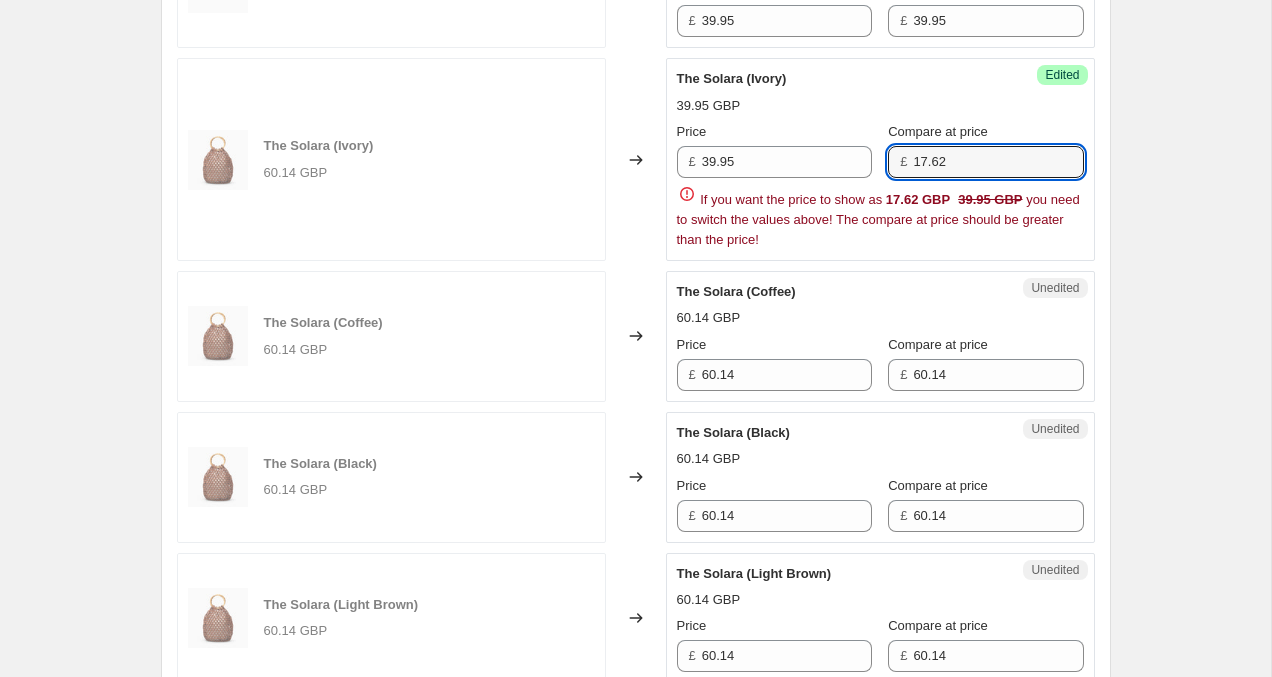 click on "Price £ 39.95 Compare at price £ 17.62" at bounding box center (880, 150) 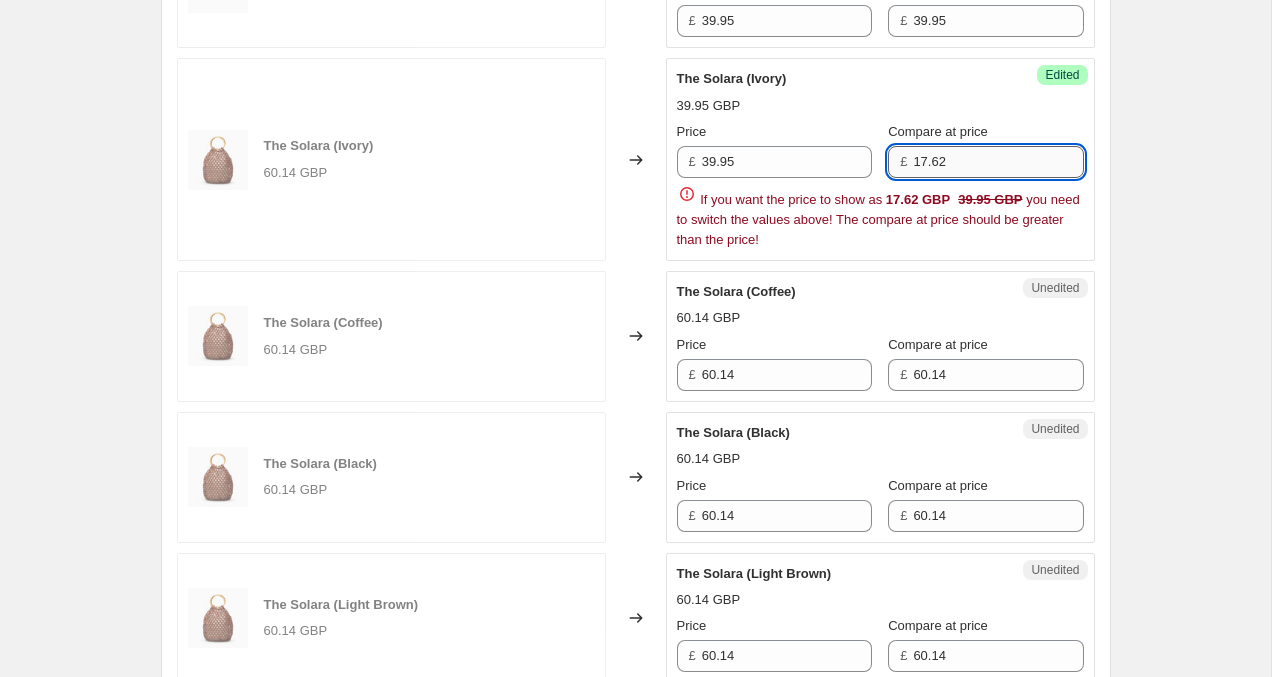paste on "39.95" 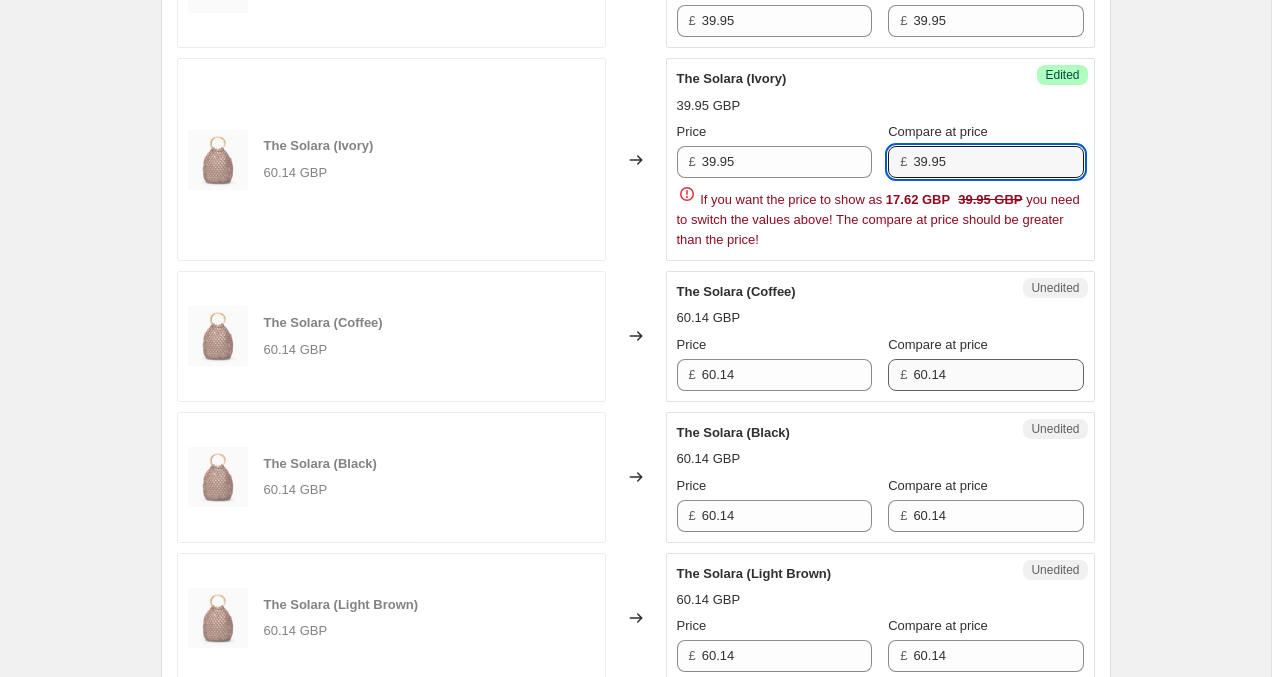 type on "39.95" 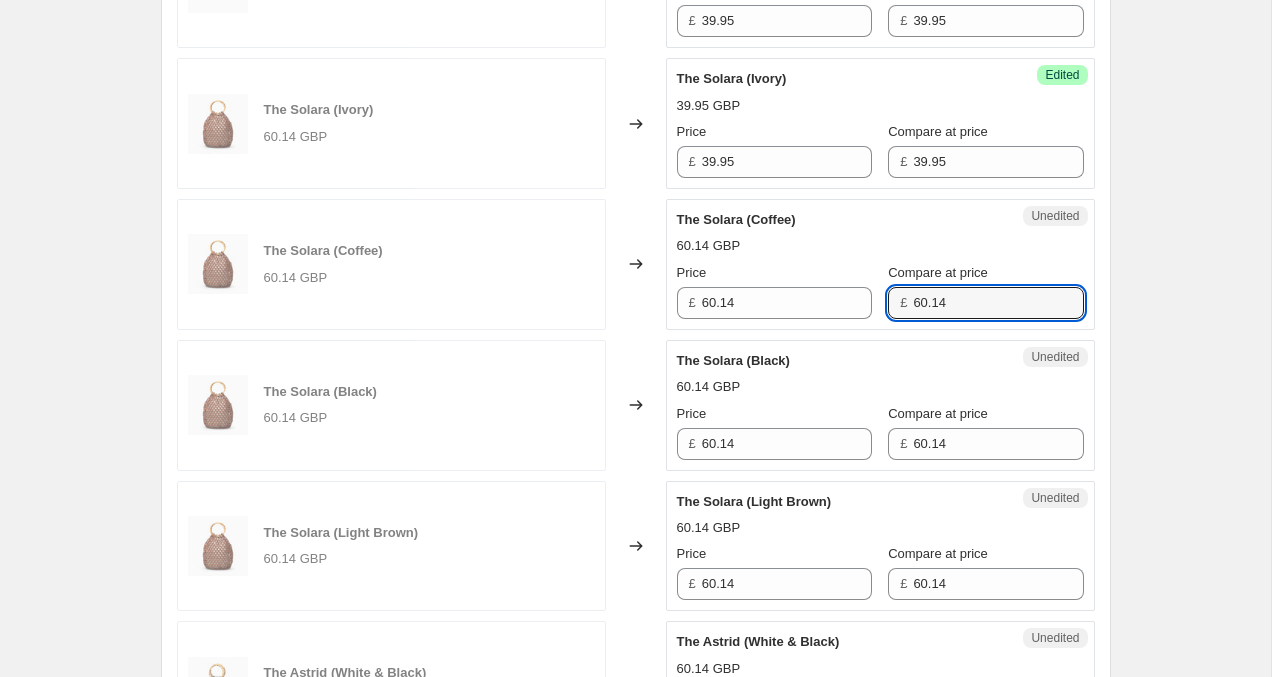 drag, startPoint x: 963, startPoint y: 370, endPoint x: 804, endPoint y: 368, distance: 159.01257 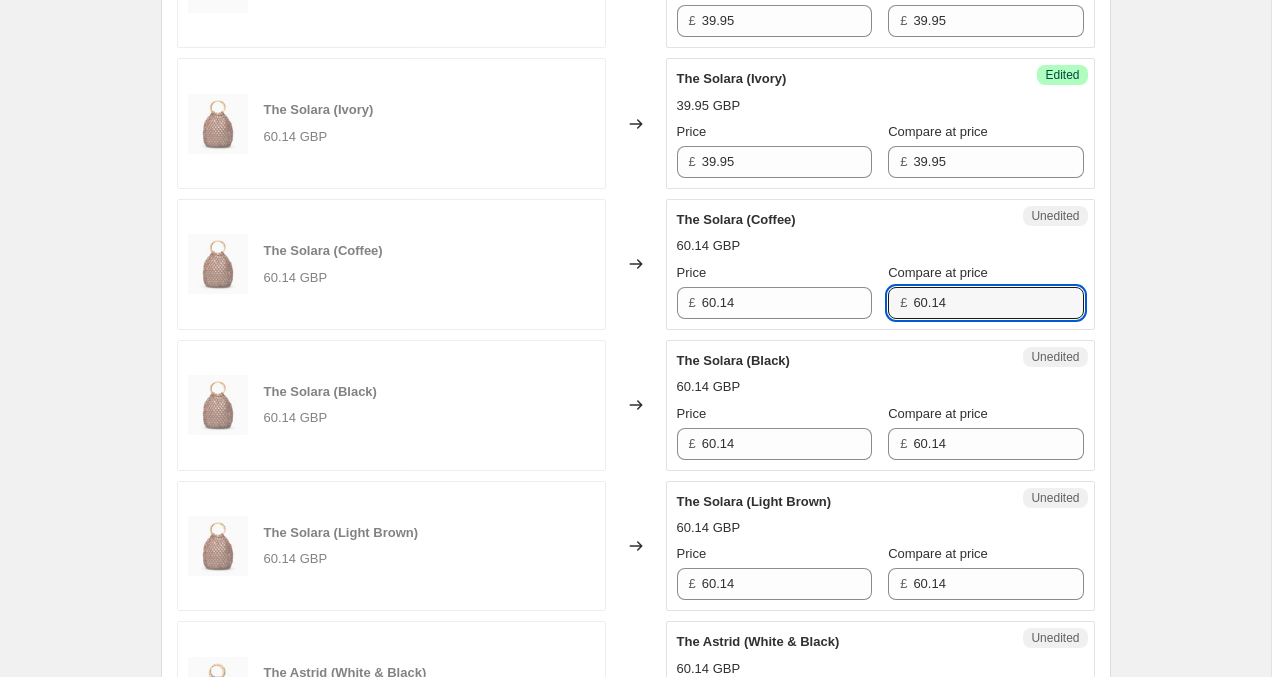 click on "The Margot 60.14 GBP Changed to Success Edited The Margot 39.95 GBP Price £ 39.95 Compare at price £ 39.95 The Solara (Ivory) 60.14 GBP Changed to Success Edited The Solara (Ivory) 39.95 GBP Price £ 39.95 Compare at price £ 39.95 The Solara (Coffee) 60.14 GBP Changed to Unedited The Solara (Coffee) 60.14 GBP Price £ 60.14 Compare at price £ 60.14 The Solara (Black) 60.14 GBP Changed to Unedited The Solara (Black) 60.14 GBP Price £ 60.14 Compare at price £ 60.14 The Solara (Light Brown) 60.14 GBP Changed to Unedited The Solara (Light Brown) 60.14 GBP Price £ 60.14 Compare at price £ 60.14 The Astrid (White & Black) 60.14 GBP Changed to Unedited The Astrid (White & Black) 60.14 GBP Price £ 60.14 Compare at price £ 60.14 The Astrid (Beige) 60.14 GBP Changed to Unedited The Astrid (Beige) 60.14 GBP Price £ 60.14 Compare at price £ 60.14 The Astrid (Black) 60.14 GBP Changed to Unedited The Astrid (Black) 60.14 GBP Price £ 60.14 Compare at price £ 60.14" at bounding box center [636, 475] 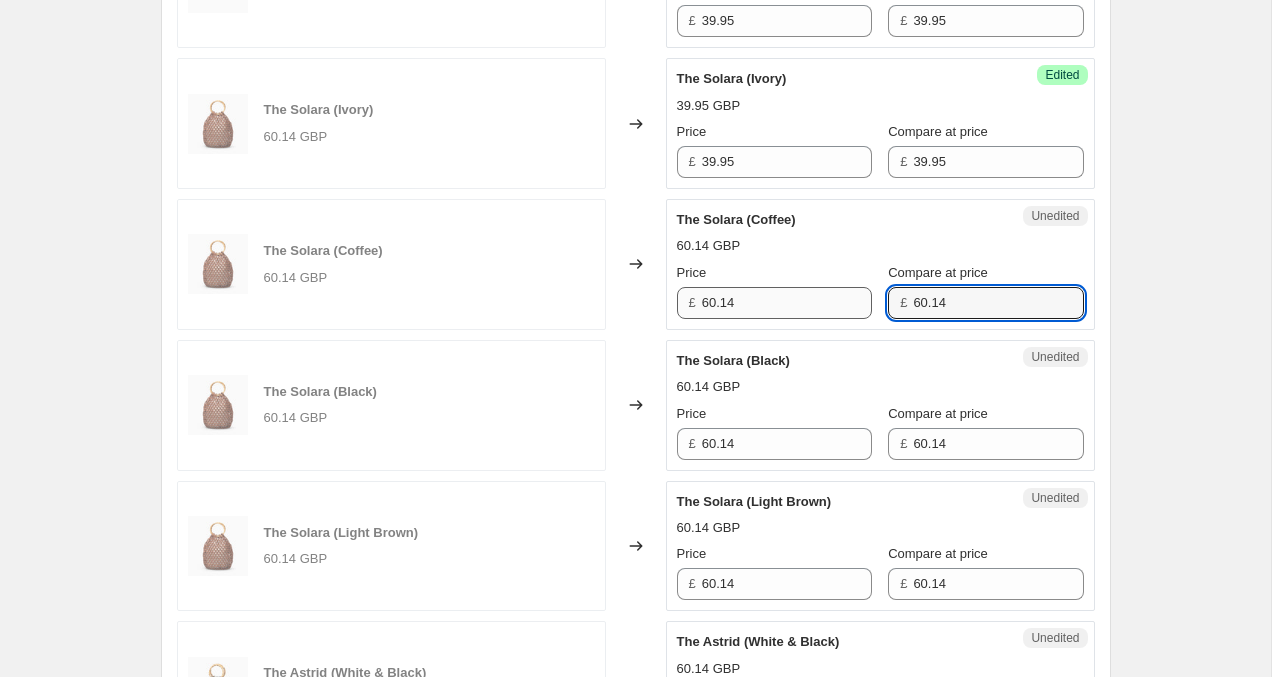 drag, startPoint x: 919, startPoint y: 302, endPoint x: 789, endPoint y: 294, distance: 130.24593 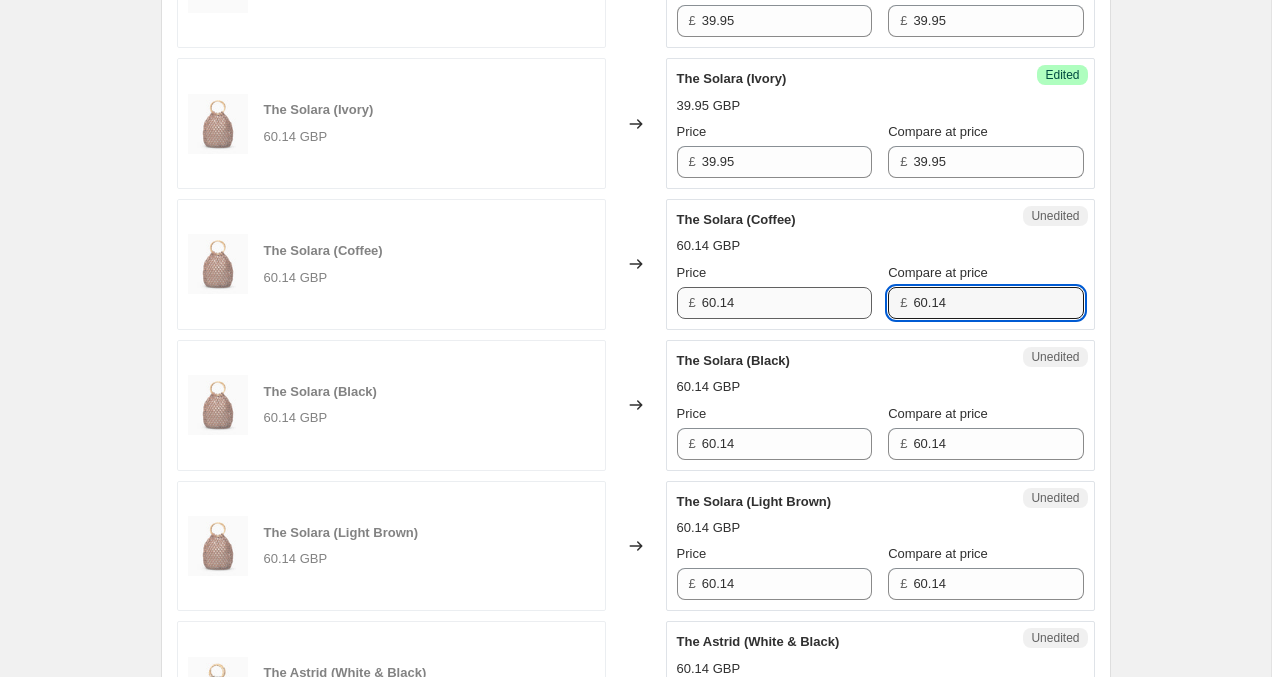 click on "Price £ 60.14 Compare at price £ 60.14" at bounding box center [880, 291] 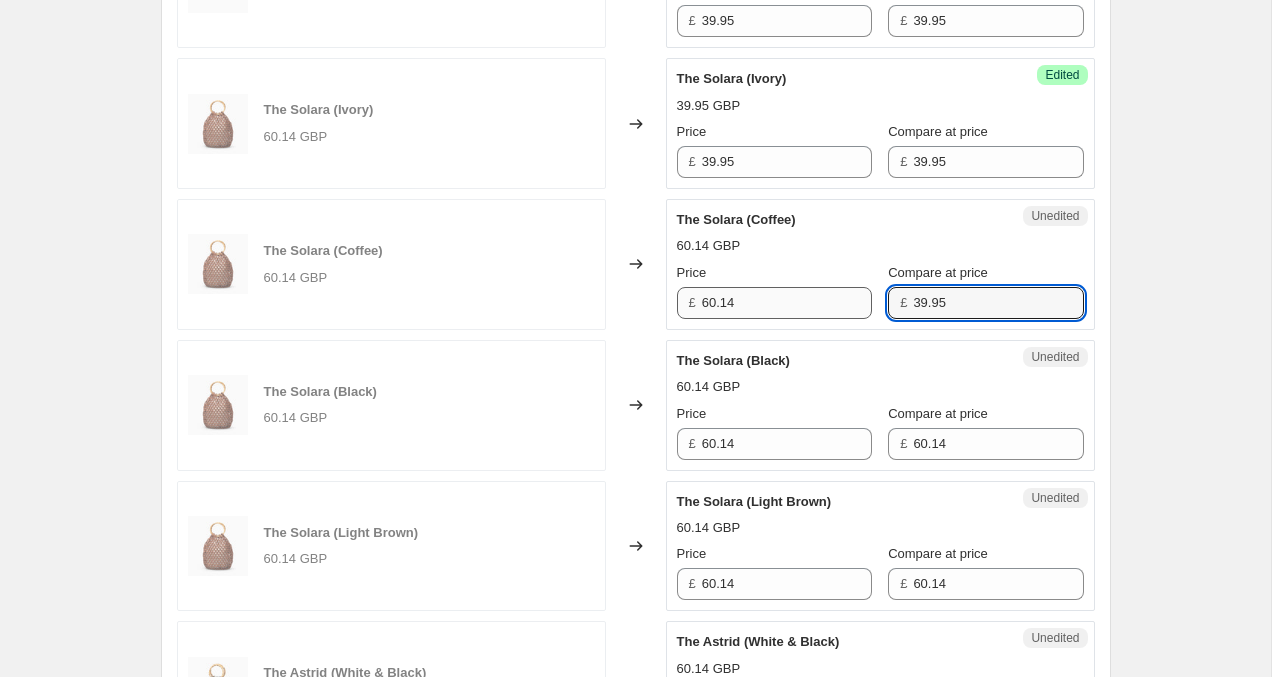 type on "39.95" 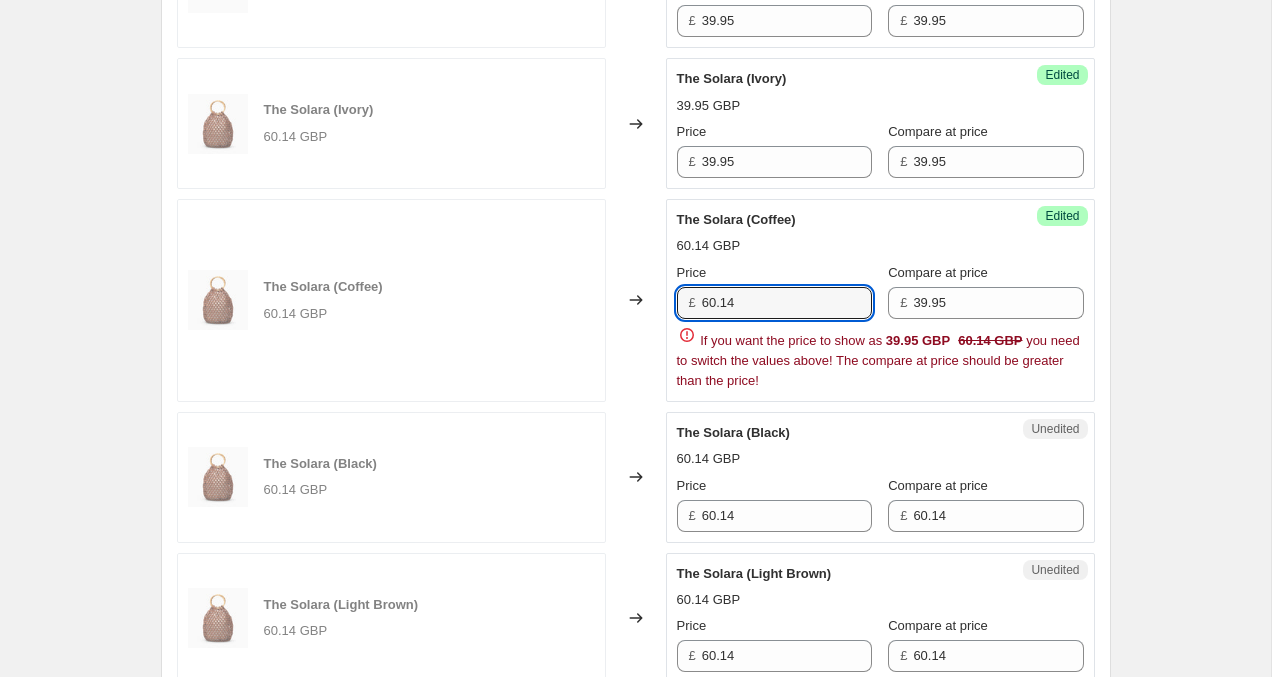 drag, startPoint x: 771, startPoint y: 306, endPoint x: 674, endPoint y: 296, distance: 97.5141 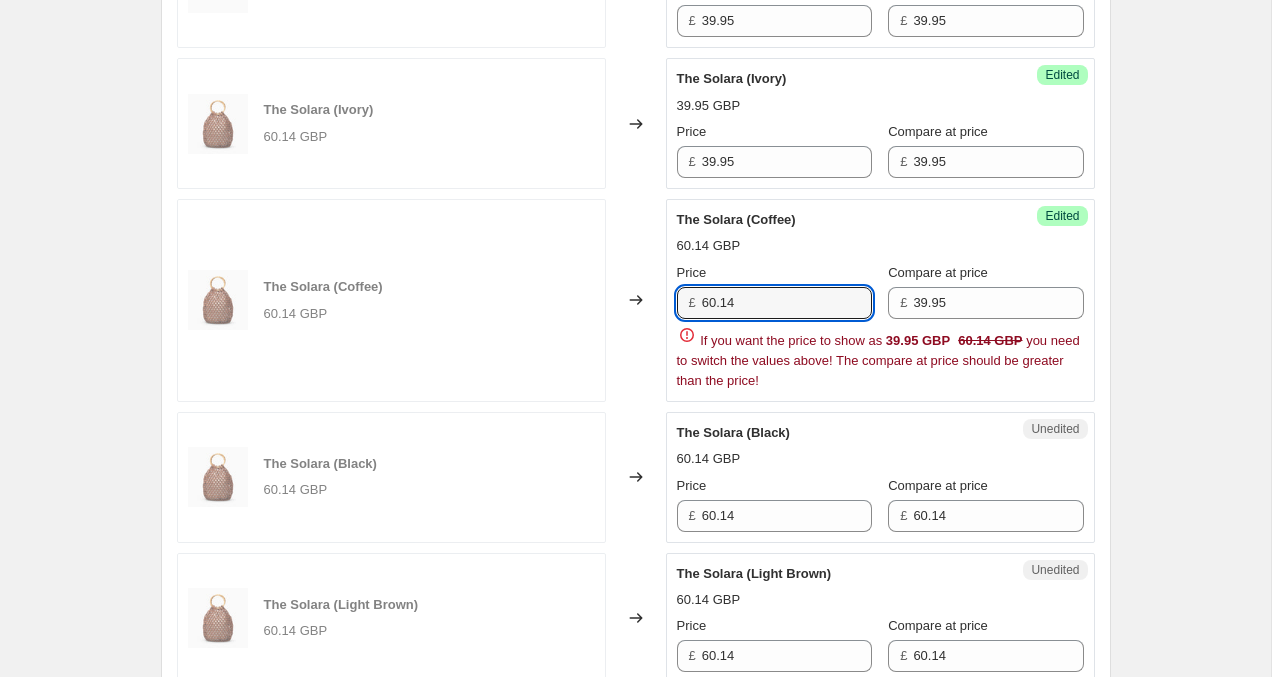 click on "£ 60.14" at bounding box center (774, 303) 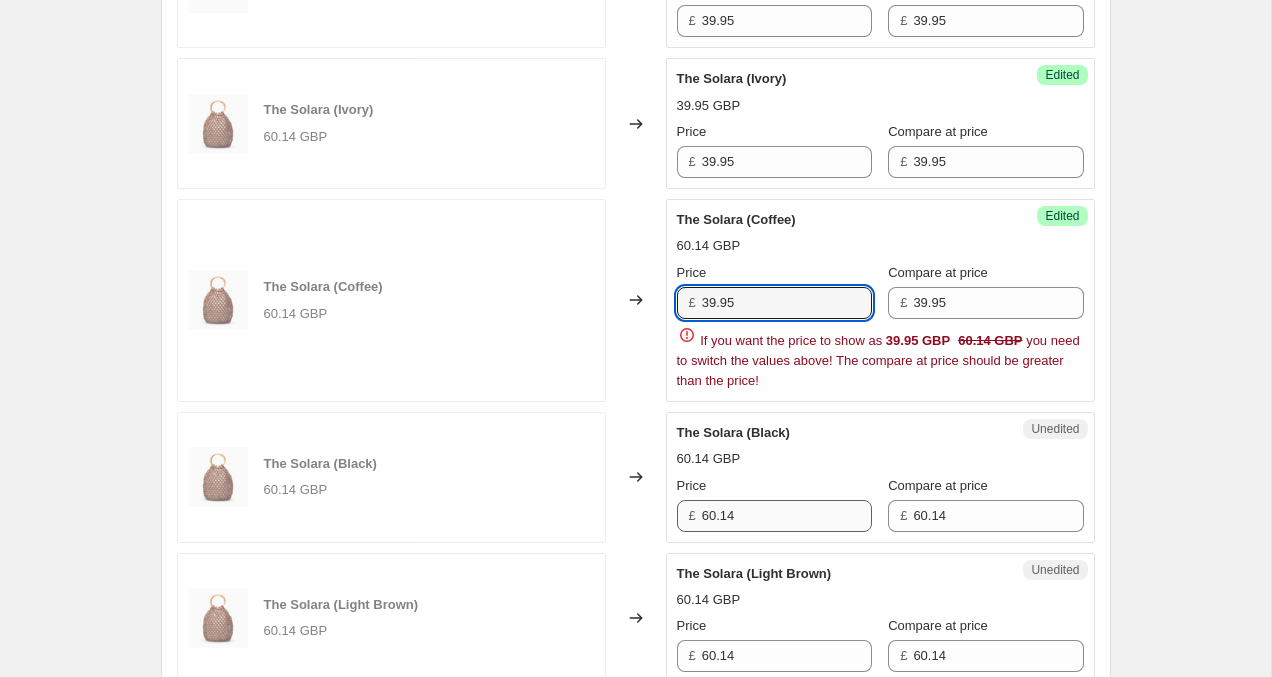 type on "39.95" 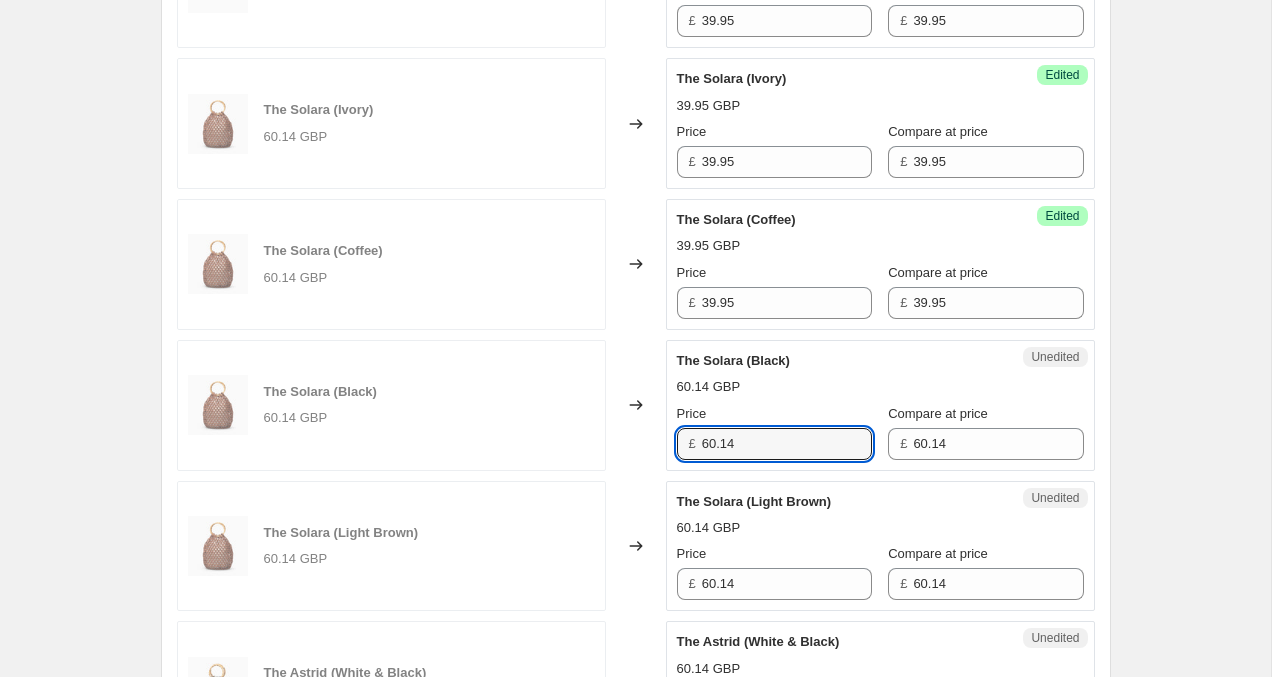 drag, startPoint x: 783, startPoint y: 515, endPoint x: 609, endPoint y: 505, distance: 174.28712 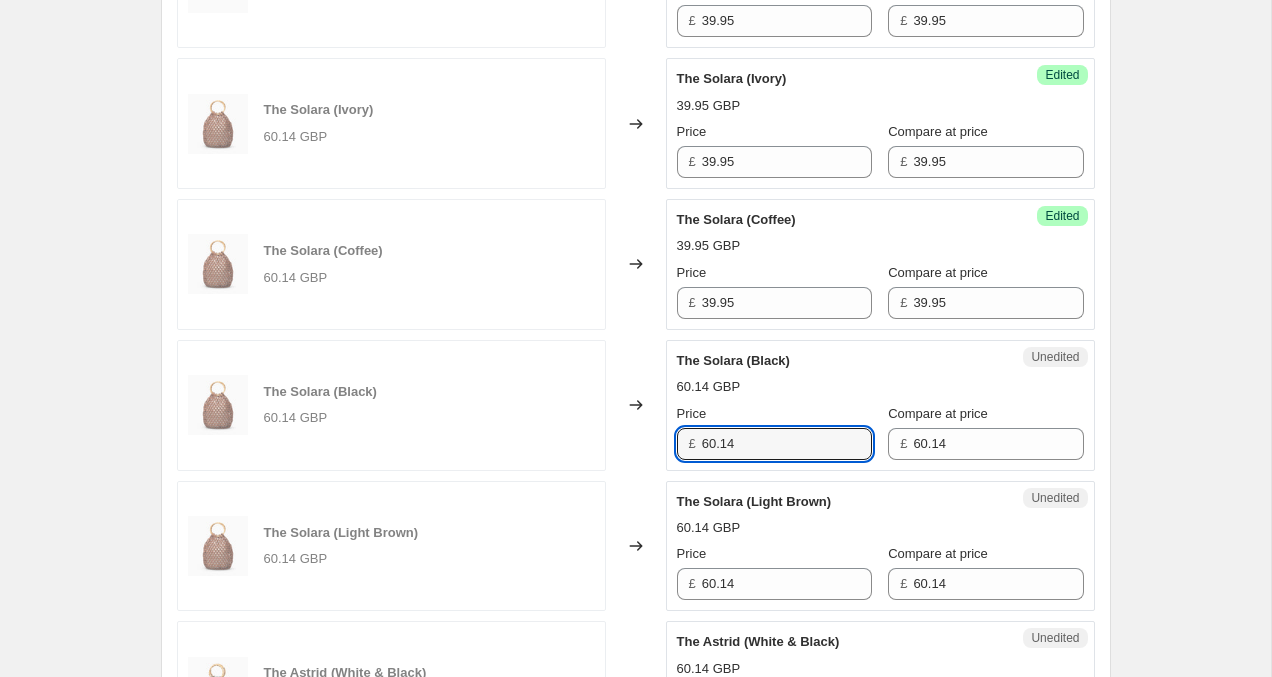 click on "The Margot 60.14 GBP Changed to Success Edited The Margot 39.95 GBP Price £ 39.95 Compare at price £ 39.95 The Solara (Ivory) 60.14 GBP Changed to Success Edited The Solara (Ivory) 39.95 GBP Price £ 39.95 Compare at price £ 39.95 The Solara (Coffee) 60.14 GBP Changed to Success Edited The Solara (Coffee) 39.95 GBP Price £ 39.95 Compare at price £ 39.95 The Solara (Black) 60.14 GBP Changed to Unedited The Solara (Black) 60.14 GBP Price £ 60.14 Compare at price £ 60.14 The Solara (Light Brown) 60.14 GBP Changed to Unedited The Solara (Light Brown) 60.14 GBP Price £ 60.14 Compare at price £ 60.14 The Astrid (White & Black) 60.14 GBP Changed to Unedited The Astrid (White & Black) 60.14 GBP Price £ 60.14 Compare at price £ 60.14 The Astrid (Beige) 60.14 GBP Changed to Unedited The Astrid (Beige) 60.14 GBP Price £ 60.14 Compare at price £ 60.14 The Astrid (Black) 60.14 GBP Changed to Unedited The Astrid (Black) 60.14 GBP Price £ 60.14 Compare at price £ 60.14" at bounding box center [636, 475] 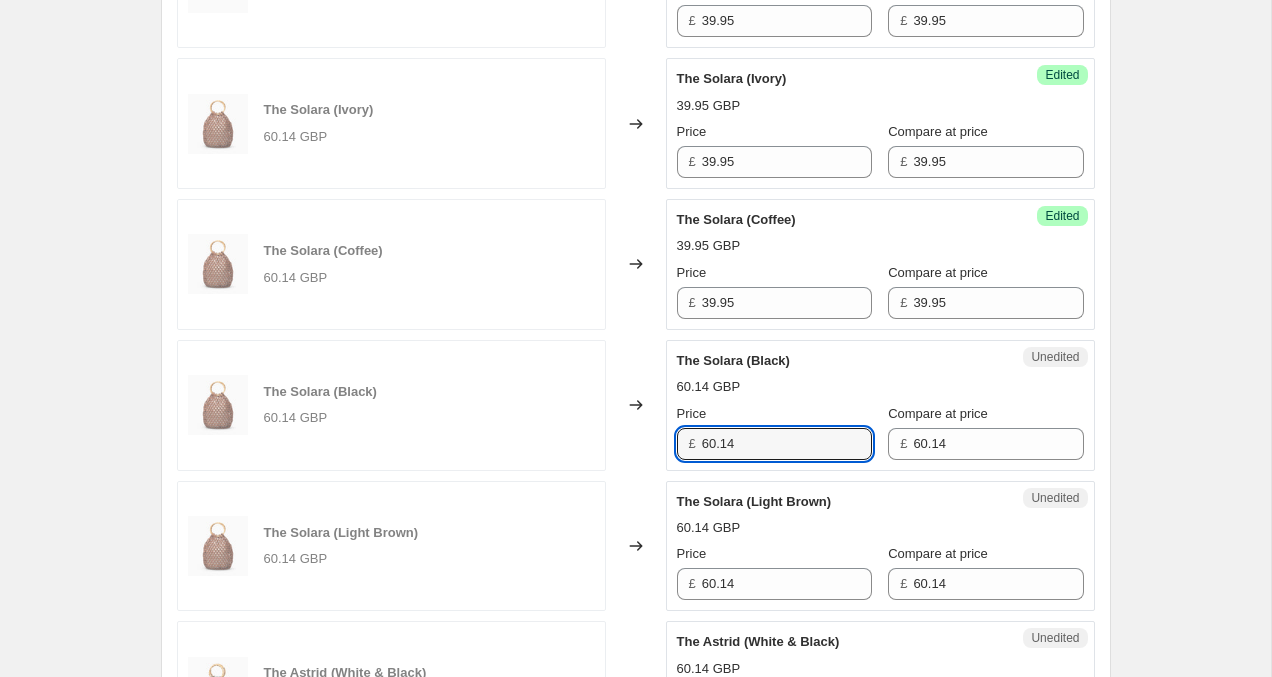 drag, startPoint x: 748, startPoint y: 441, endPoint x: 650, endPoint y: 430, distance: 98.61542 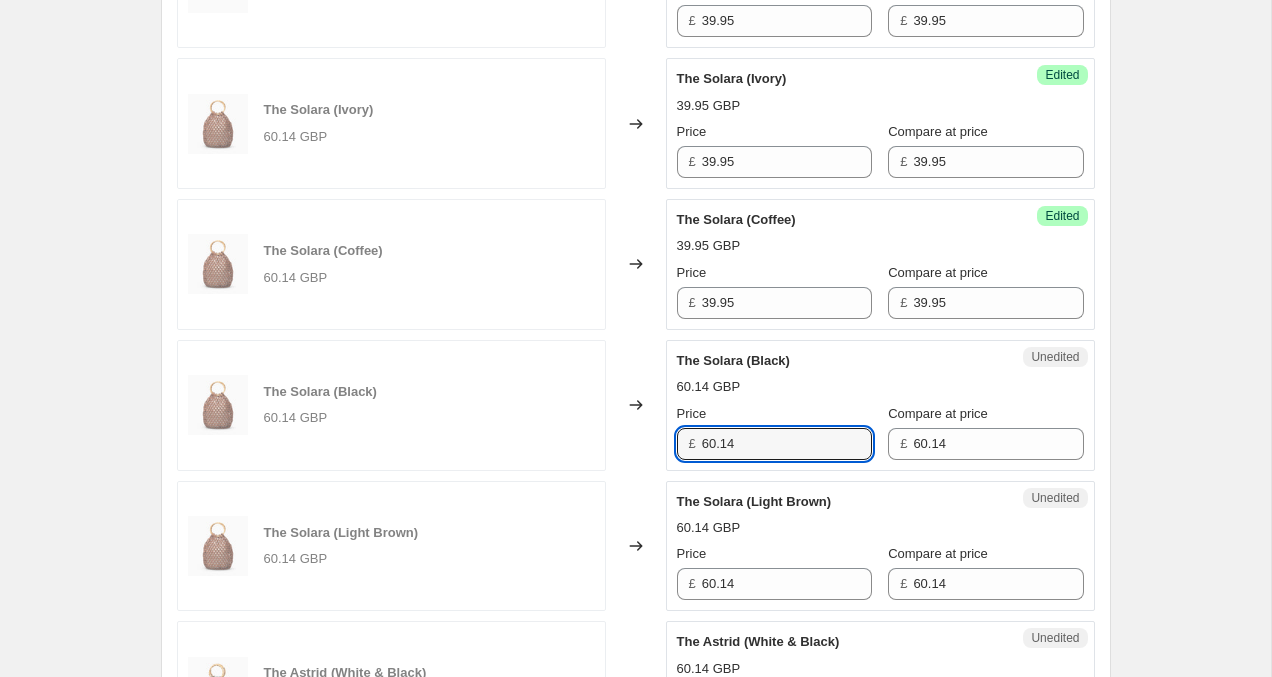 click on "The Solara (Black) 60.14 GBP Changed to Unedited The Solara (Black) 60.14 GBP Price £ 60.14 Compare at price £ 60.14" at bounding box center [636, 405] 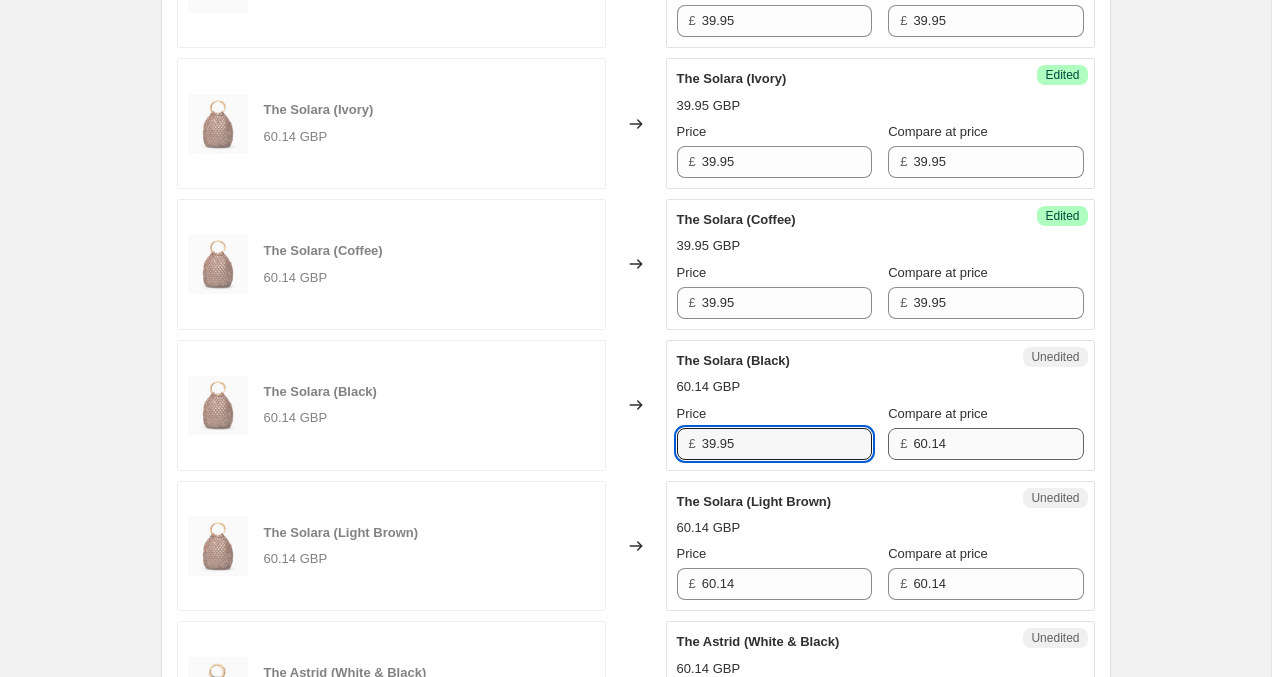 type on "39.95" 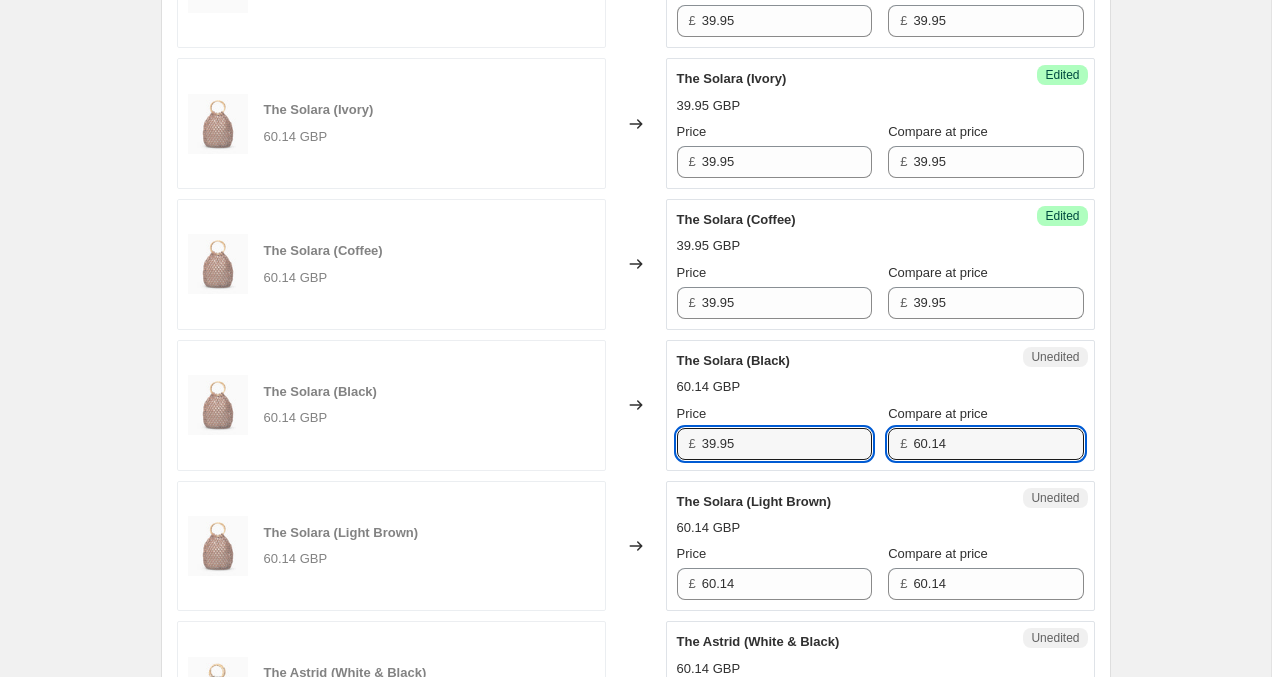 drag, startPoint x: 944, startPoint y: 442, endPoint x: 833, endPoint y: 425, distance: 112.29426 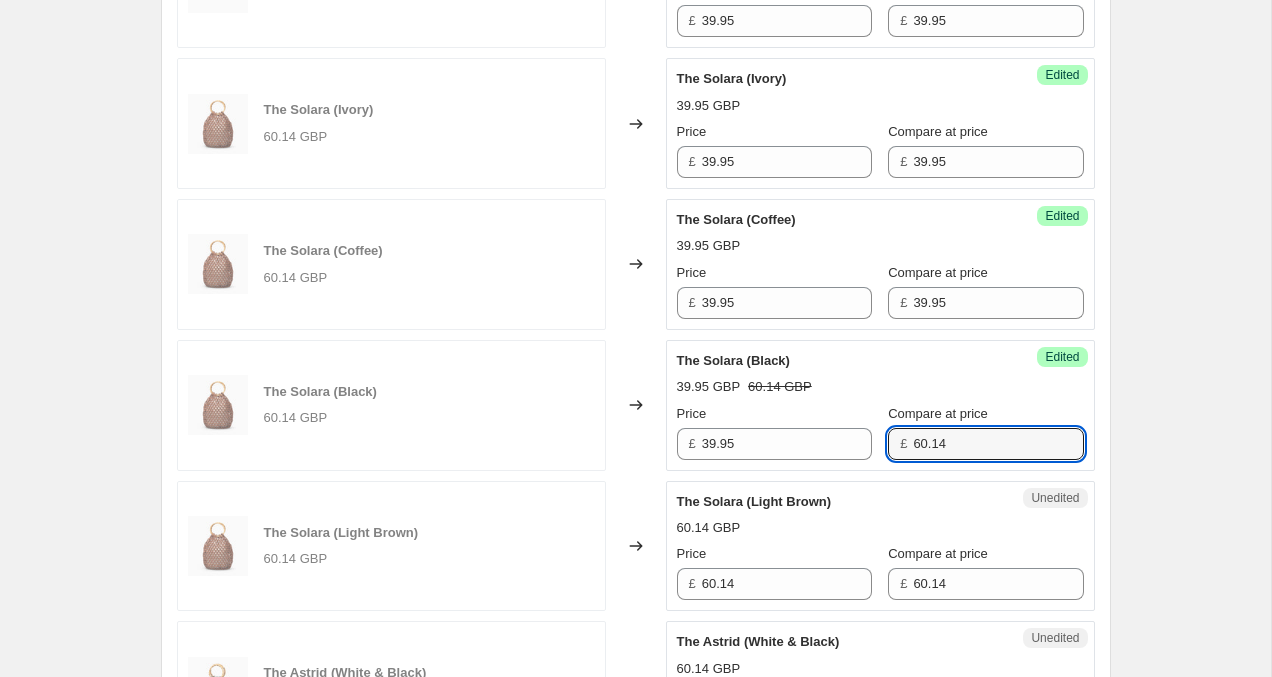 paste on "39.95" 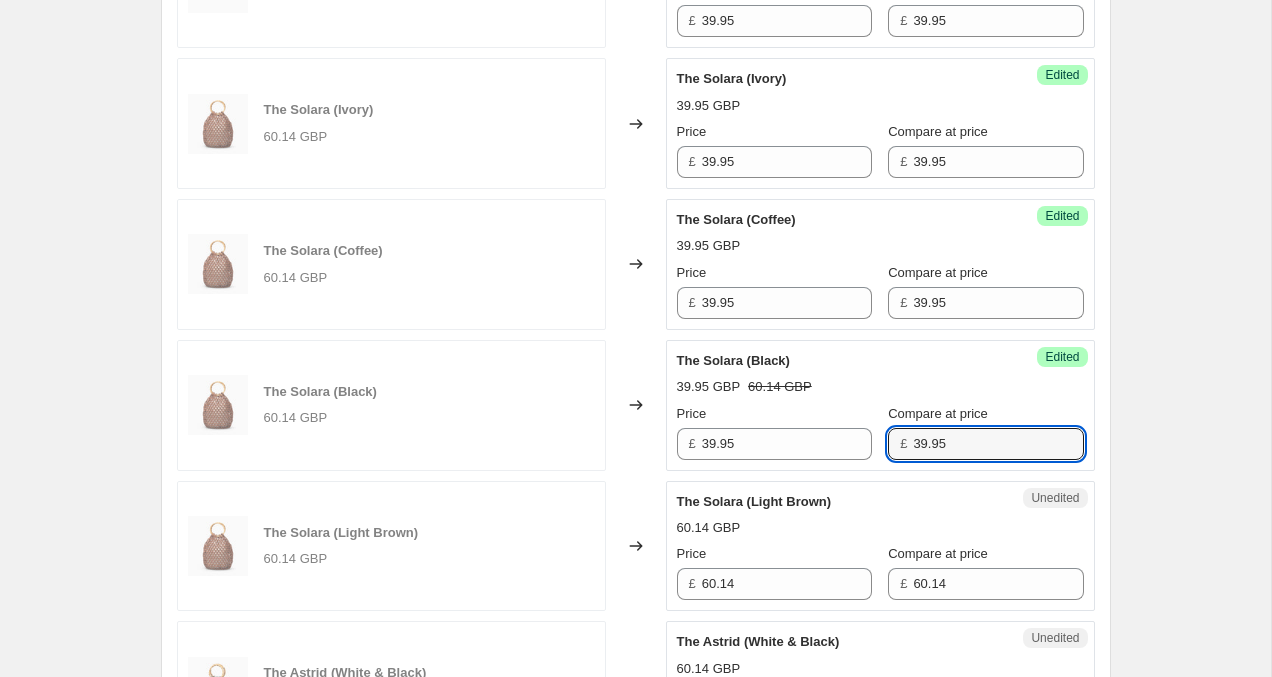 type on "39.95" 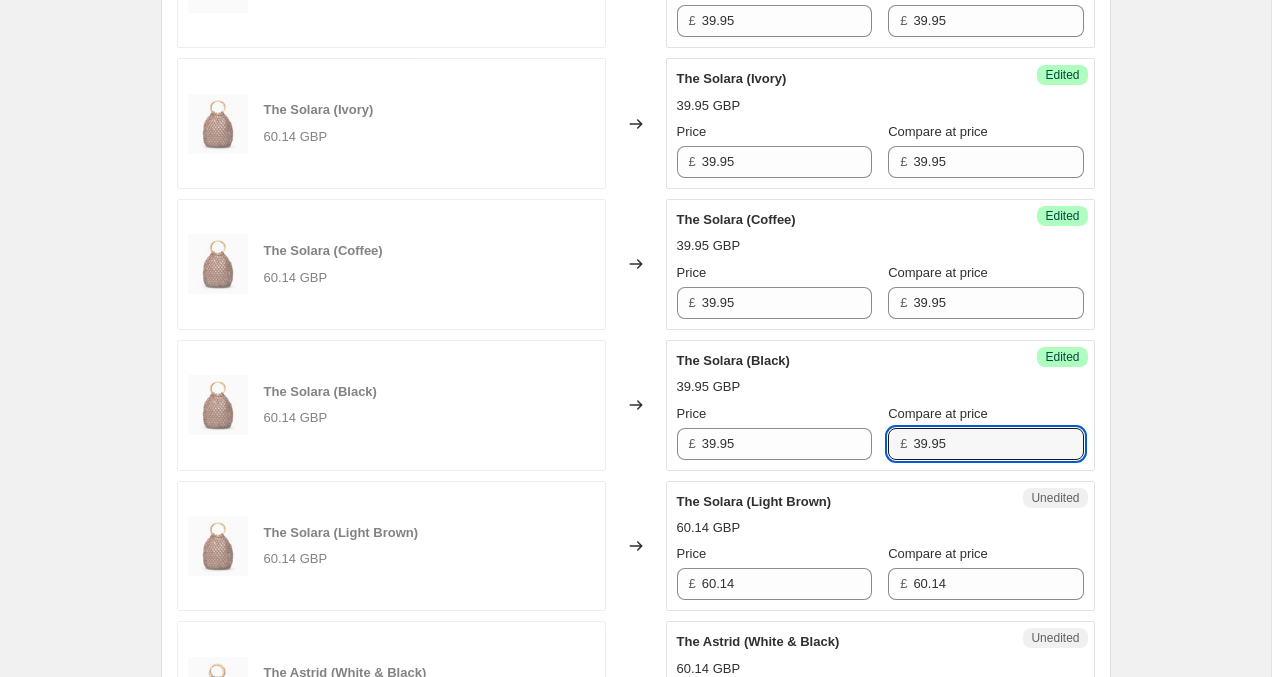 scroll, scrollTop: 583, scrollLeft: 0, axis: vertical 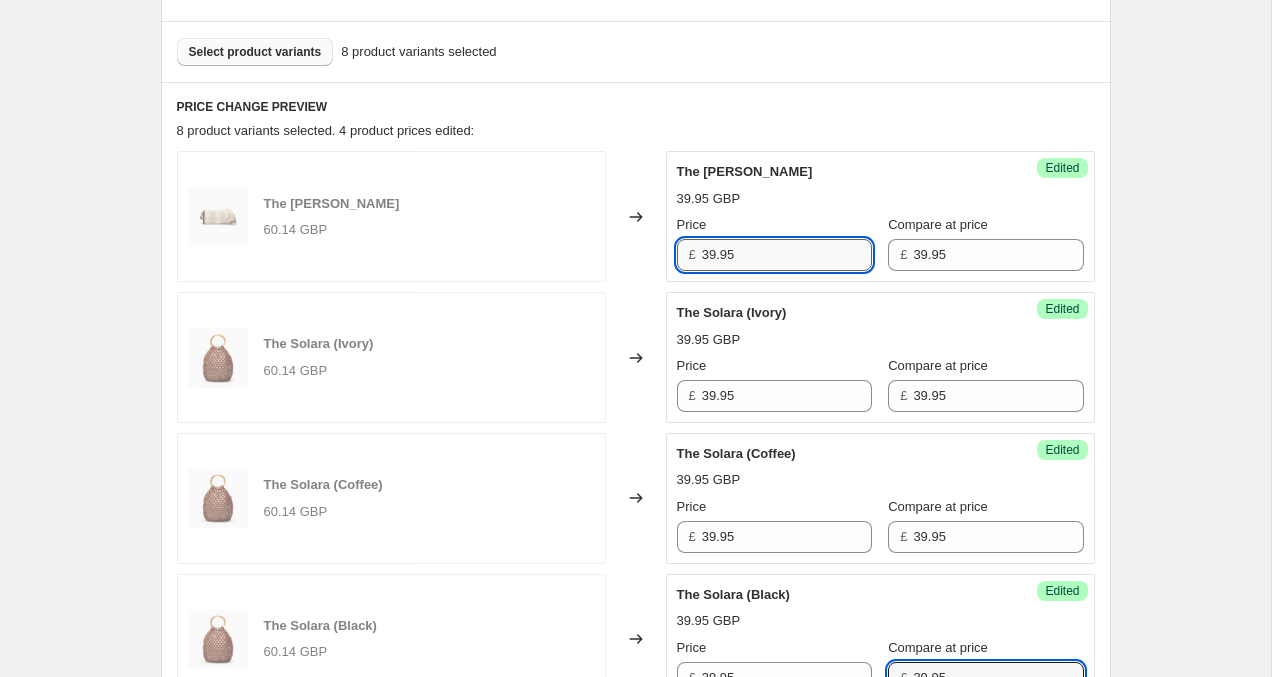click on "39.95" at bounding box center [787, 255] 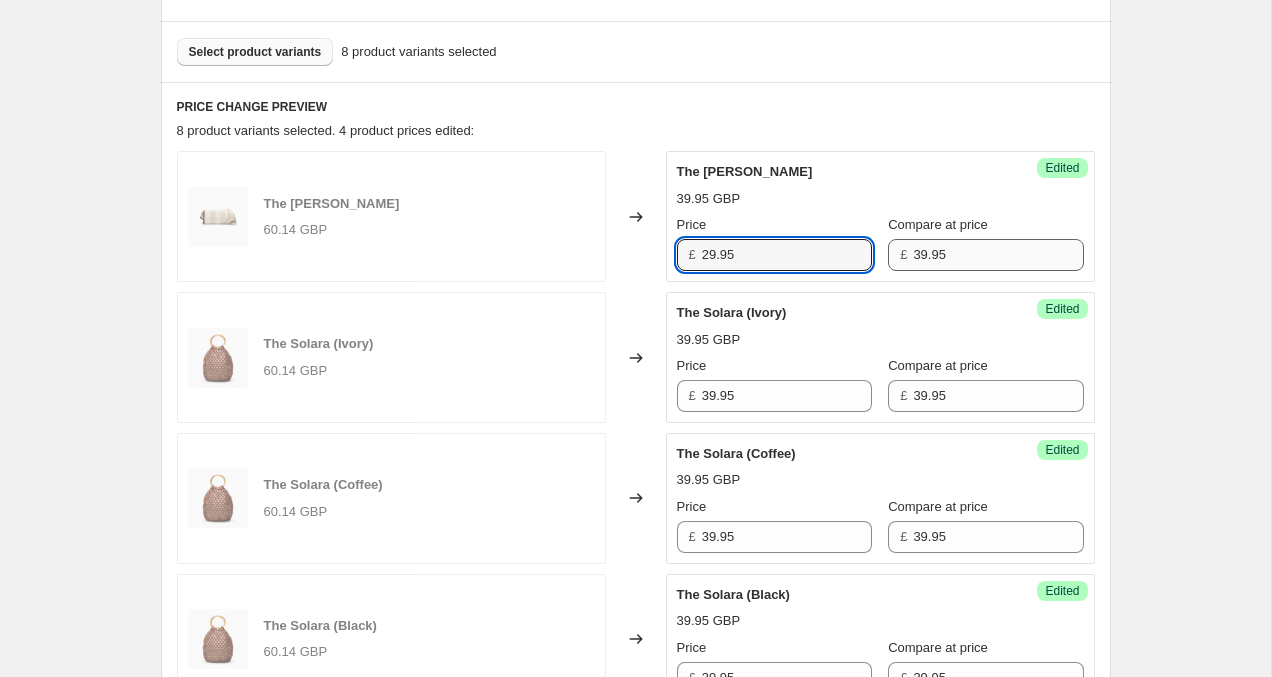 type on "29.95" 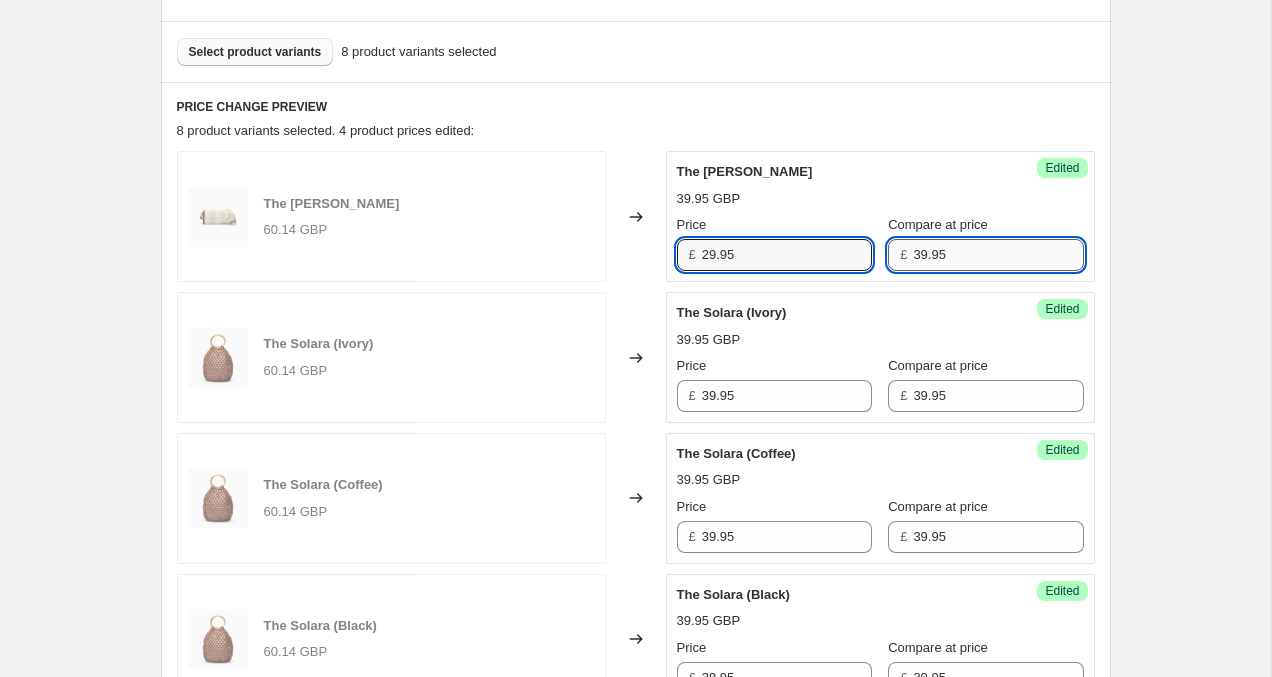 click on "39.95" at bounding box center (998, 255) 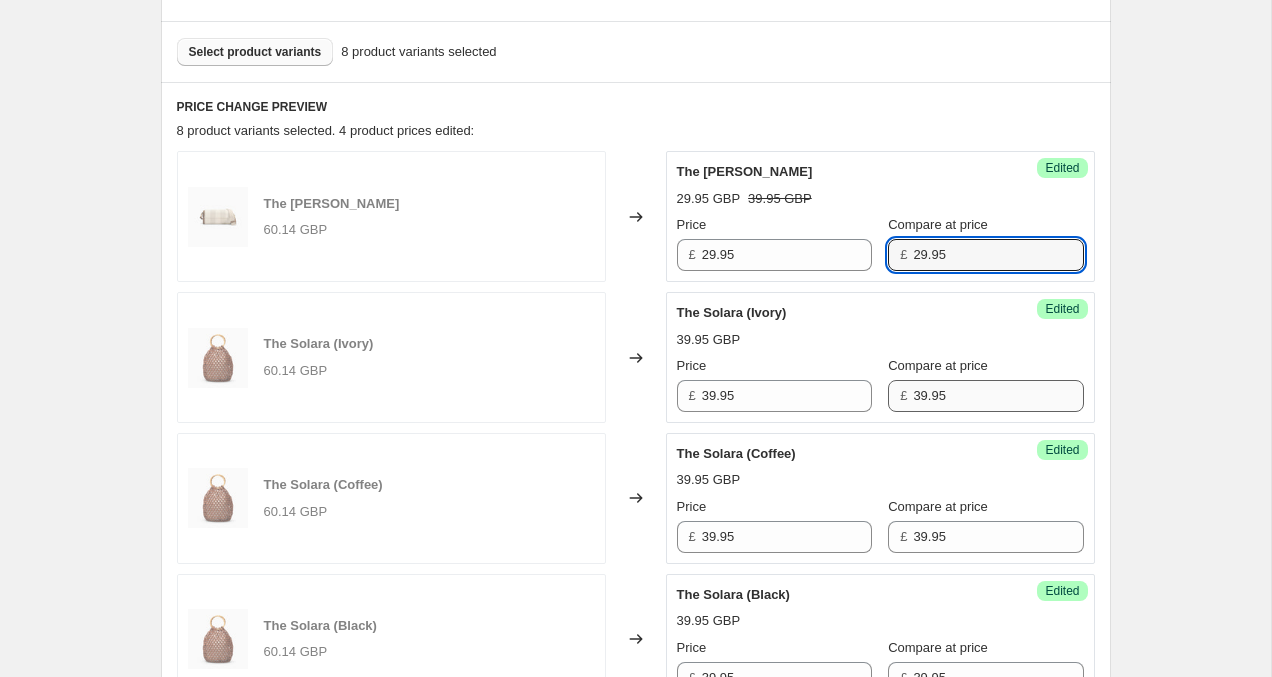 type on "29.95" 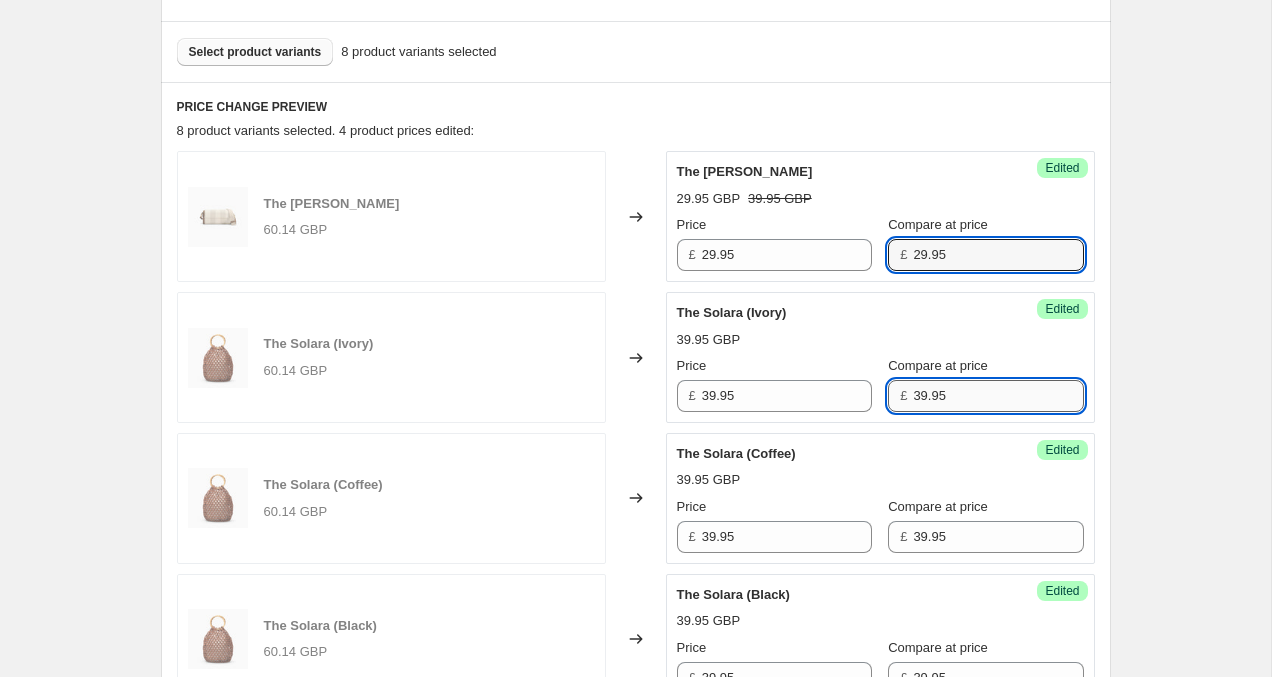 click on "39.95" at bounding box center [998, 396] 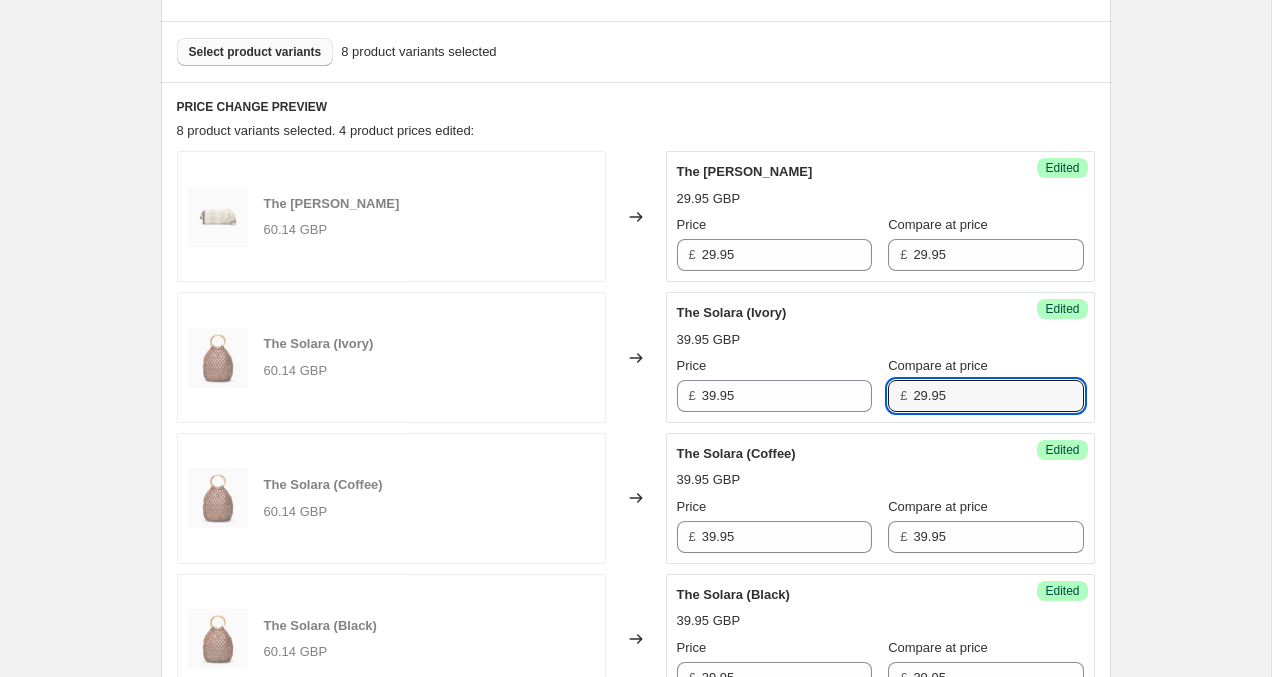 drag, startPoint x: 946, startPoint y: 394, endPoint x: 871, endPoint y: 394, distance: 75 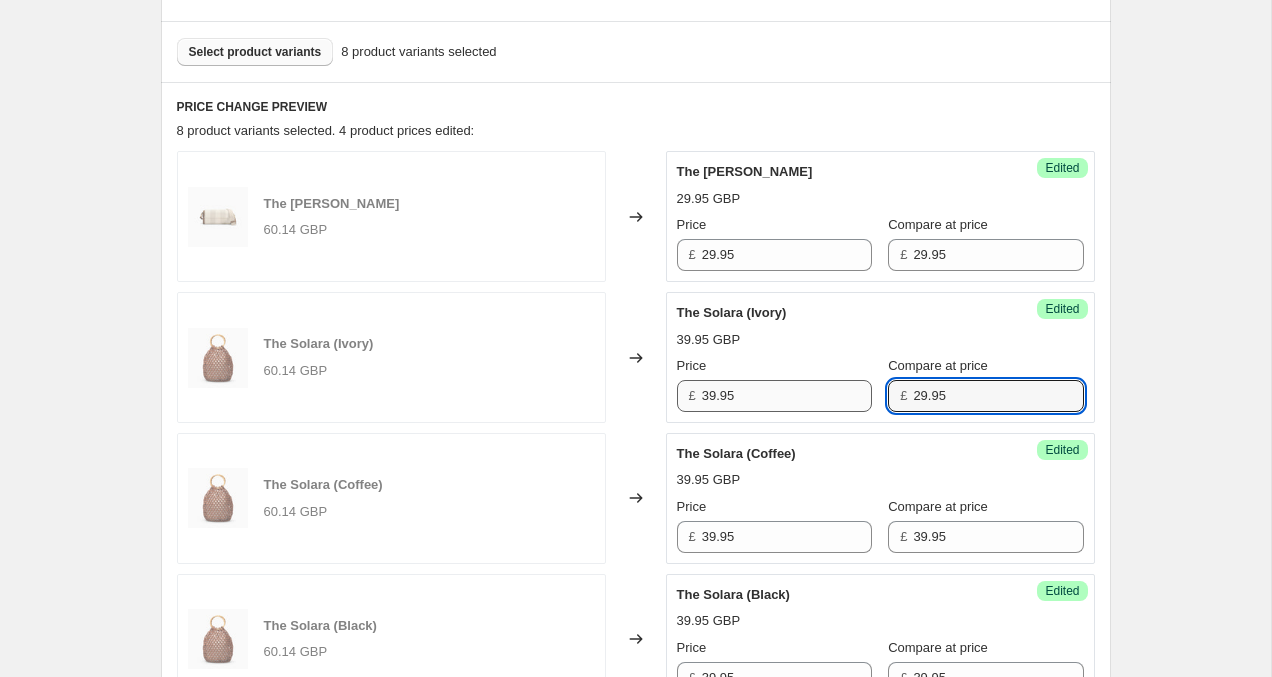 type on "29.95" 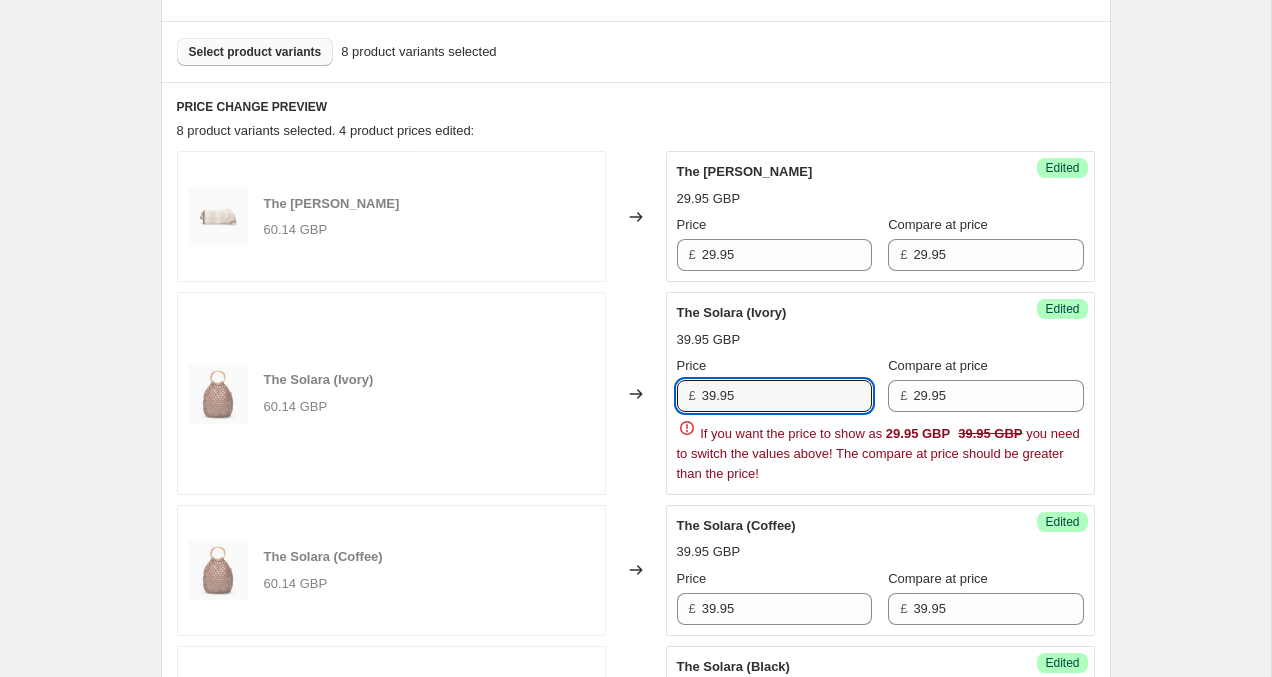 drag, startPoint x: 755, startPoint y: 396, endPoint x: 641, endPoint y: 395, distance: 114.00439 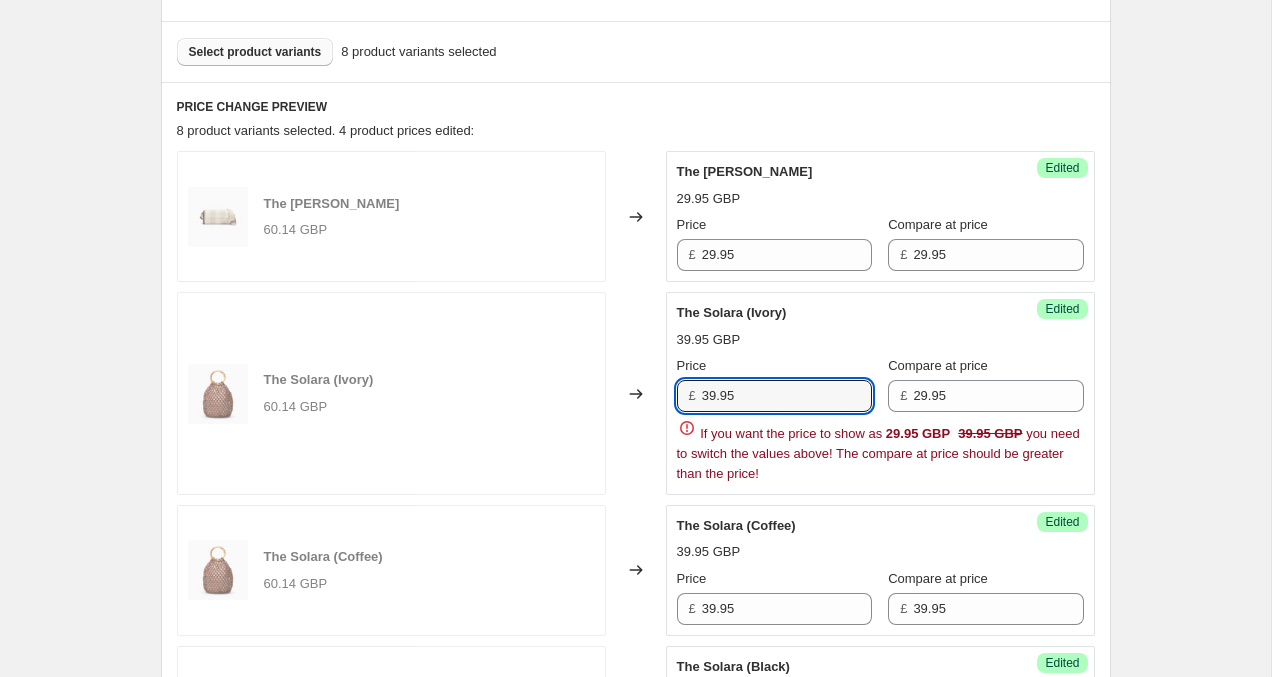 click on "The Solara (Ivory) 60.14 GBP Changed to Success Edited The Solara (Ivory) 39.95 GBP Price £ 39.95 Compare at price £ 29.95   If you want the price to show as   29.95 GBP 39.95 GBP   you need to switch the values above! The compare at price should be greater than the price!" at bounding box center [636, 393] 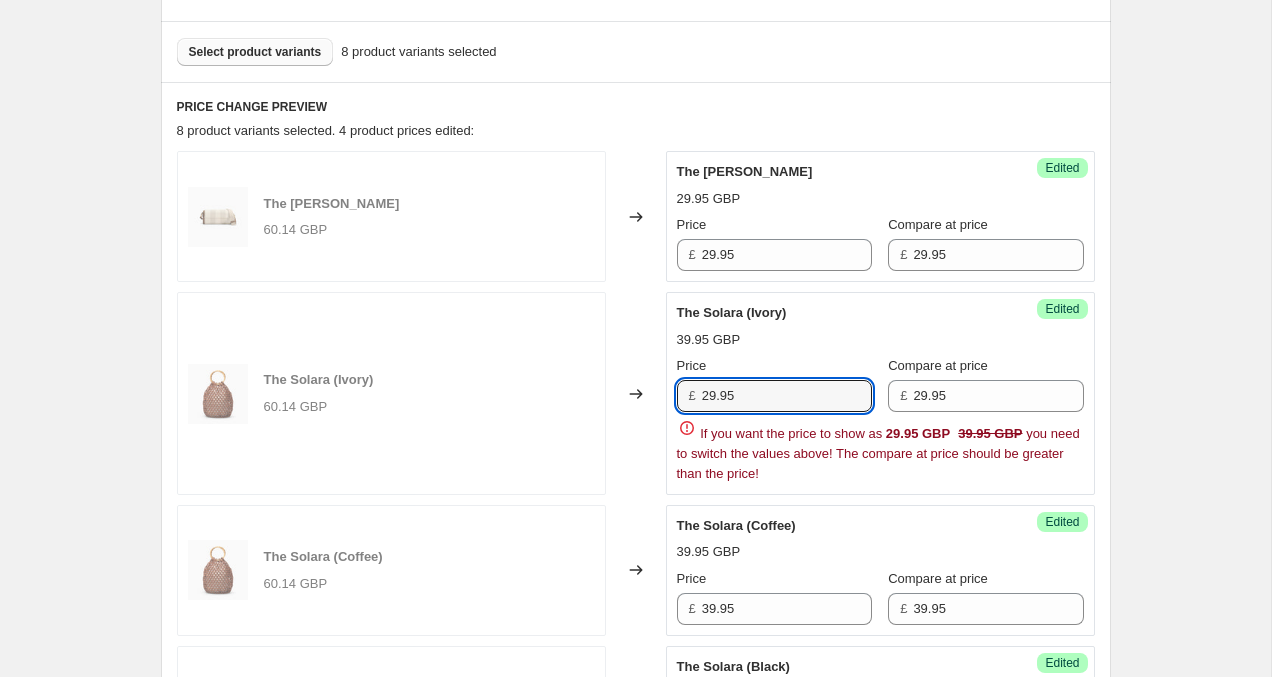 type on "29.95" 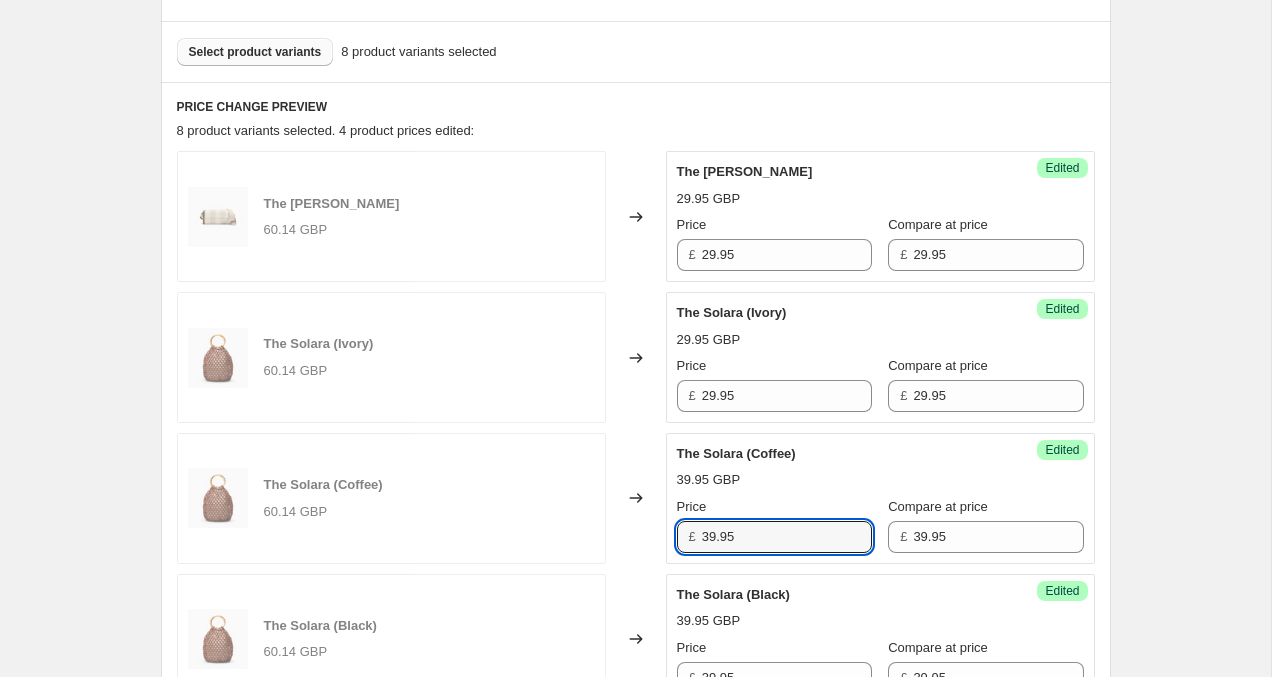 drag, startPoint x: 762, startPoint y: 598, endPoint x: 657, endPoint y: 576, distance: 107.28001 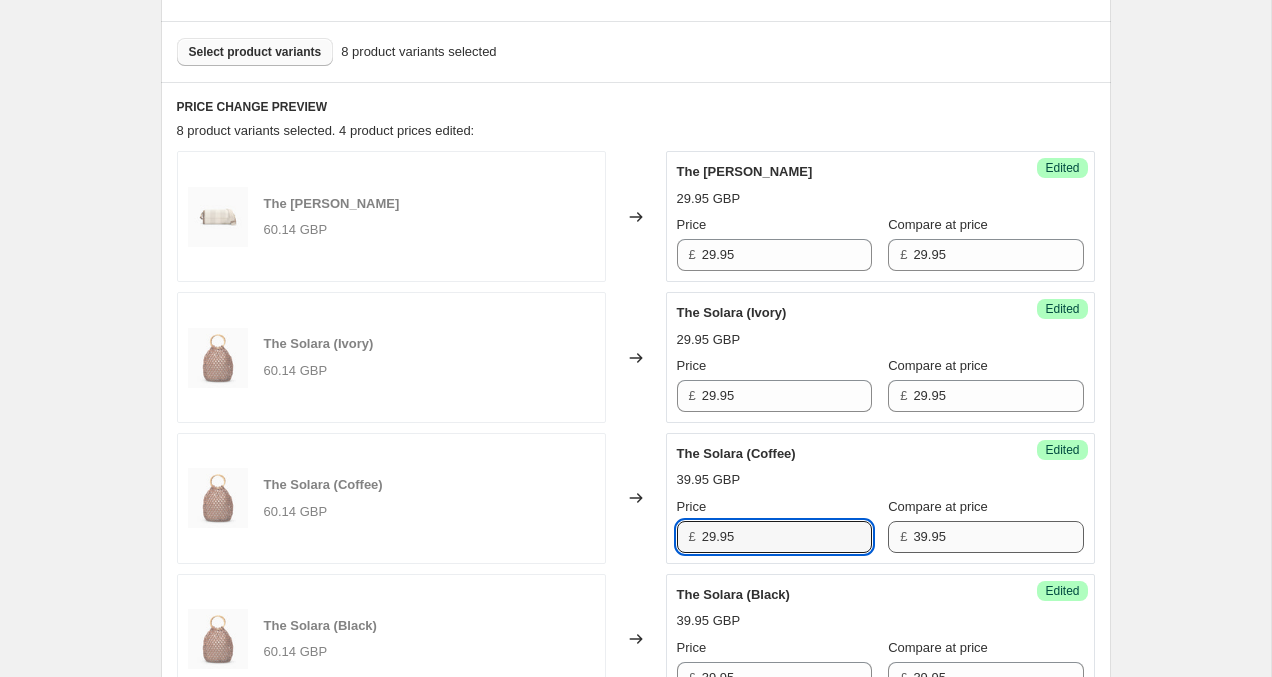 type on "29.95" 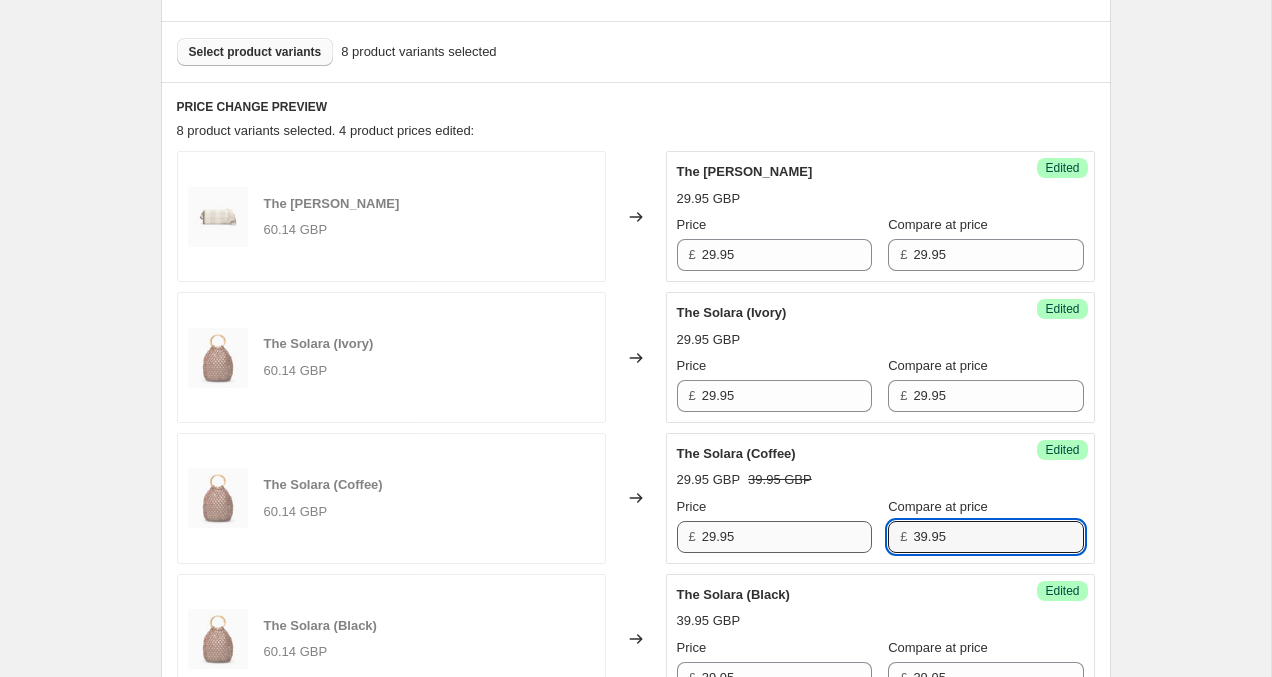 drag, startPoint x: 941, startPoint y: 540, endPoint x: 799, endPoint y: 539, distance: 142.00352 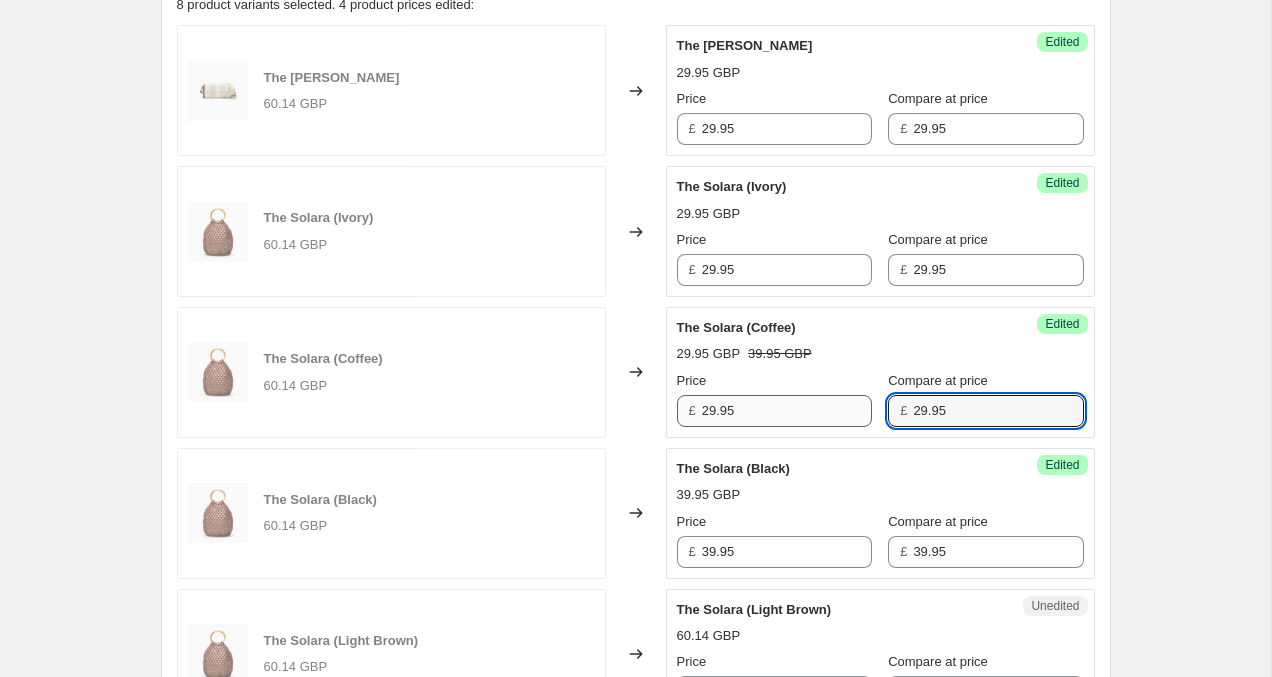 scroll, scrollTop: 716, scrollLeft: 0, axis: vertical 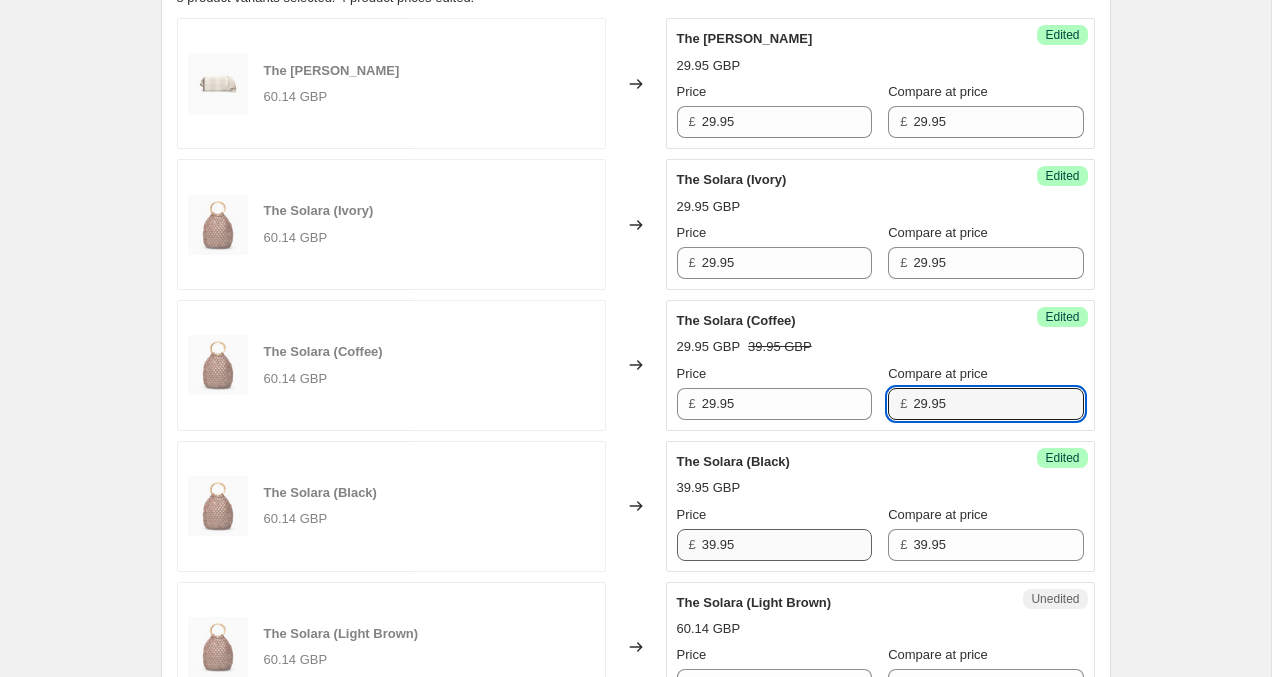 type on "29.95" 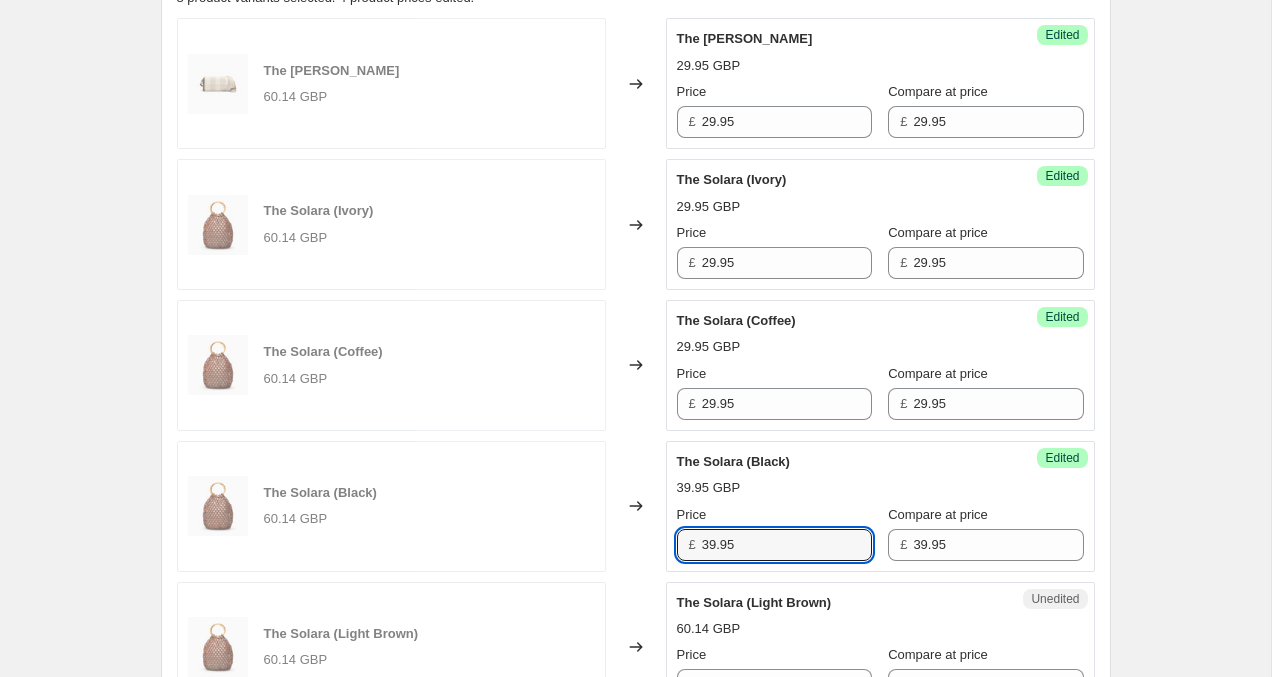 drag, startPoint x: 774, startPoint y: 543, endPoint x: 657, endPoint y: 531, distance: 117.61378 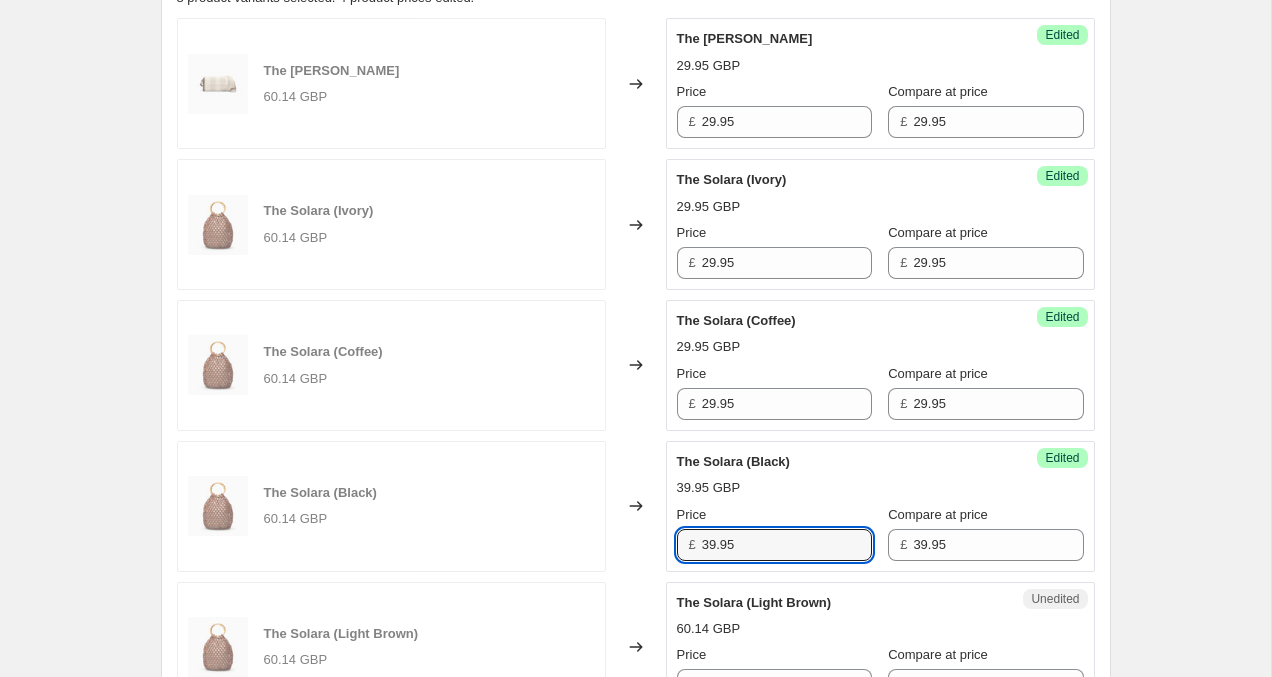 click on "The Solara (Black) 60.14 GBP Changed to Success Edited The Solara (Black) 39.95 GBP Price £ 39.95 Compare at price £ 39.95" at bounding box center [636, 506] 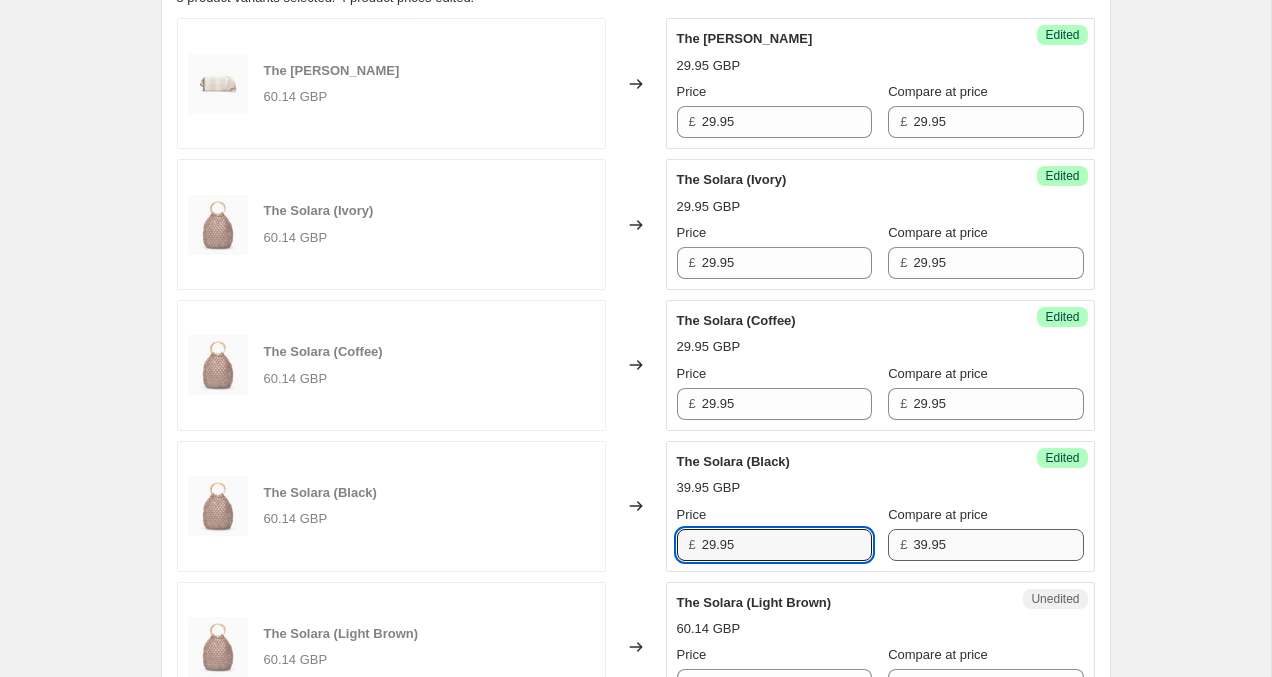 type on "29.95" 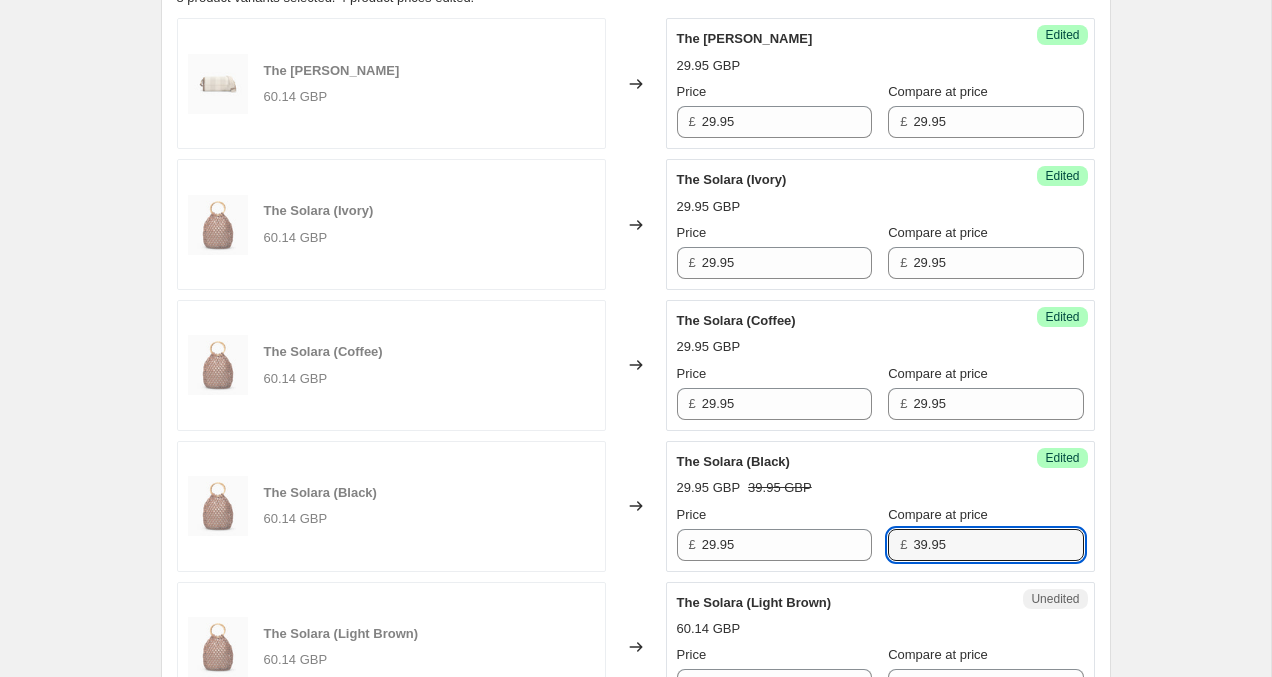 drag, startPoint x: 988, startPoint y: 545, endPoint x: 858, endPoint y: 527, distance: 131.24023 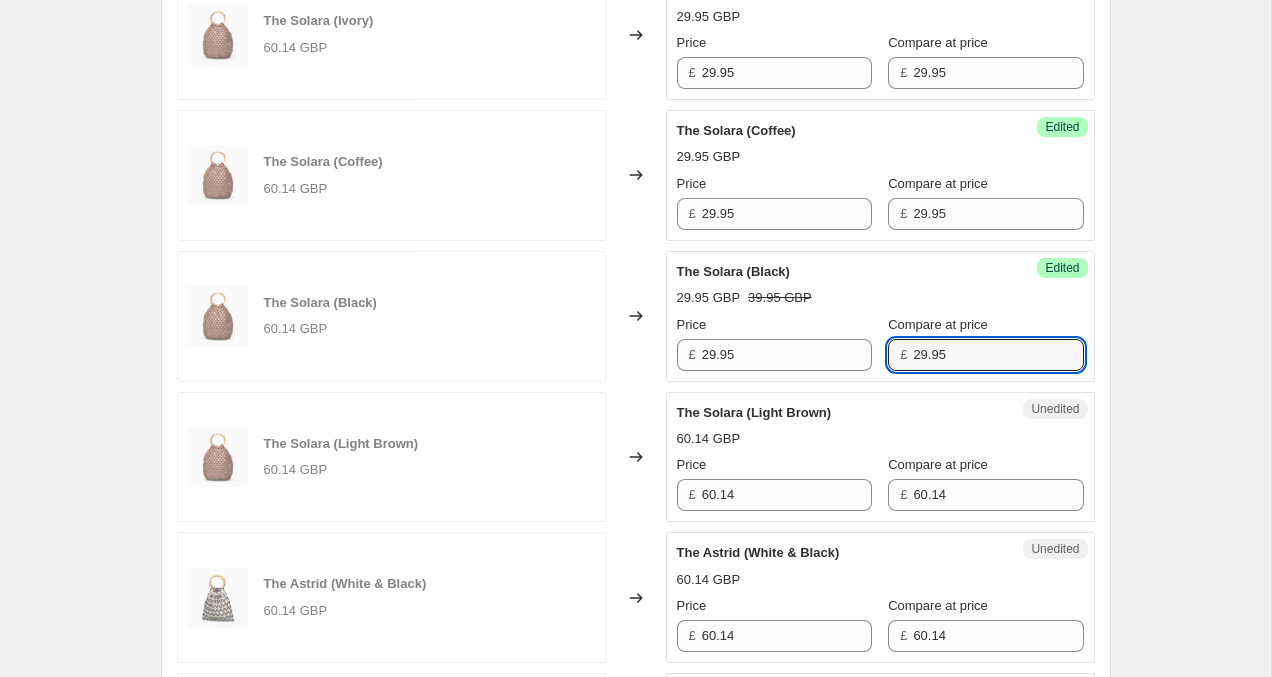scroll, scrollTop: 916, scrollLeft: 0, axis: vertical 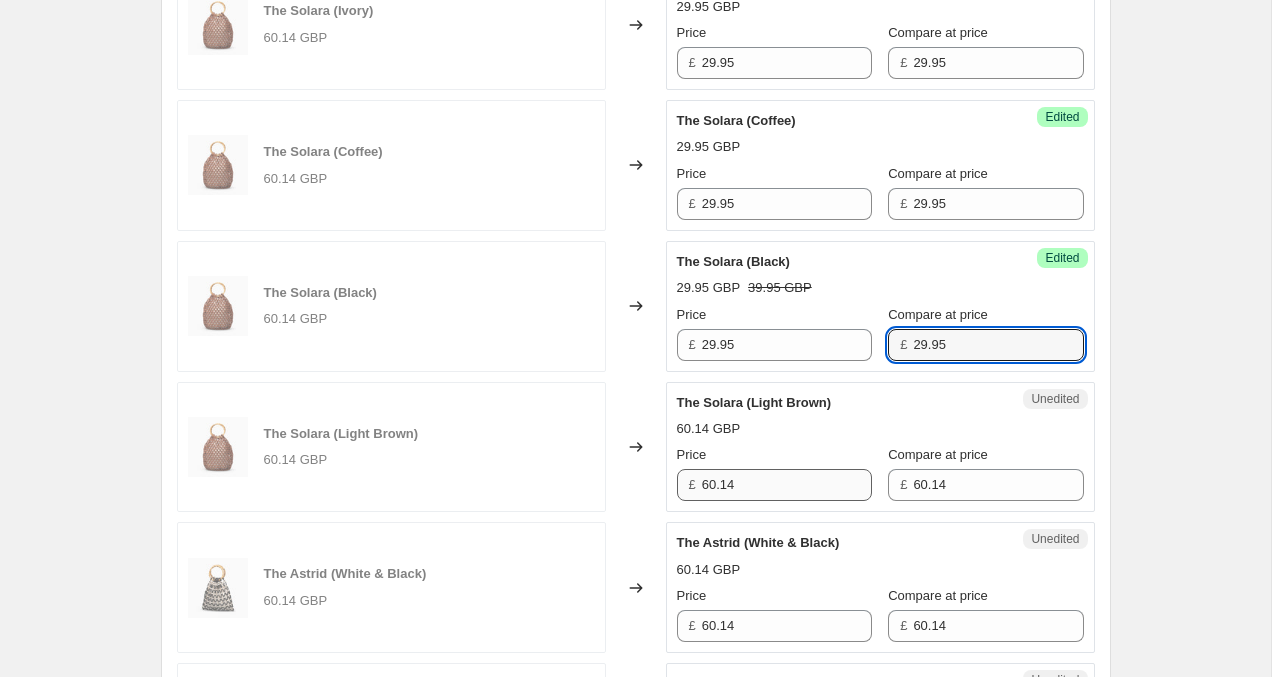type on "29.95" 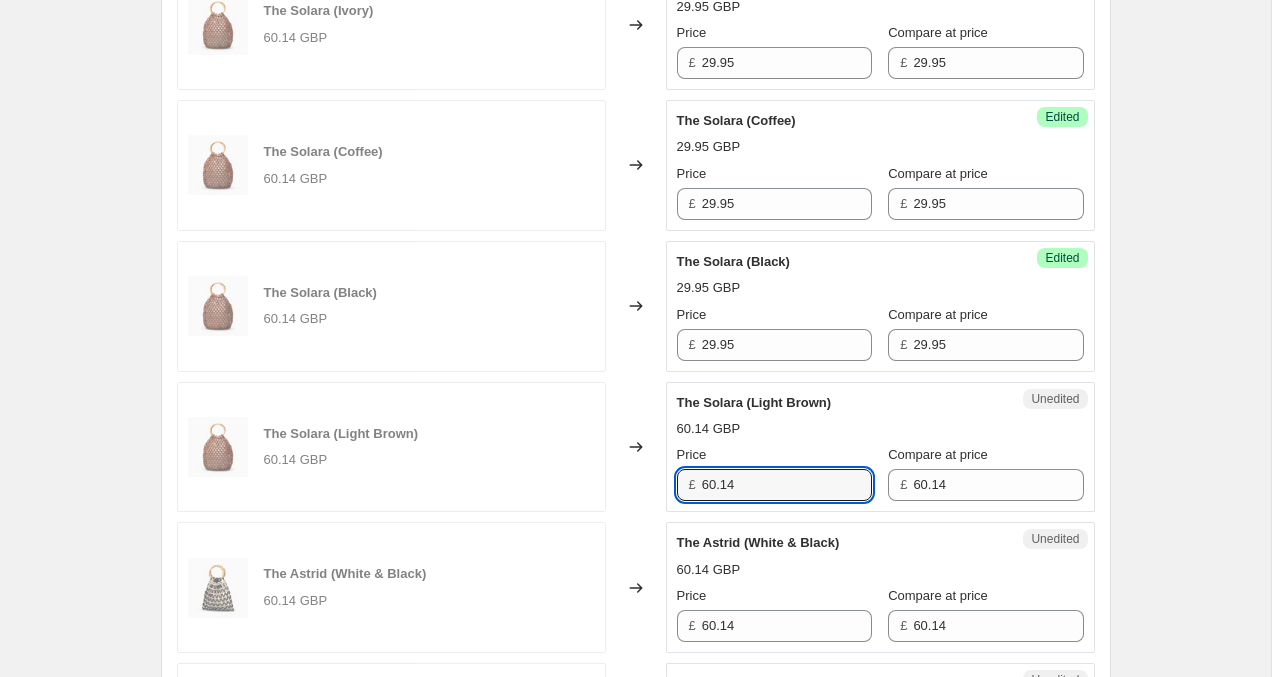 drag, startPoint x: 793, startPoint y: 487, endPoint x: 631, endPoint y: 487, distance: 162 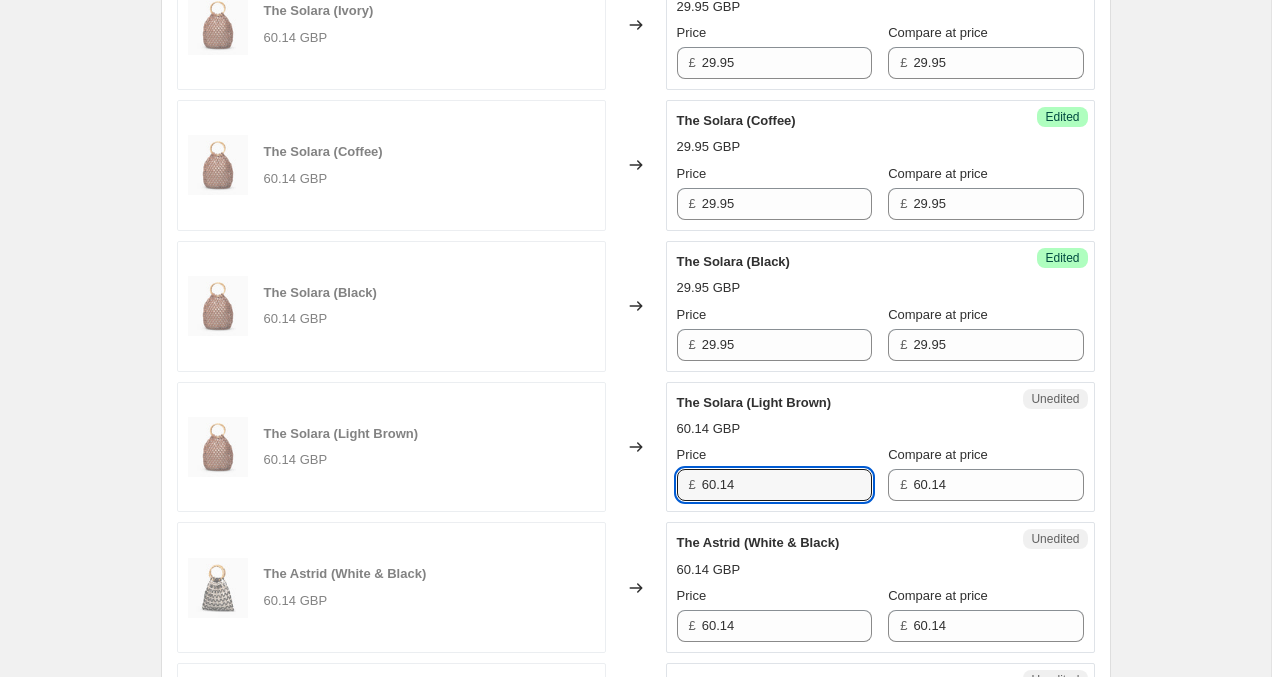 click on "The Solara (Light Brown) 60.14 GBP Changed to Unedited The Solara (Light Brown) 60.14 GBP Price £ 60.14 Compare at price £ 60.14" at bounding box center [636, 447] 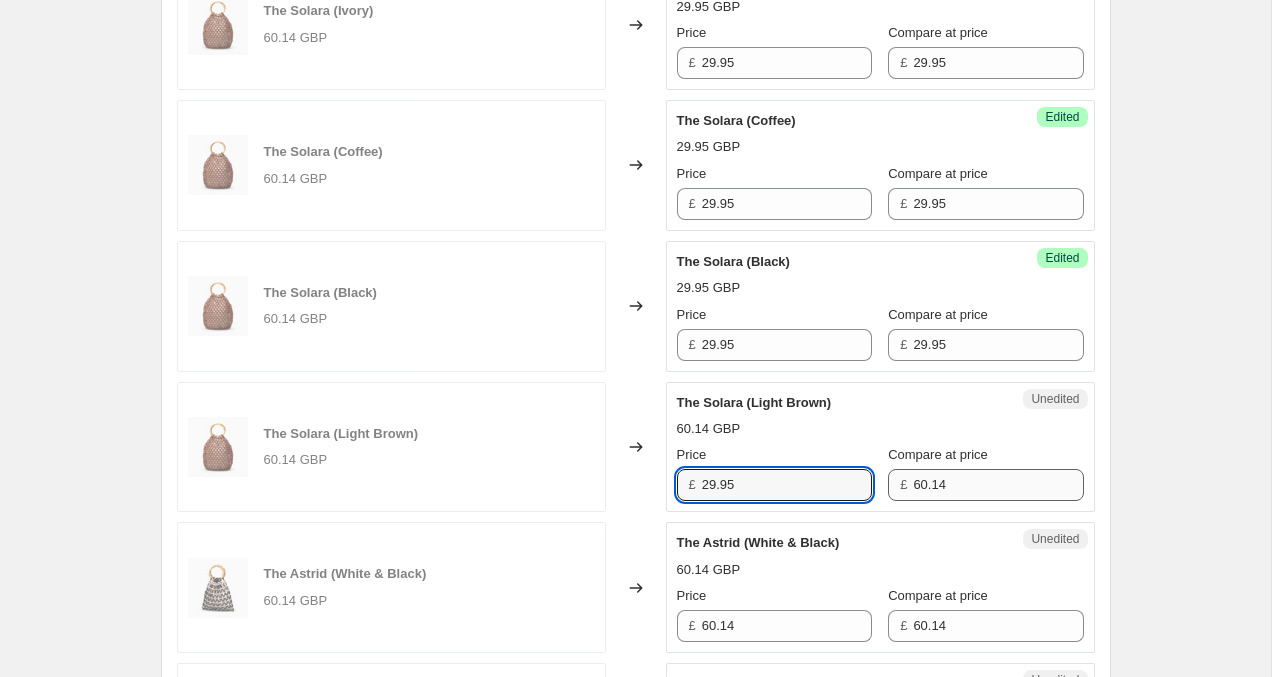 type on "29.95" 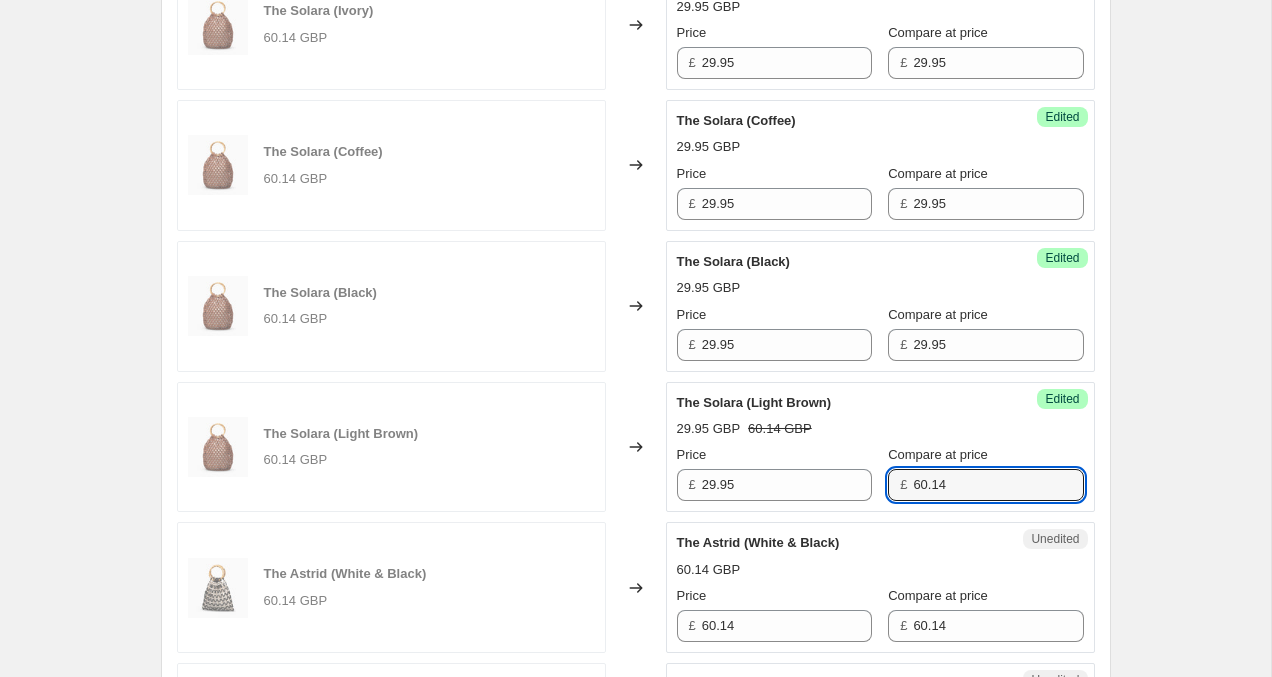 drag, startPoint x: 1001, startPoint y: 496, endPoint x: 750, endPoint y: 421, distance: 261.96564 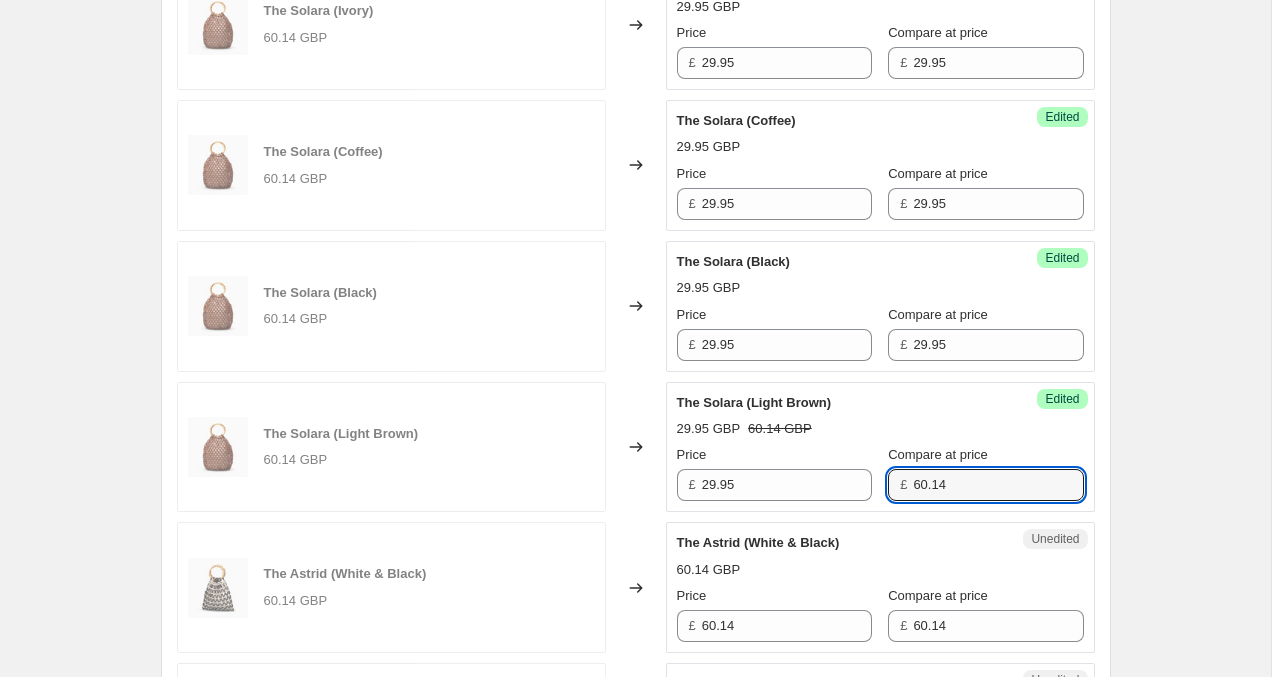 click on "The Solara (Light Brown) 29.95 GBP 60.14 GBP Price £ 29.95 Compare at price £ 60.14" at bounding box center (880, 447) 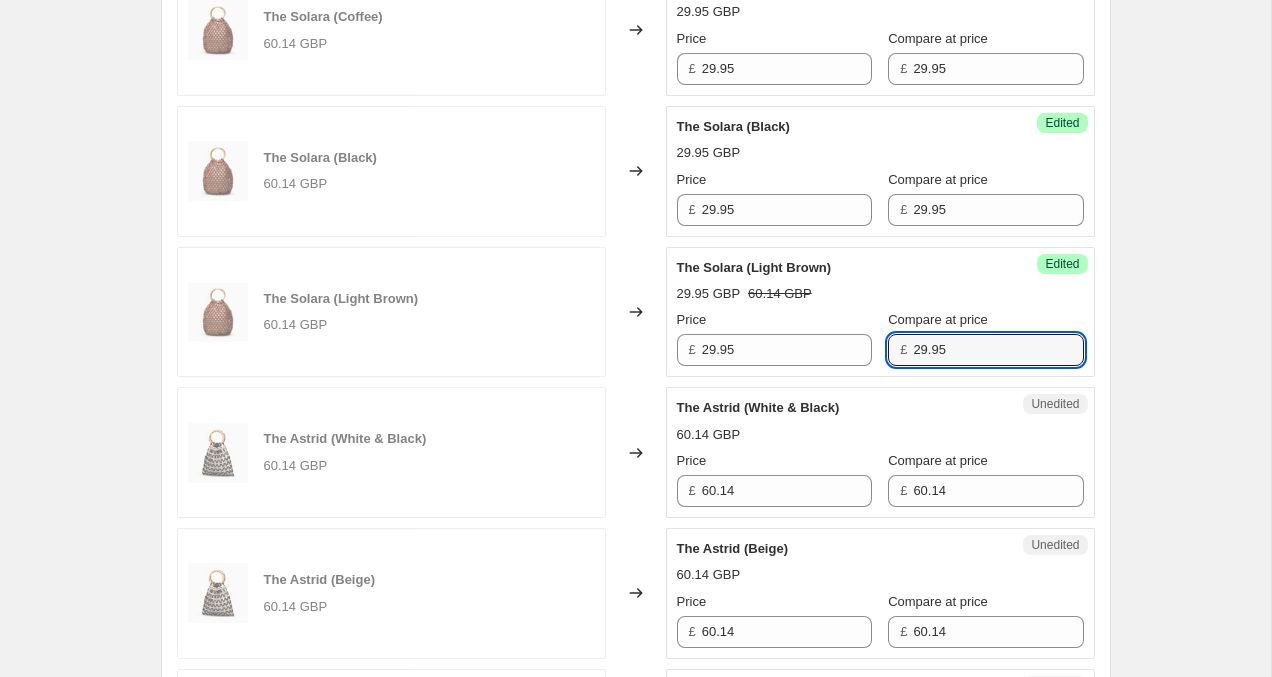 scroll, scrollTop: 1053, scrollLeft: 0, axis: vertical 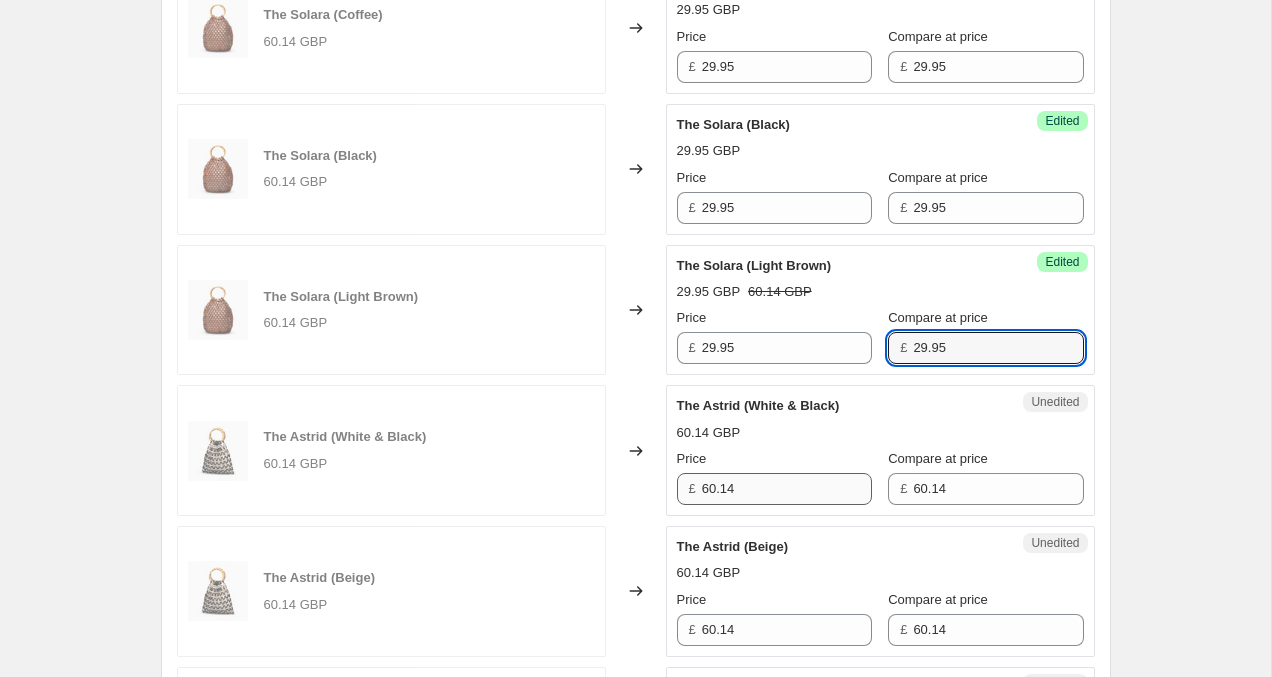 type on "29.95" 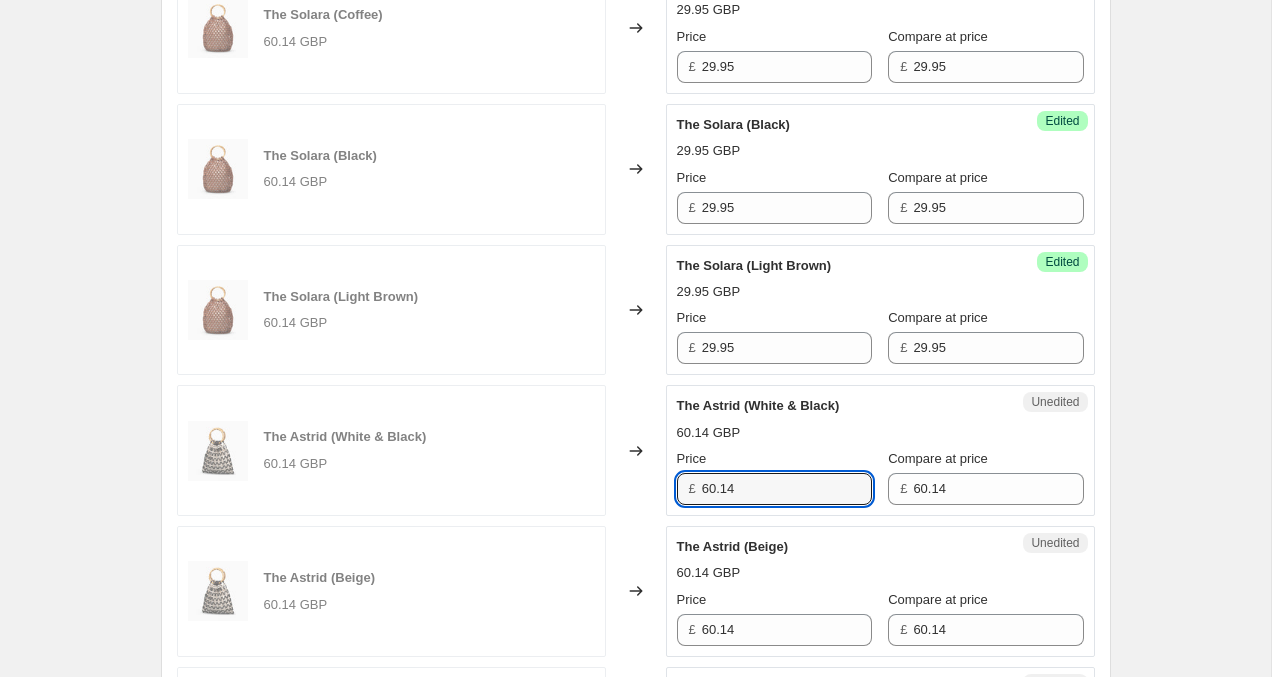 drag, startPoint x: 768, startPoint y: 490, endPoint x: 650, endPoint y: 486, distance: 118.06778 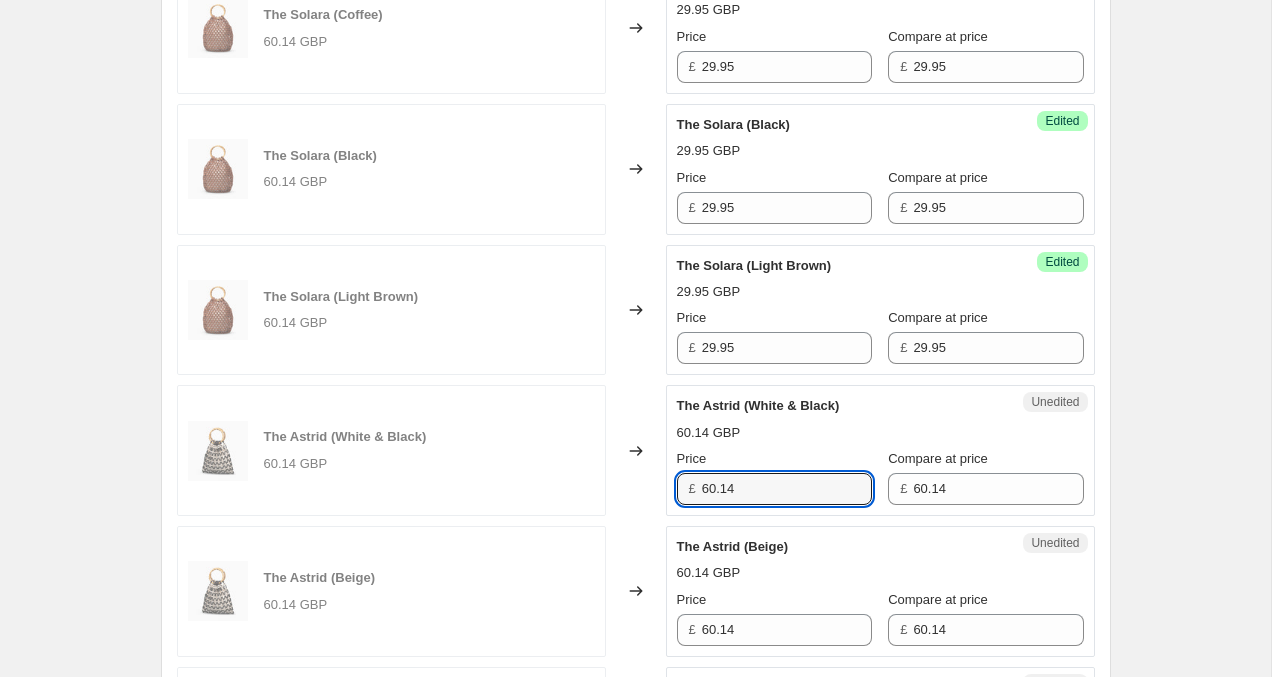 click on "The Astrid (White & Black) 60.14 GBP Changed to Unedited The Astrid (White & Black) 60.14 GBP Price £ 60.14 Compare at price £ 60.14" at bounding box center (636, 450) 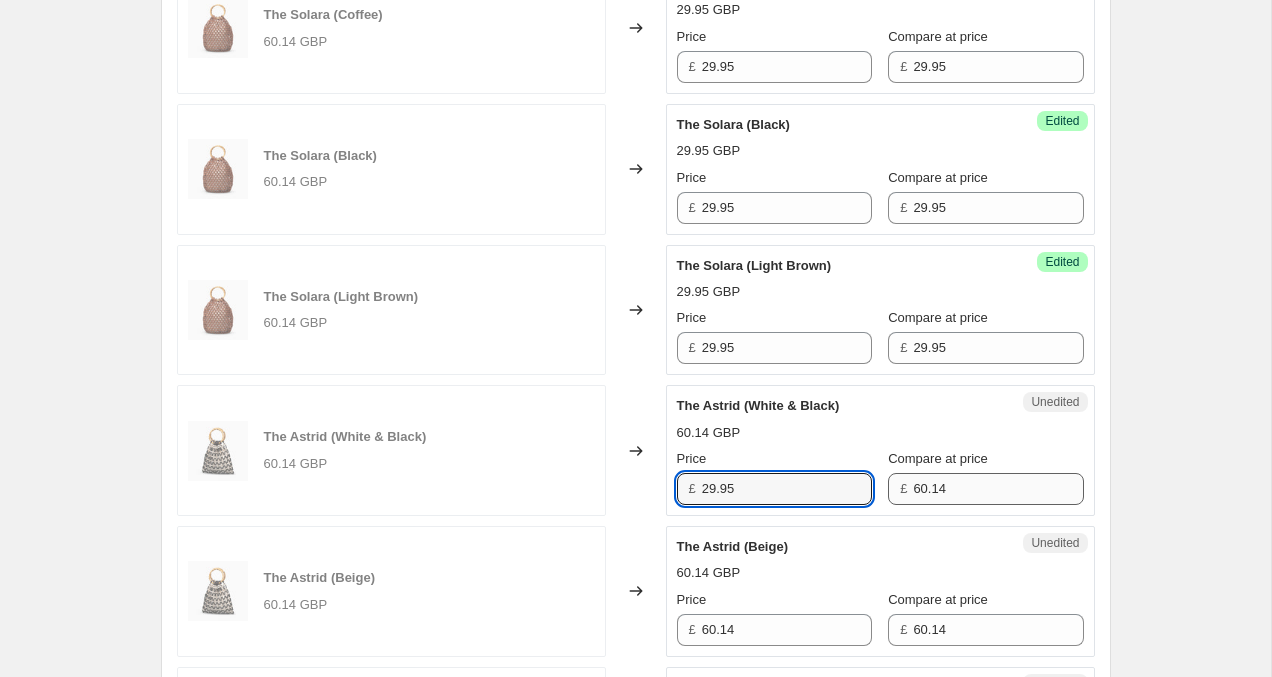 type on "29.95" 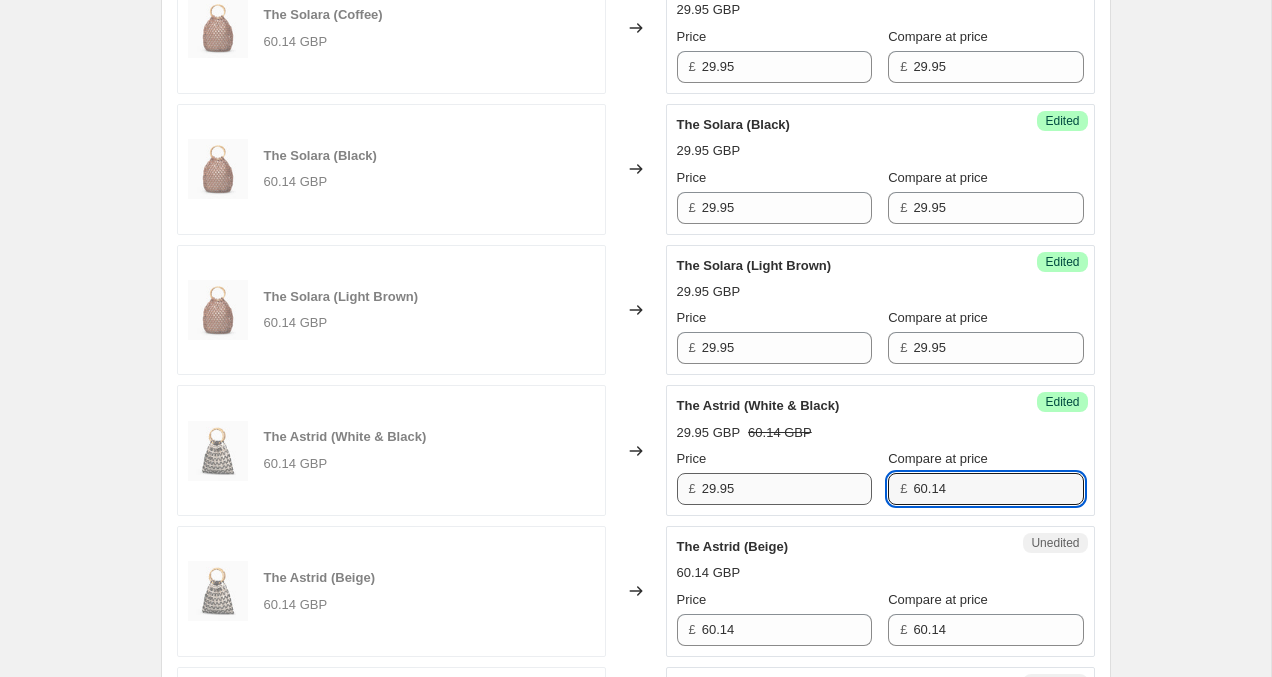 drag, startPoint x: 953, startPoint y: 488, endPoint x: 792, endPoint y: 488, distance: 161 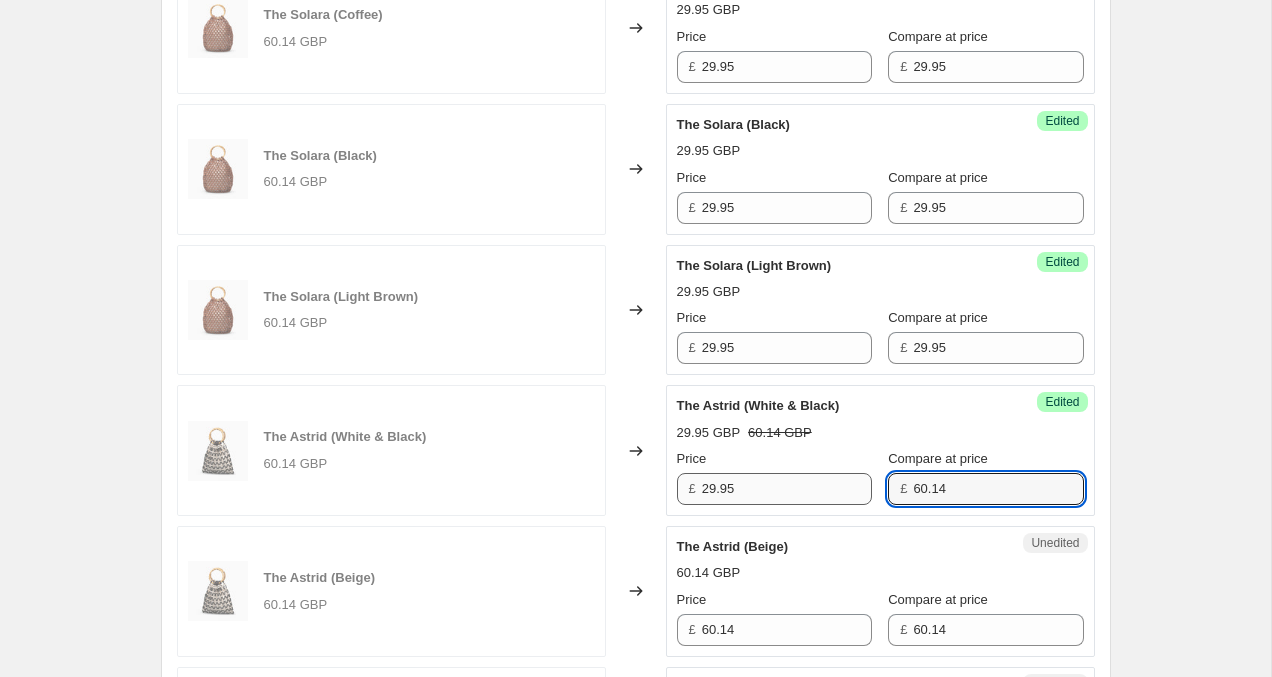 click on "Price £ 29.95 Compare at price £ 60.14" at bounding box center (880, 477) 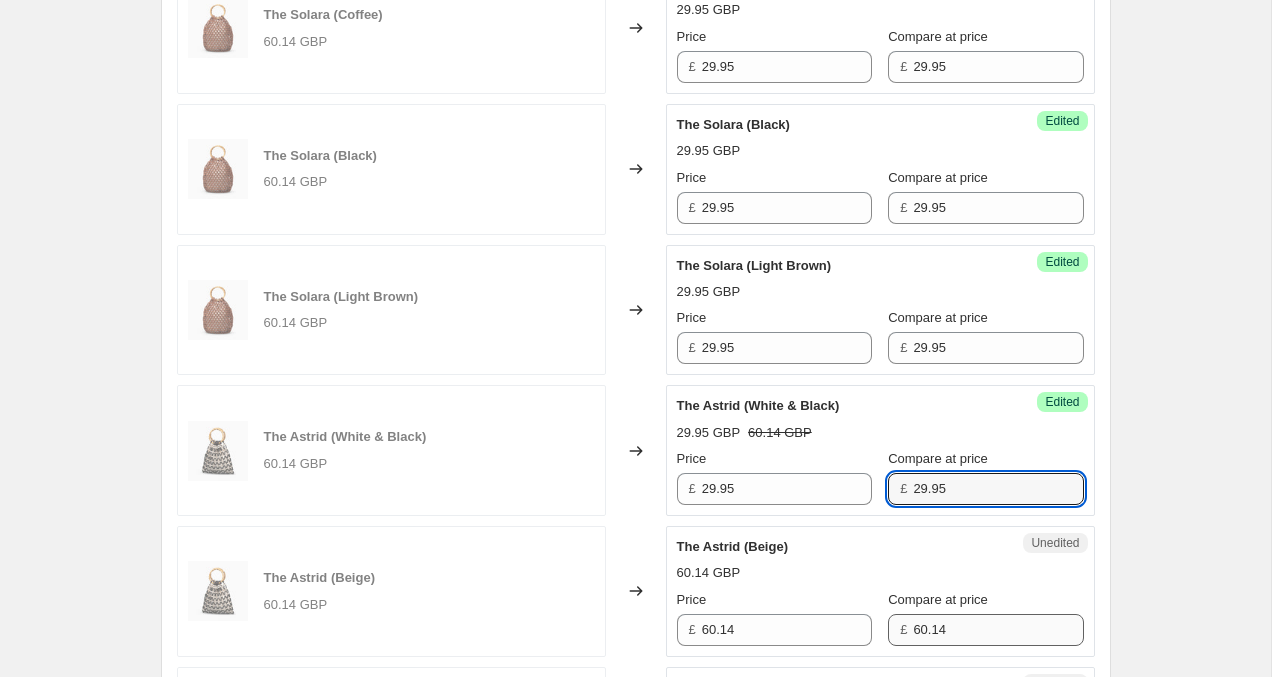 type on "29.95" 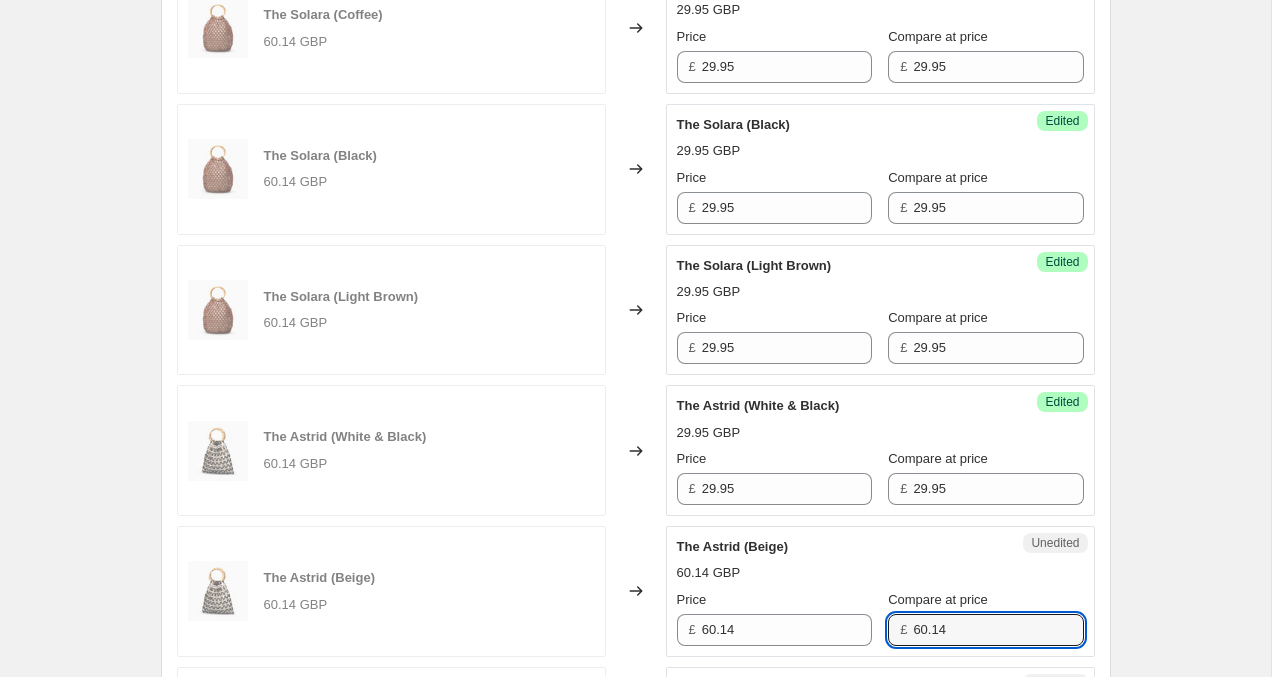 drag, startPoint x: 928, startPoint y: 626, endPoint x: 817, endPoint y: 598, distance: 114.47707 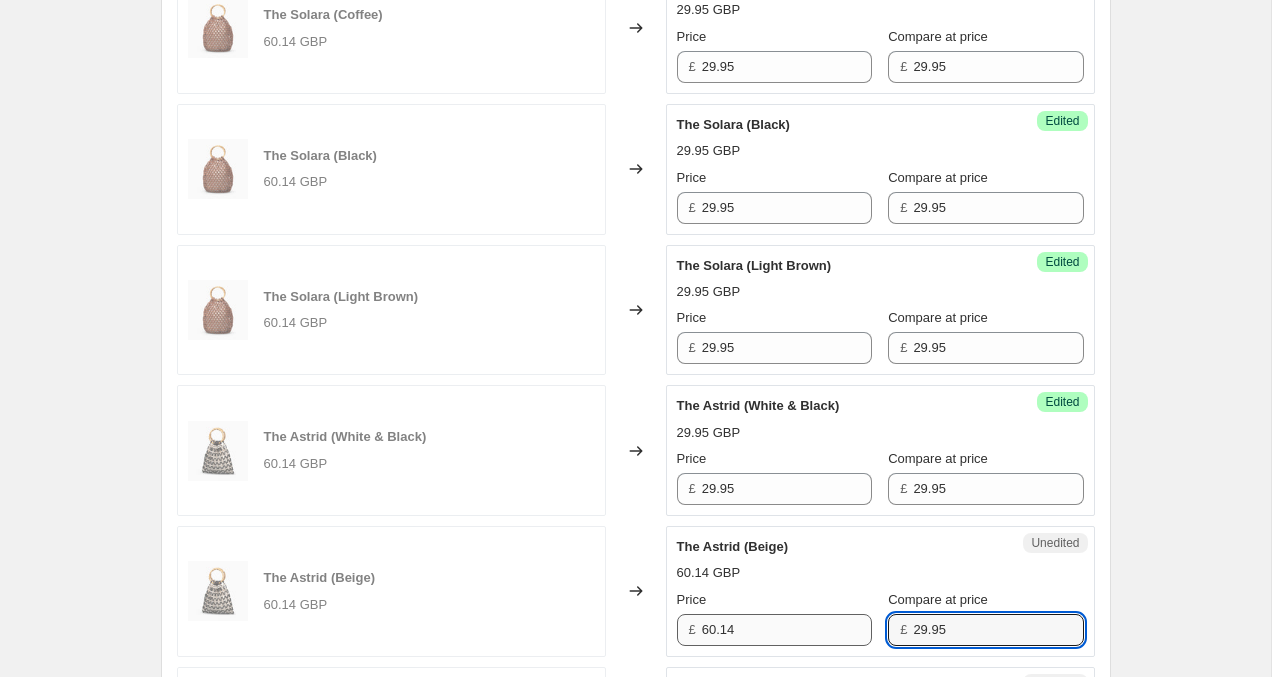 type on "29.95" 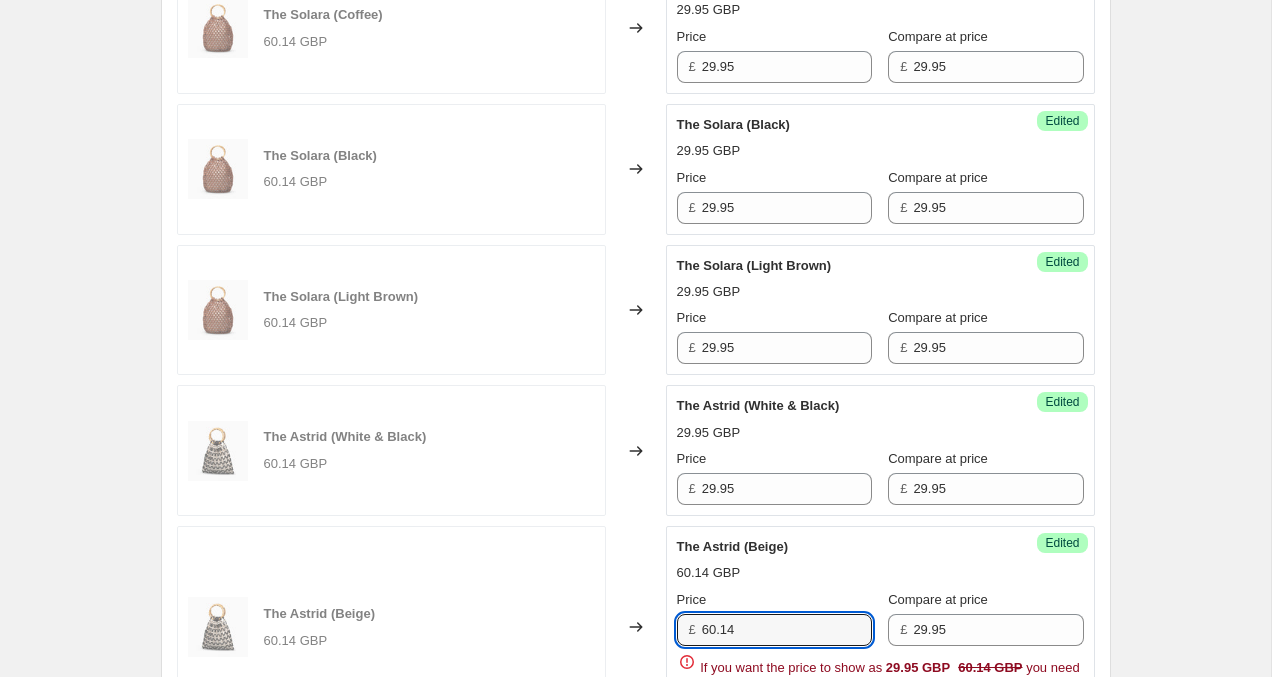 drag, startPoint x: 764, startPoint y: 627, endPoint x: 635, endPoint y: 623, distance: 129.062 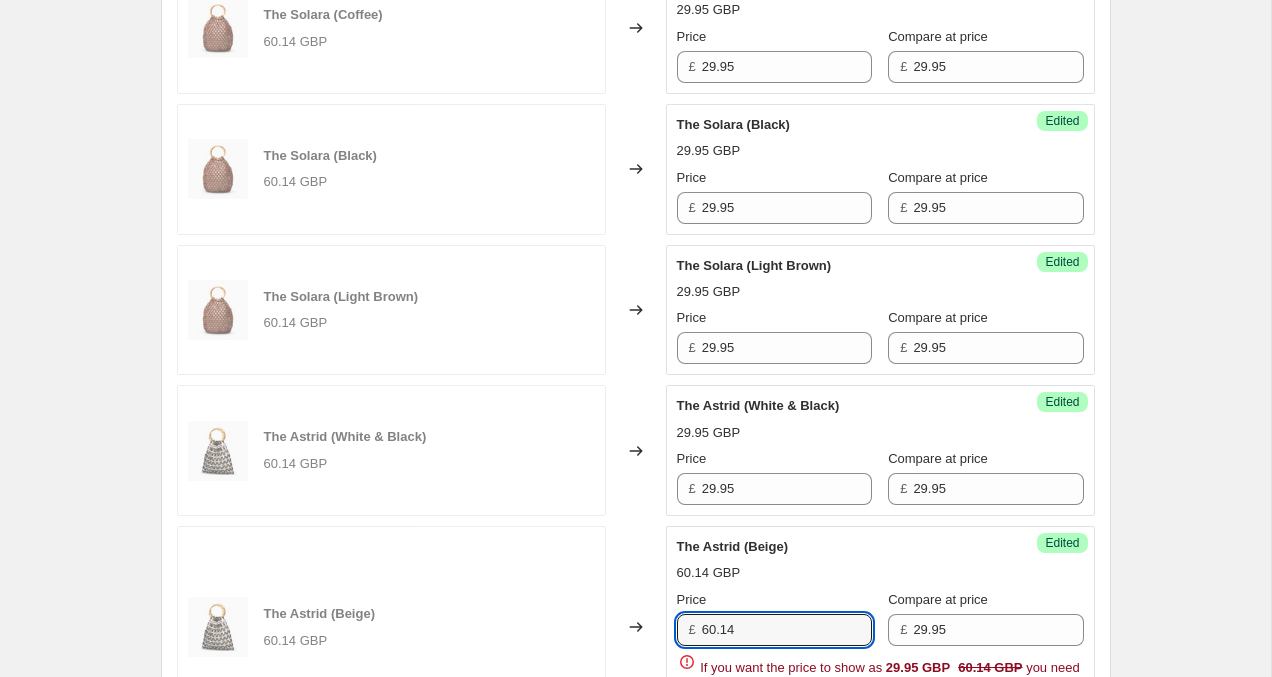 click on "The Astrid (Beige) 60.14 GBP Changed to Success Edited The Astrid (Beige) 60.14 GBP Price £ 60.14 Compare at price £ 29.95   If you want the price to show as   29.95 GBP 60.14 GBP   you need to switch the values above! The compare at price should be greater than the price!" at bounding box center [636, 627] 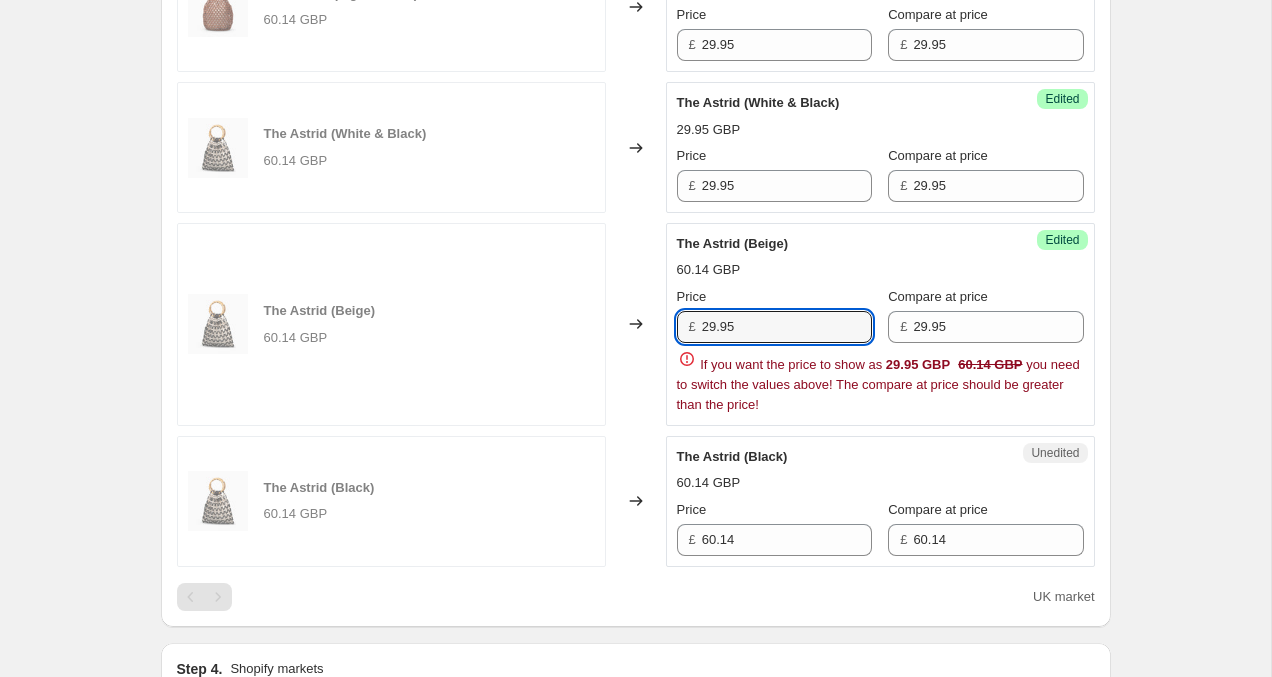 scroll, scrollTop: 1433, scrollLeft: 0, axis: vertical 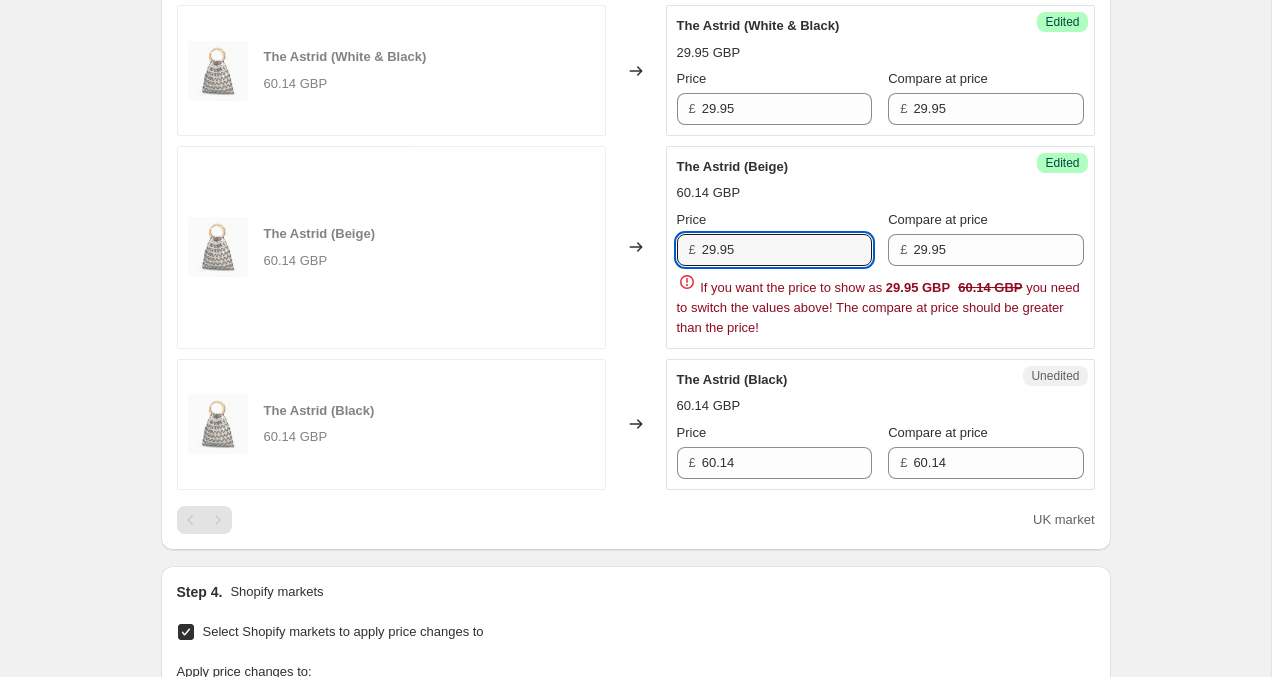 type on "29.95" 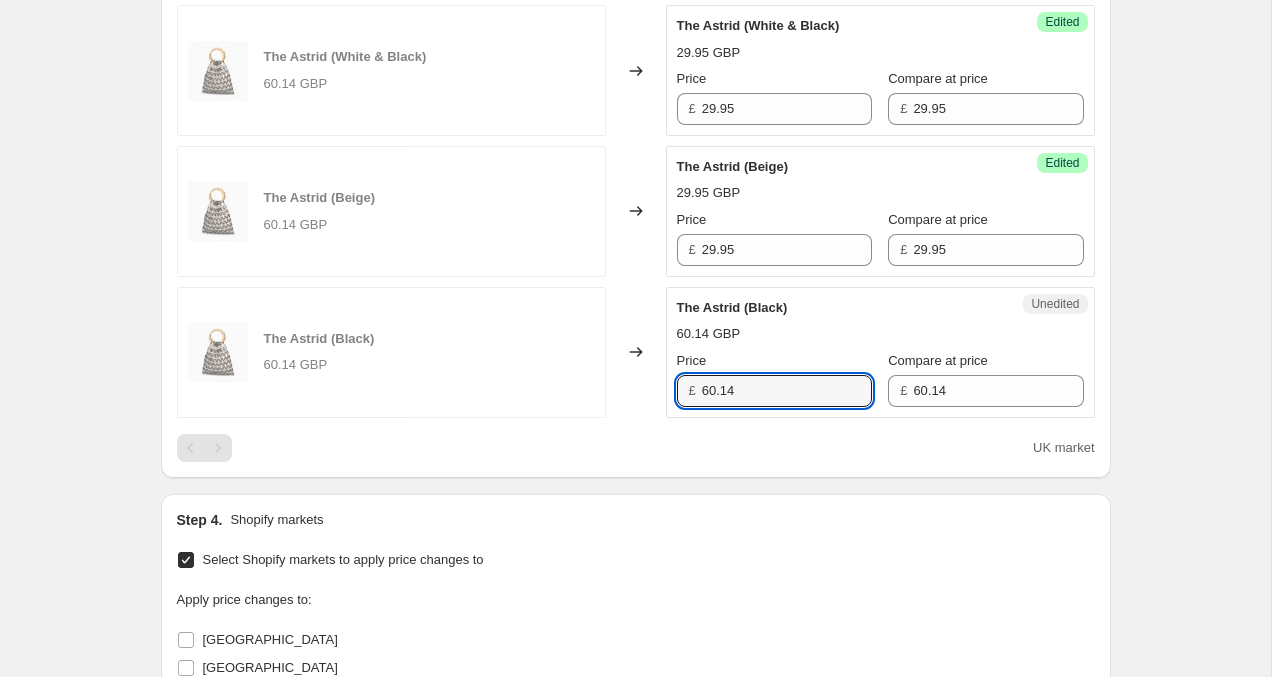 drag, startPoint x: 776, startPoint y: 469, endPoint x: 671, endPoint y: 434, distance: 110.67972 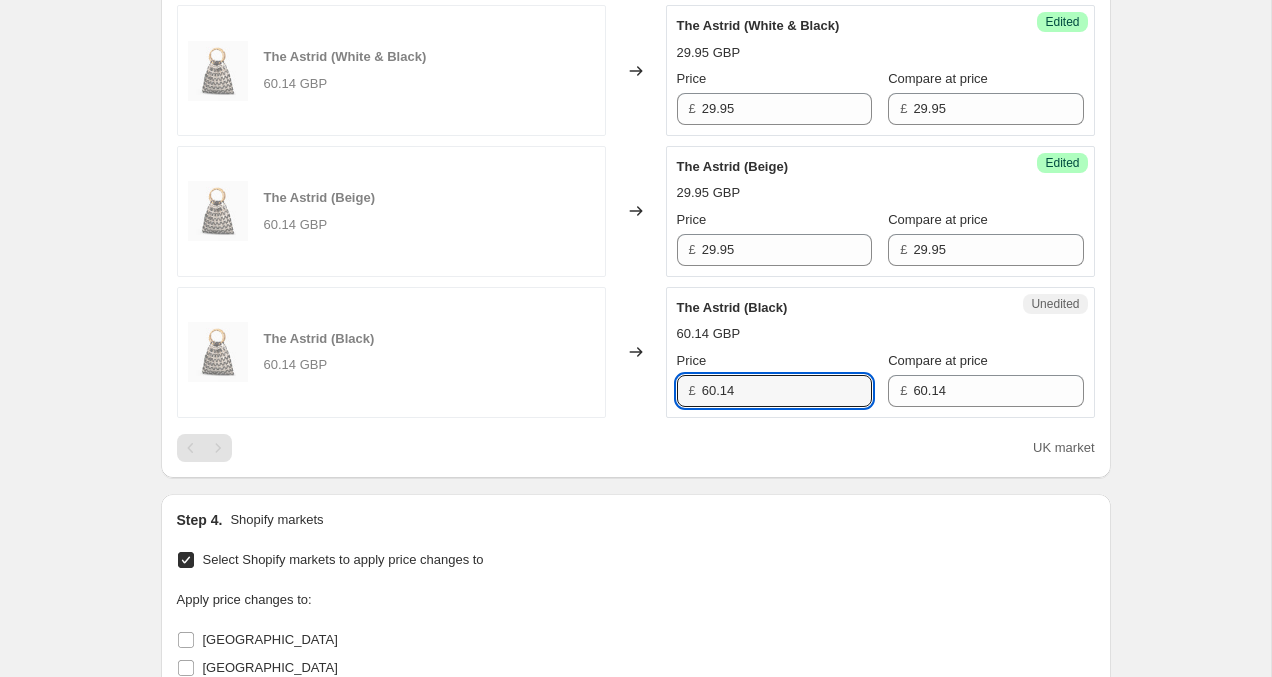 click on "The Margot 60.14 GBP Changed to Success Edited The Margot 29.95 GBP Price £ 29.95 Compare at price £ 29.95 The Solara (Ivory) 60.14 GBP Changed to Success Edited The Solara (Ivory) 29.95 GBP Price £ 29.95 Compare at price £ 29.95 The Solara (Coffee) 60.14 GBP Changed to Success Edited The Solara (Coffee) 29.95 GBP Price £ 29.95 Compare at price £ 29.95 The Solara (Black) 60.14 GBP Changed to Success Edited The Solara (Black) 29.95 GBP Price £ 29.95 Compare at price £ 29.95 The Solara (Light Brown) 60.14 GBP Changed to Success Edited The Solara (Light Brown) 29.95 GBP Price £ 29.95 Compare at price £ 29.95 The Astrid (White & Black) 60.14 GBP Changed to Success Edited The Astrid (White & Black) 29.95 GBP Price £ 29.95 Compare at price £ 29.95 The Astrid (Beige) 60.14 GBP Changed to Success Edited The Astrid (Beige) 29.95 GBP Price £ 29.95 Compare at price £ 29.95 The Astrid (Black) 60.14 GBP Changed to Unedited The Astrid (Black) 60.14 GBP Price £ 60.14 Compare at price £ 60.14 UK market" at bounding box center (636, -119) 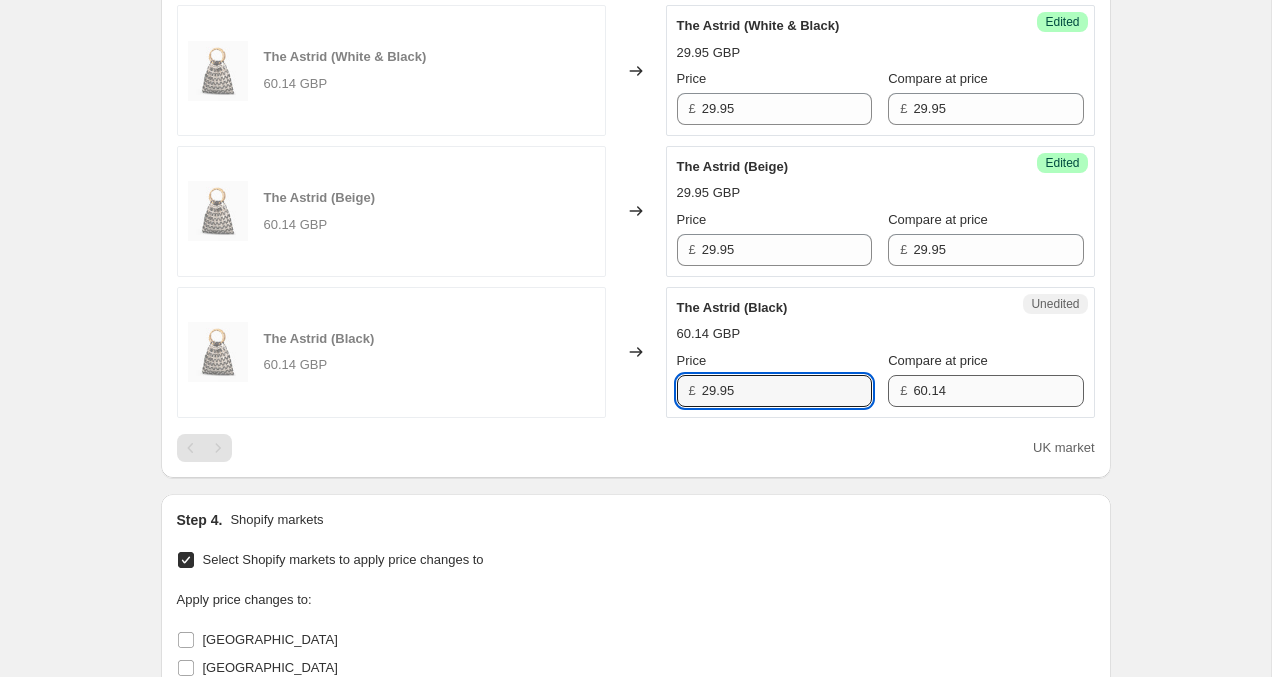 type on "29.95" 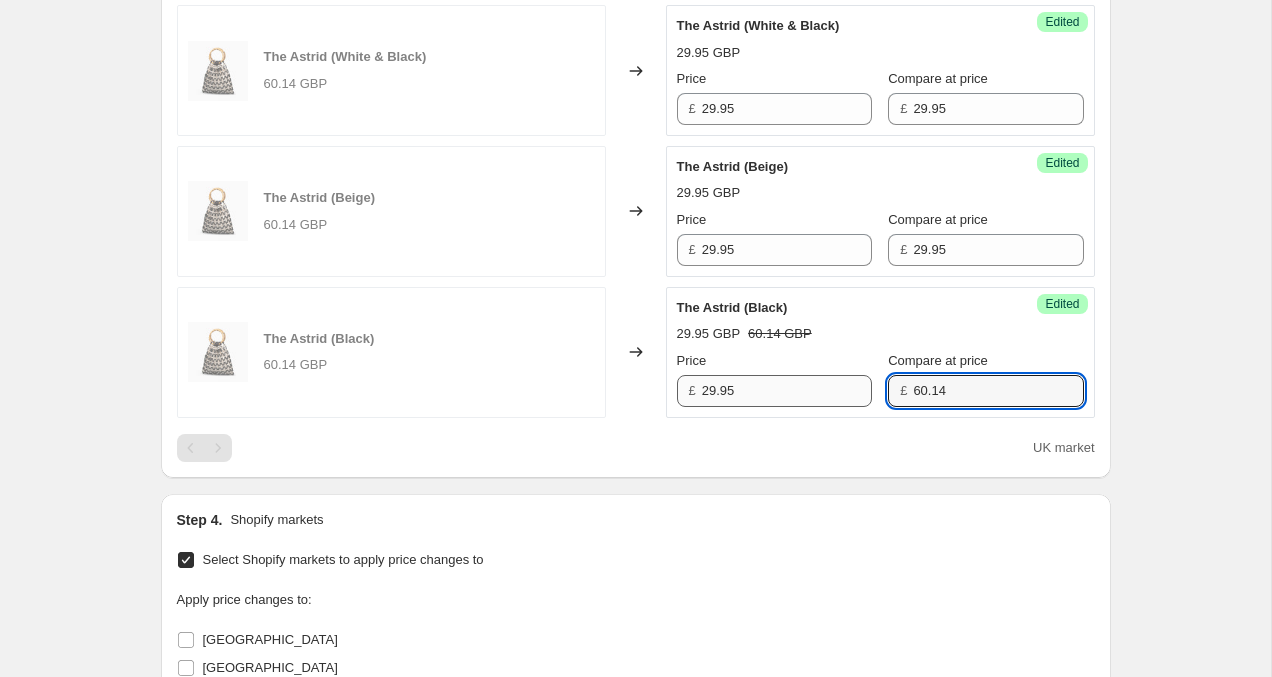 drag, startPoint x: 948, startPoint y: 394, endPoint x: 831, endPoint y: 380, distance: 117.83463 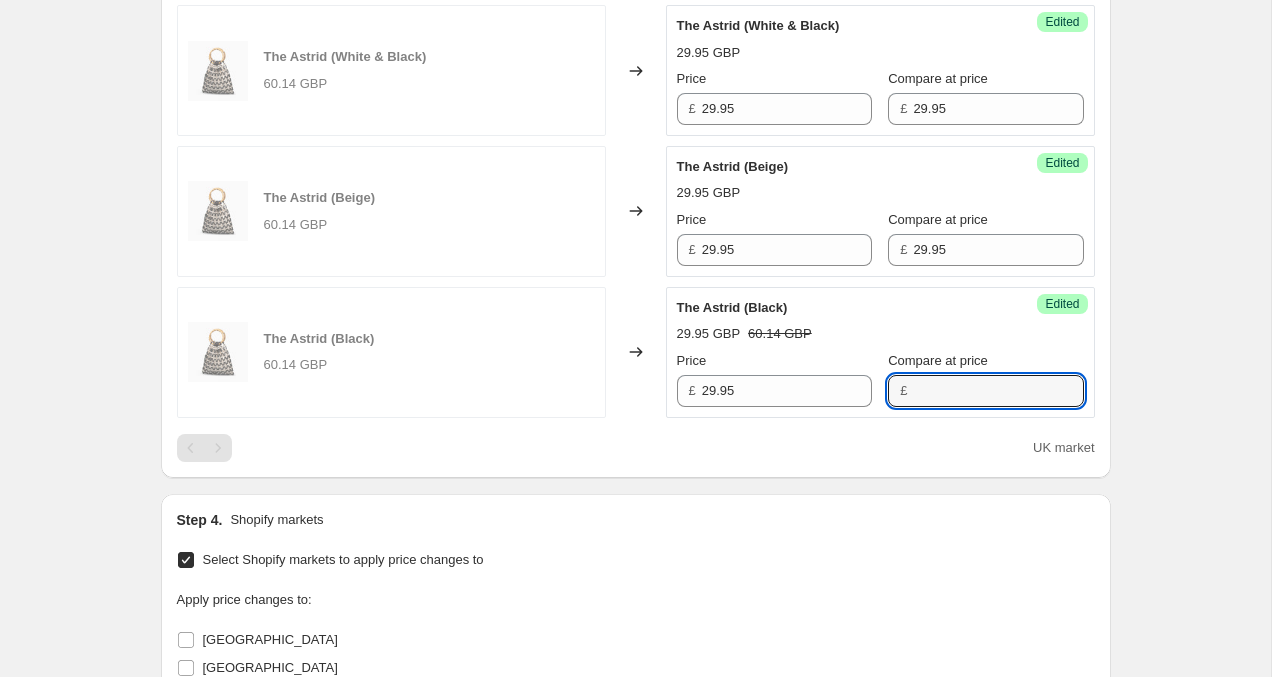 paste on "29.95" 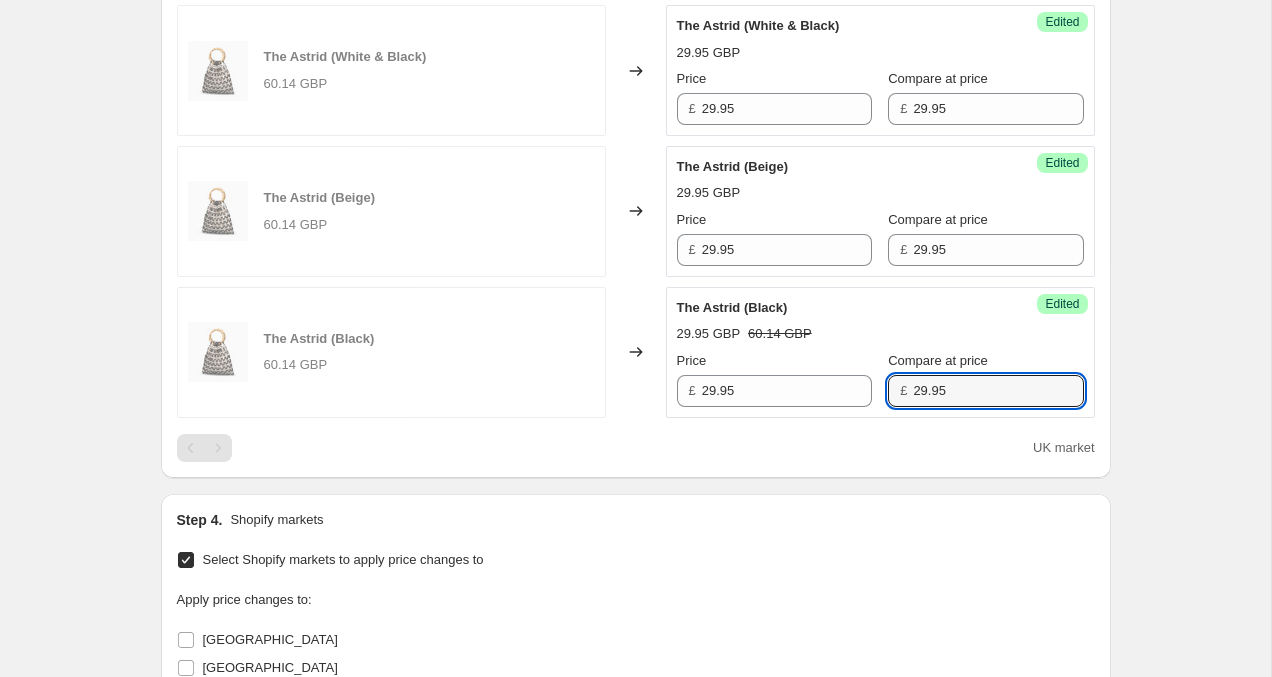 type on "29.95" 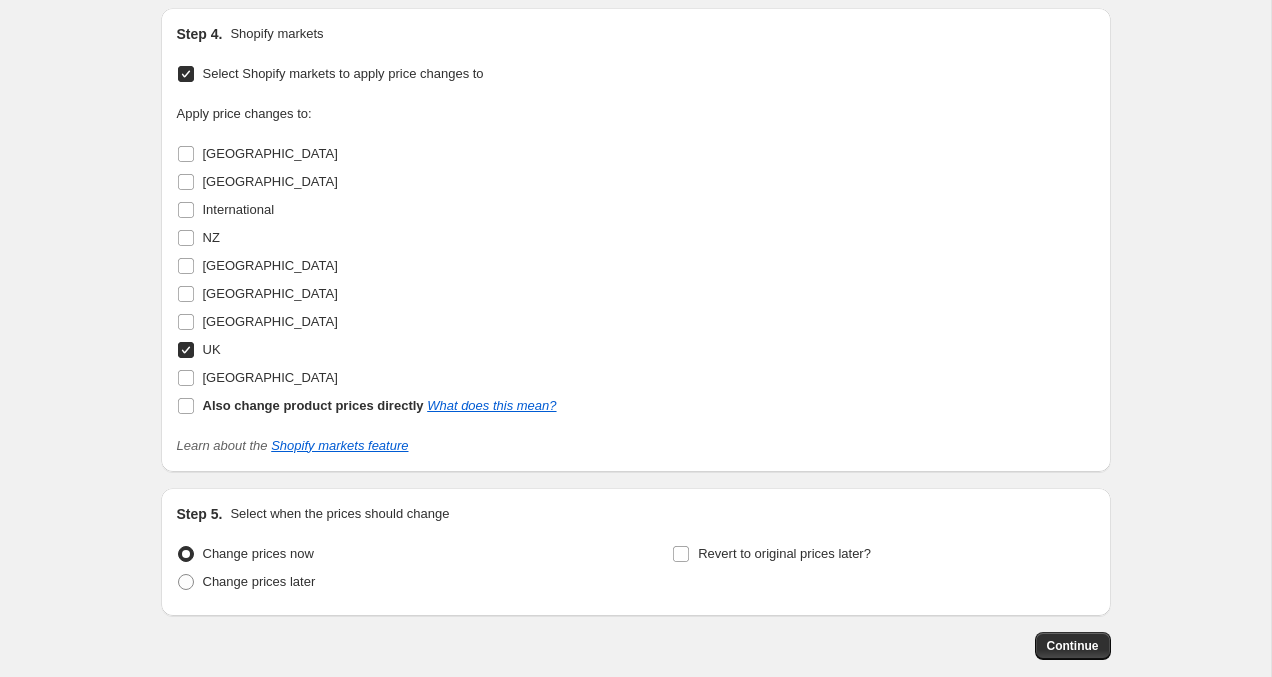 scroll, scrollTop: 2024, scrollLeft: 0, axis: vertical 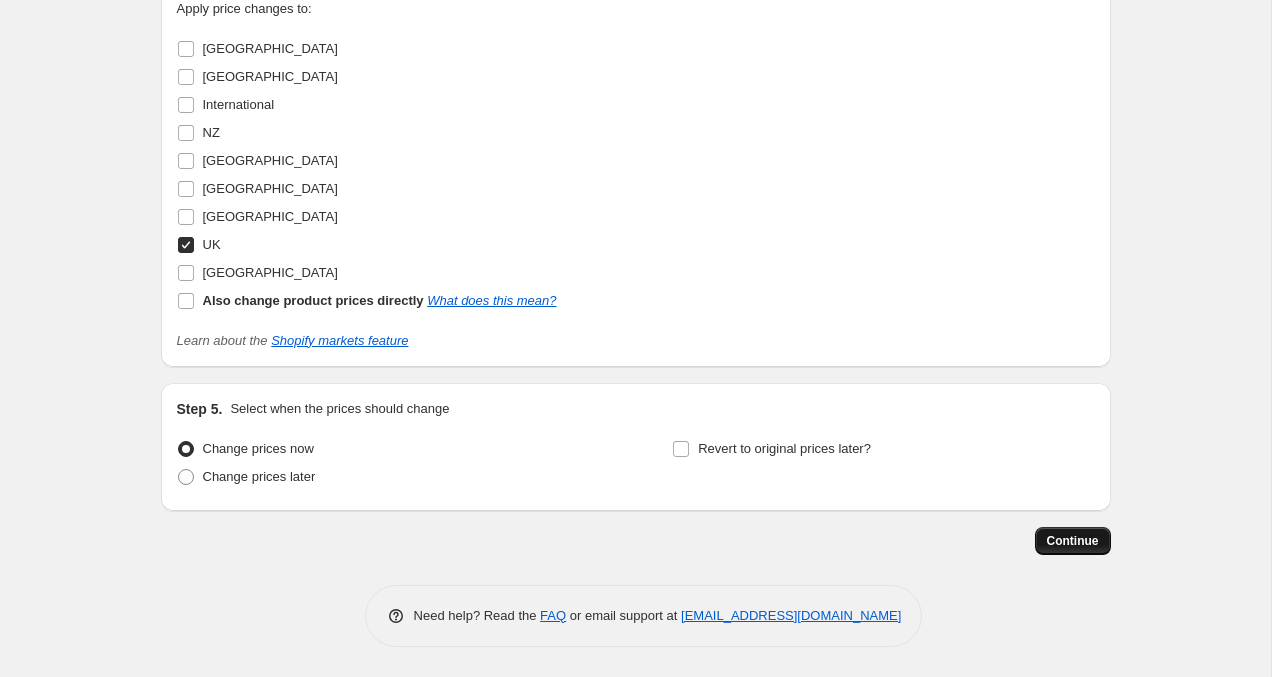 click on "Continue" at bounding box center [1073, 541] 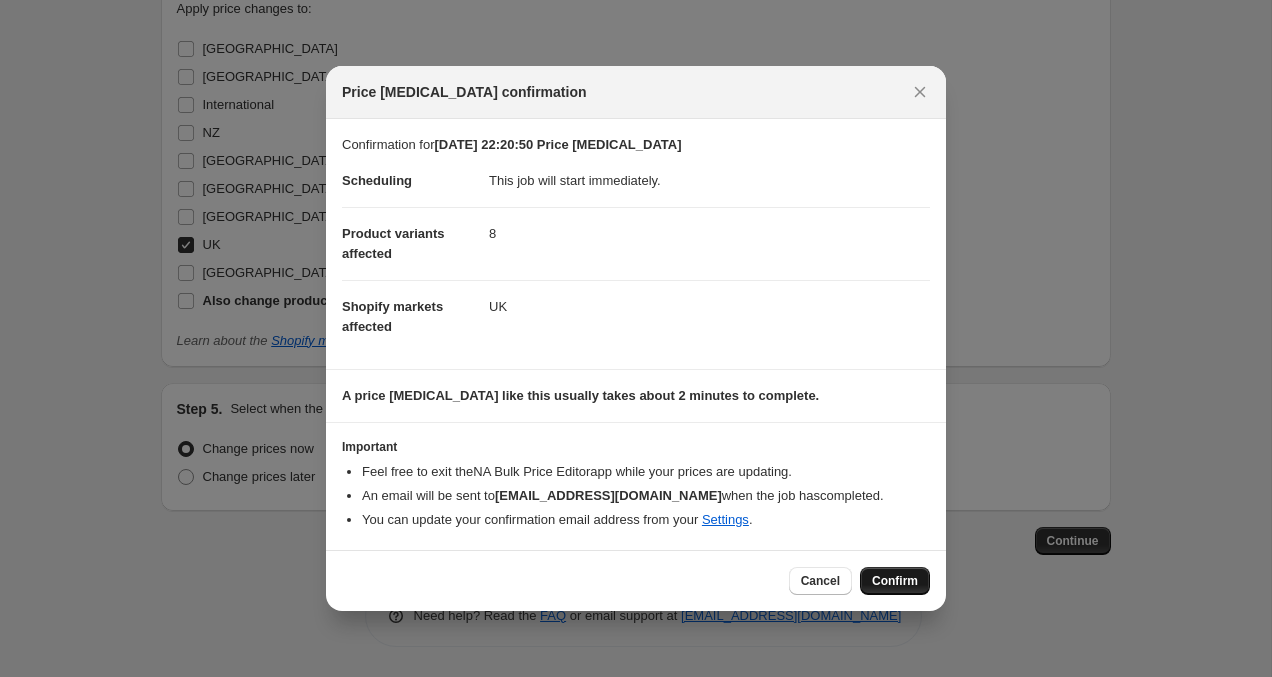 click on "Confirm" at bounding box center [895, 581] 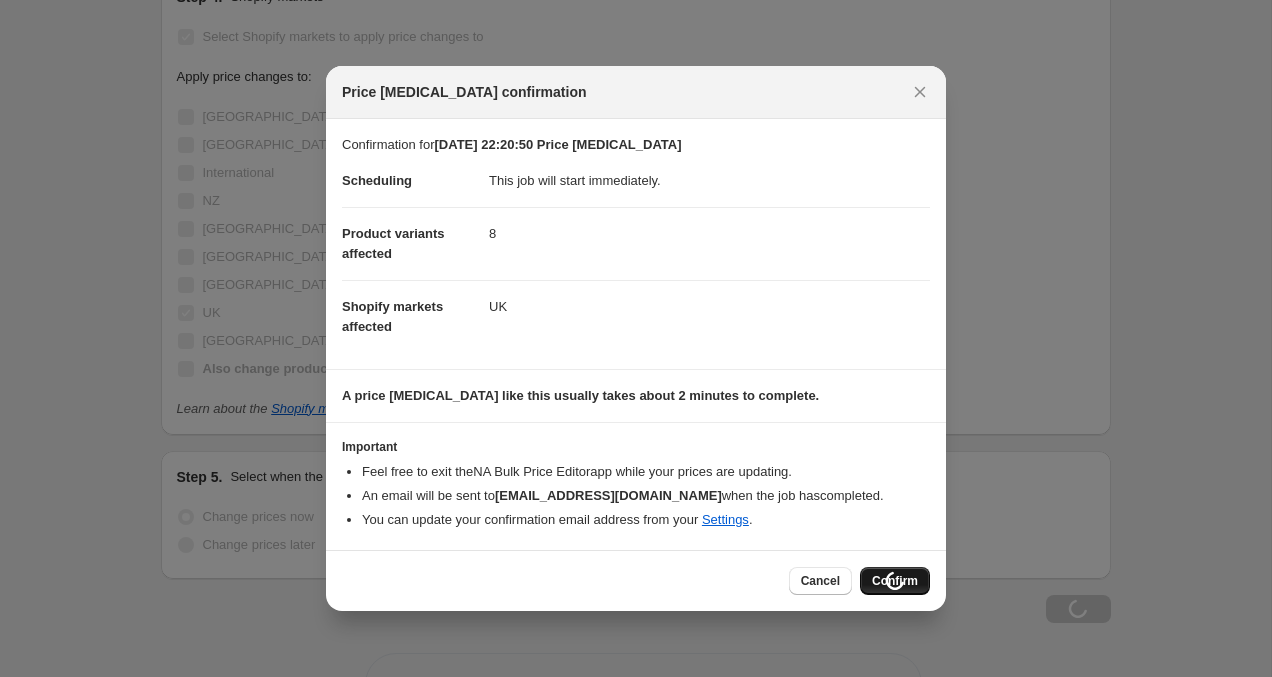scroll, scrollTop: 2092, scrollLeft: 0, axis: vertical 